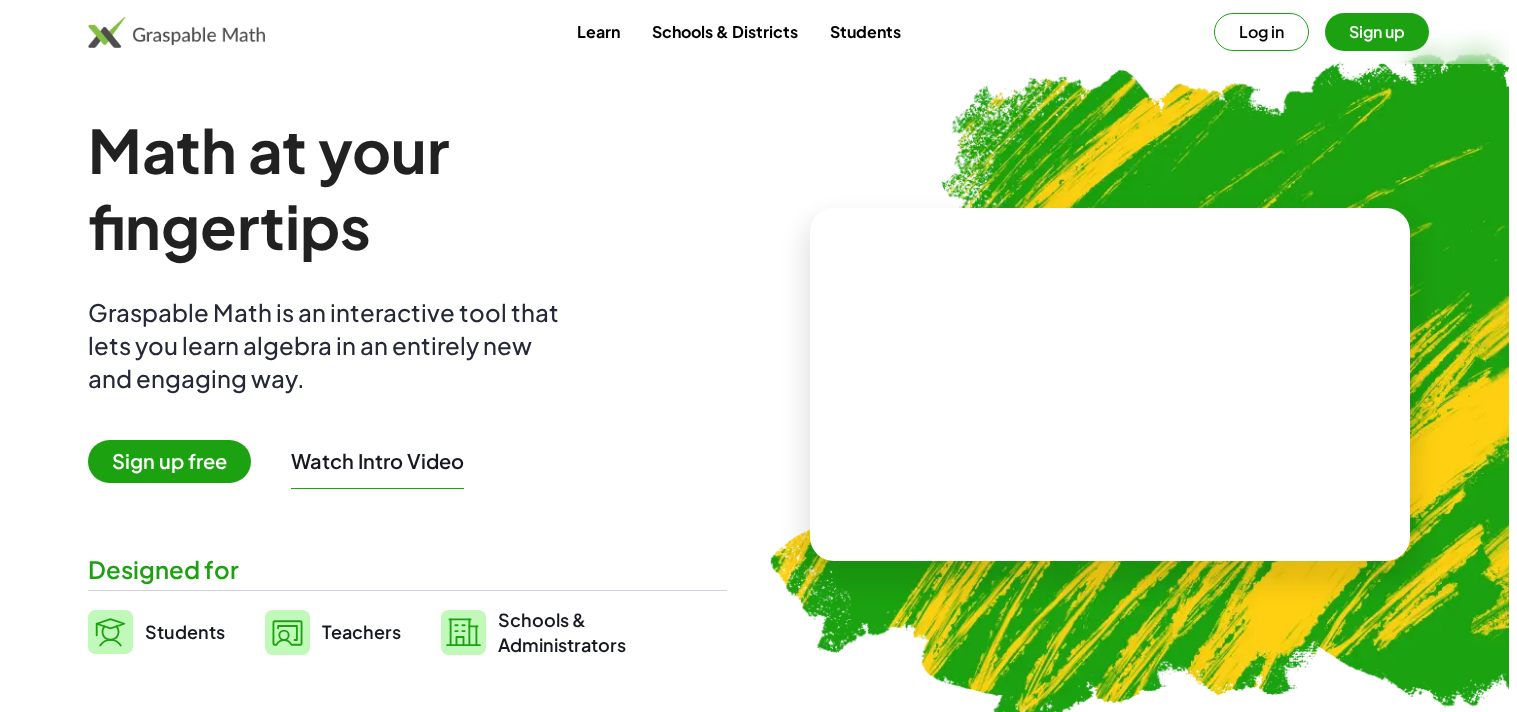 scroll, scrollTop: 0, scrollLeft: 0, axis: both 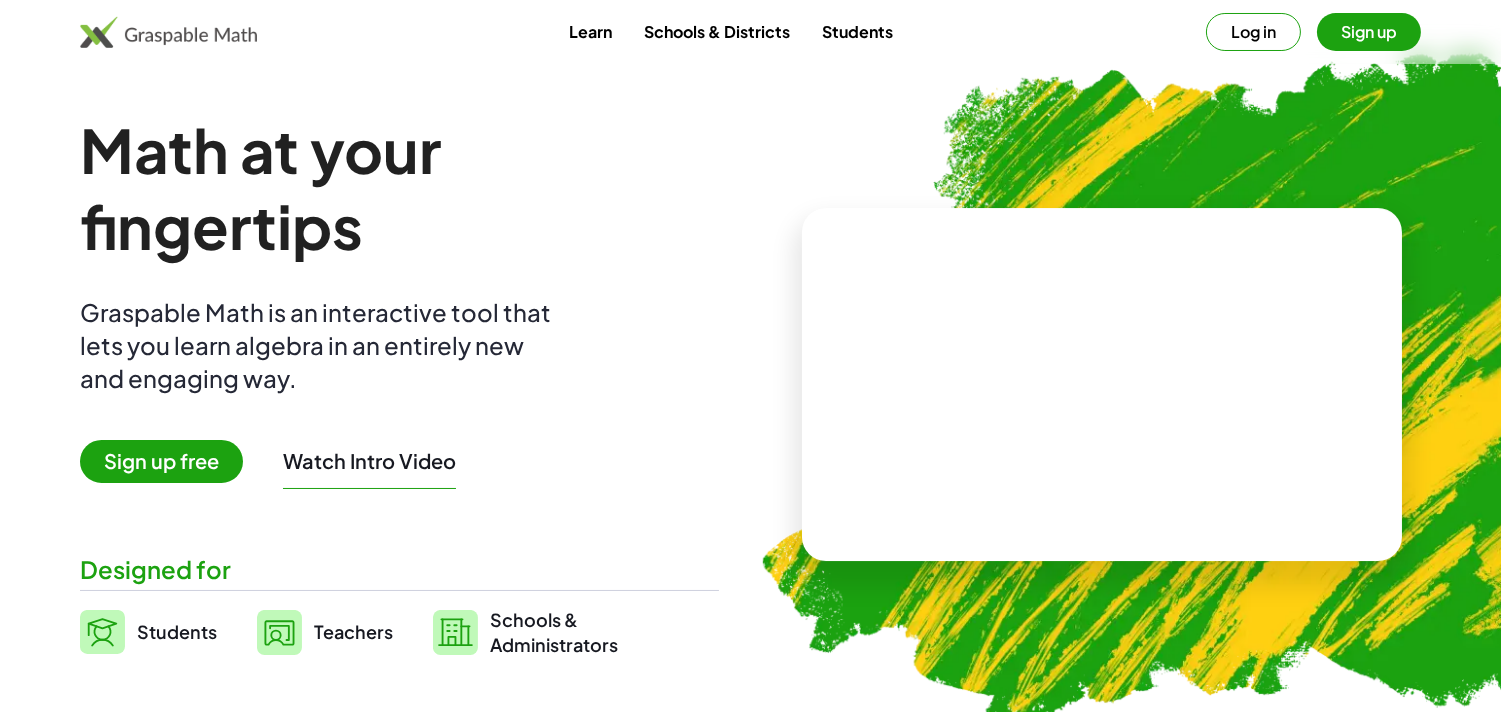 click on "Students" at bounding box center [177, 631] 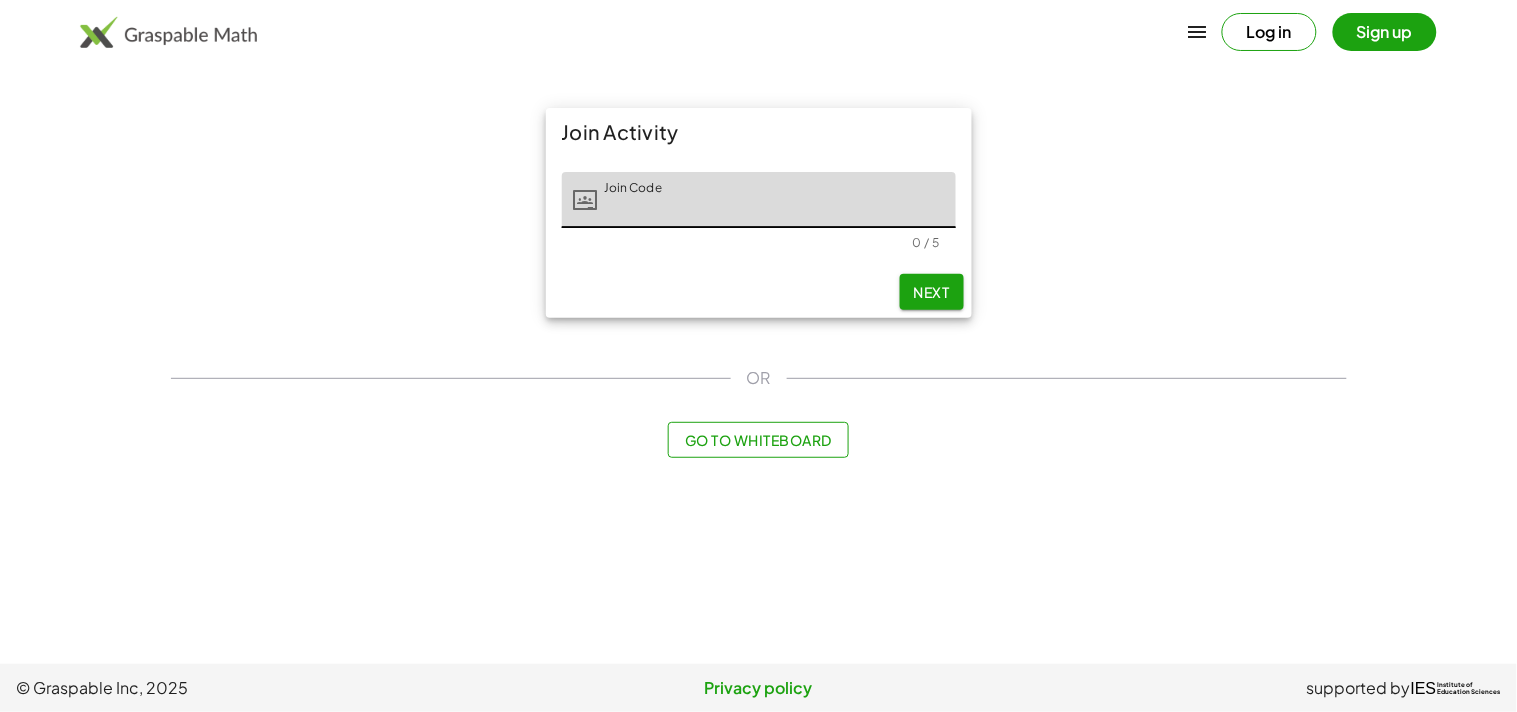 click on "Next" 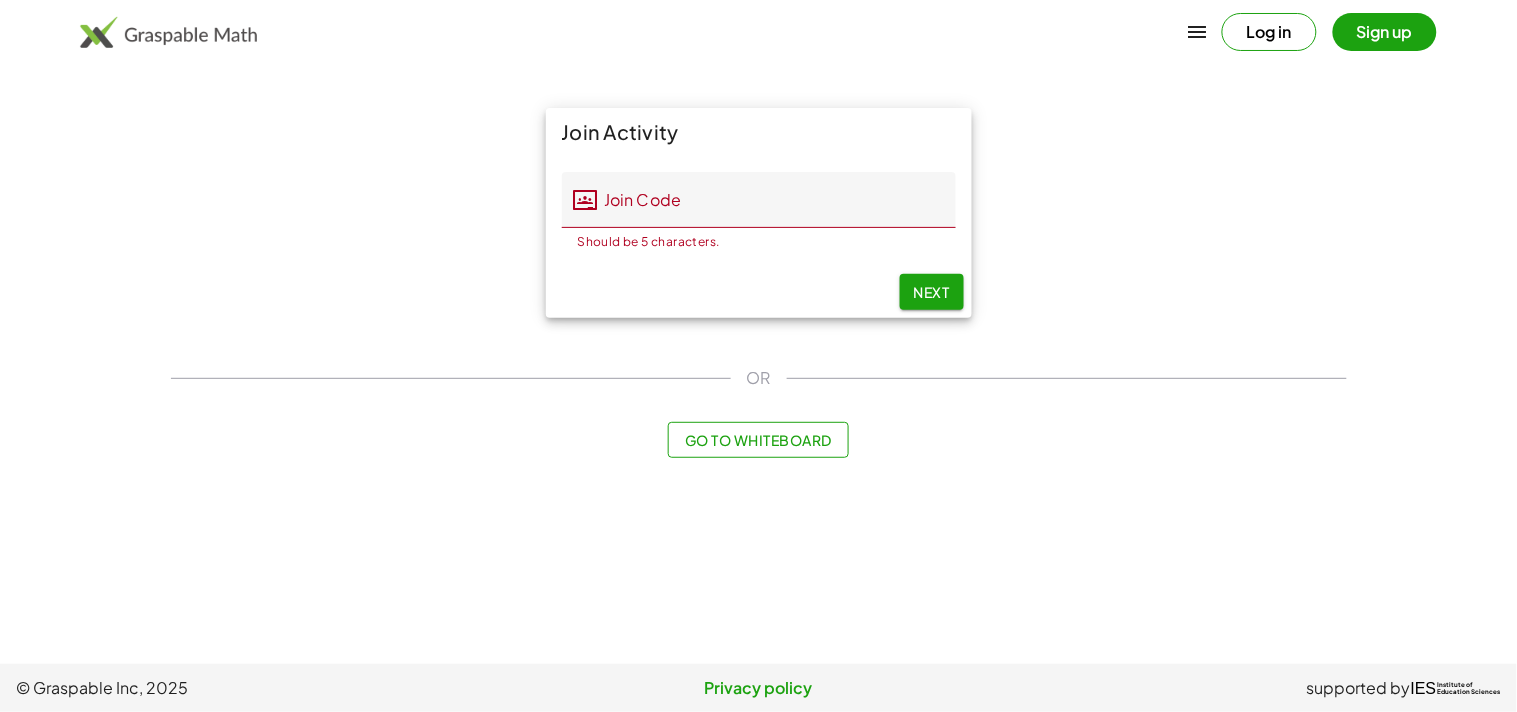 click on "Go to Whiteboard" 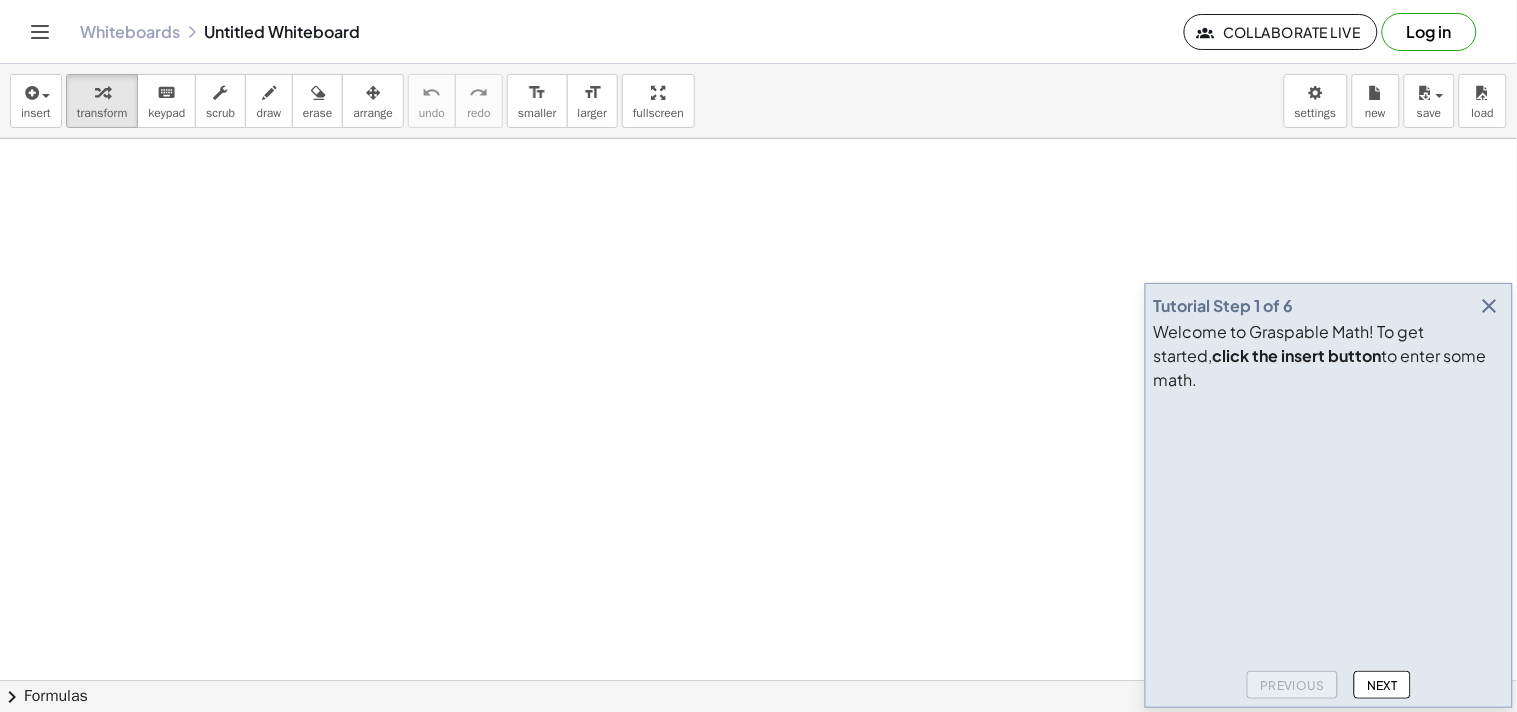click at bounding box center (1490, 306) 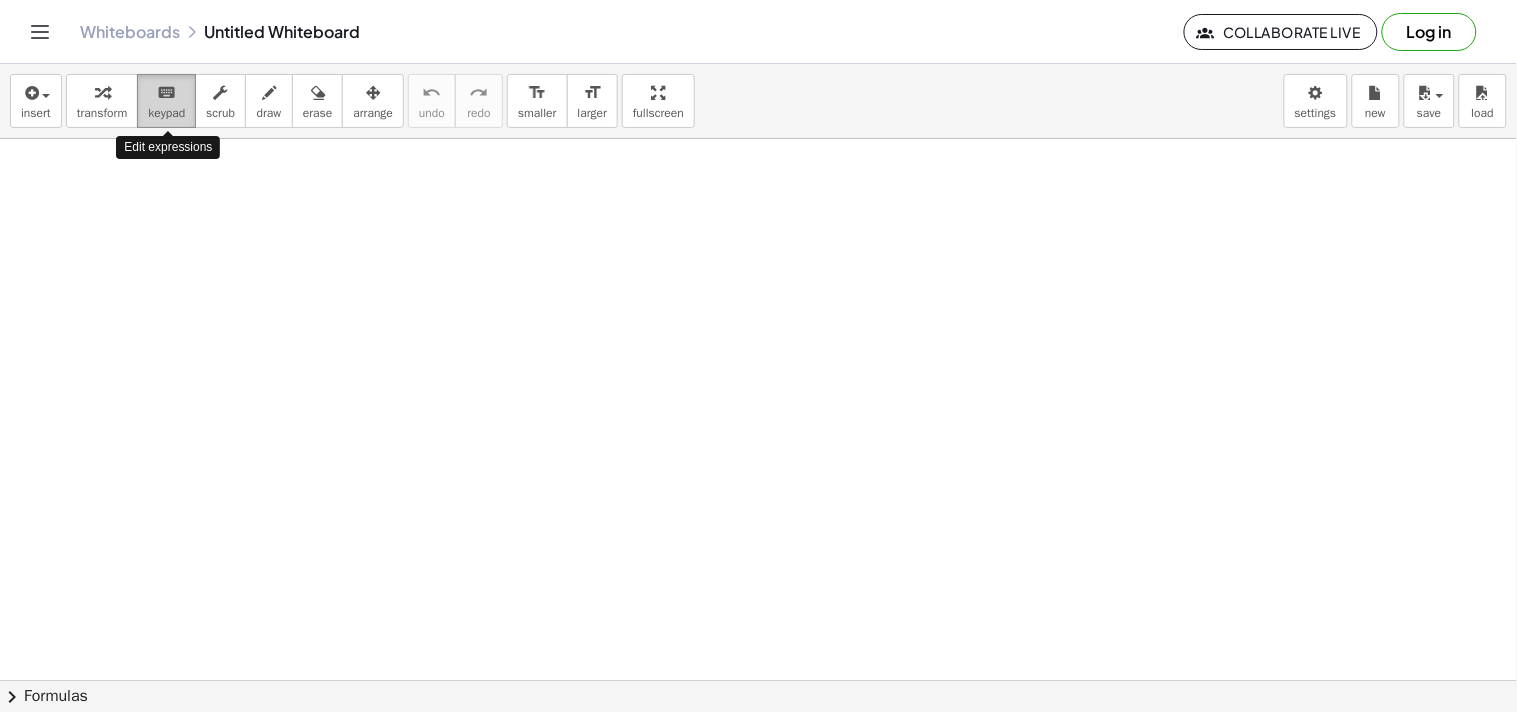 click on "keypad" at bounding box center (166, 113) 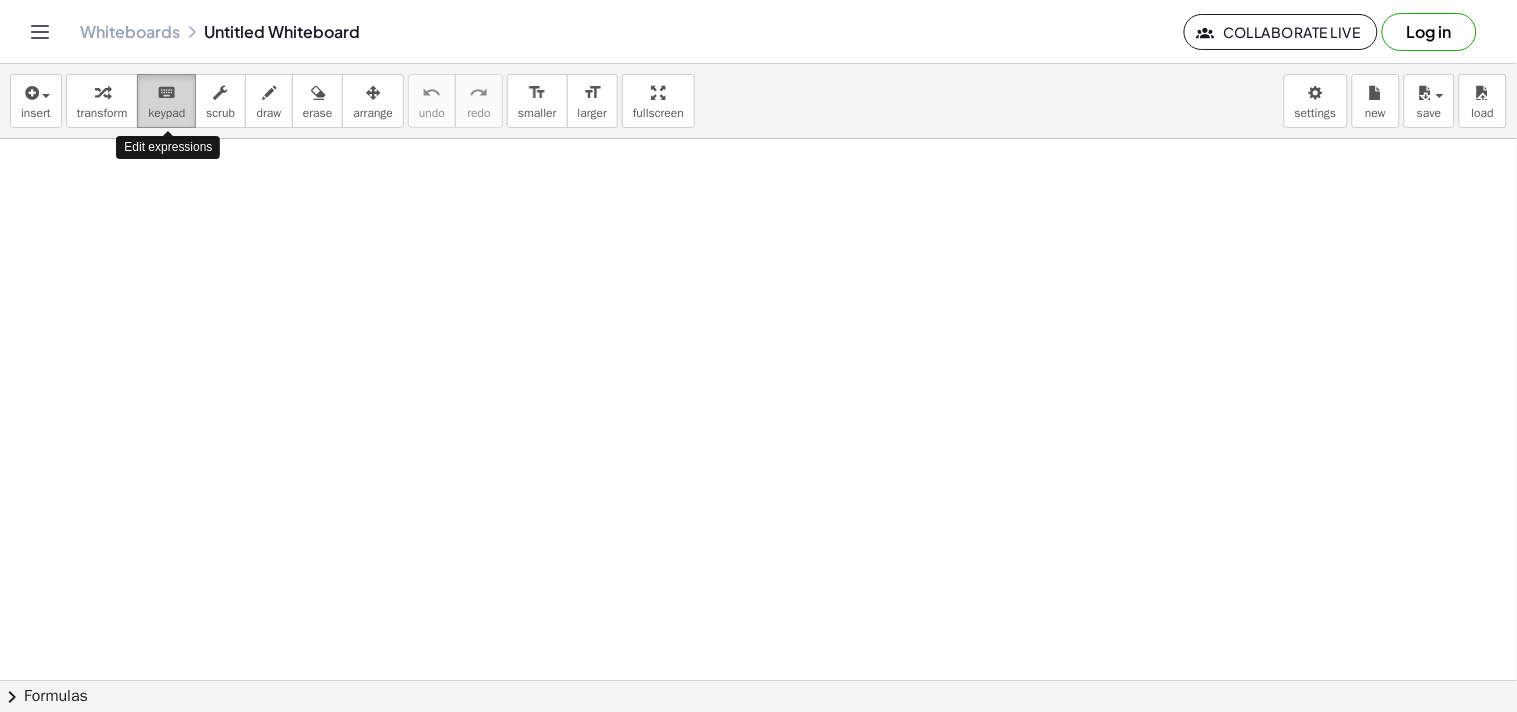 click on "keypad" at bounding box center [166, 113] 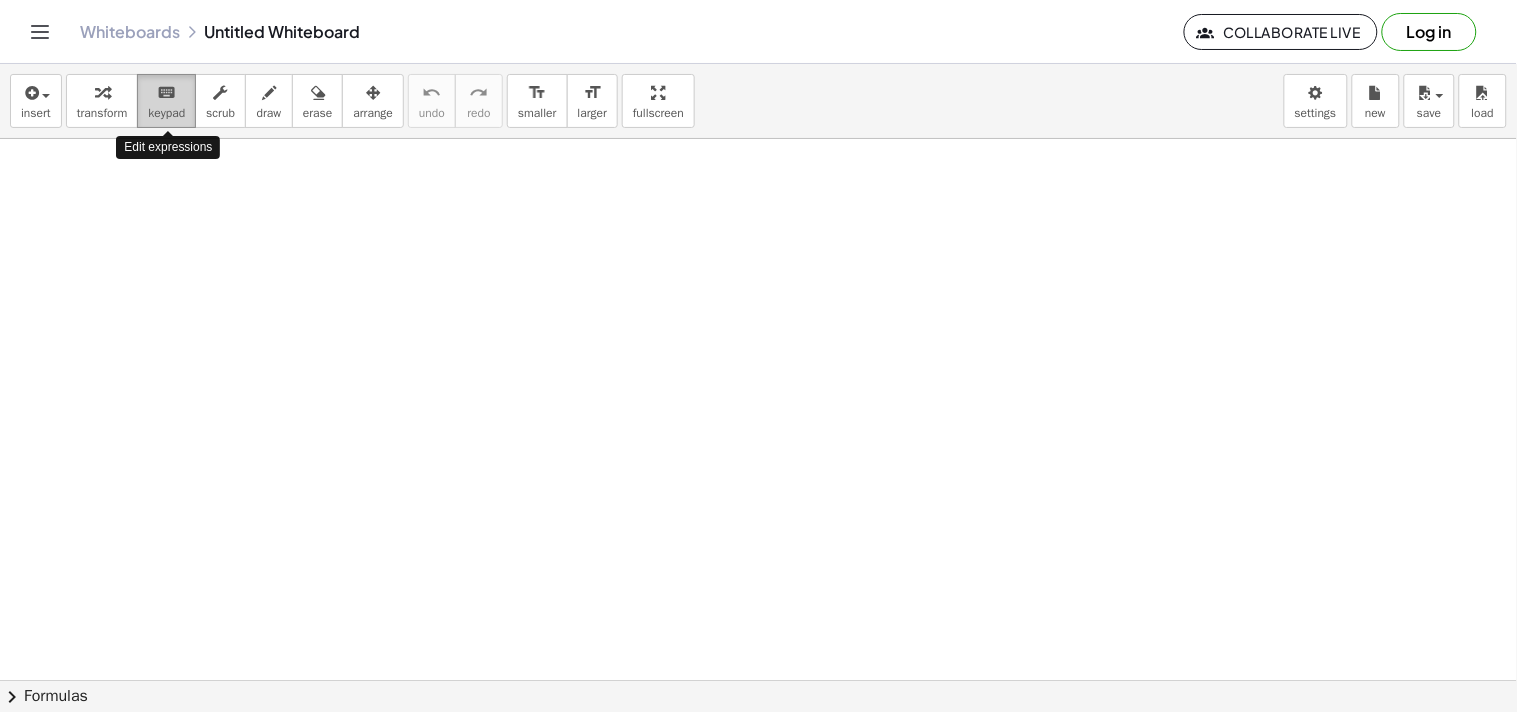click on "keypad" at bounding box center (166, 113) 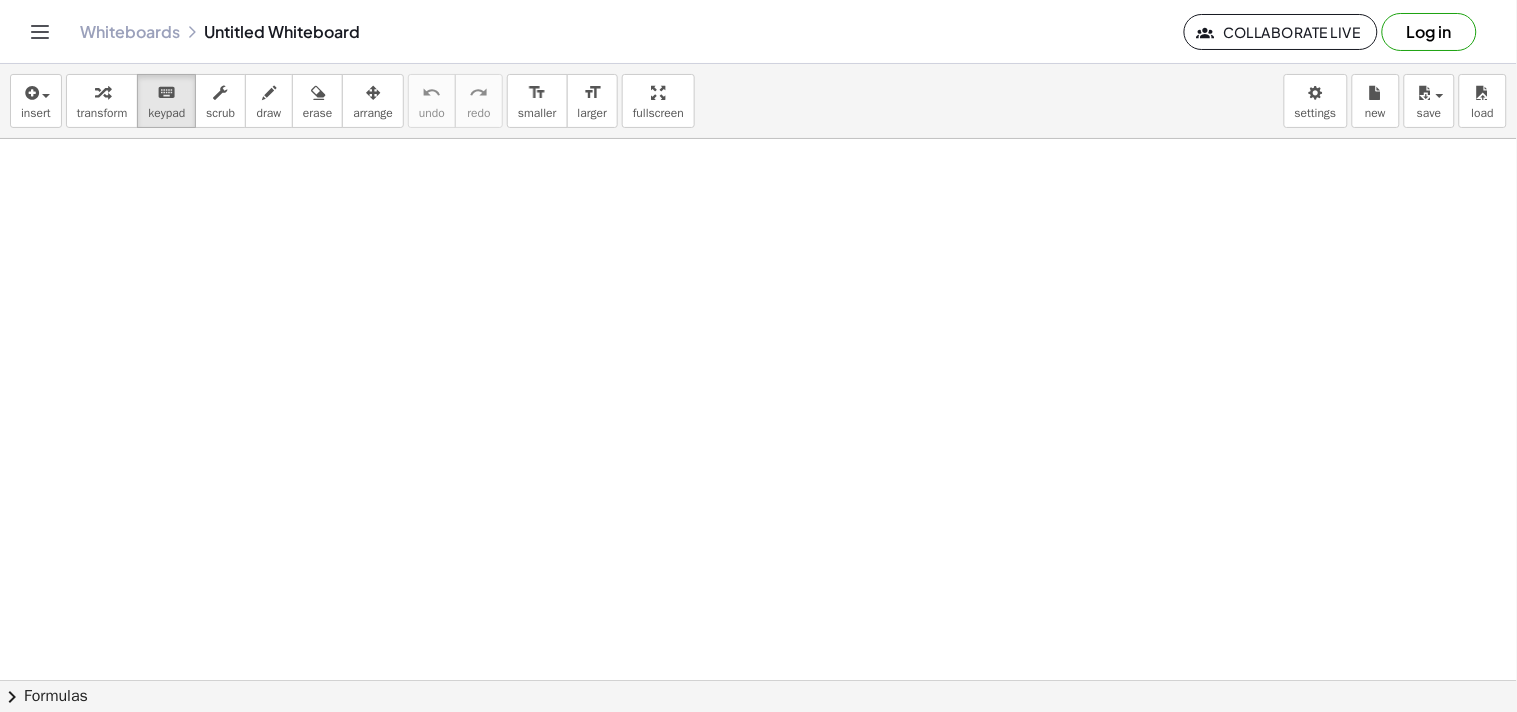 click at bounding box center (758, 680) 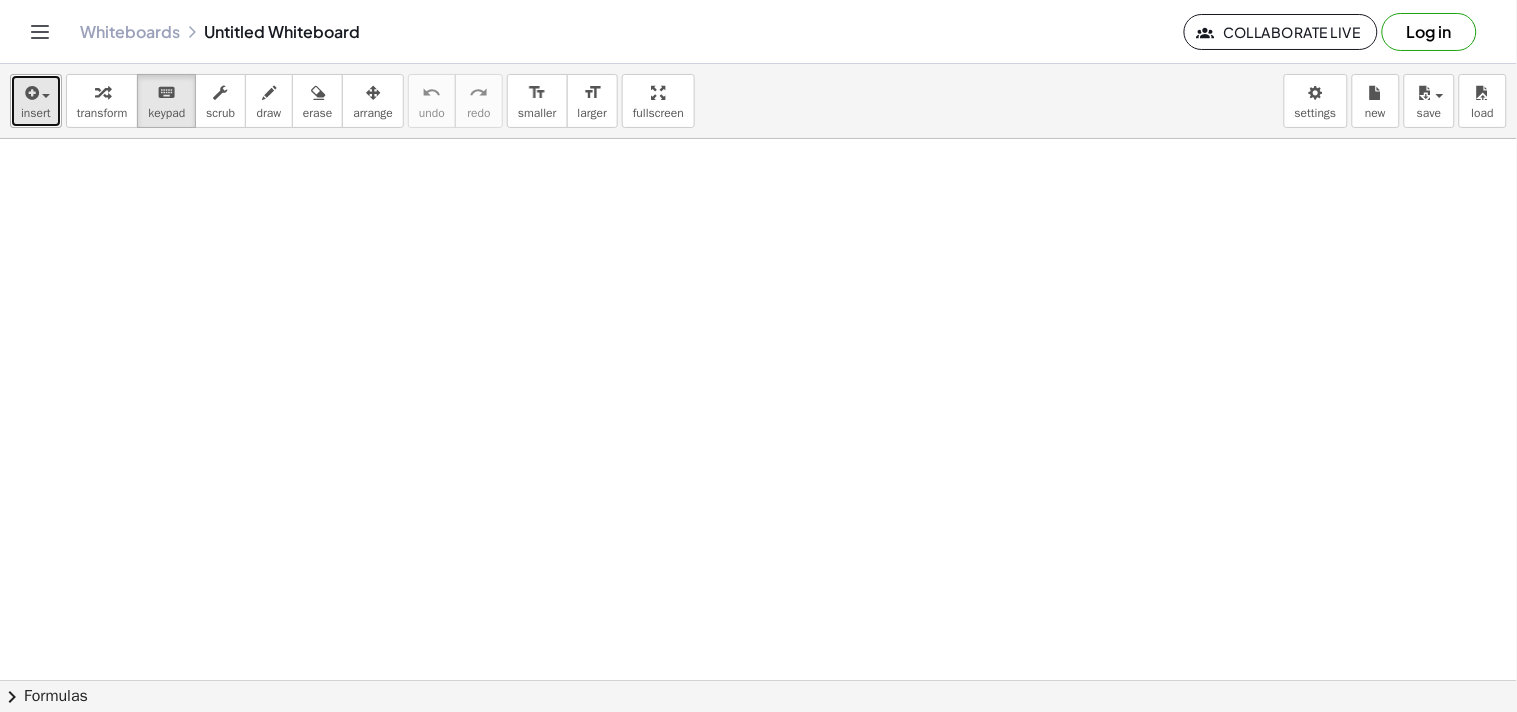 click on "insert" at bounding box center (36, 101) 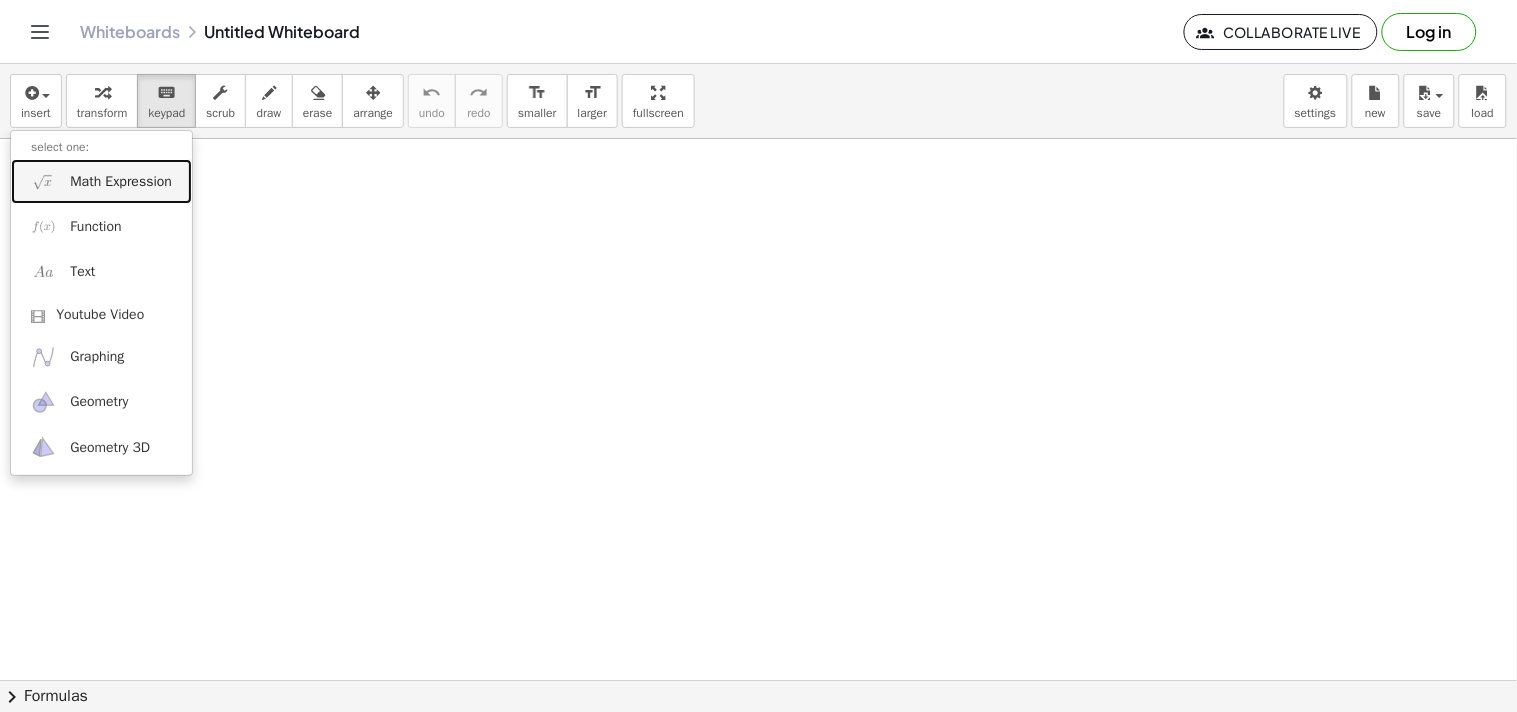 click on "Math Expression" at bounding box center [121, 182] 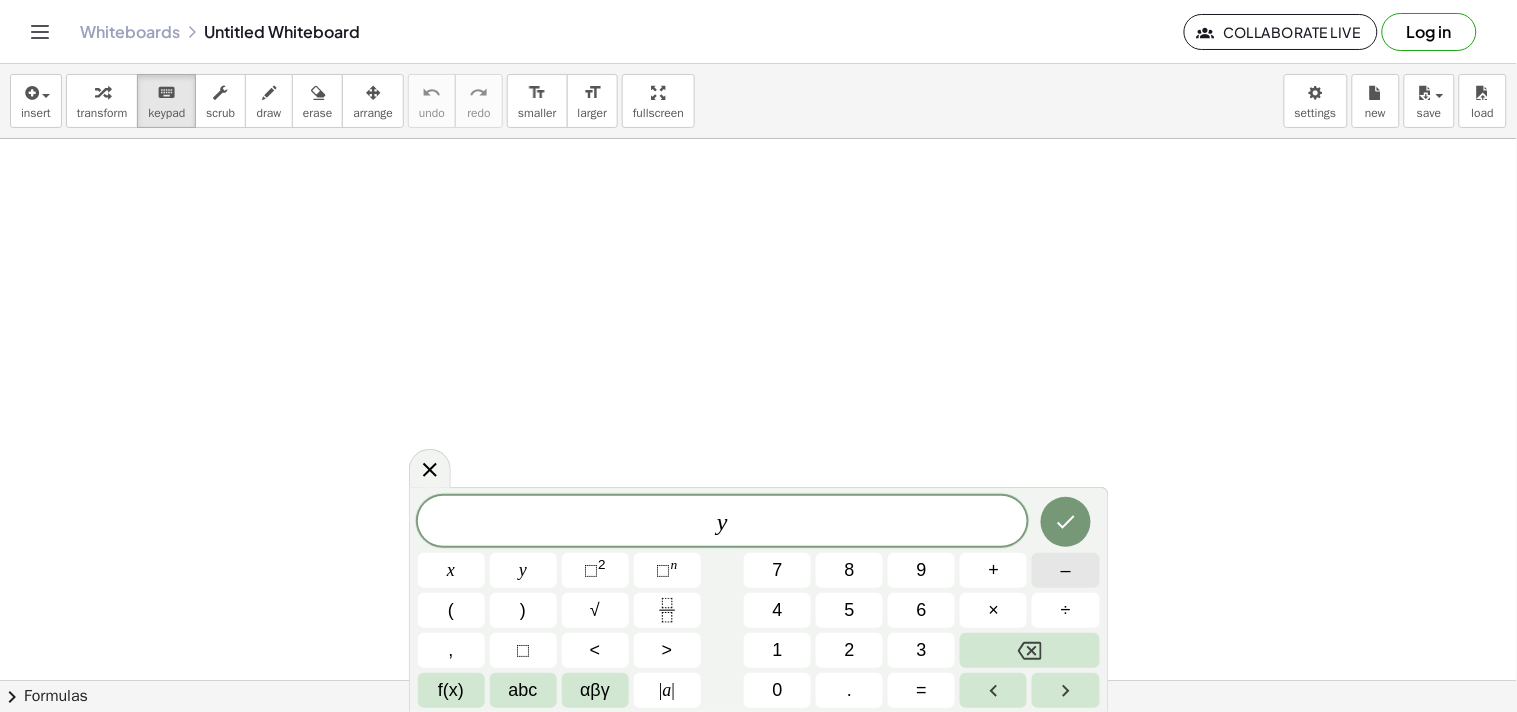 click on "–" at bounding box center [1066, 570] 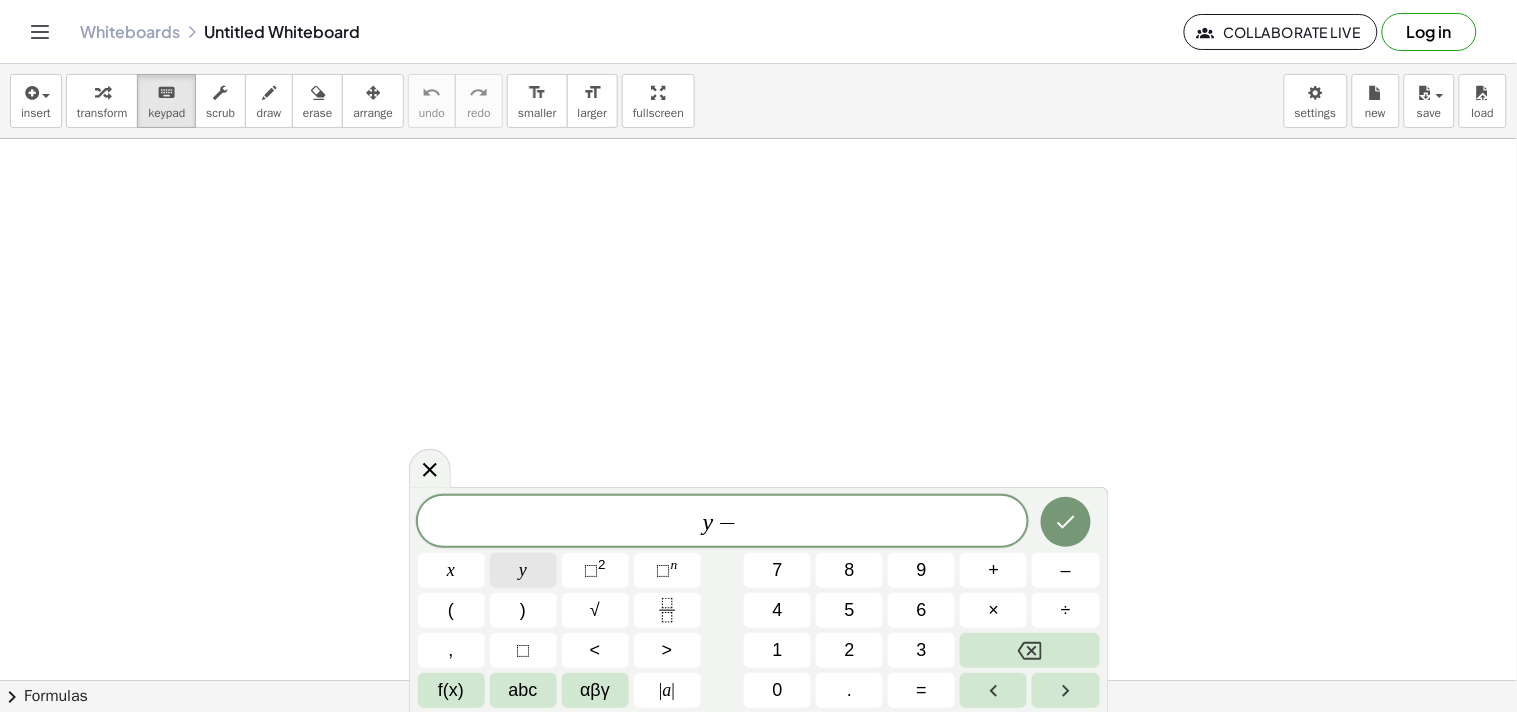 click on "y" at bounding box center (523, 570) 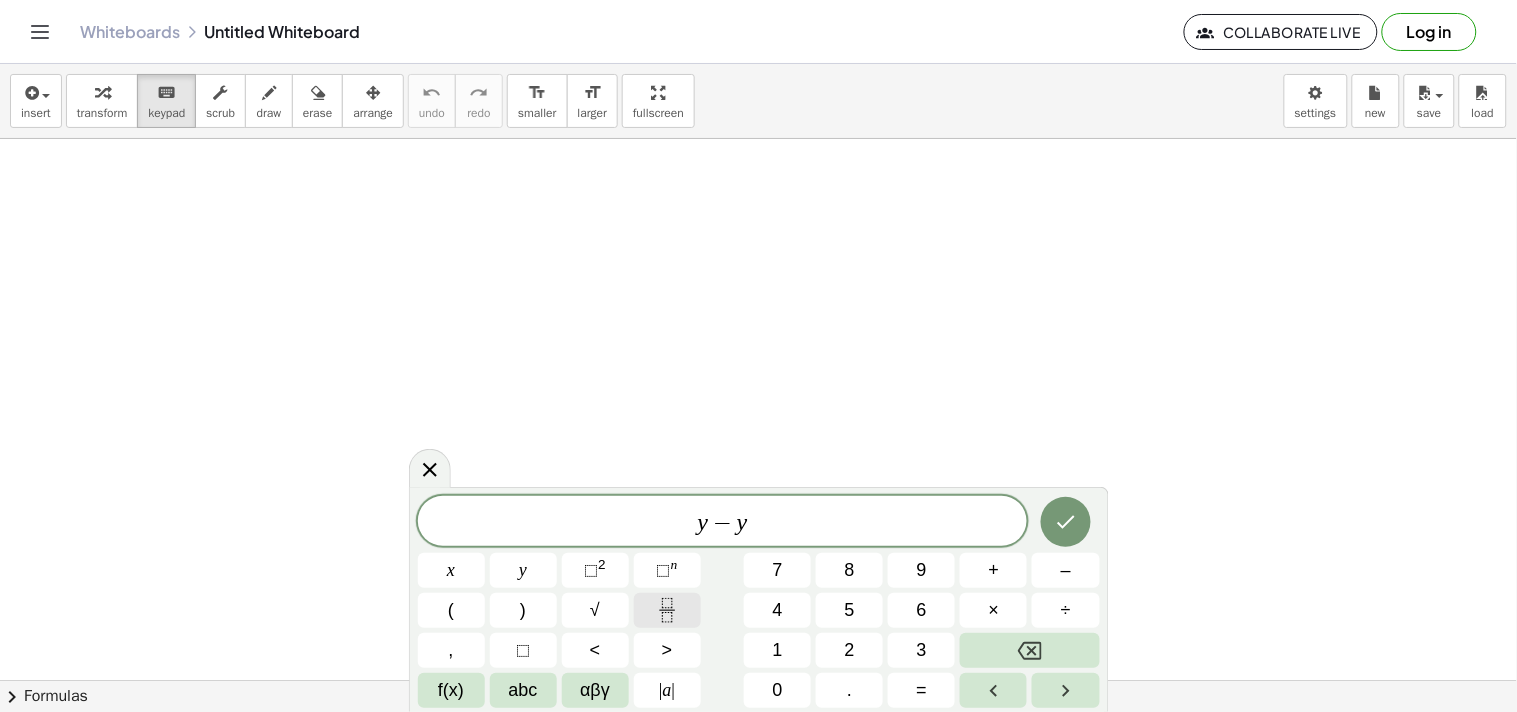 click at bounding box center [667, 610] 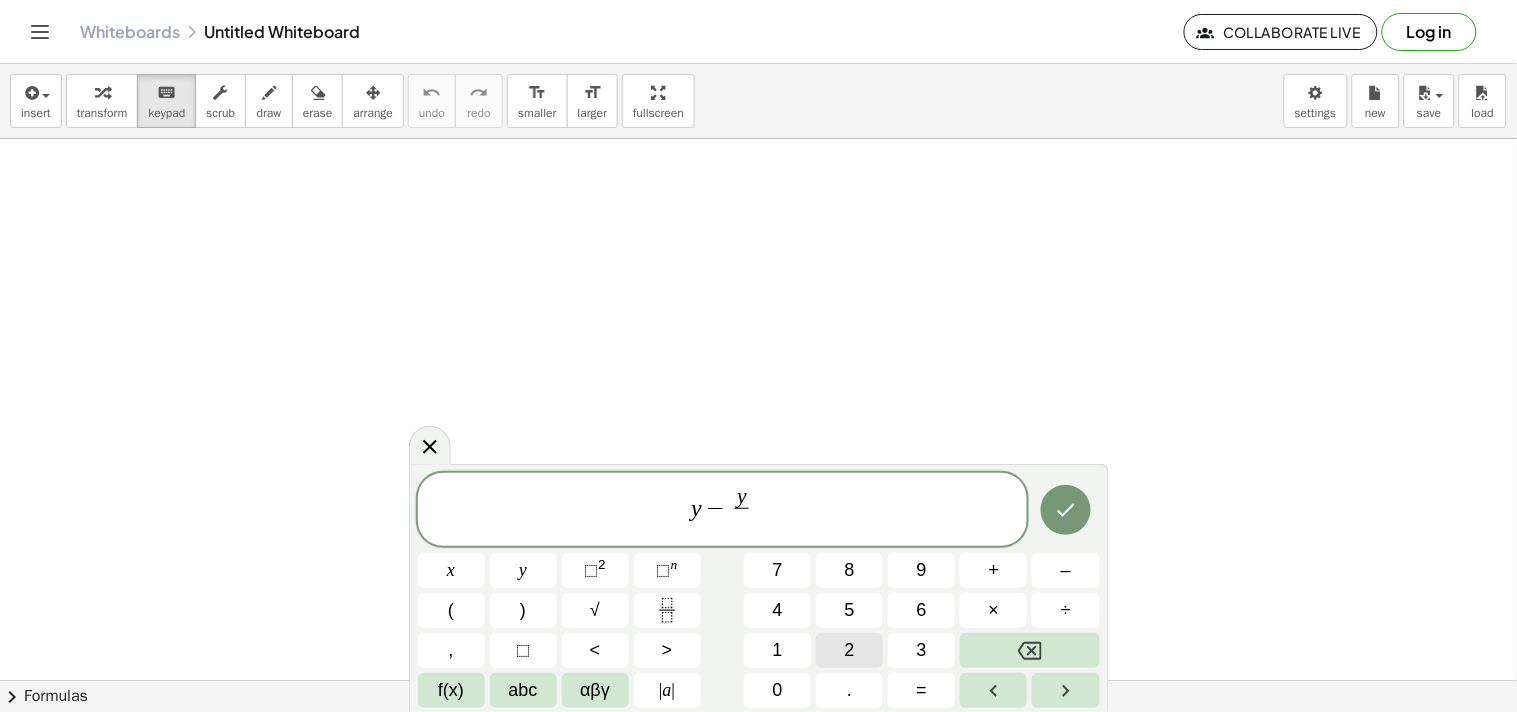 click on "2" at bounding box center [849, 650] 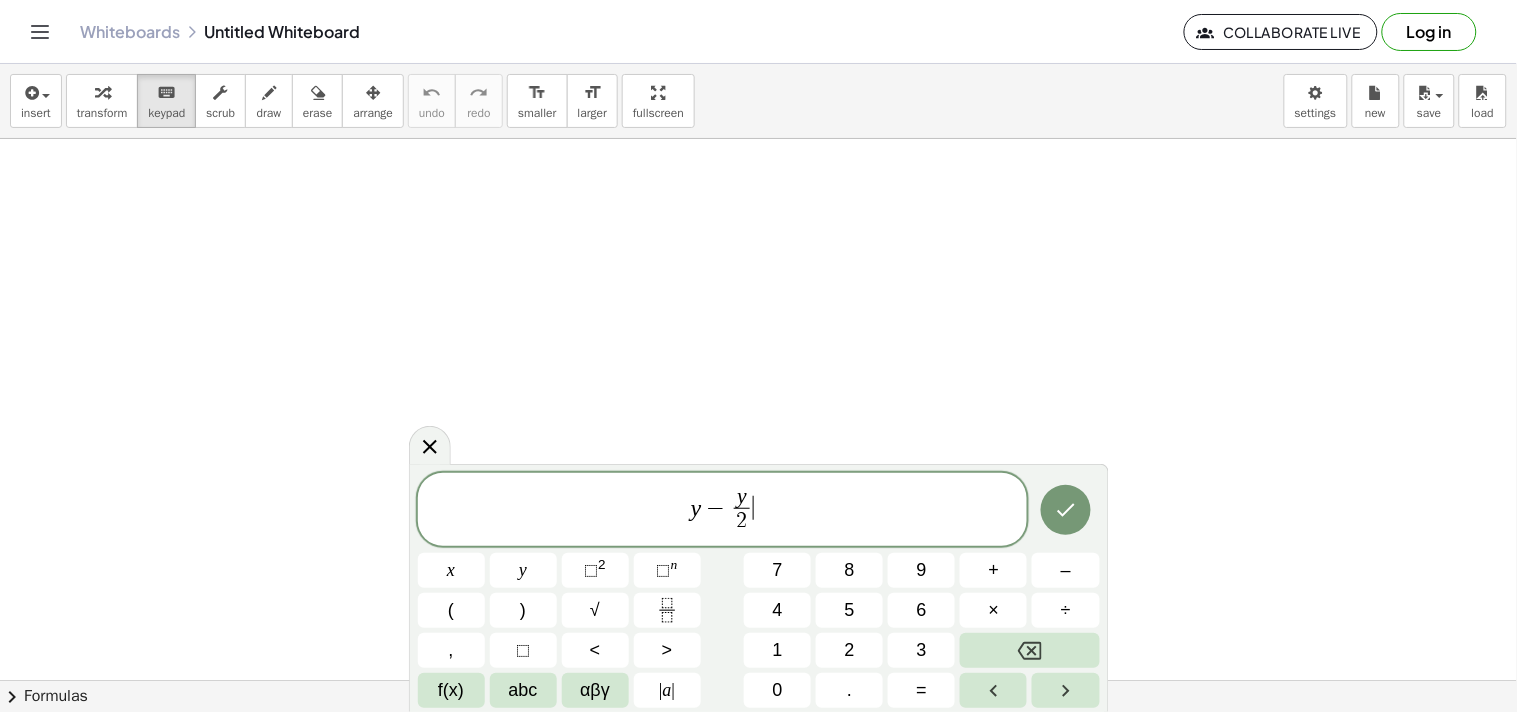 click on "y − y 2 ​ ​" at bounding box center [723, 511] 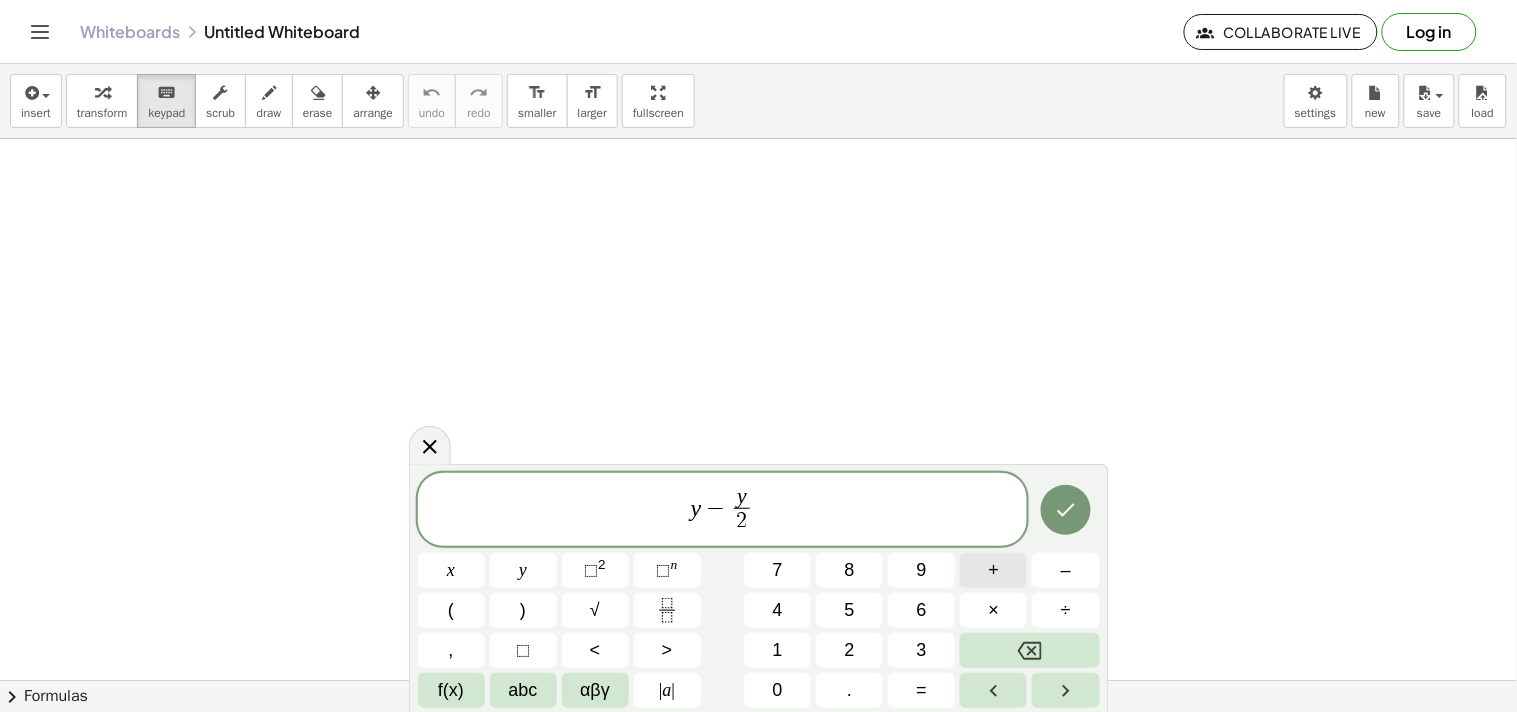 click on "+" at bounding box center (993, 570) 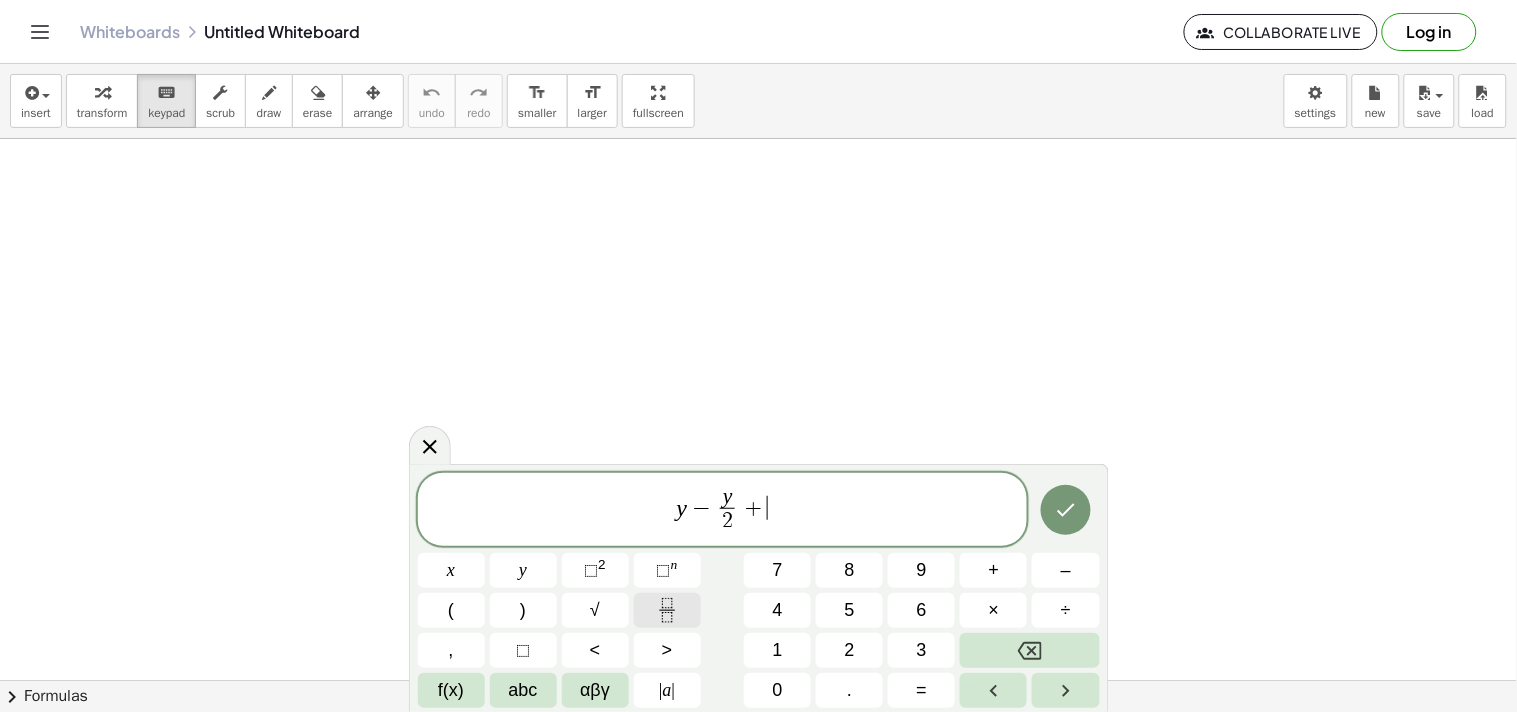 click 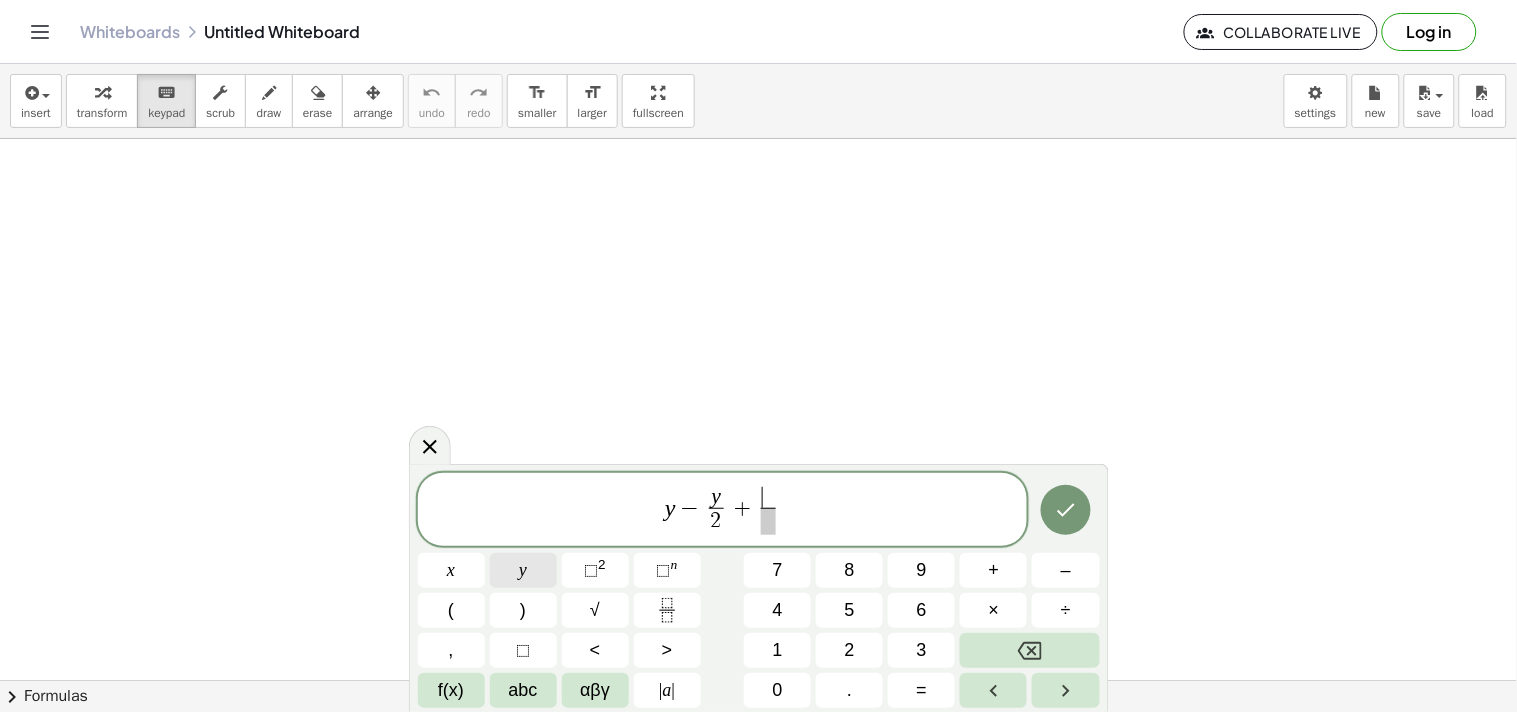 click on "y" at bounding box center [523, 570] 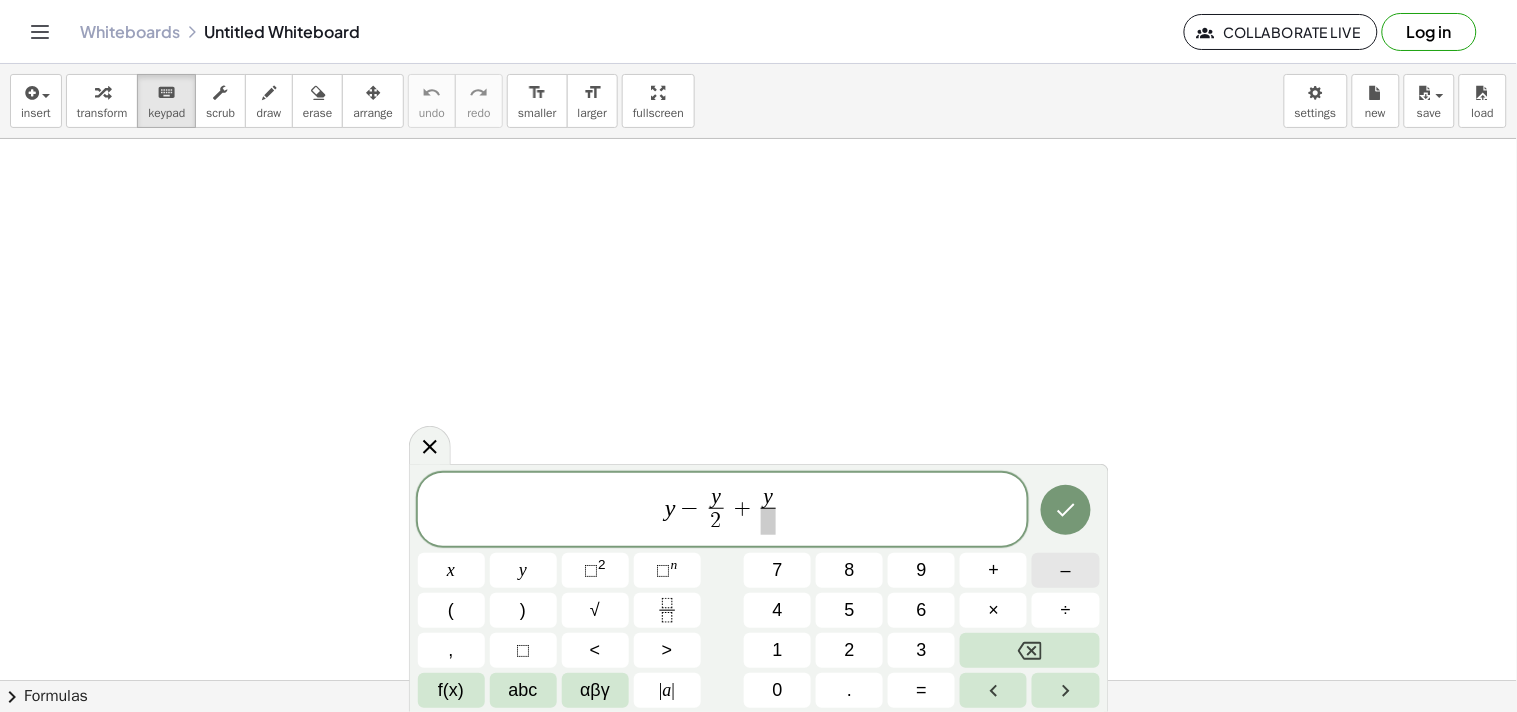 click on "–" at bounding box center (1065, 570) 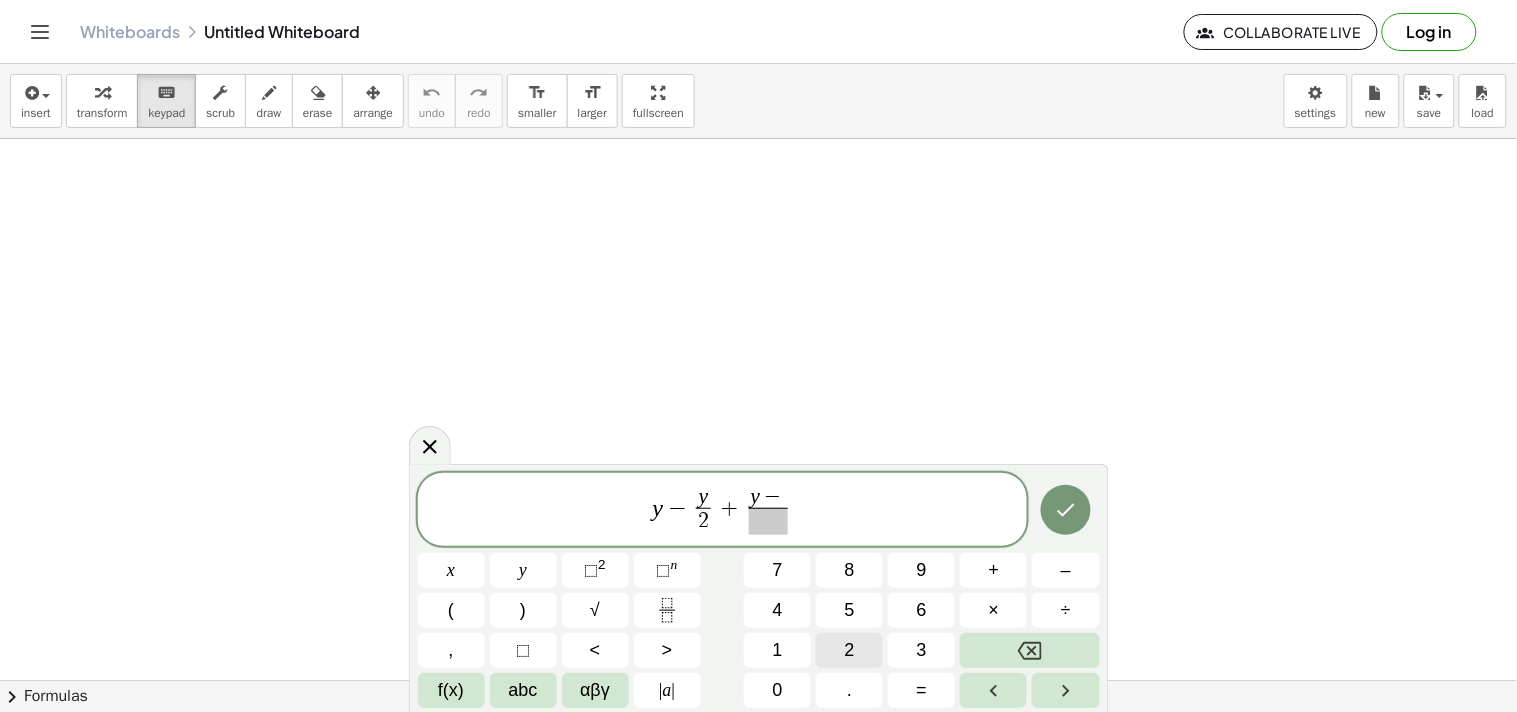 click on "2" at bounding box center (849, 650) 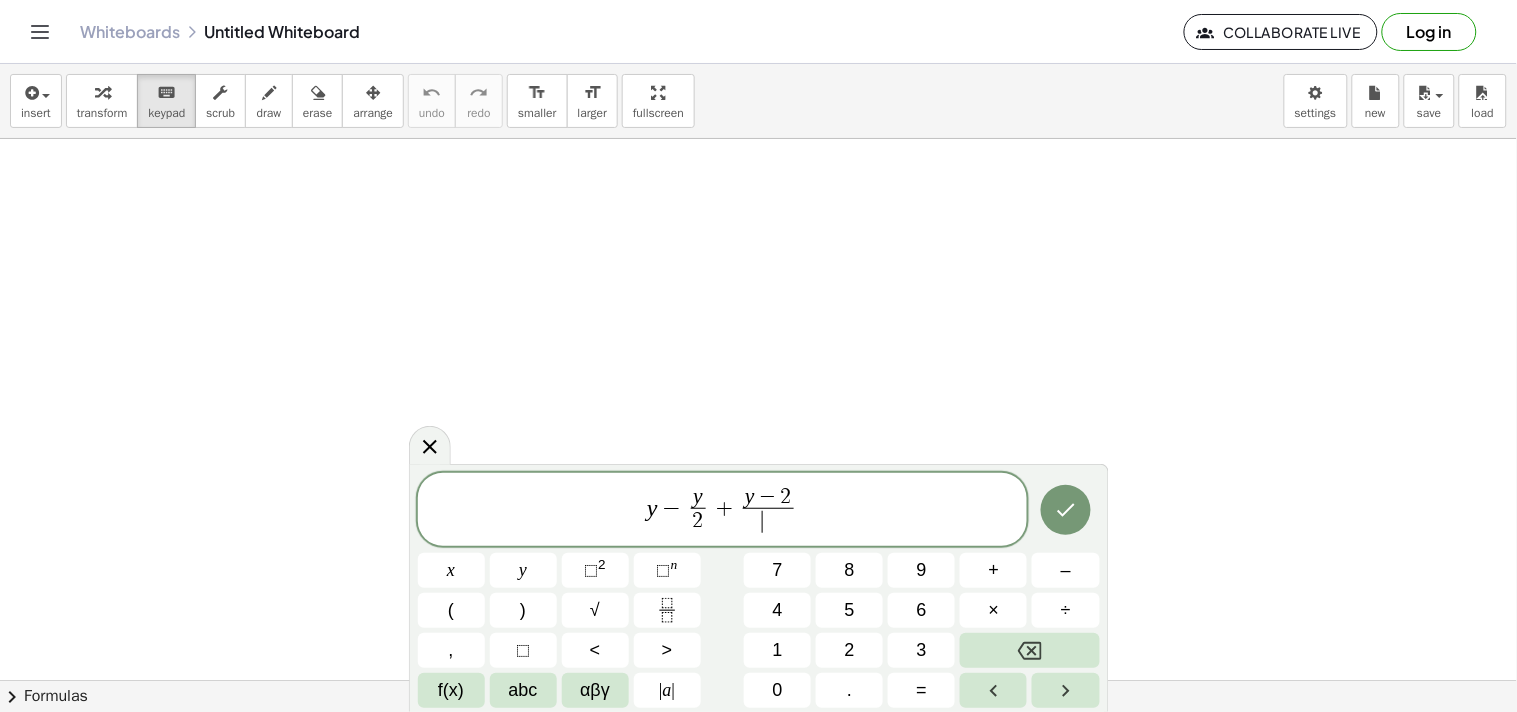 drag, startPoint x: 760, startPoint y: 527, endPoint x: 774, endPoint y: 535, distance: 16.124516 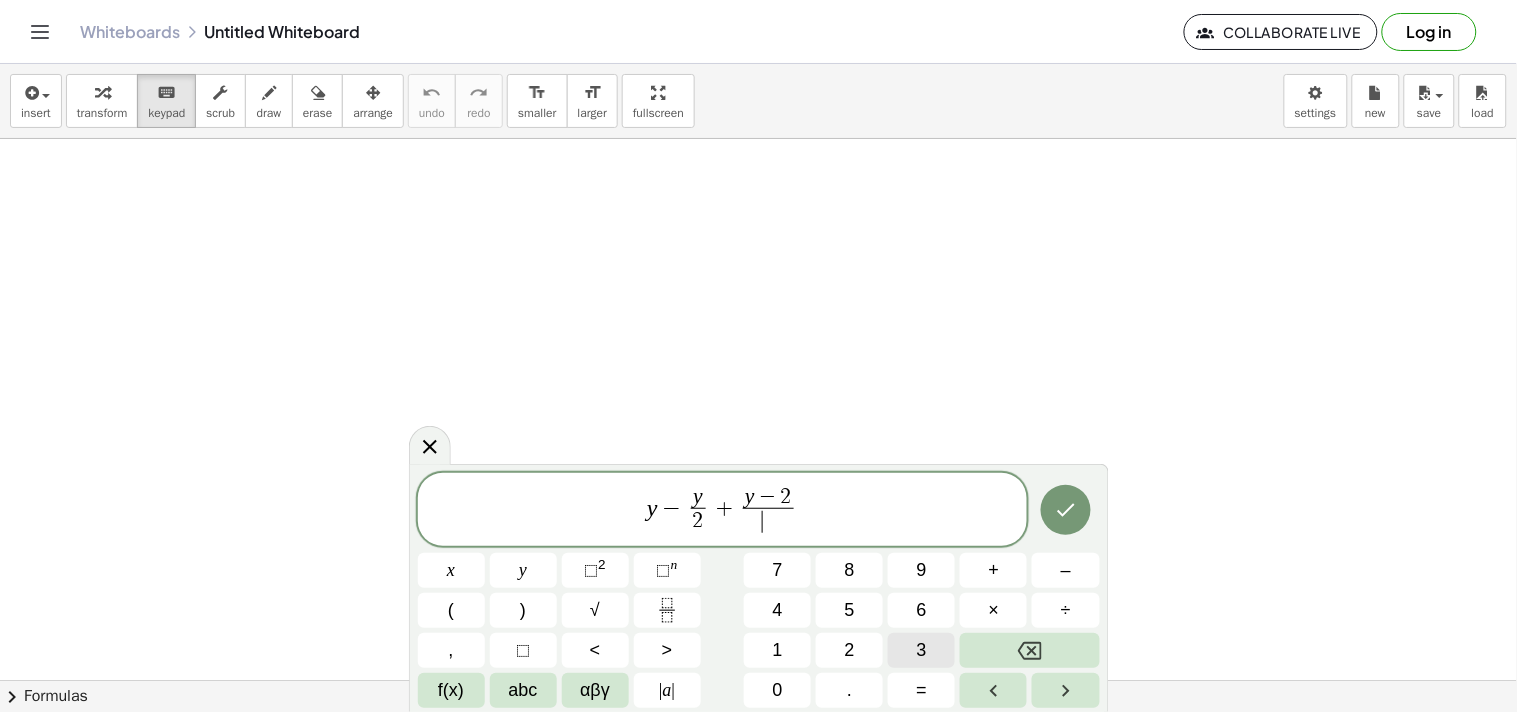 click on "3" at bounding box center (921, 650) 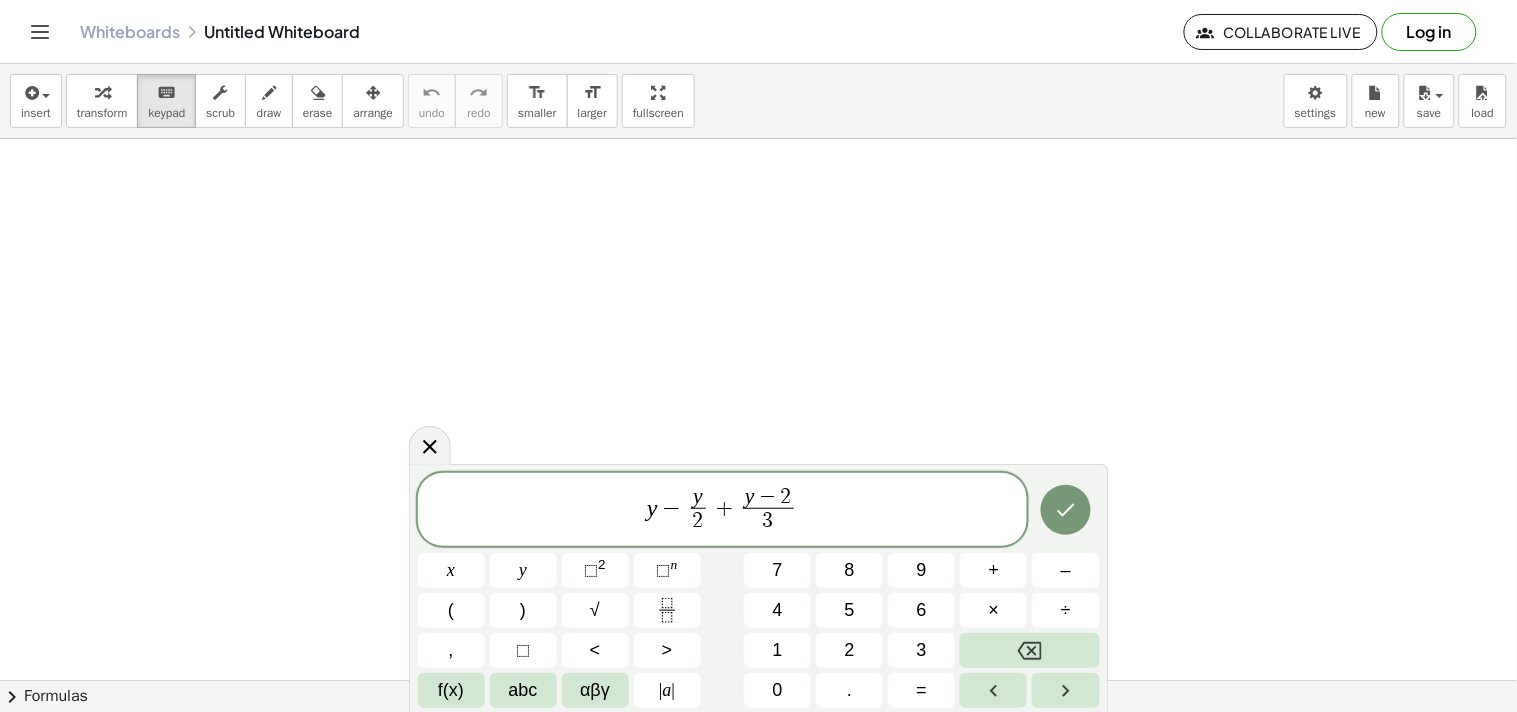 click on "y − y 2 ​ + y − 2 3 ​ ​" at bounding box center [723, 511] 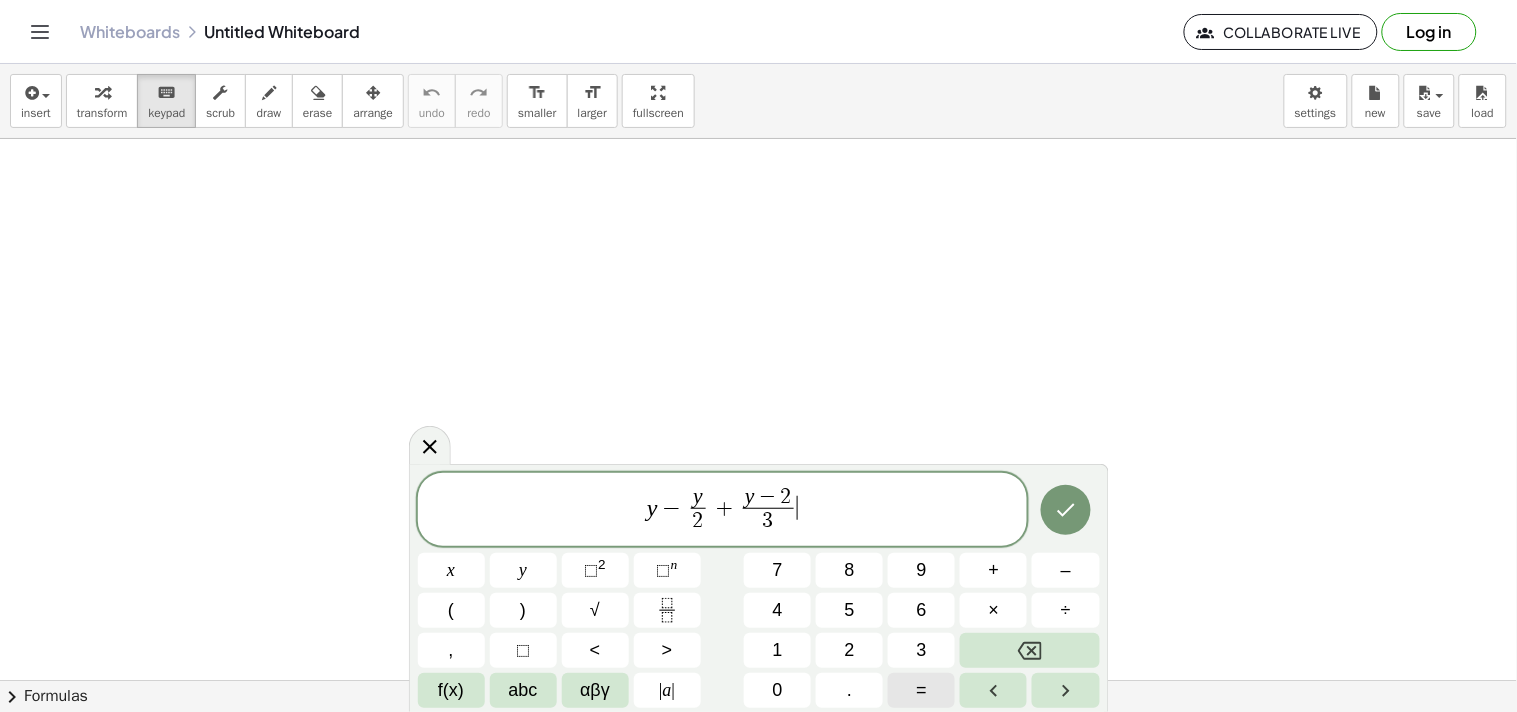click on "=" at bounding box center [922, 690] 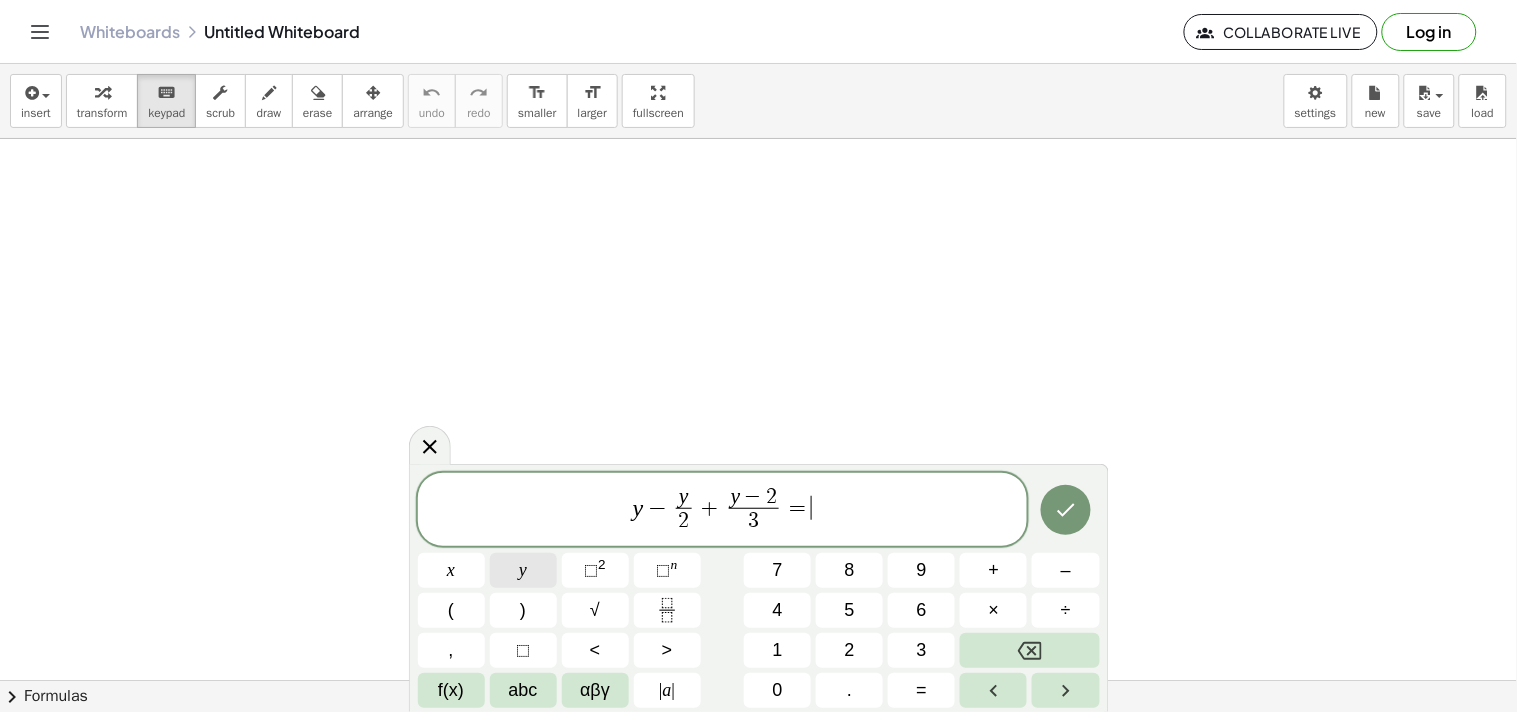 click on "y" at bounding box center [523, 570] 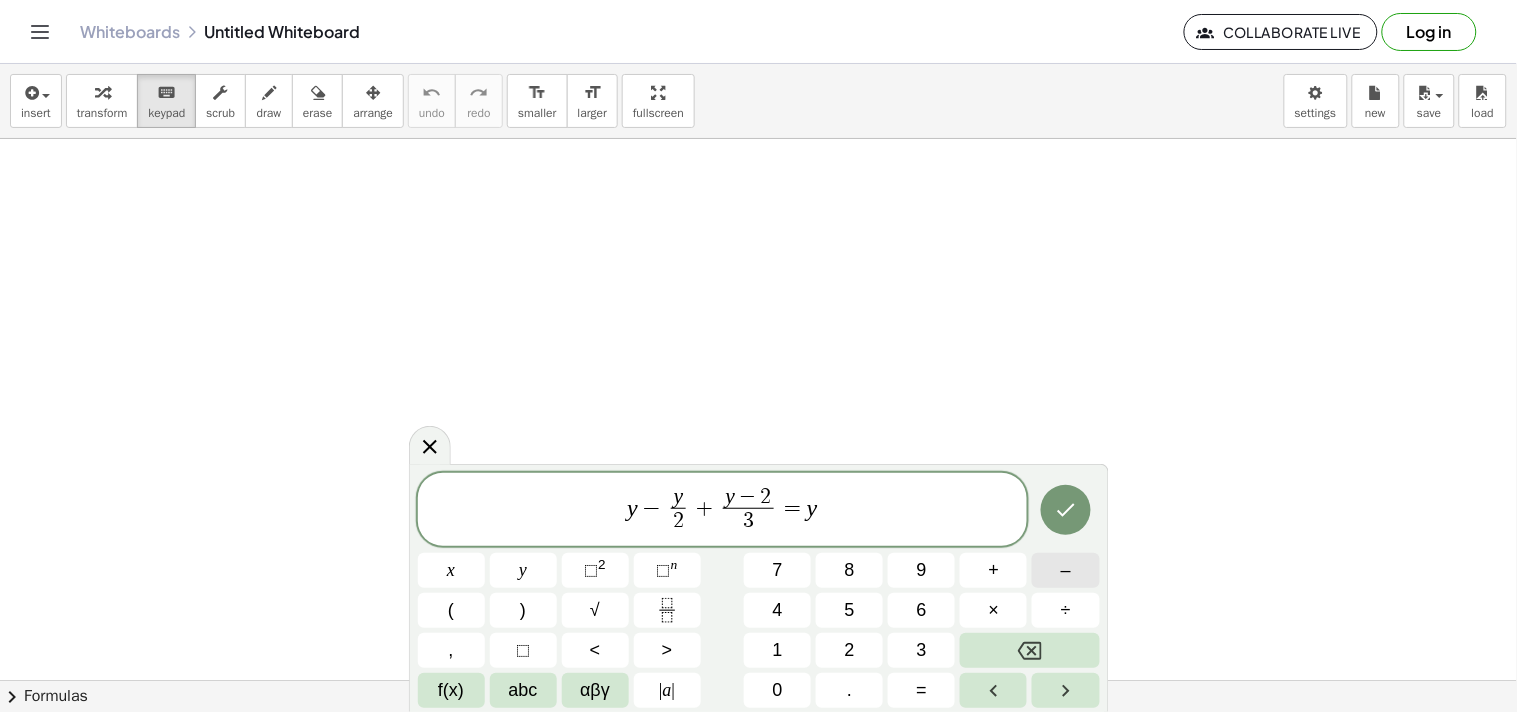 click on "–" at bounding box center [1065, 570] 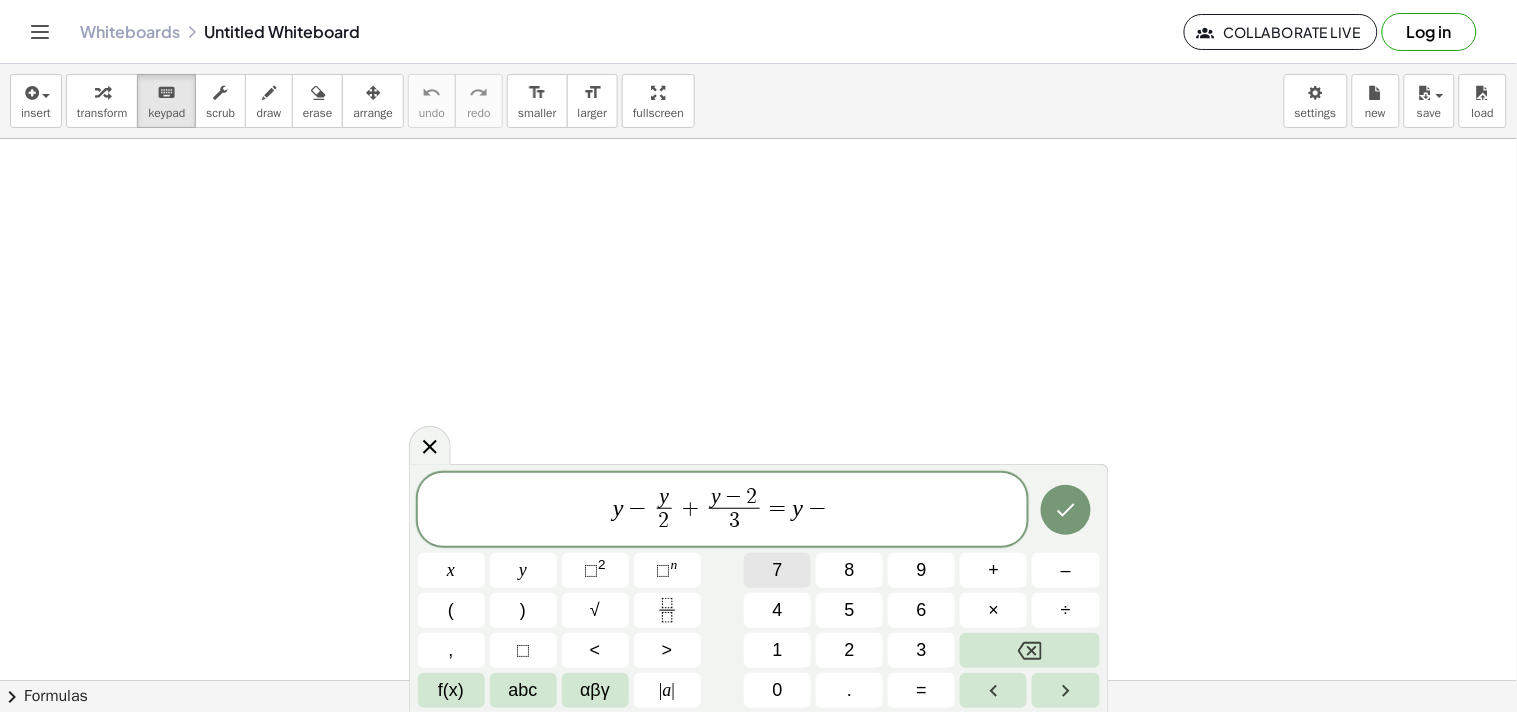 click on "7" at bounding box center (777, 570) 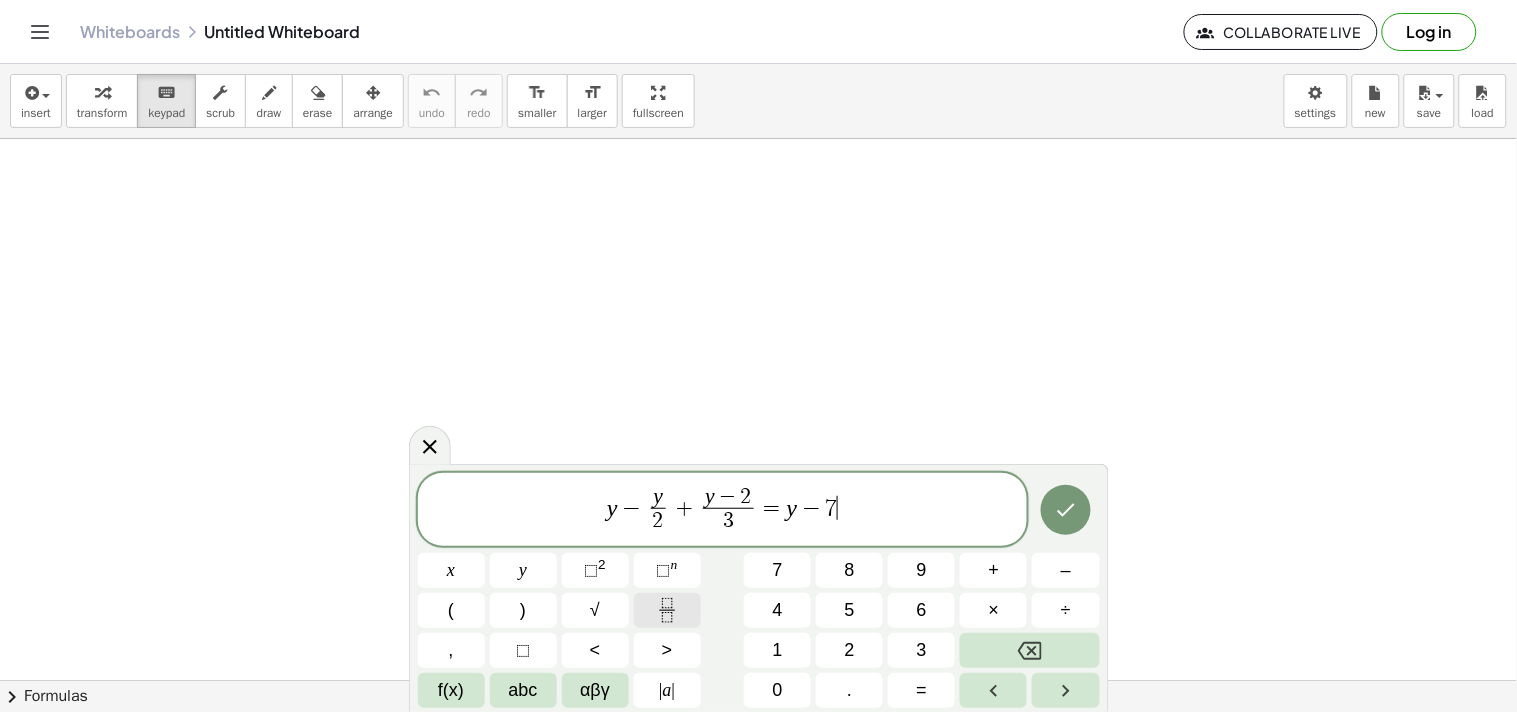 click 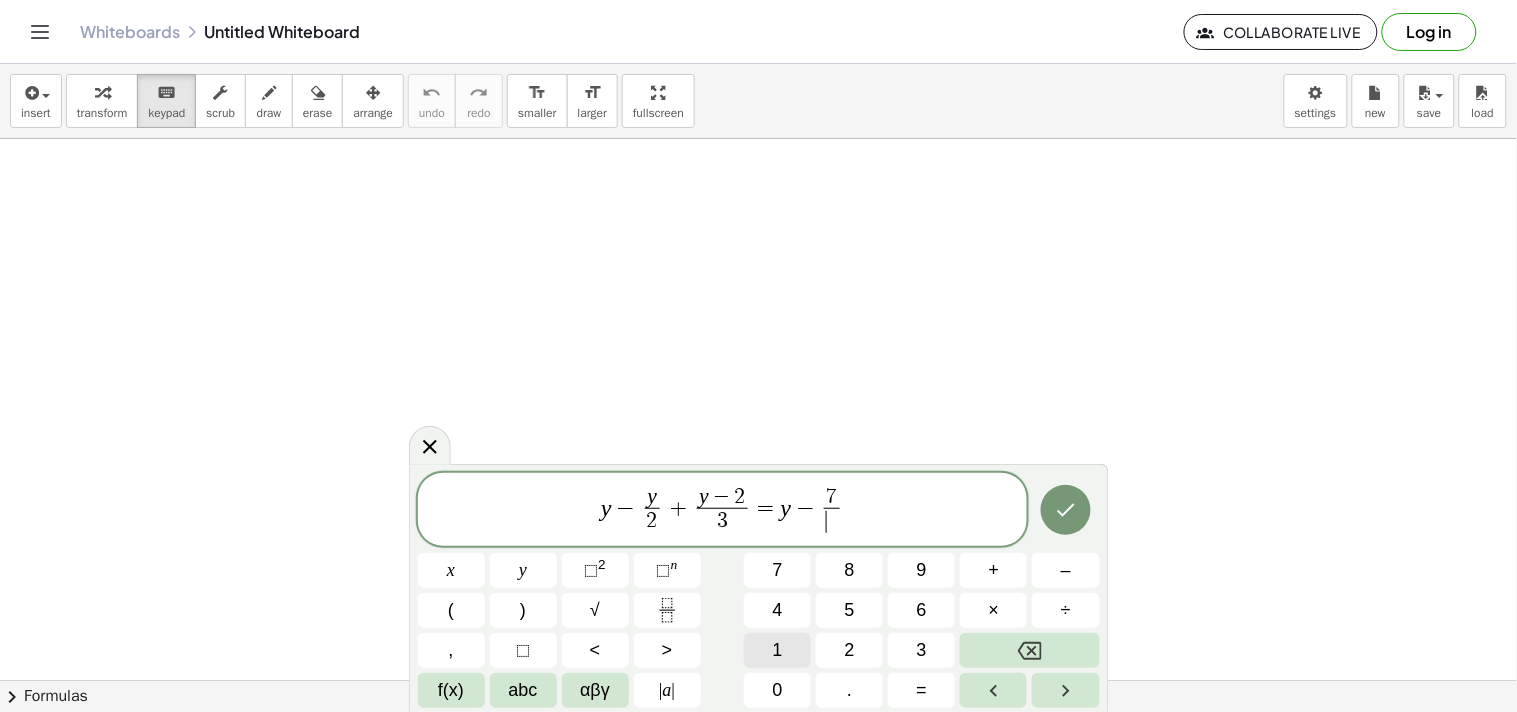 click on "1" at bounding box center [777, 650] 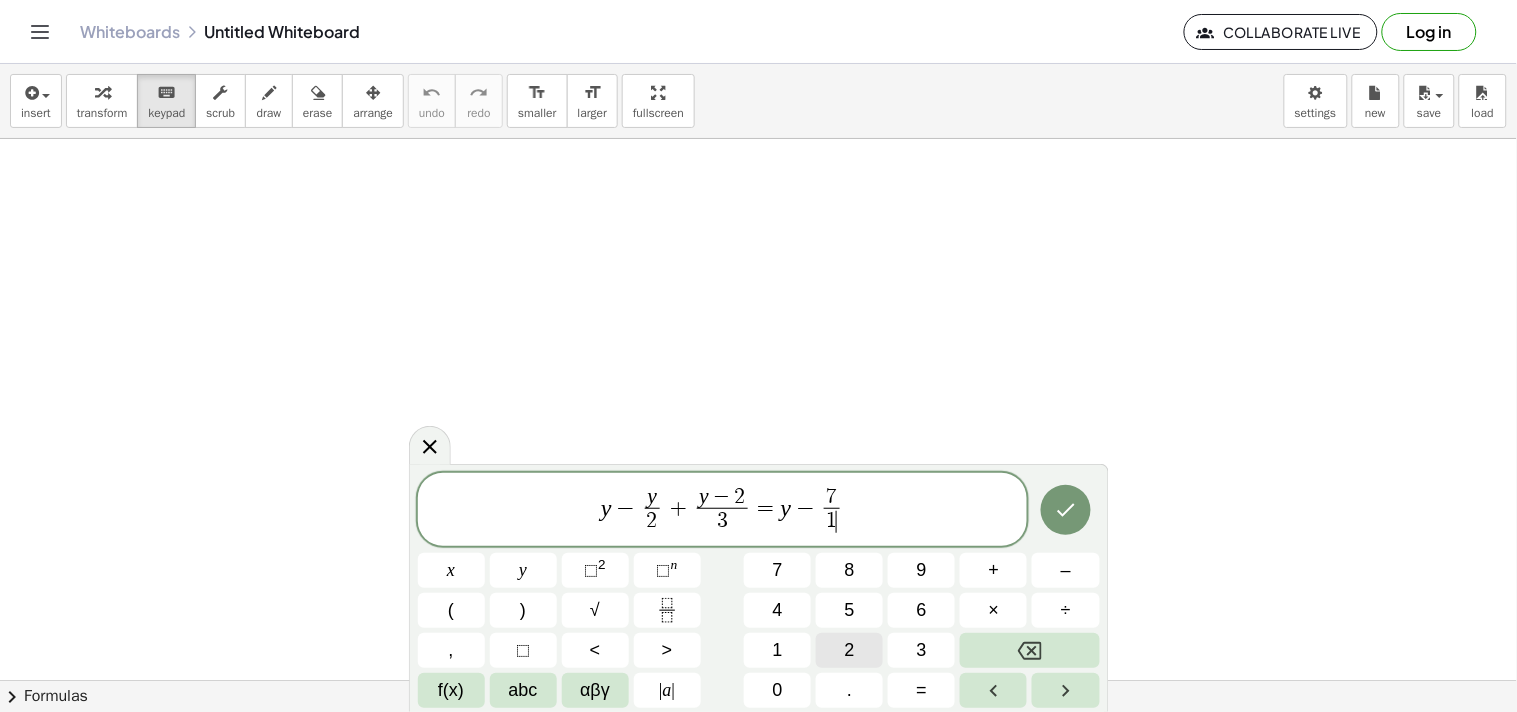 click on "2" at bounding box center (849, 650) 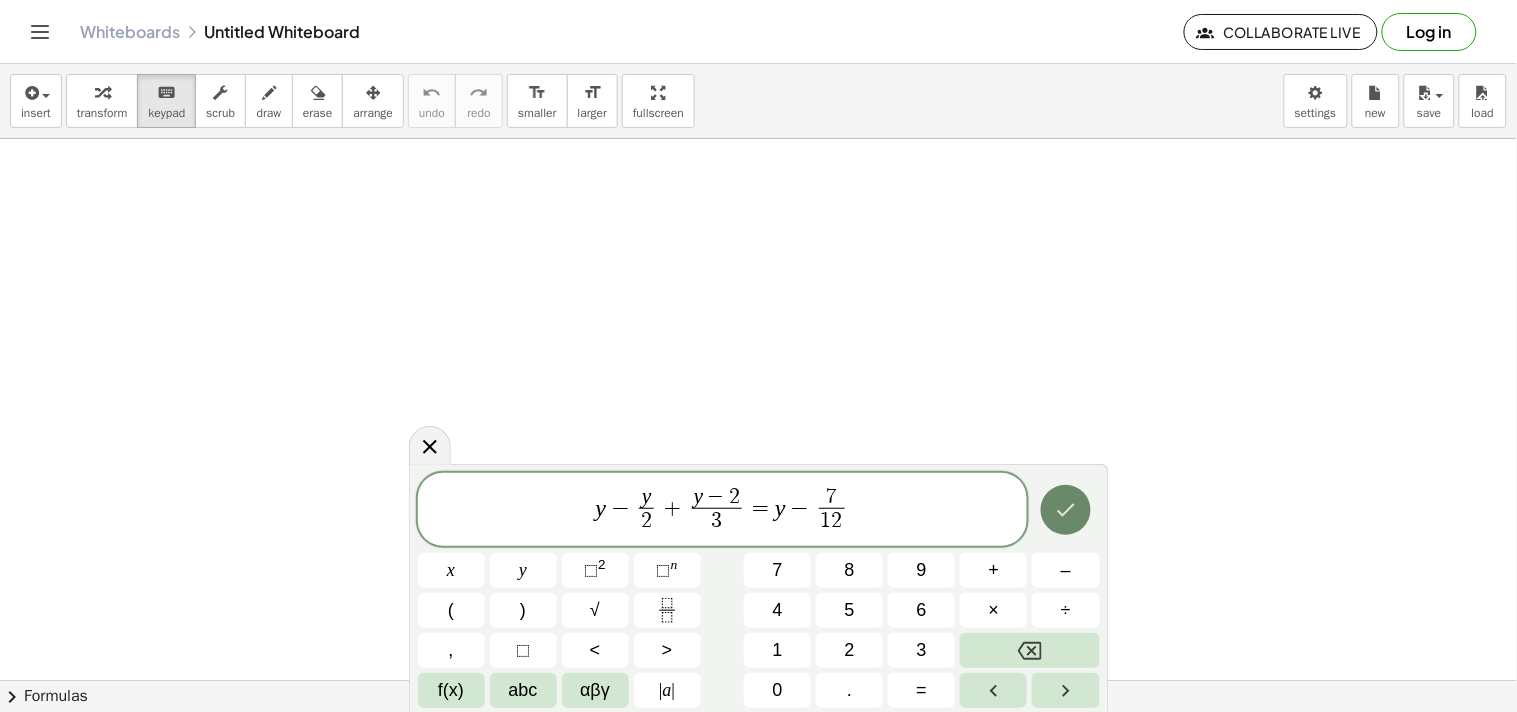 click 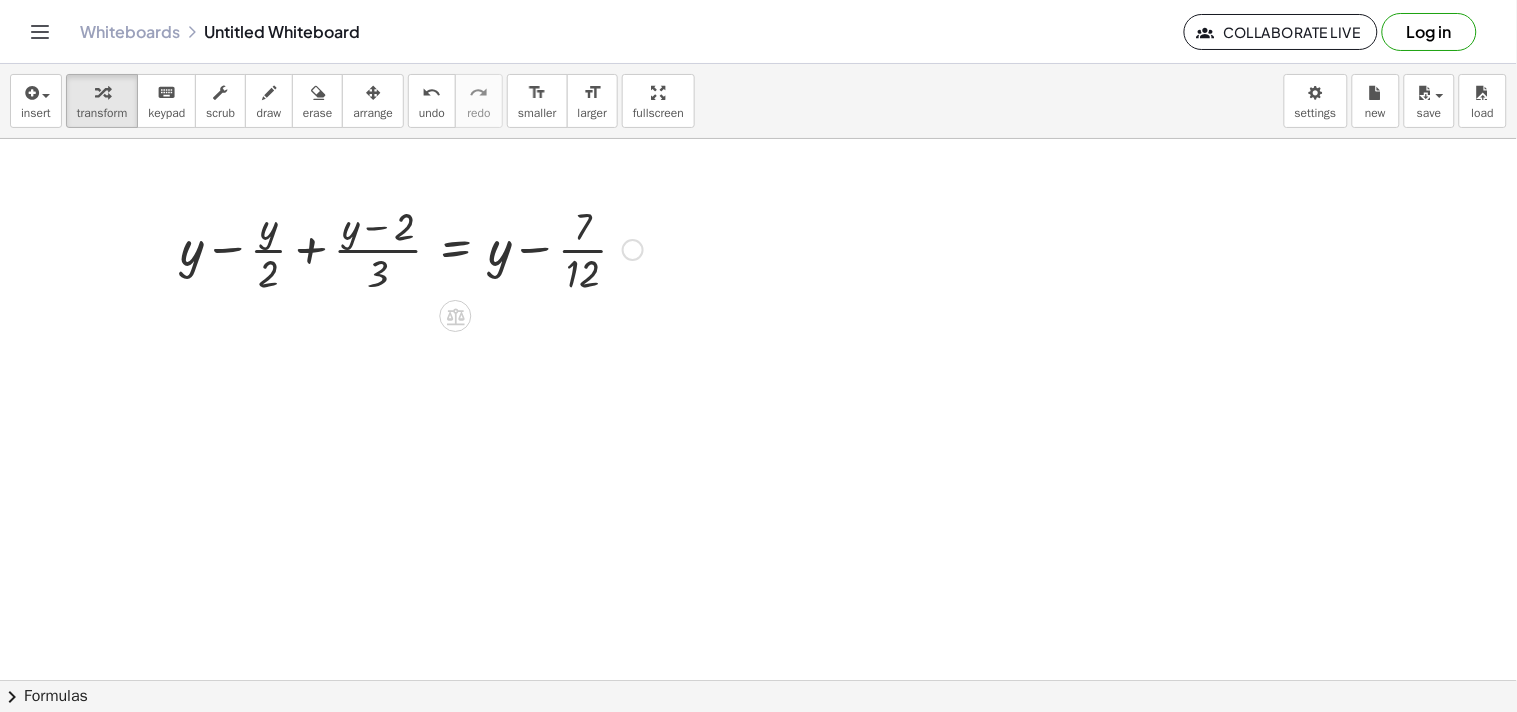 click at bounding box center (411, 248) 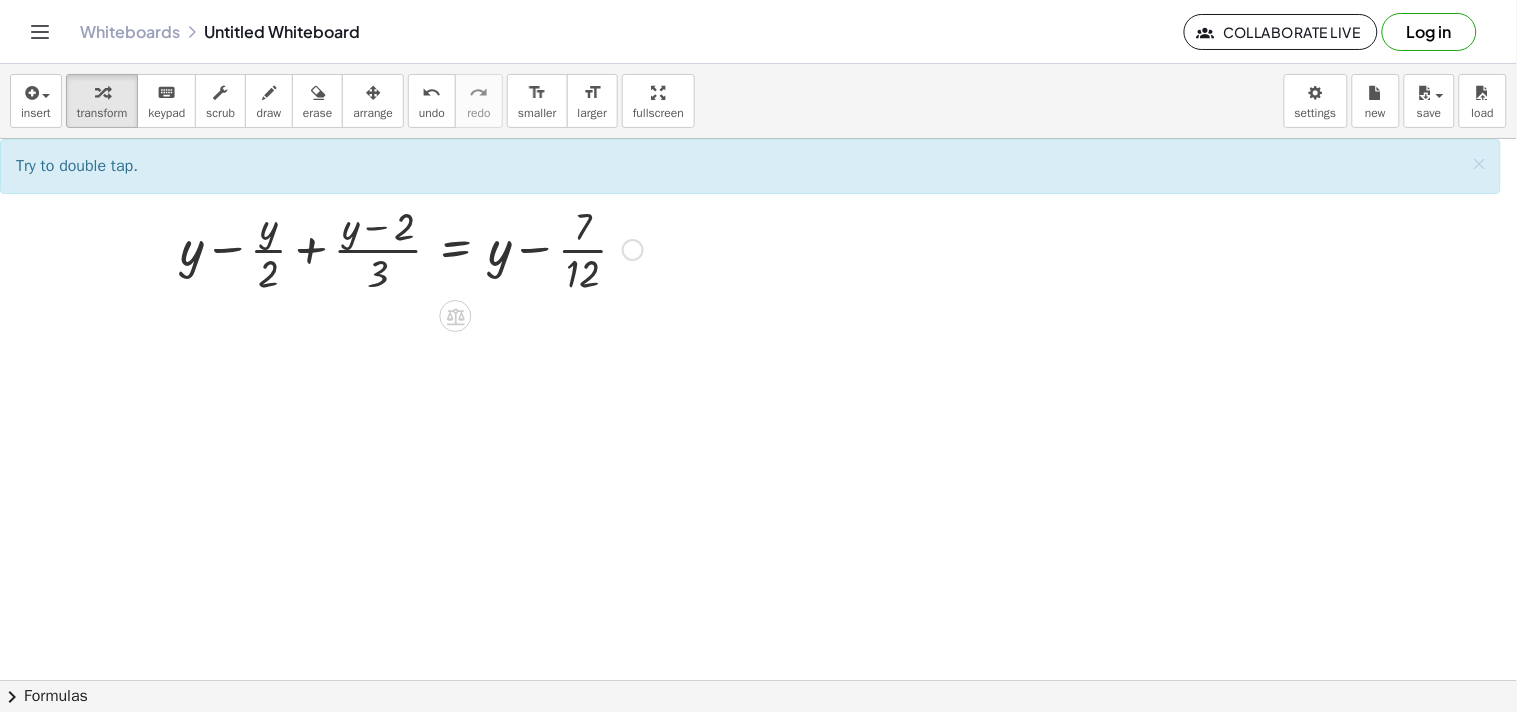 click at bounding box center (411, 248) 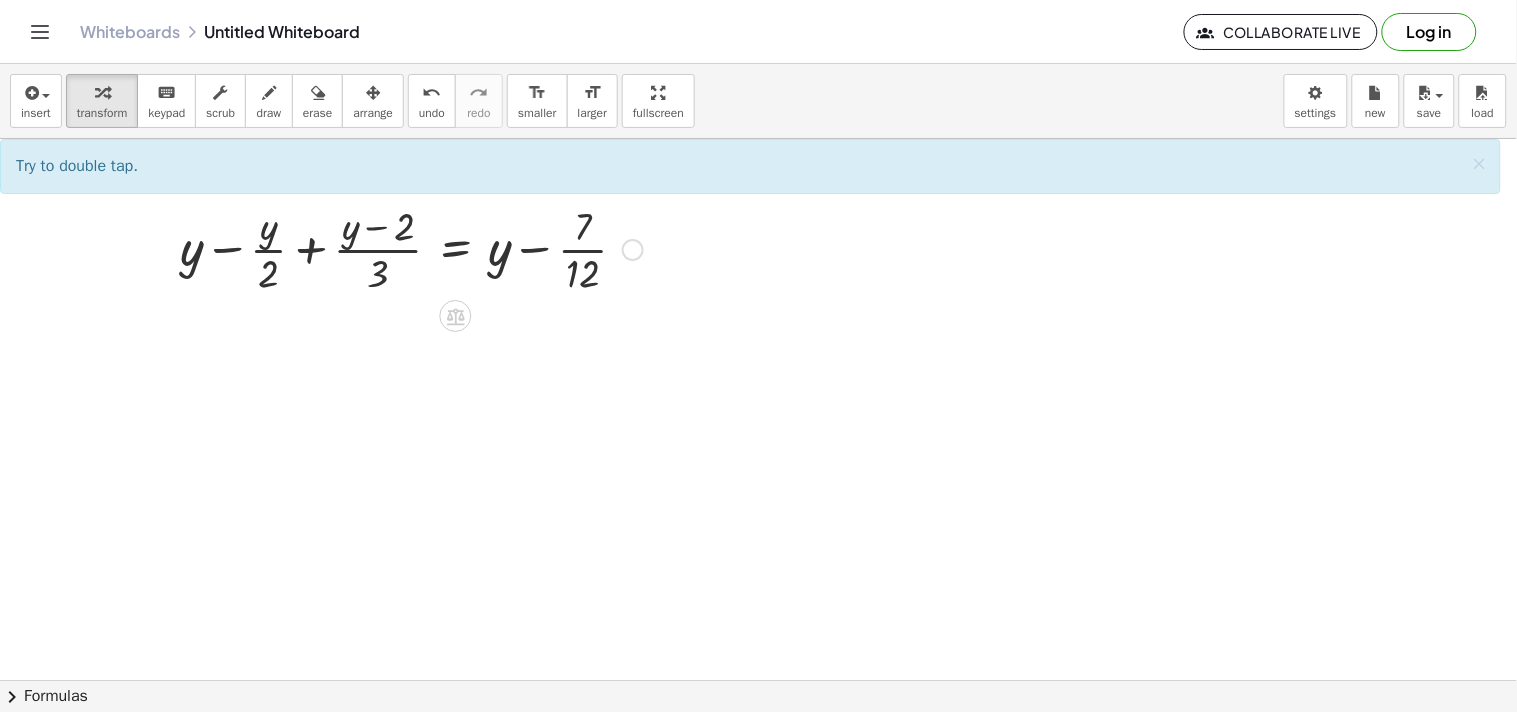 click at bounding box center (411, 248) 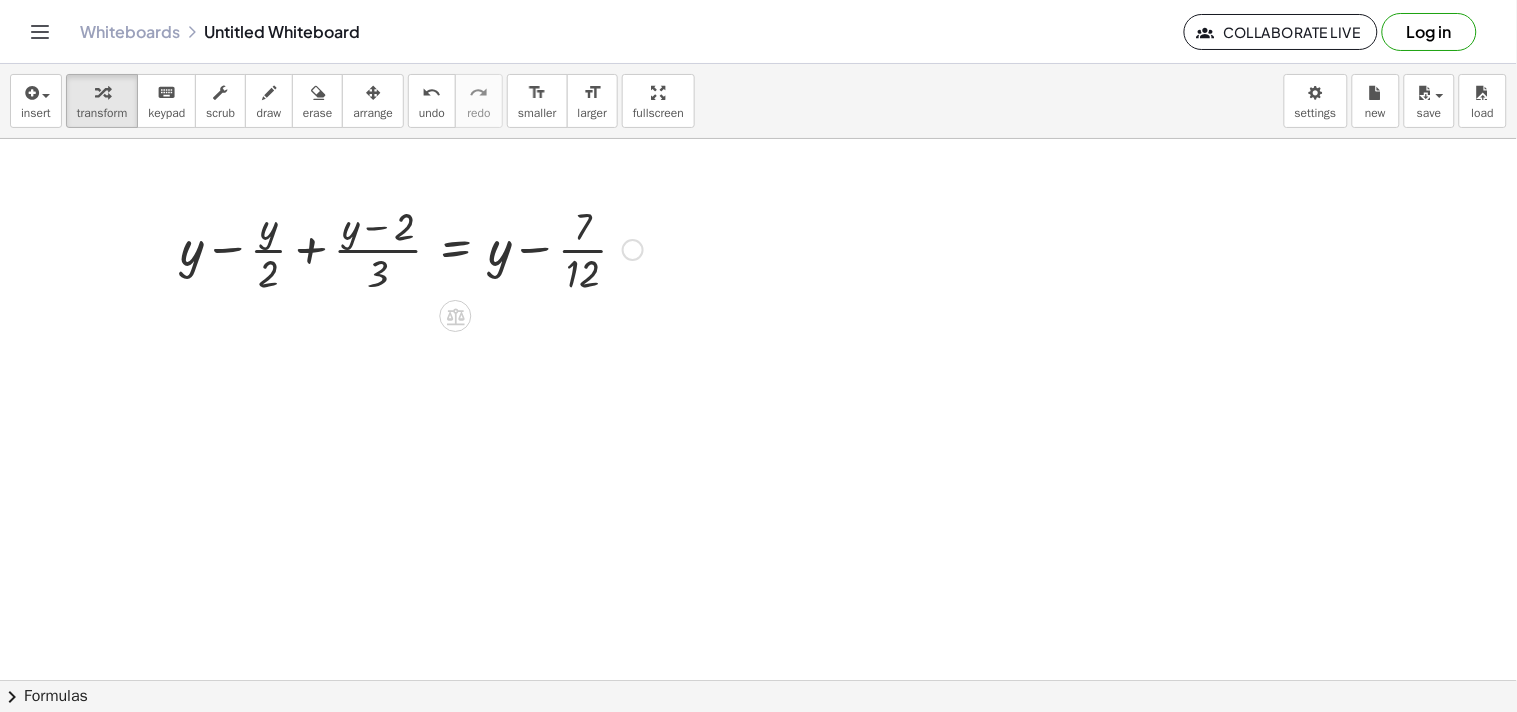 click at bounding box center (411, 248) 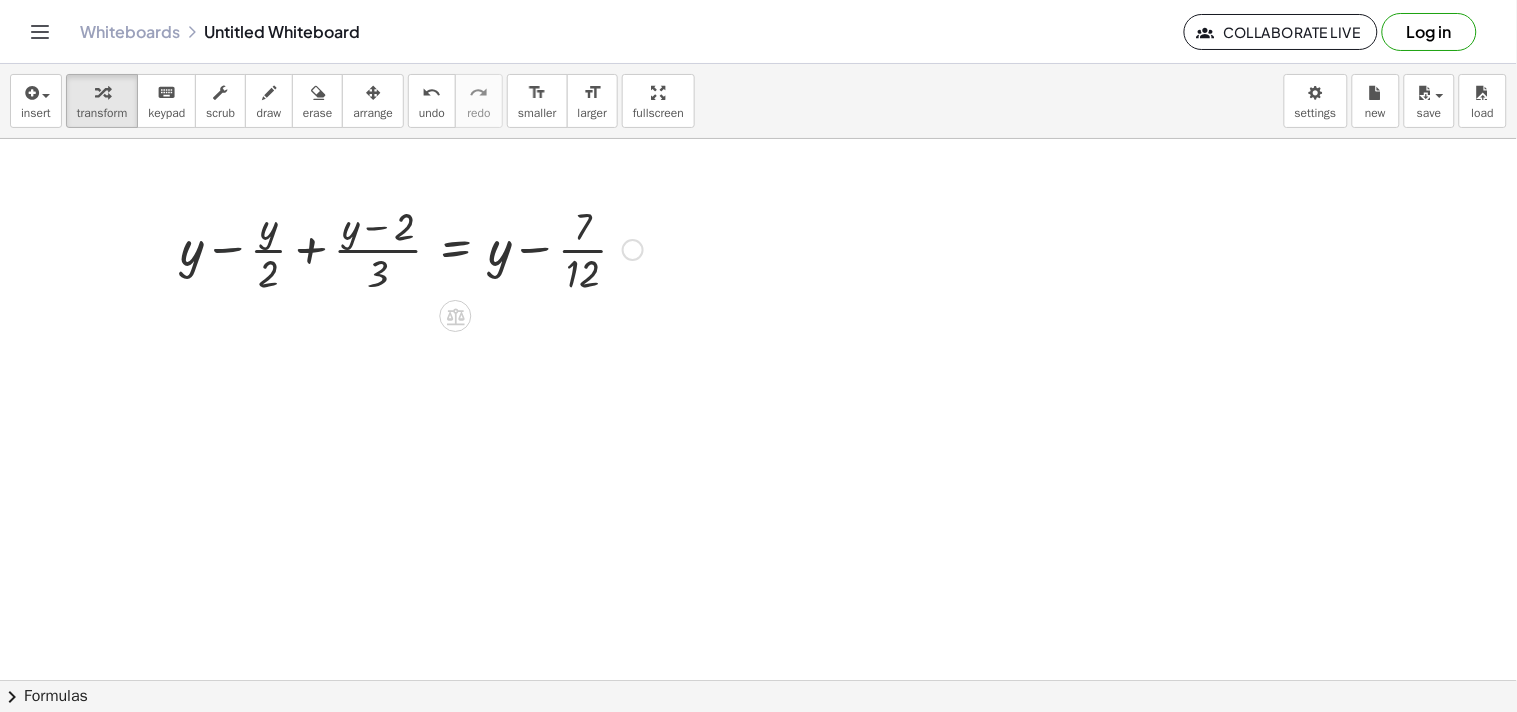click at bounding box center [411, 248] 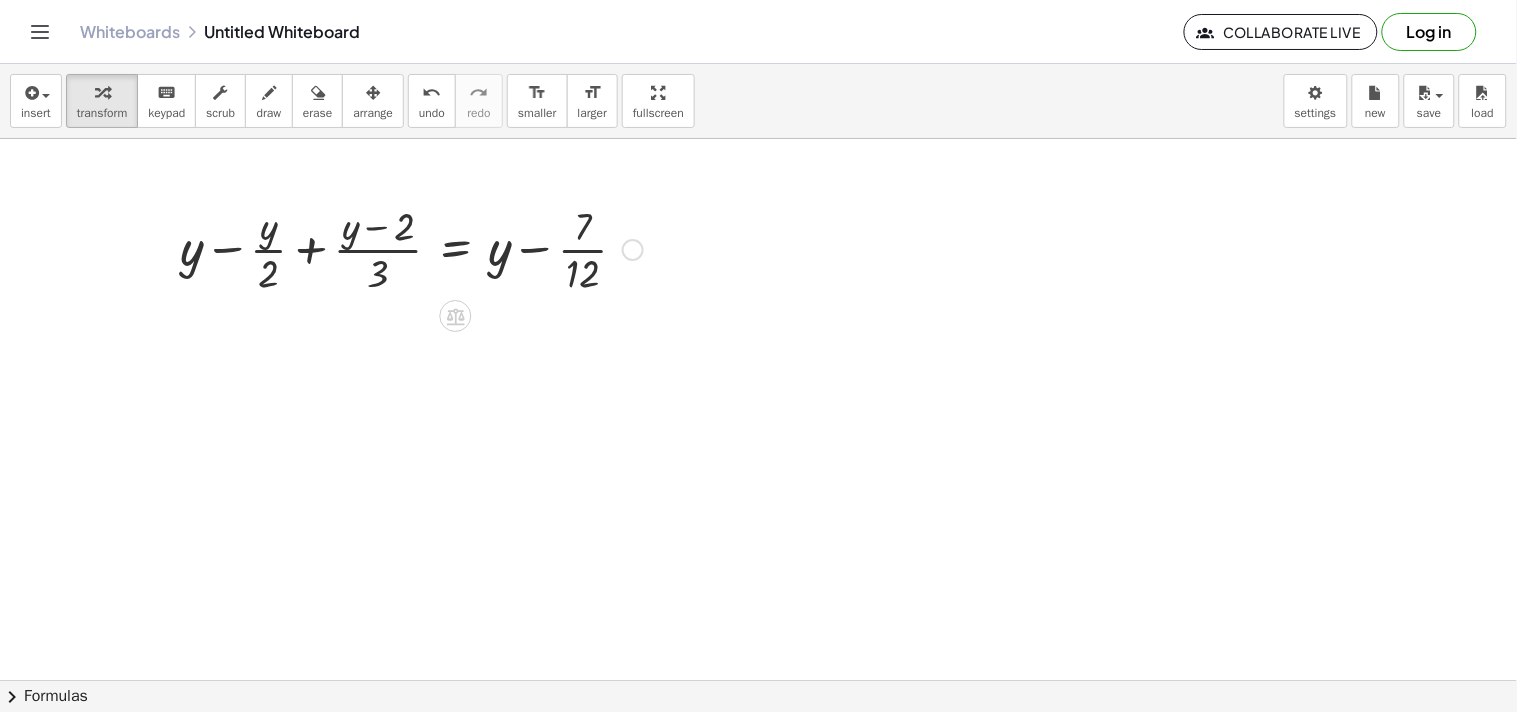 click at bounding box center (411, 248) 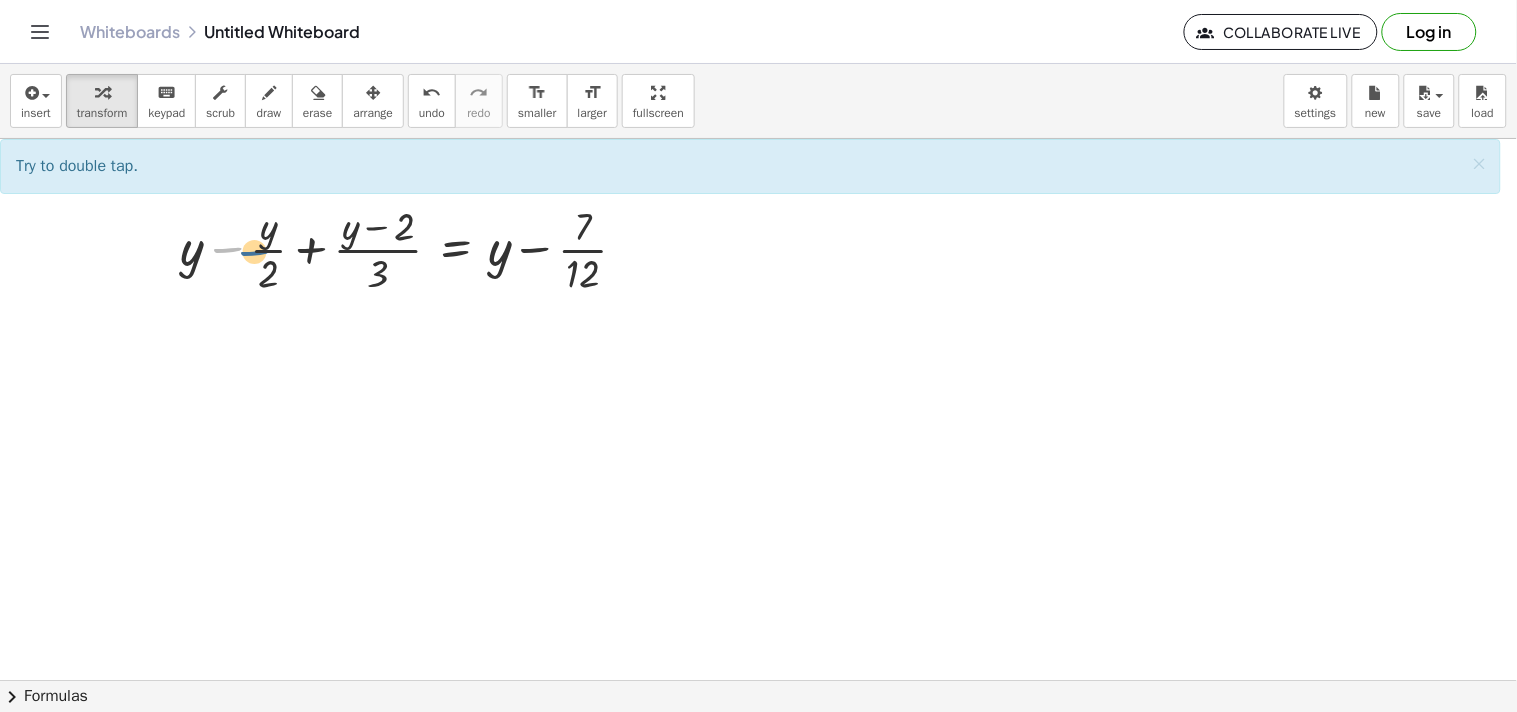 drag, startPoint x: 227, startPoint y: 254, endPoint x: 255, endPoint y: 257, distance: 28.160255 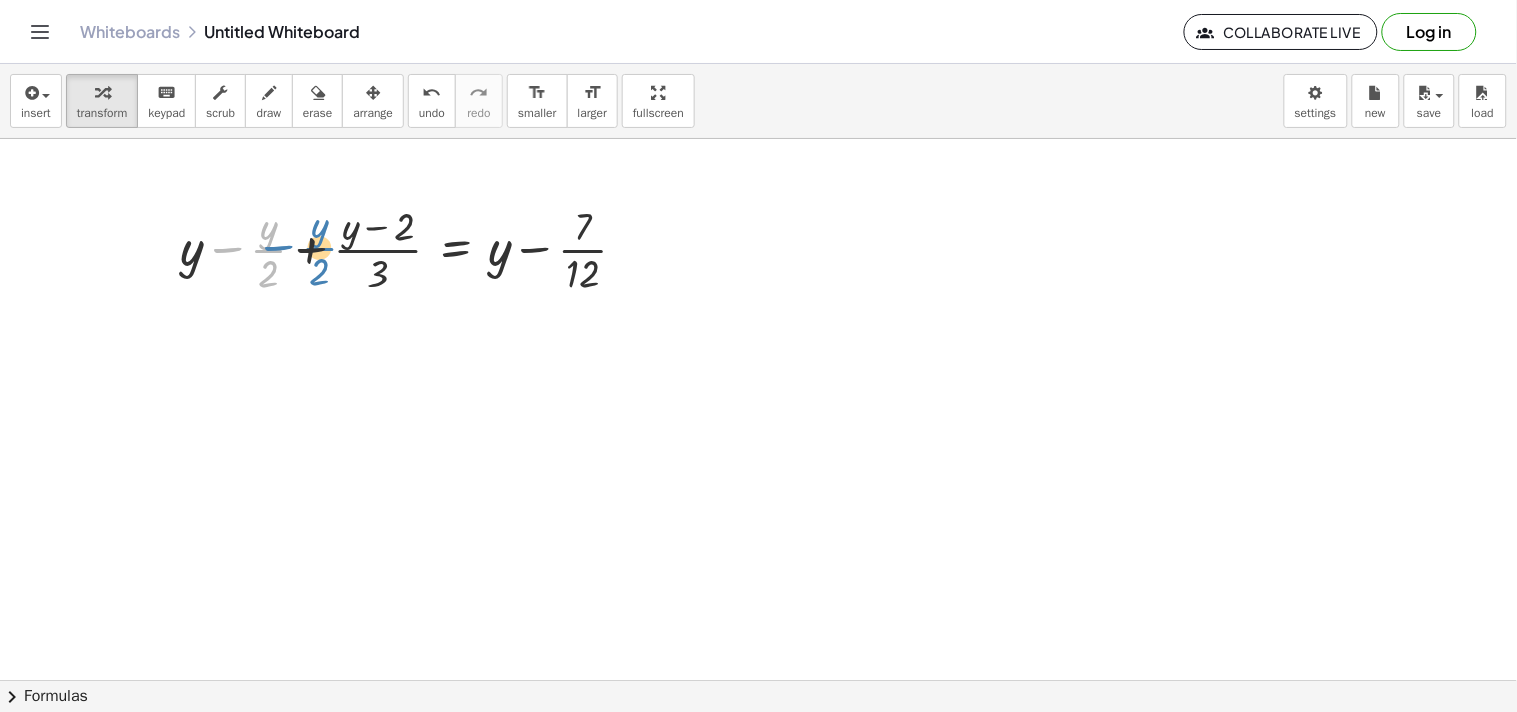 drag, startPoint x: 276, startPoint y: 248, endPoint x: 325, endPoint y: 247, distance: 49.010204 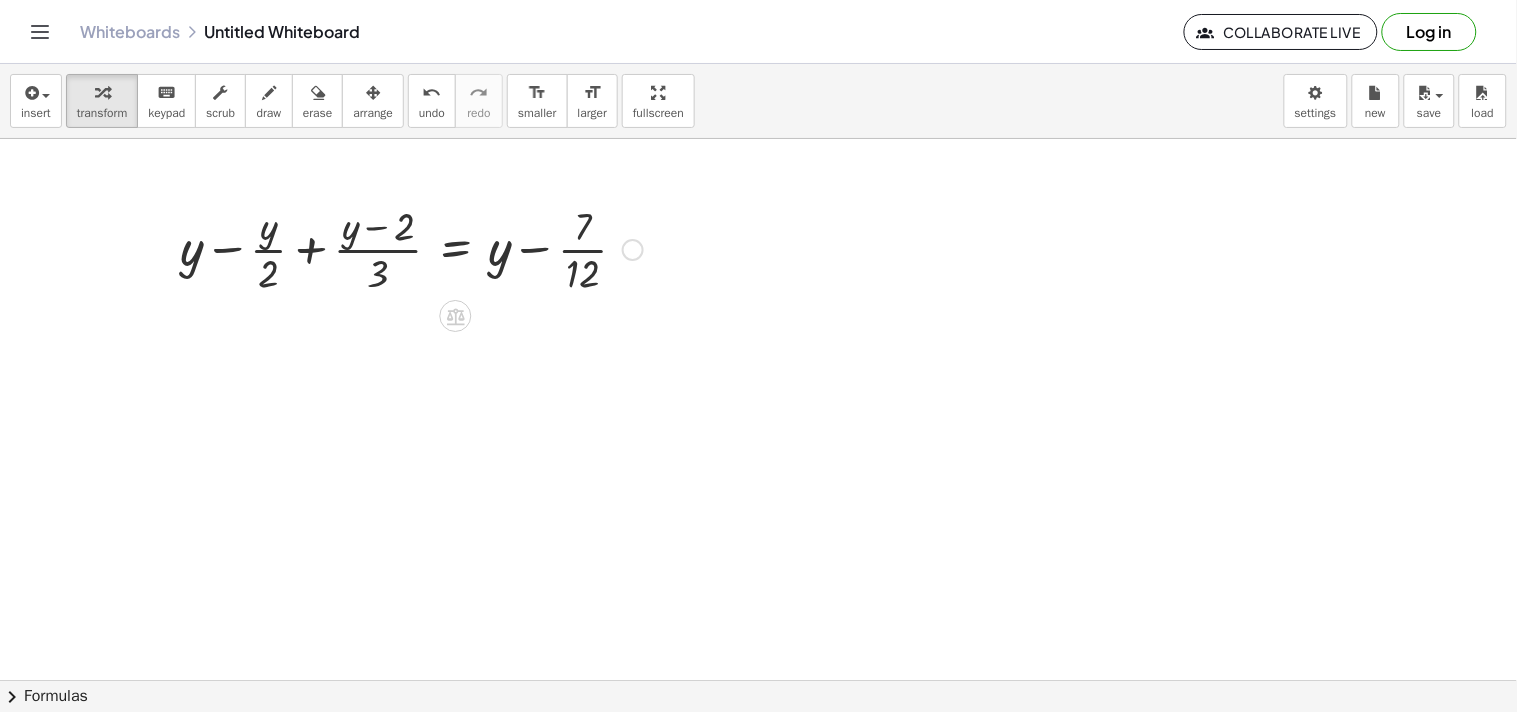 click at bounding box center (411, 248) 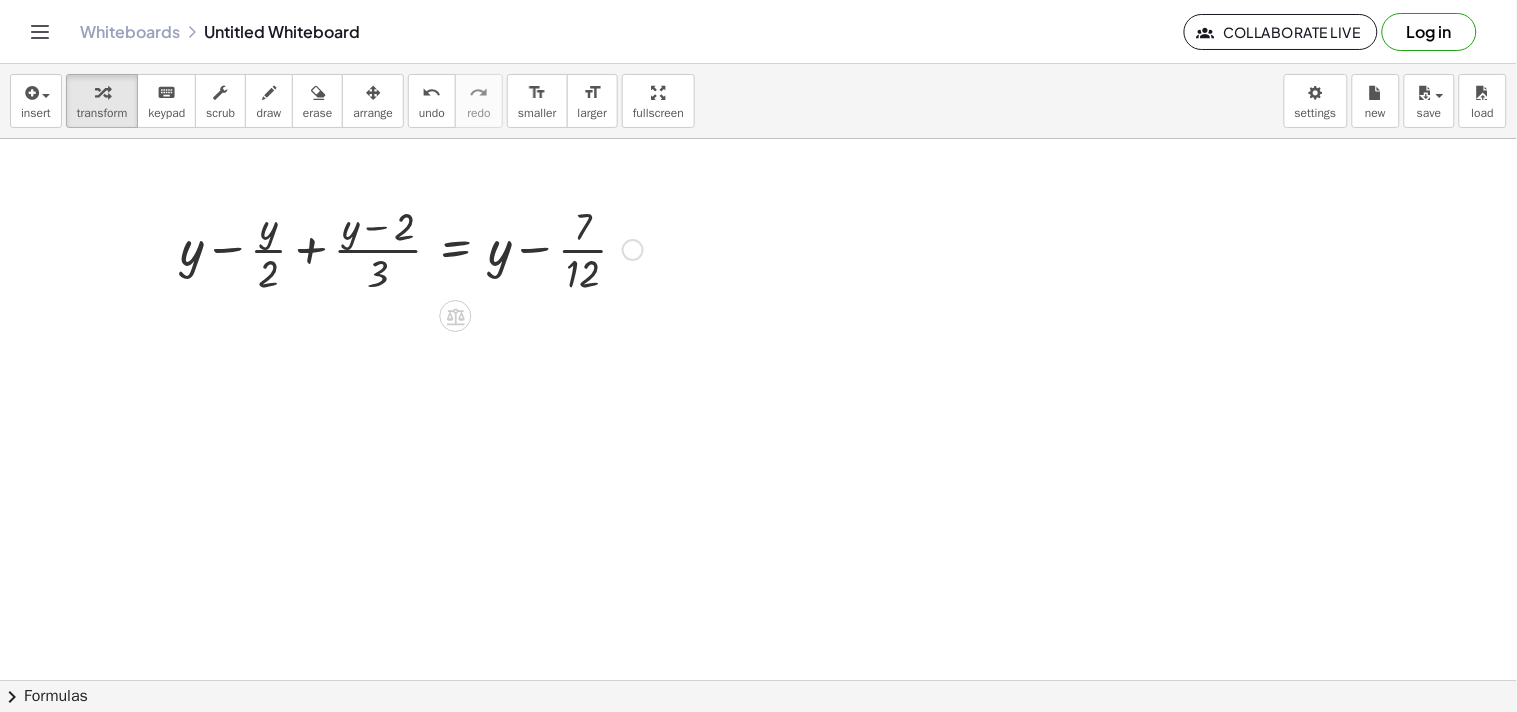 click at bounding box center (411, 248) 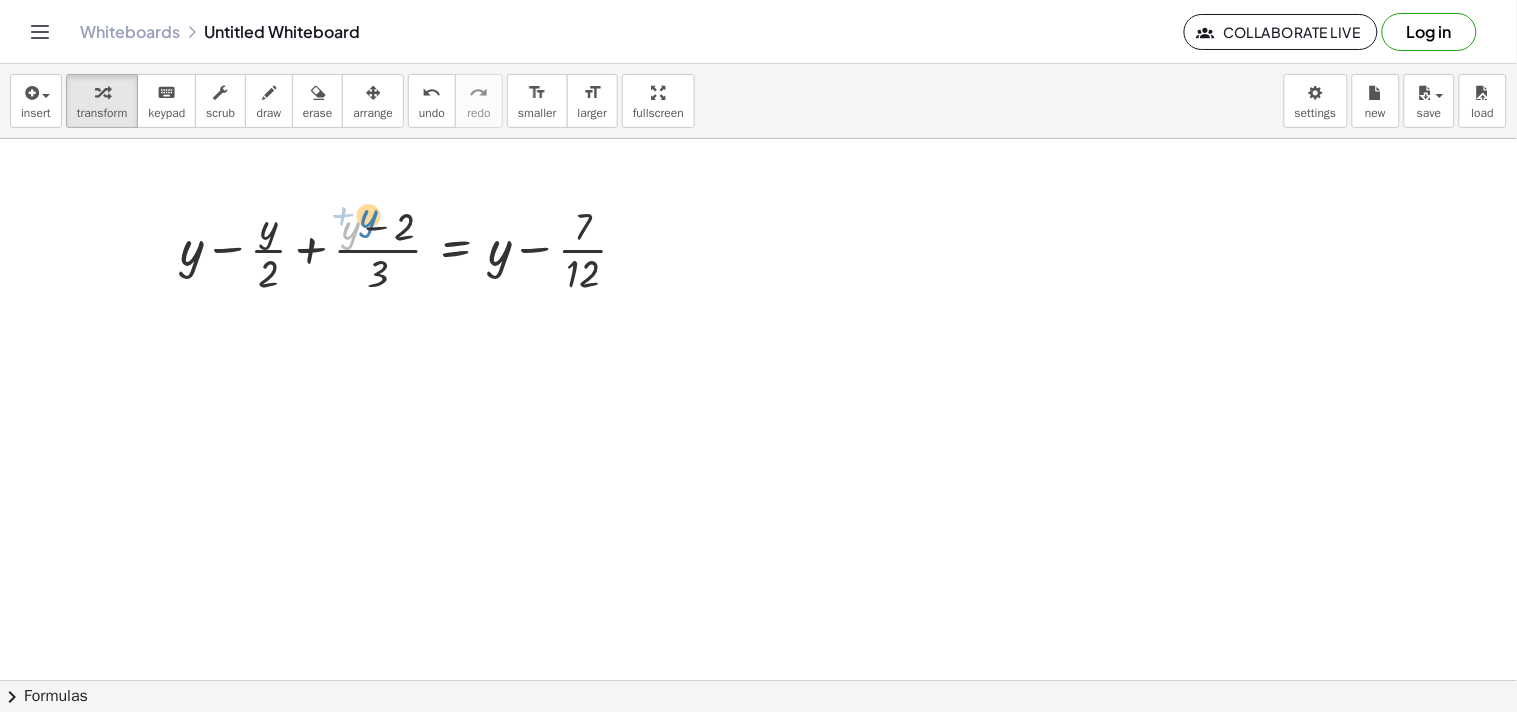 drag, startPoint x: 343, startPoint y: 237, endPoint x: 361, endPoint y: 225, distance: 21.633308 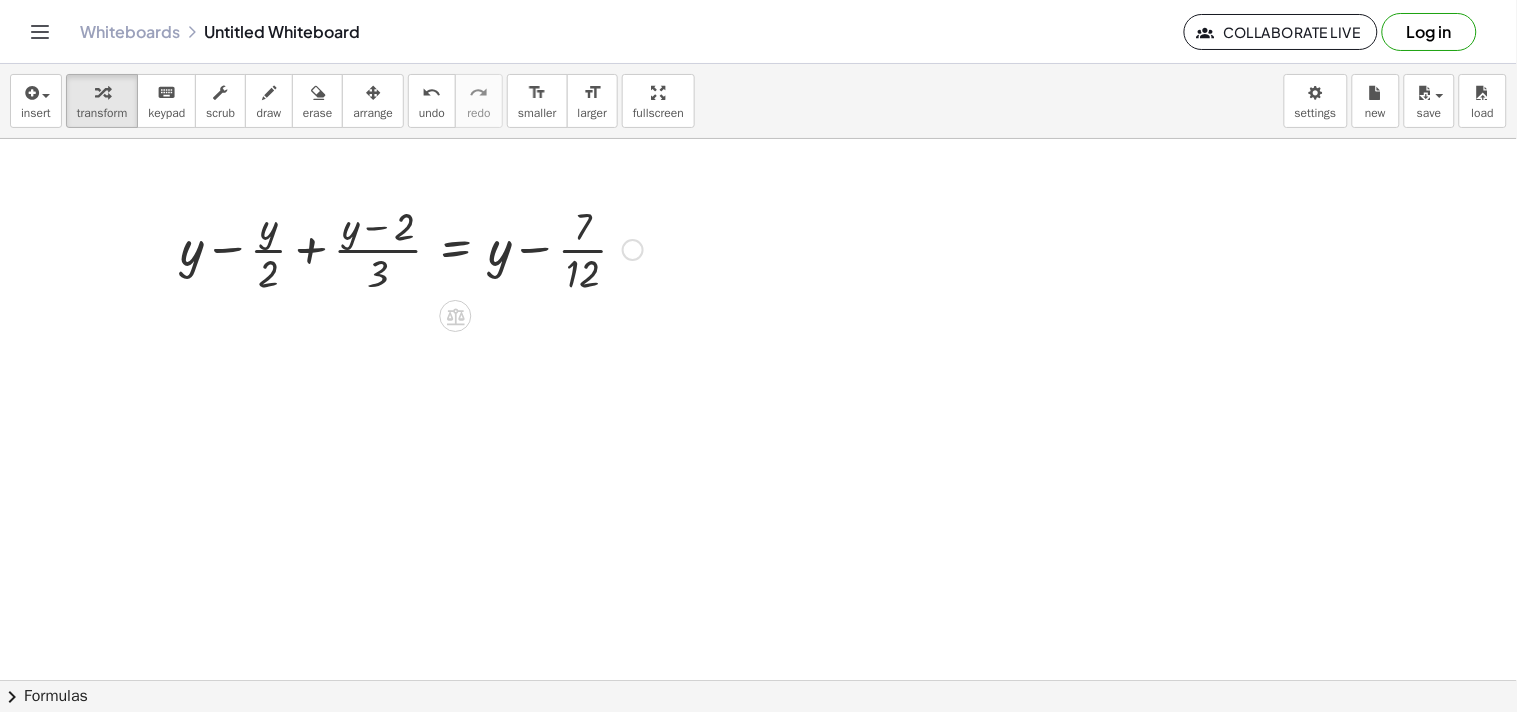click at bounding box center [411, 248] 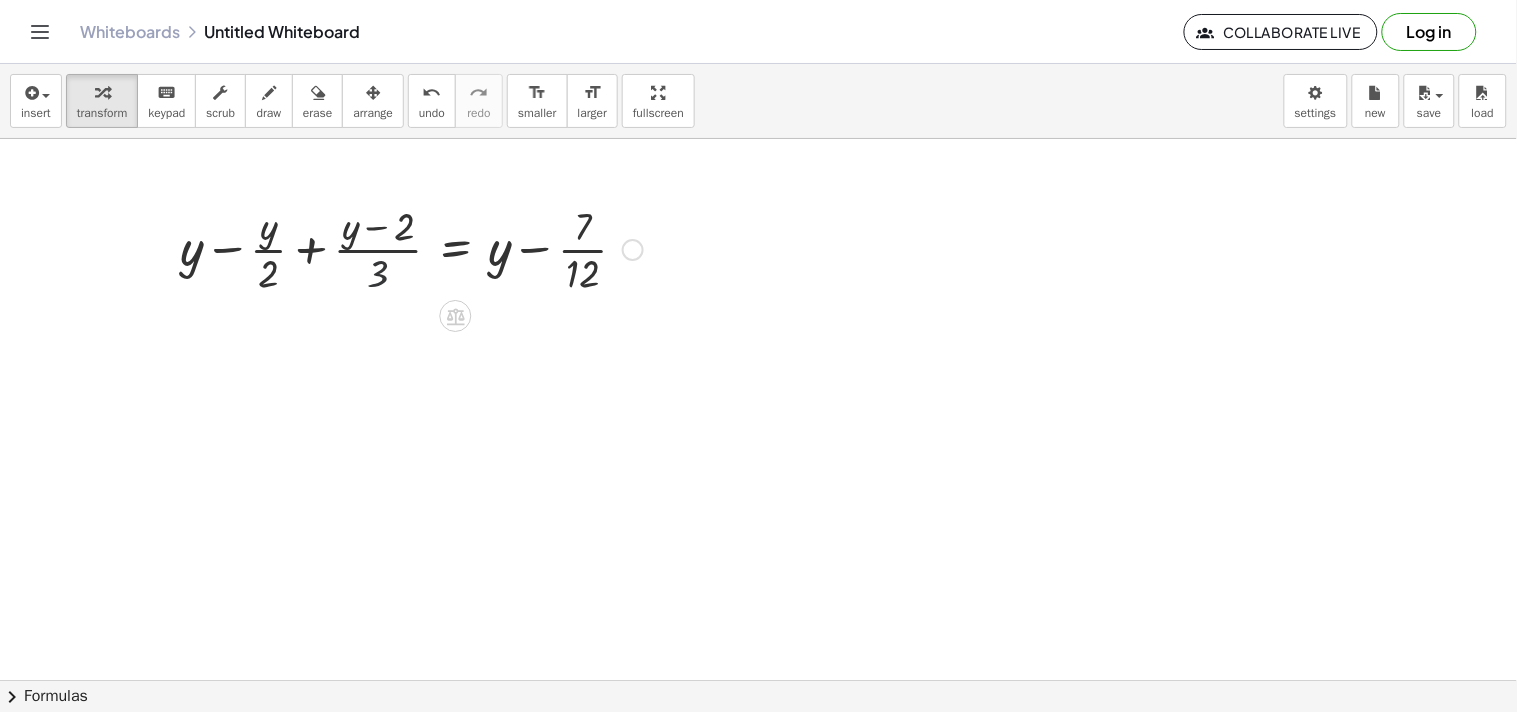 click at bounding box center (411, 248) 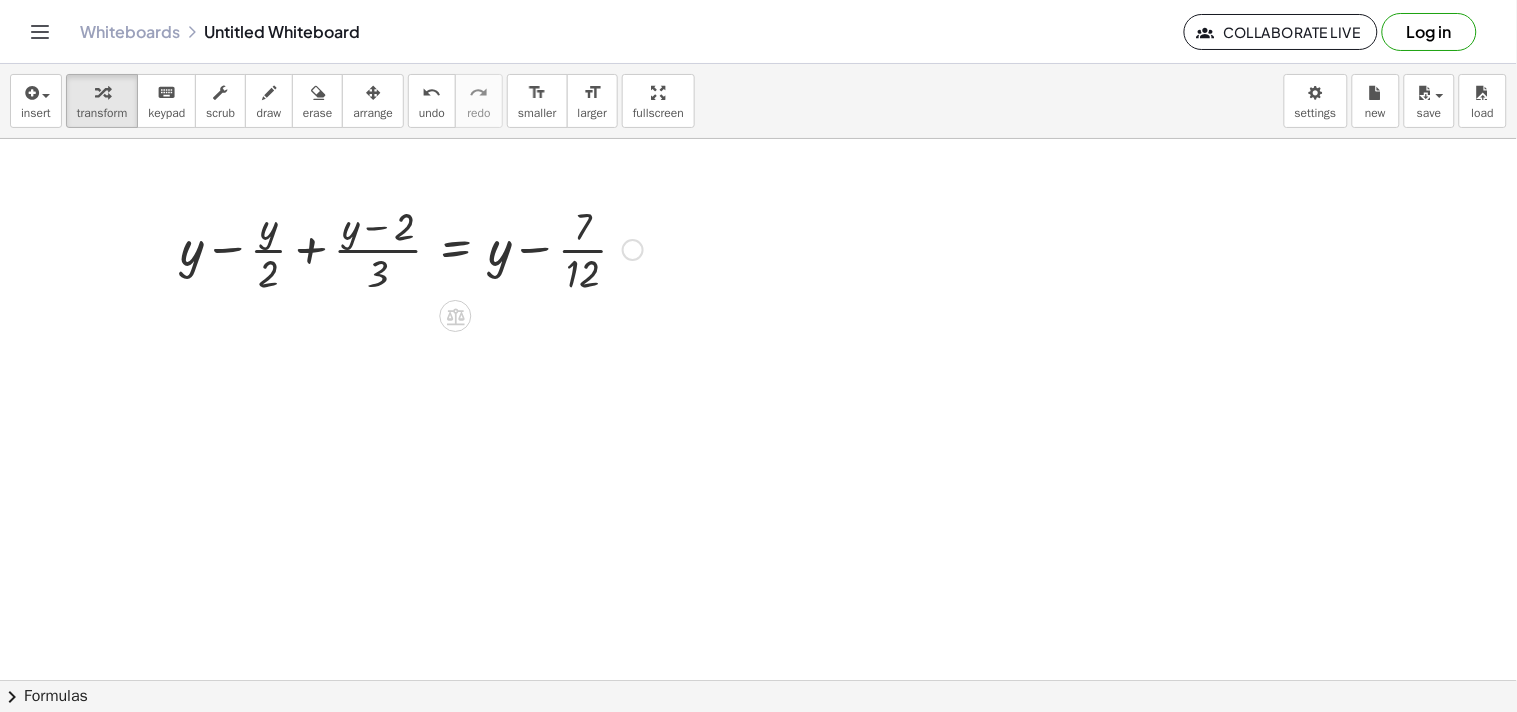 click at bounding box center (633, 250) 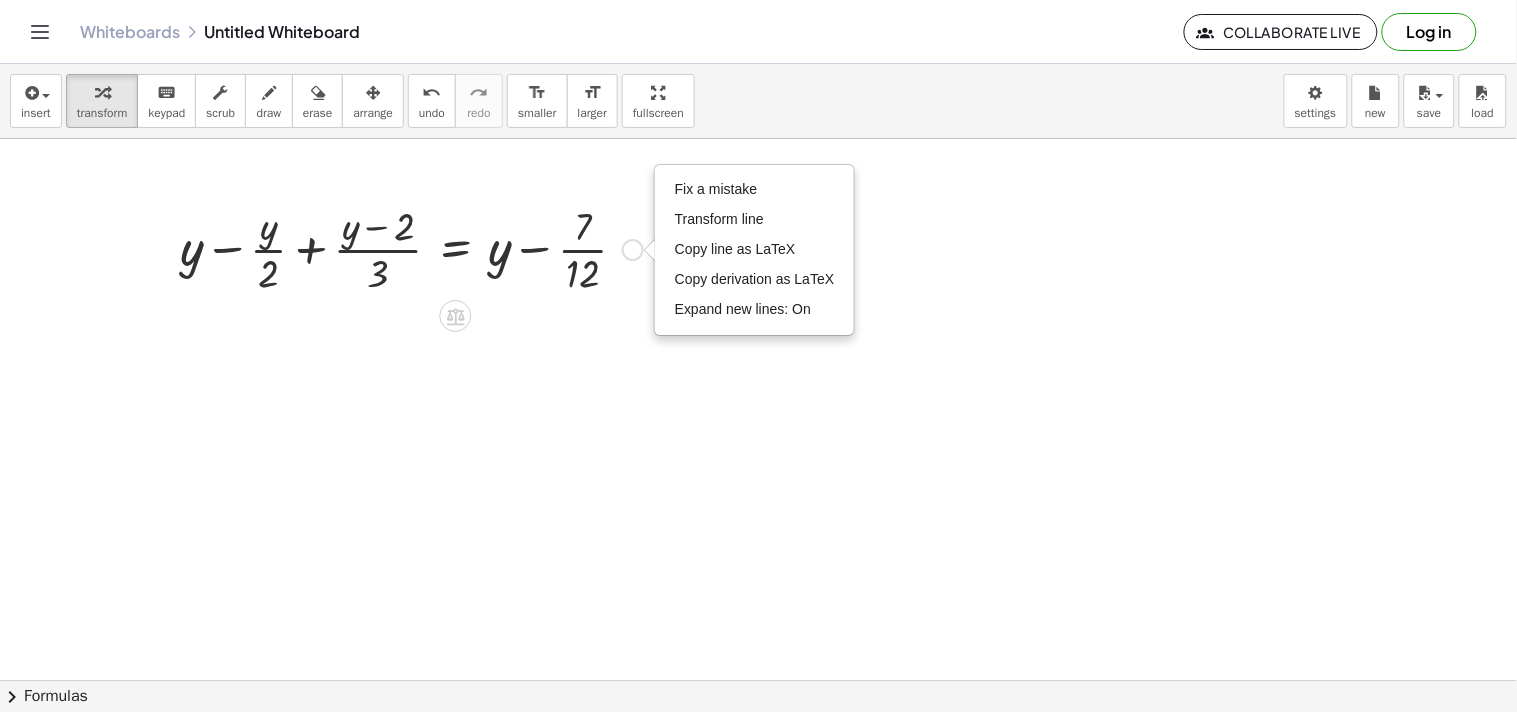 click at bounding box center (411, 248) 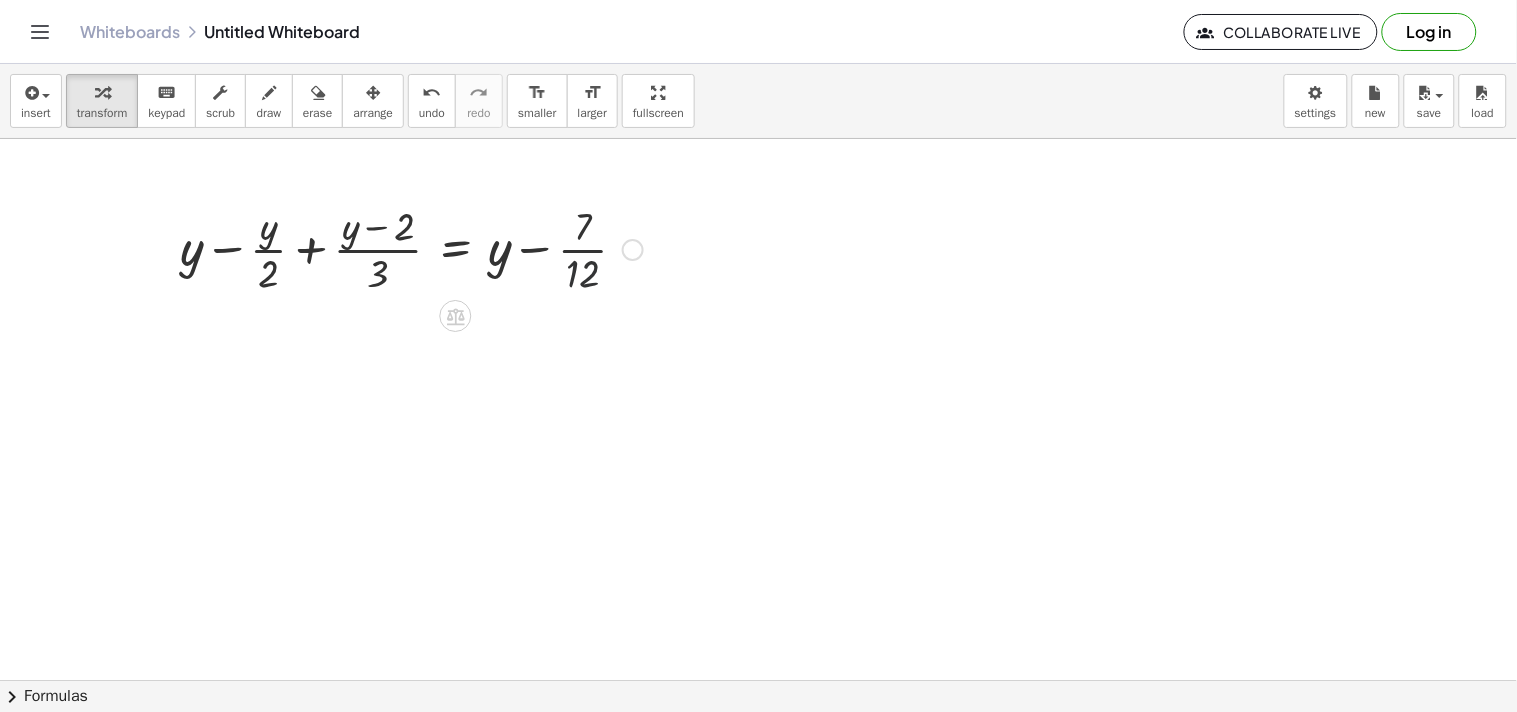 click at bounding box center (411, 248) 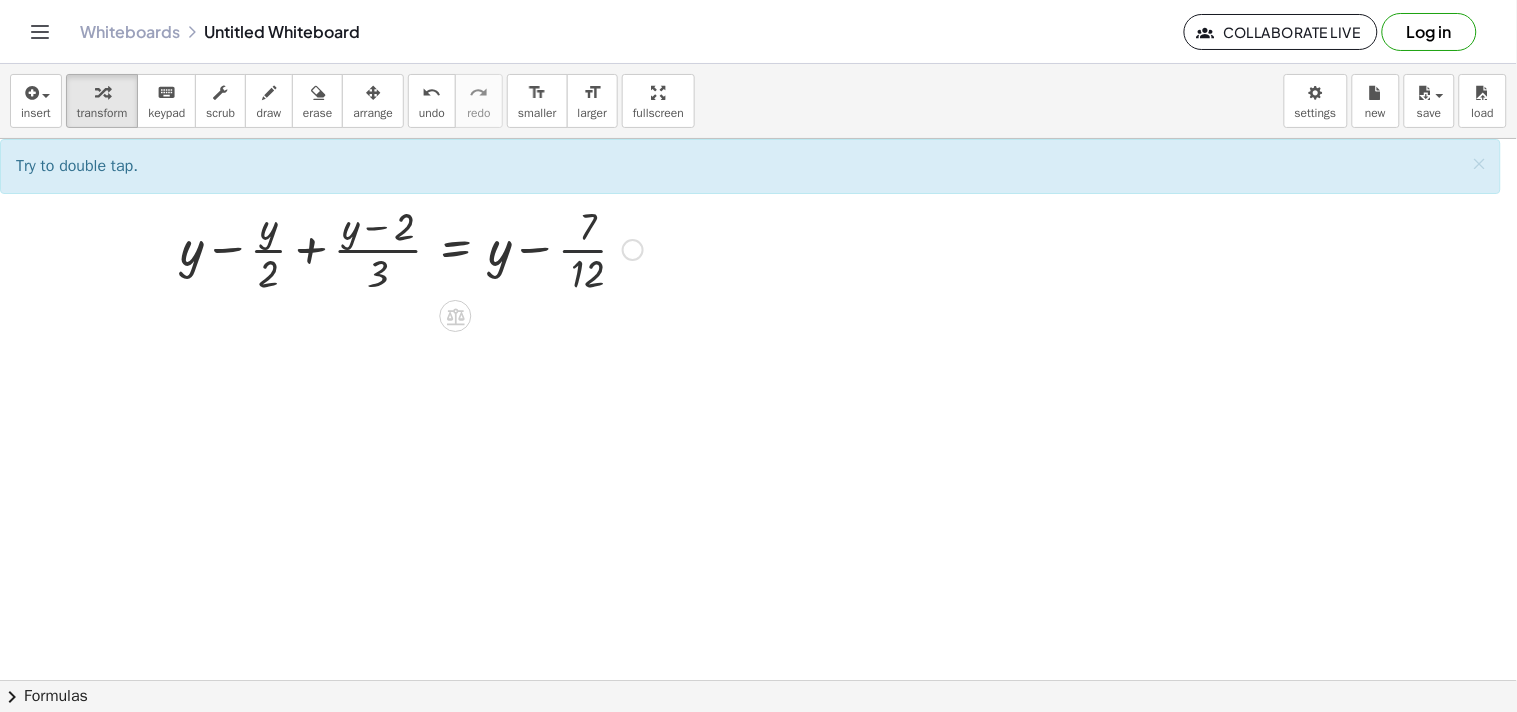 click at bounding box center (411, 248) 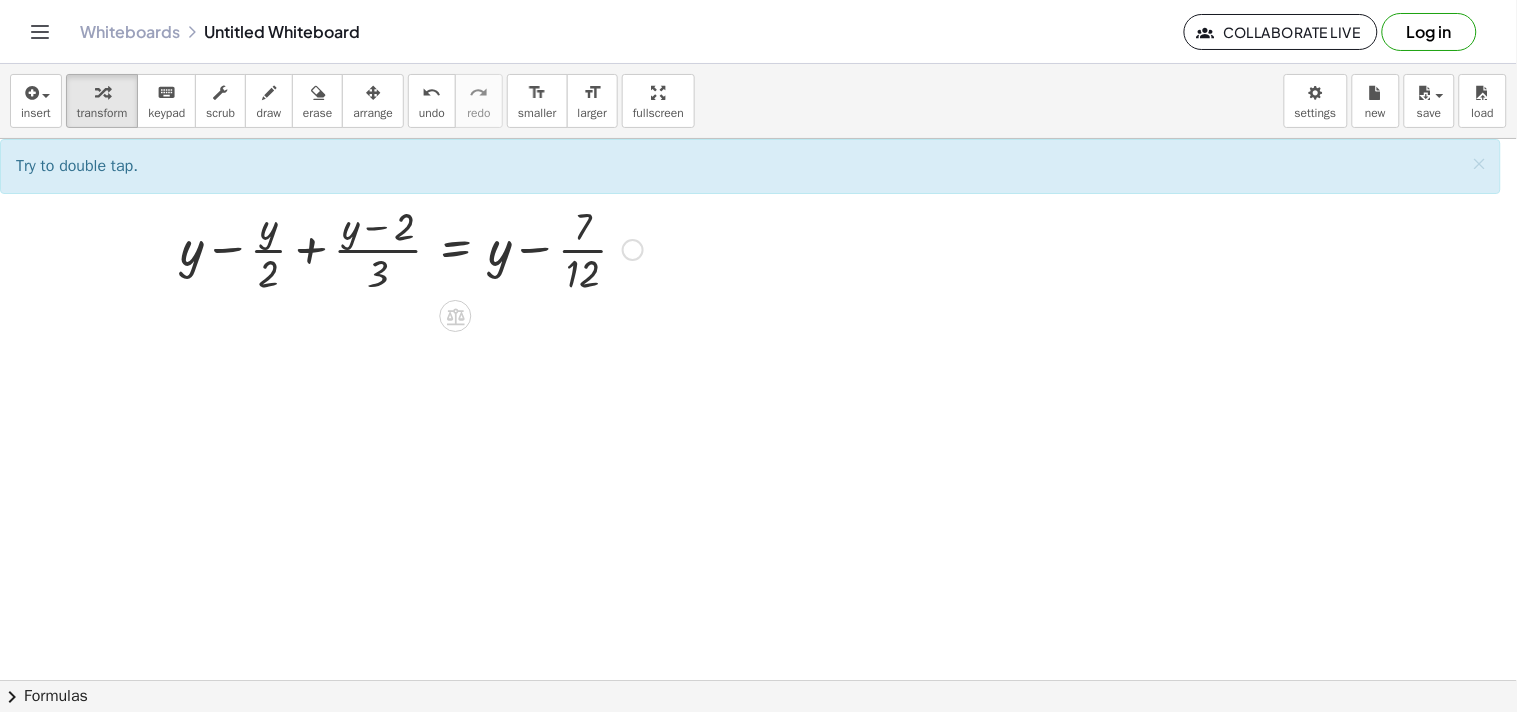 drag, startPoint x: 504, startPoint y: 232, endPoint x: 498, endPoint y: 243, distance: 12.529964 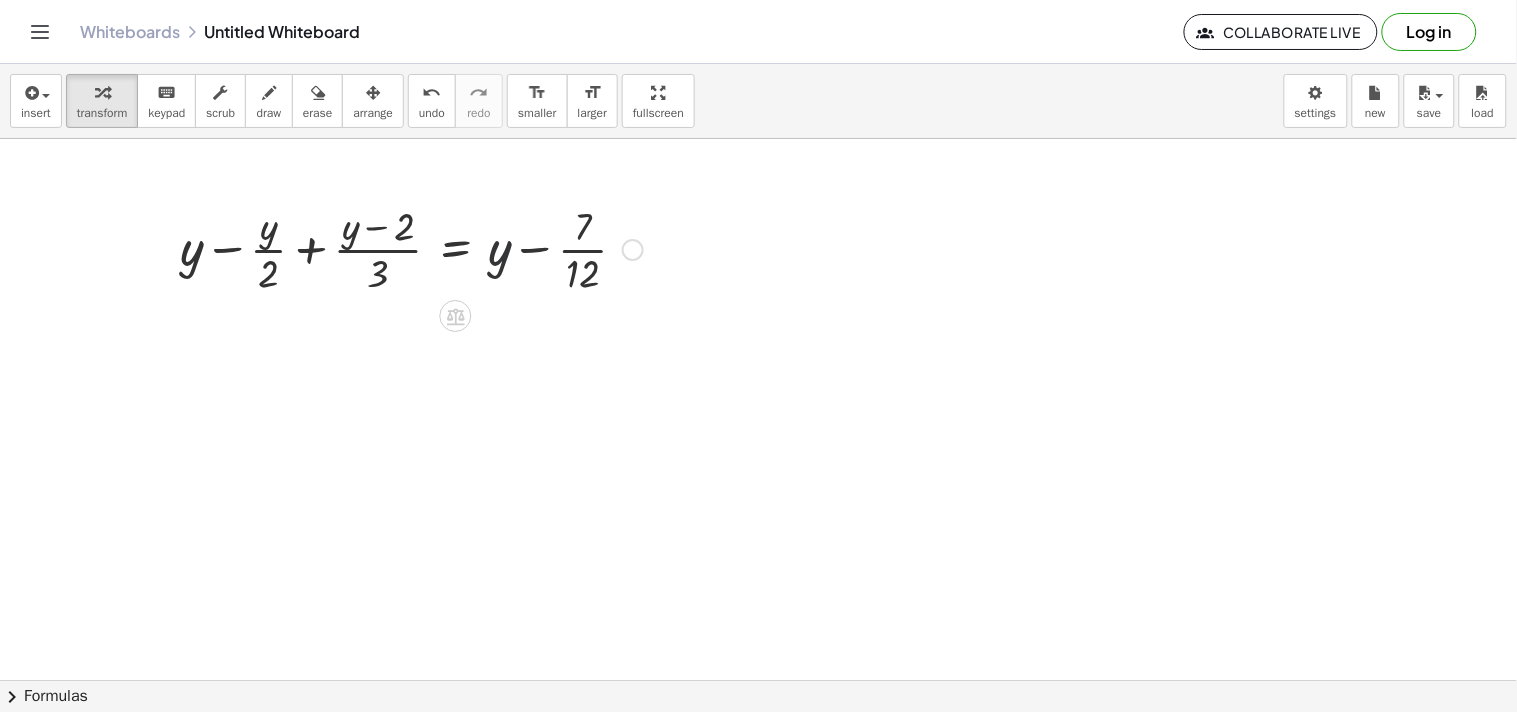drag, startPoint x: 491, startPoint y: 258, endPoint x: 530, endPoint y: 254, distance: 39.20459 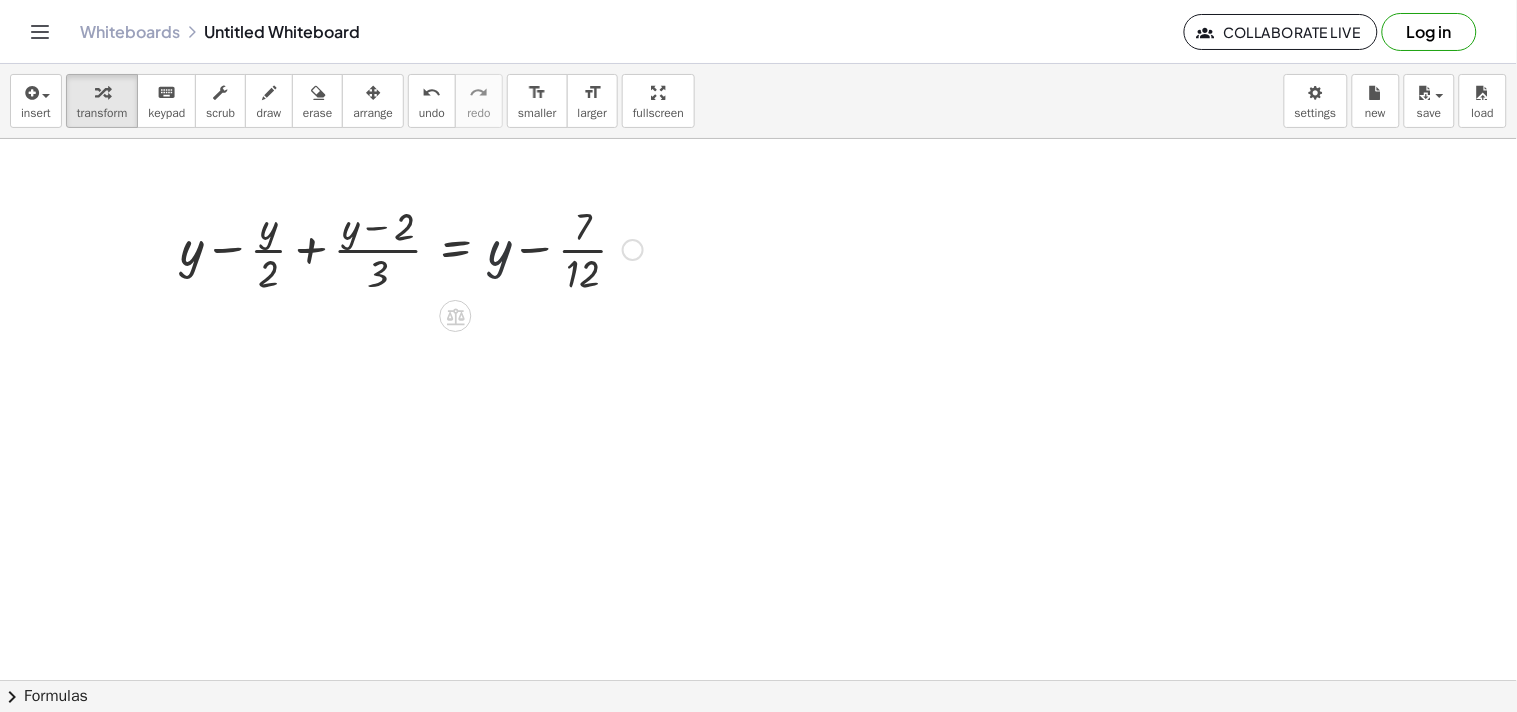 drag, startPoint x: 546, startPoint y: 251, endPoint x: 527, endPoint y: 248, distance: 19.235384 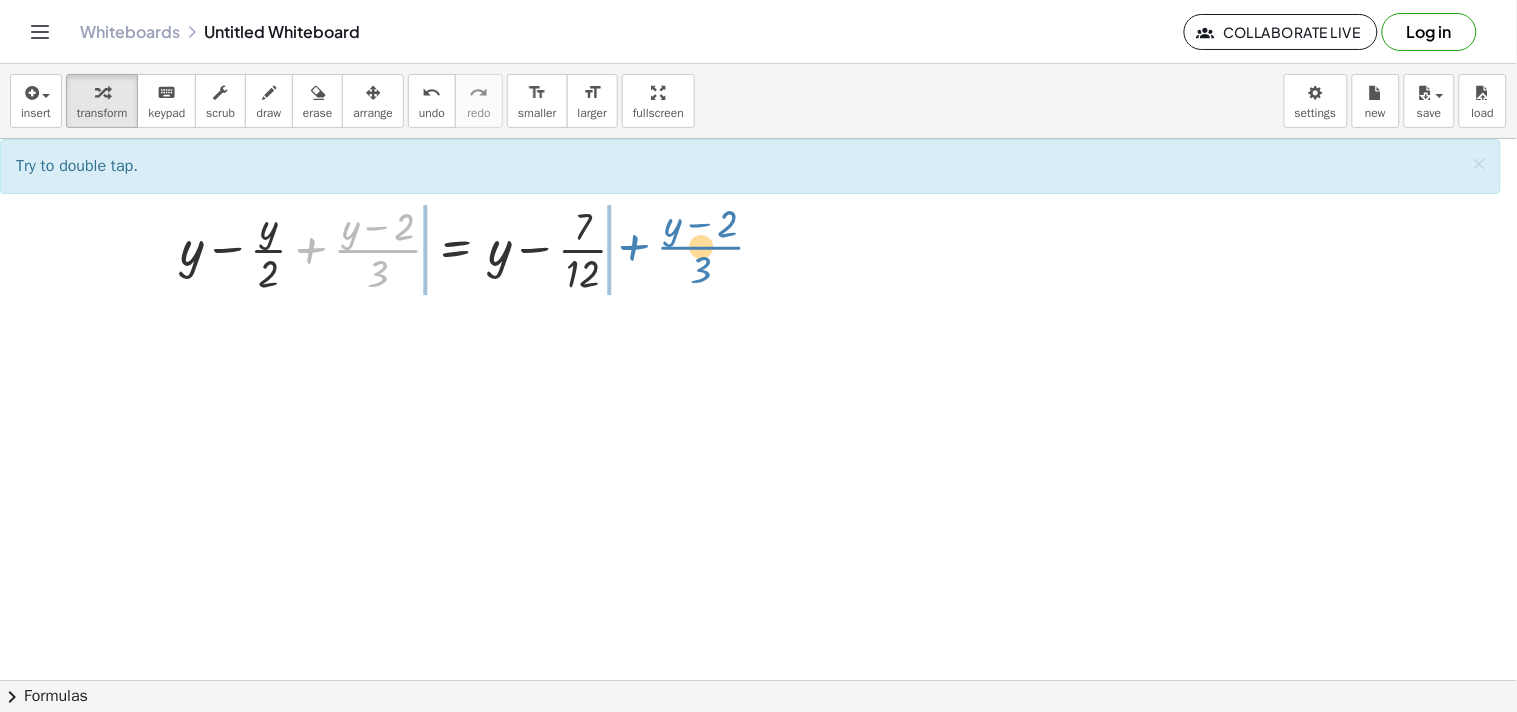 drag, startPoint x: 364, startPoint y: 250, endPoint x: 684, endPoint y: 245, distance: 320.03906 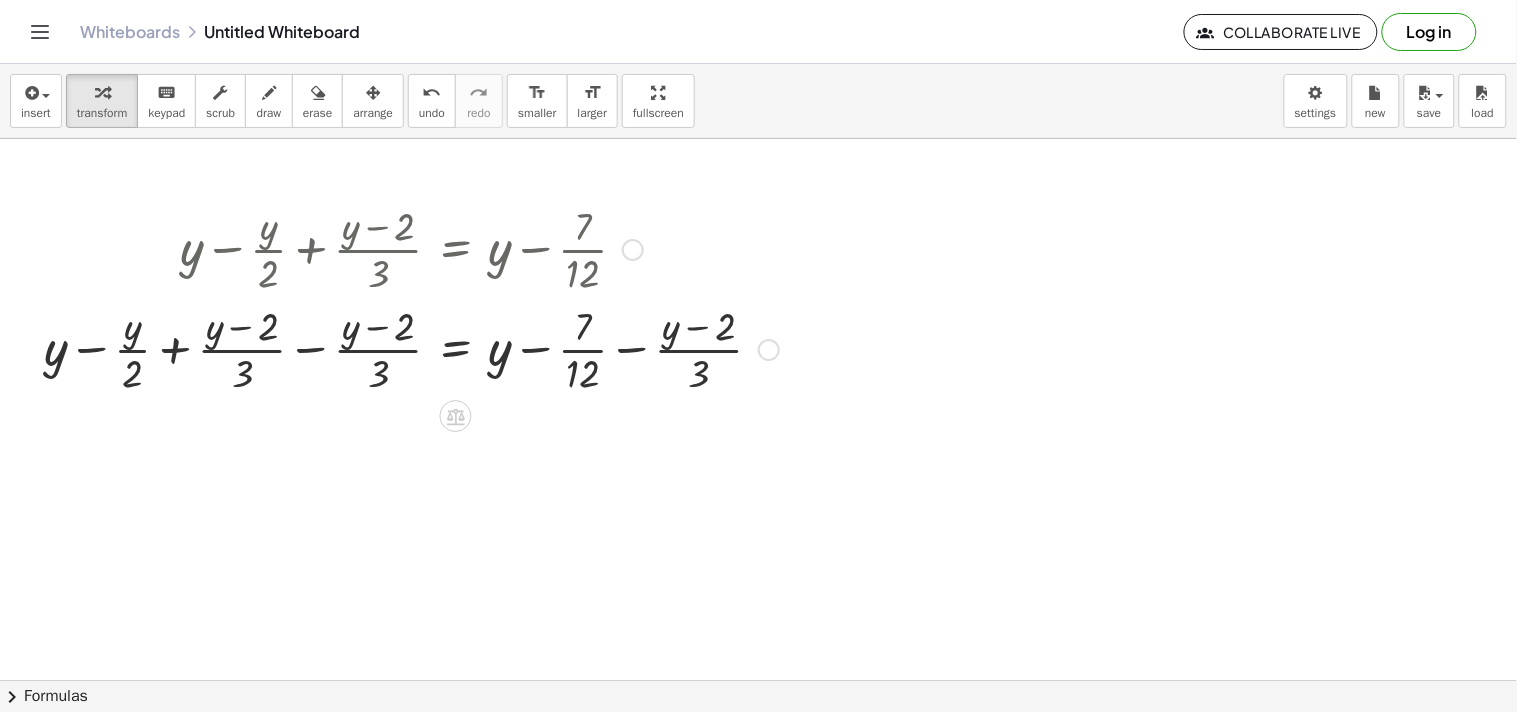 click at bounding box center [411, 348] 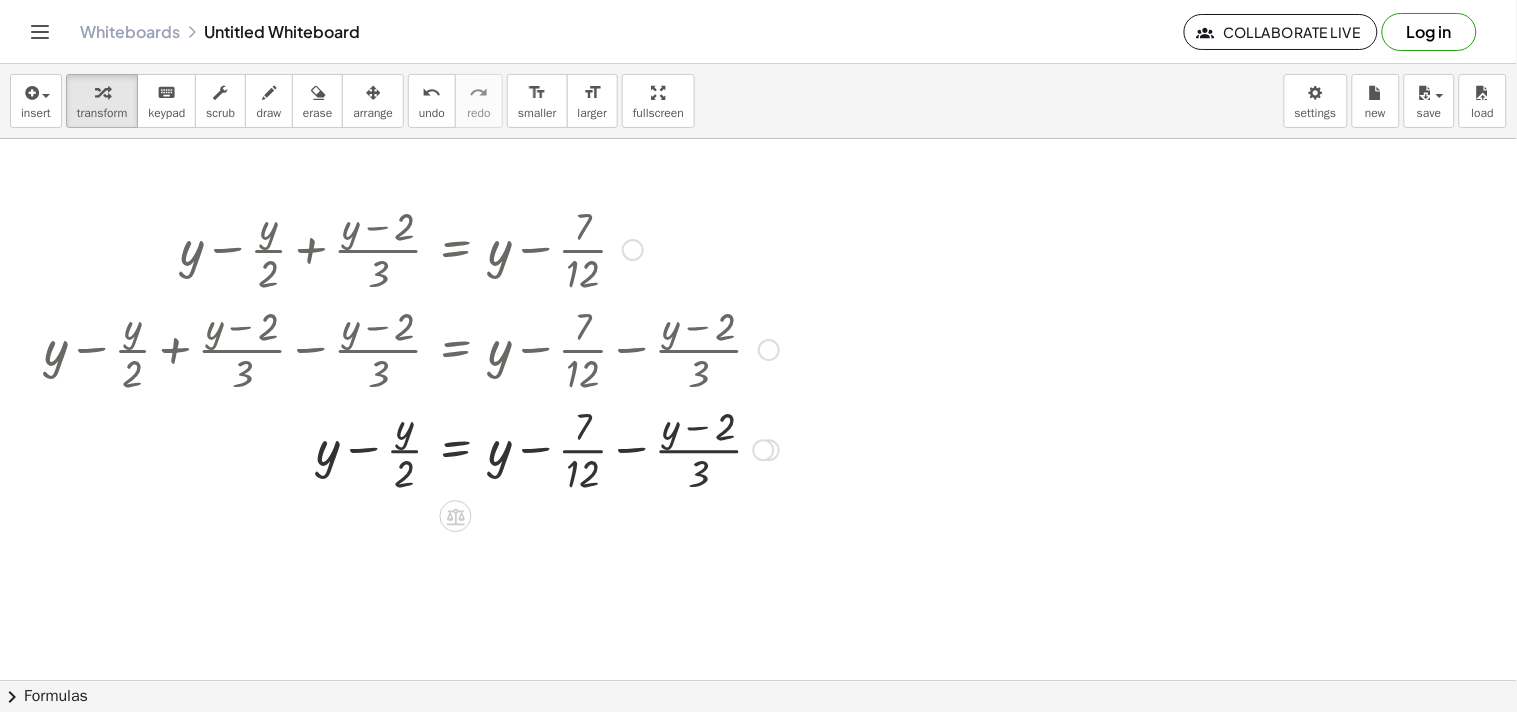 click at bounding box center [411, 448] 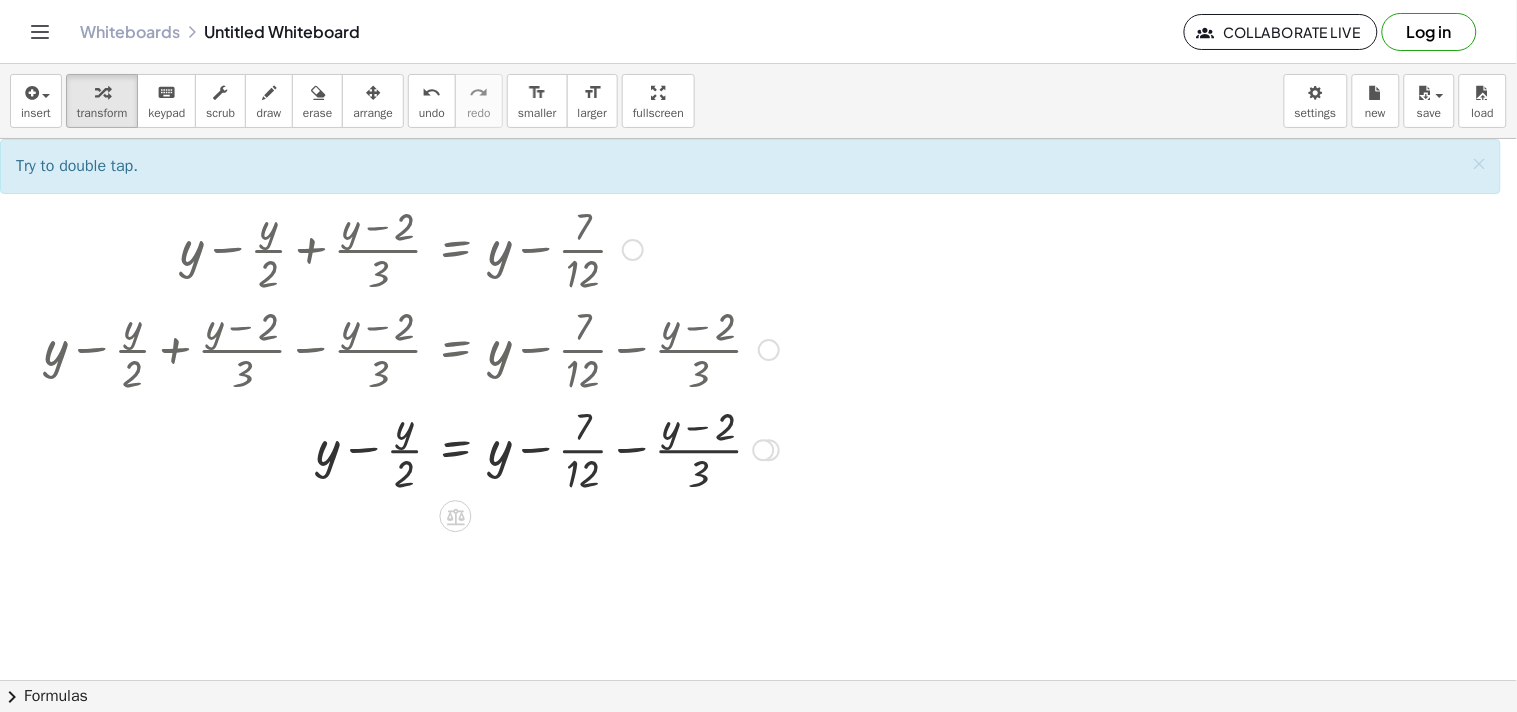 click at bounding box center [411, 448] 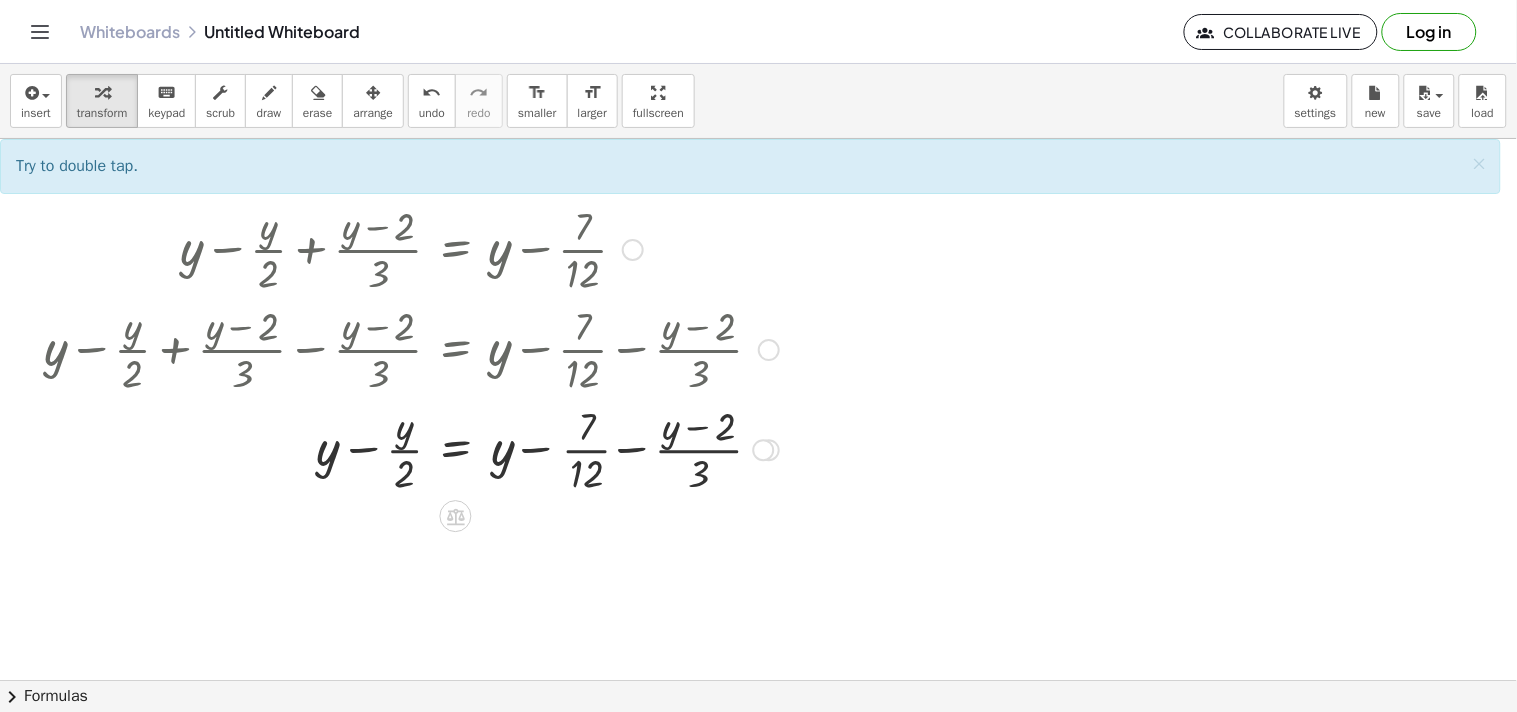 click at bounding box center (411, 448) 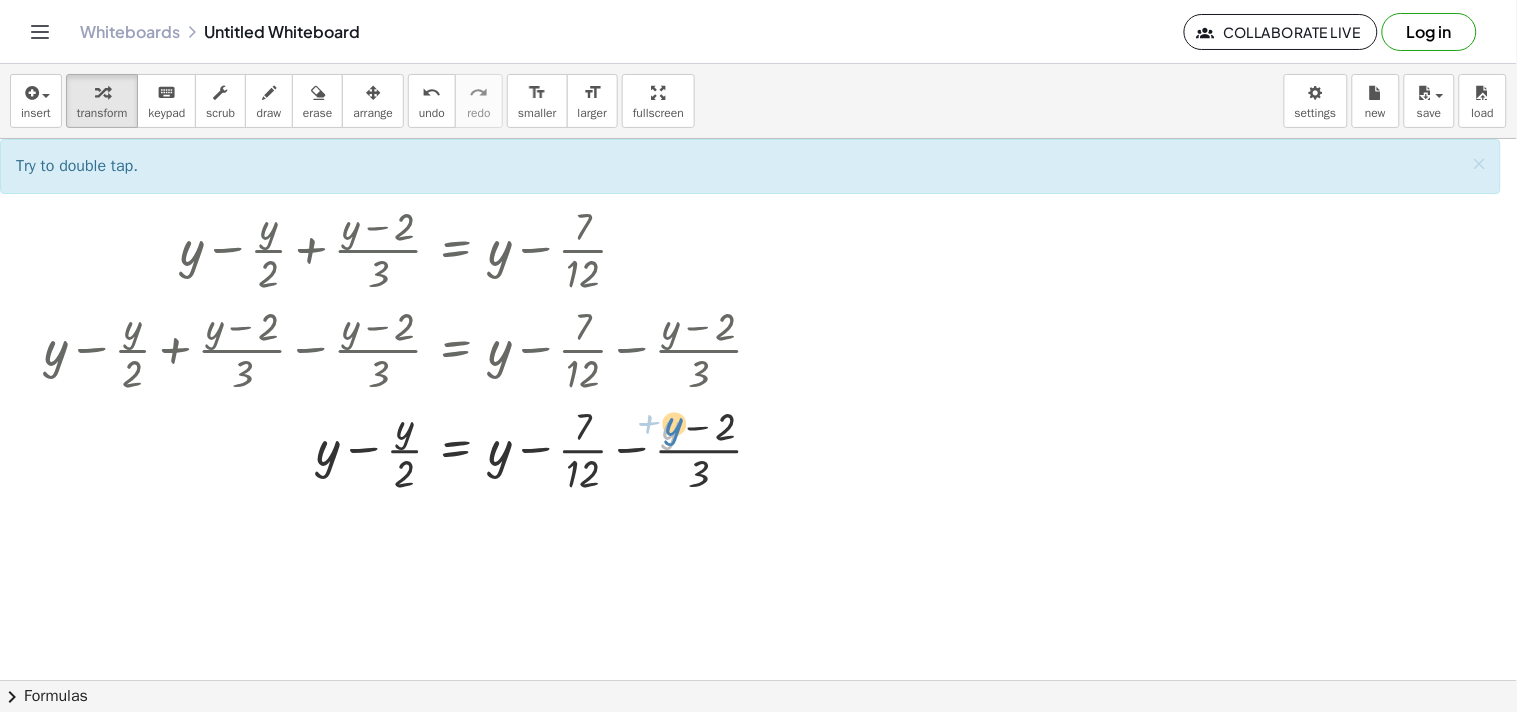 click at bounding box center (411, 448) 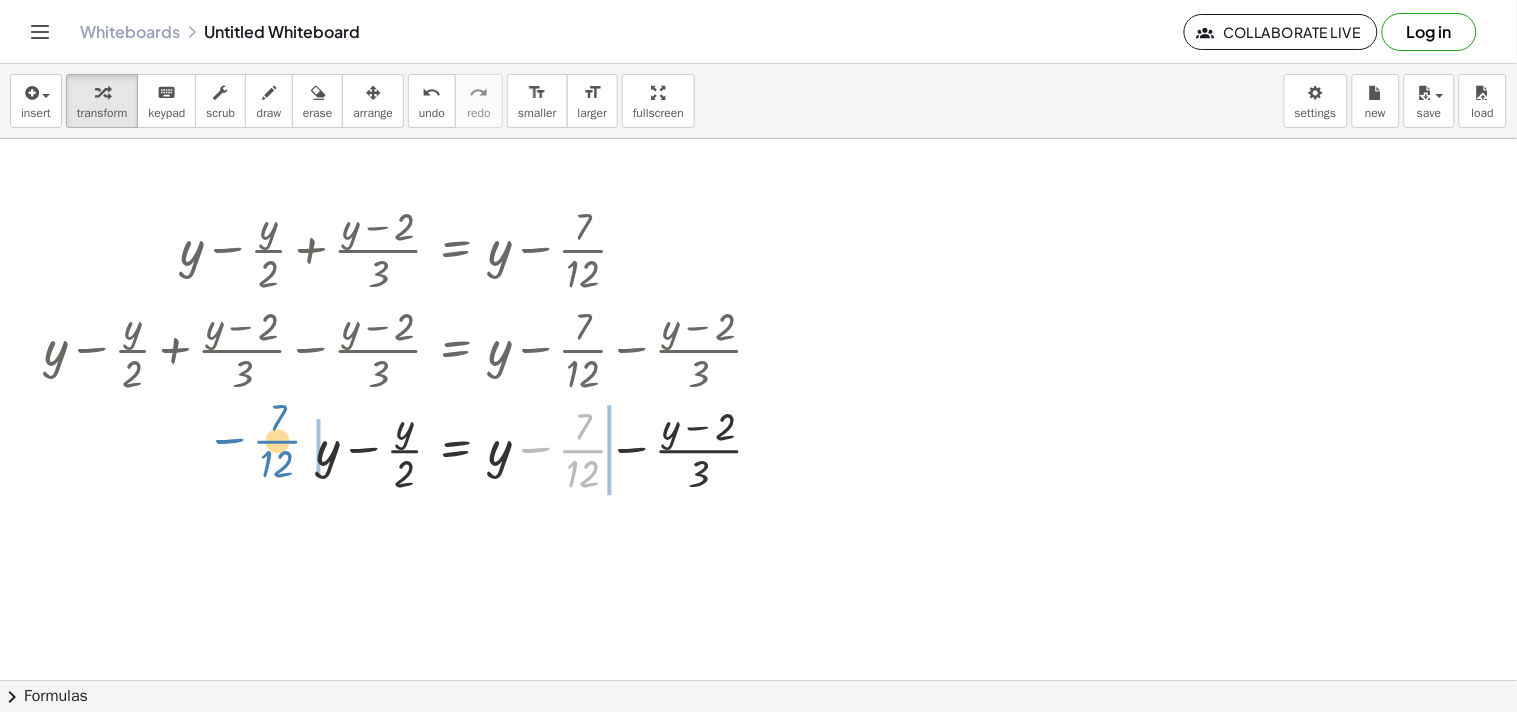 drag, startPoint x: 538, startPoint y: 453, endPoint x: 228, endPoint y: 443, distance: 310.16125 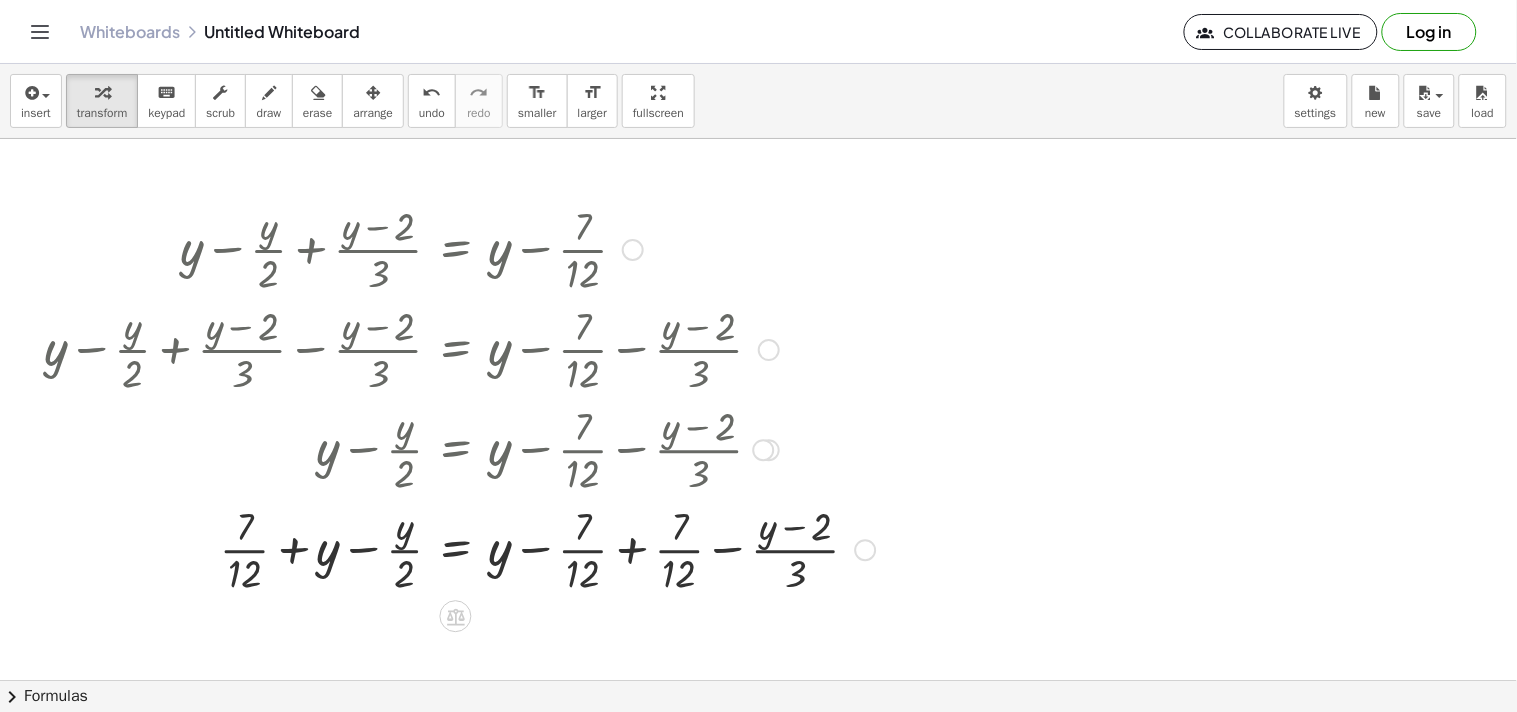 click at bounding box center [460, 548] 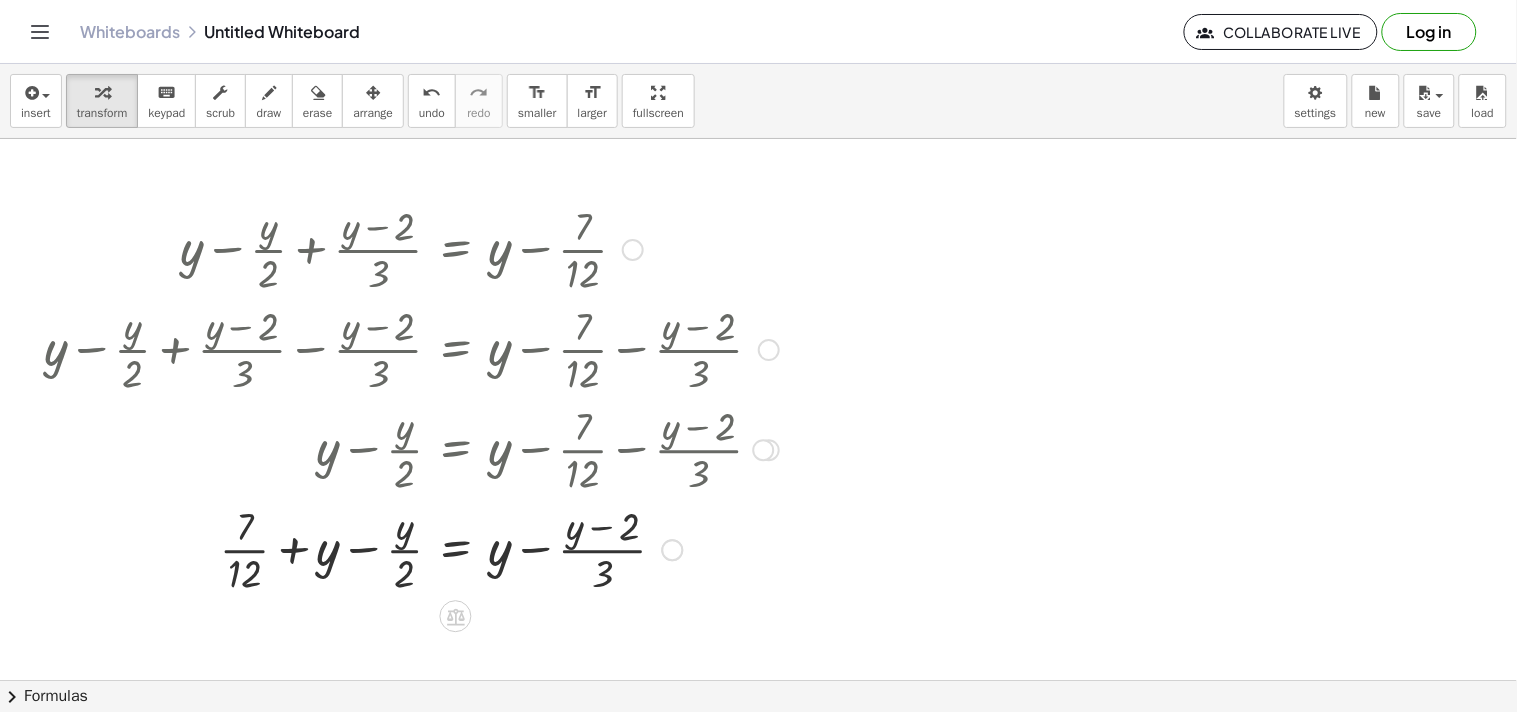 click at bounding box center [411, 548] 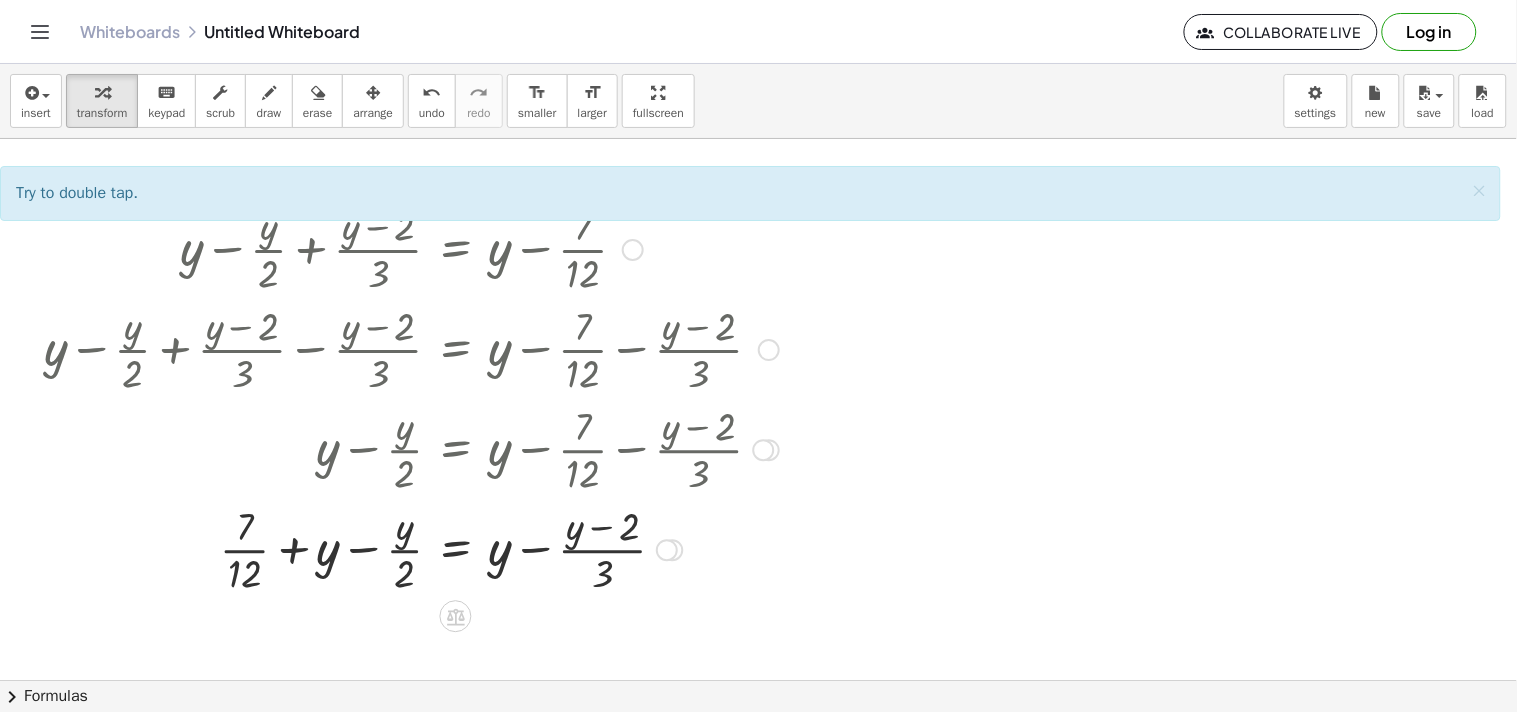 scroll, scrollTop: 111, scrollLeft: 0, axis: vertical 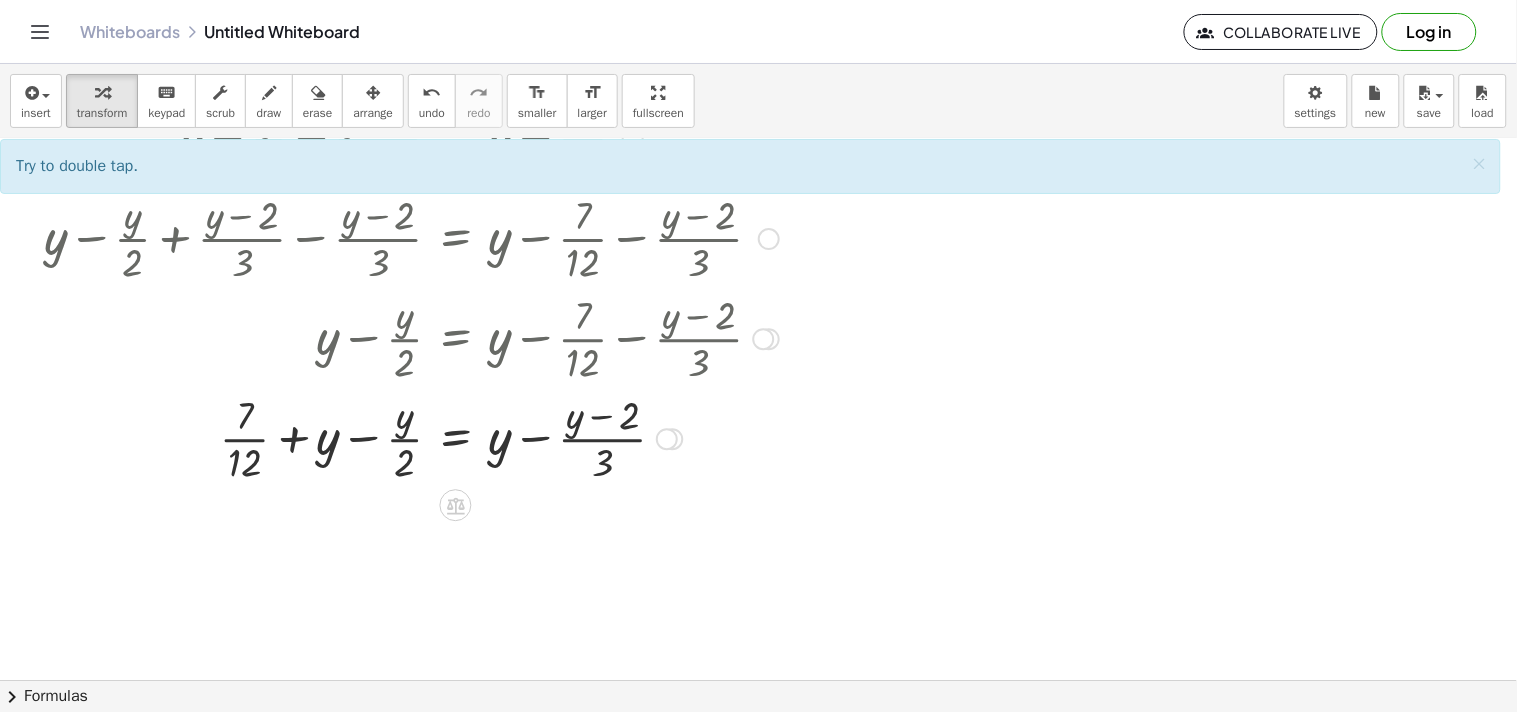 click at bounding box center (411, 437) 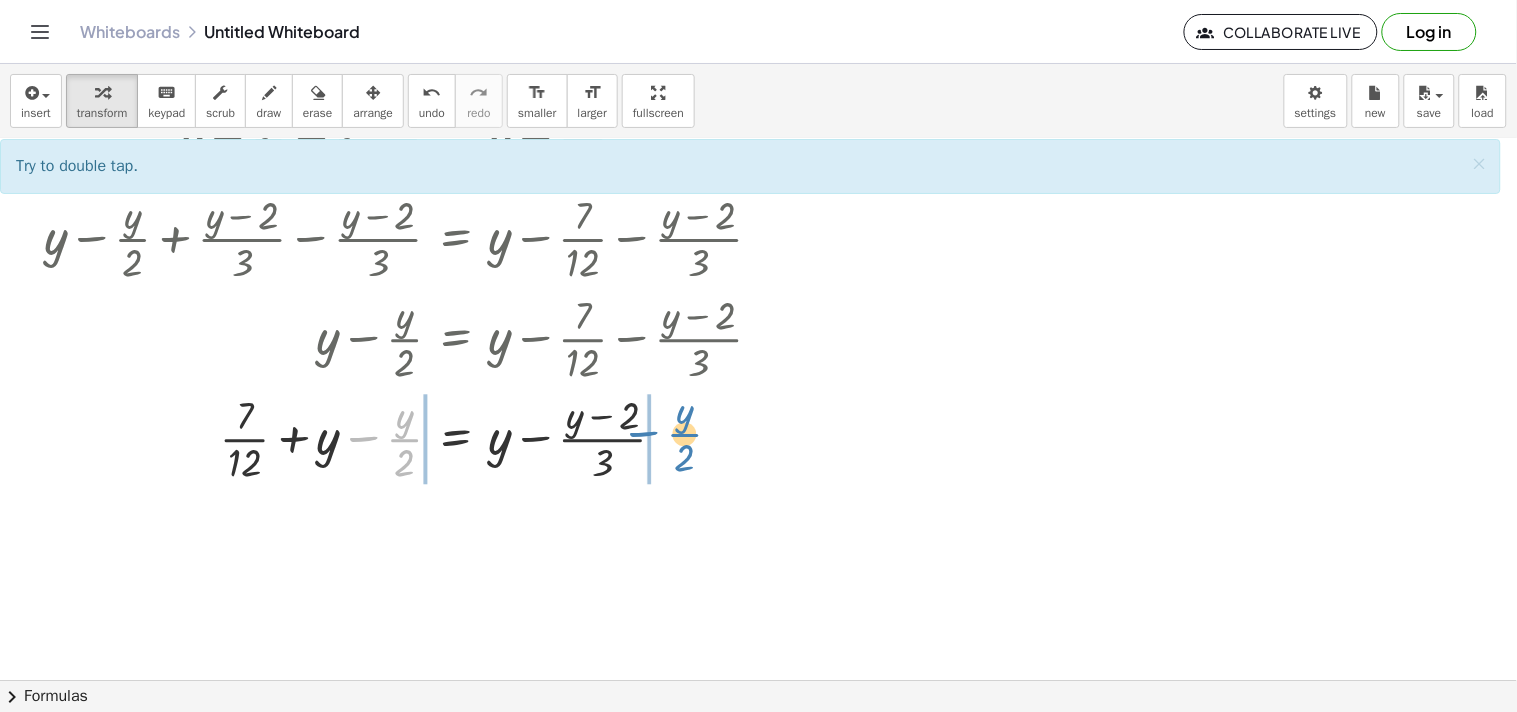 drag, startPoint x: 365, startPoint y: 445, endPoint x: 645, endPoint y: 435, distance: 280.17853 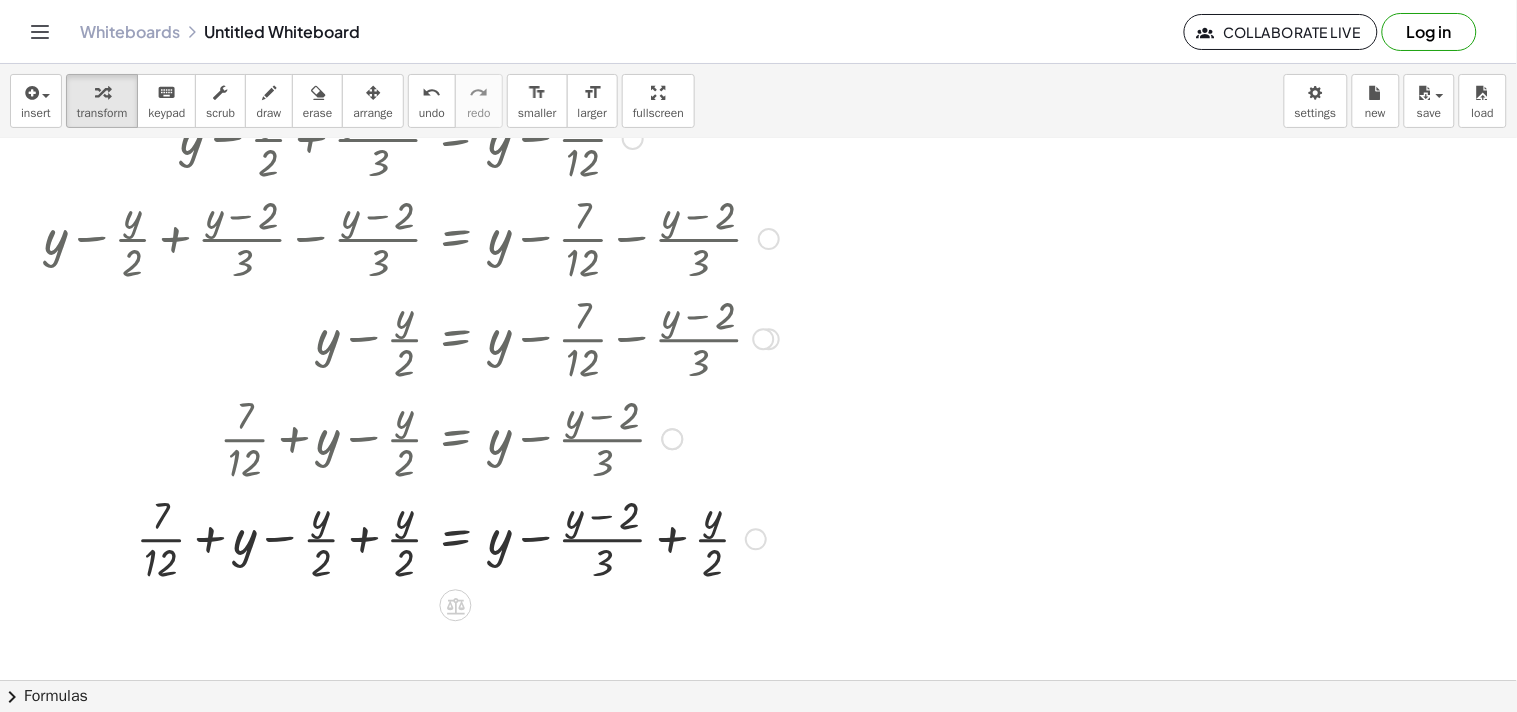 click at bounding box center (411, 538) 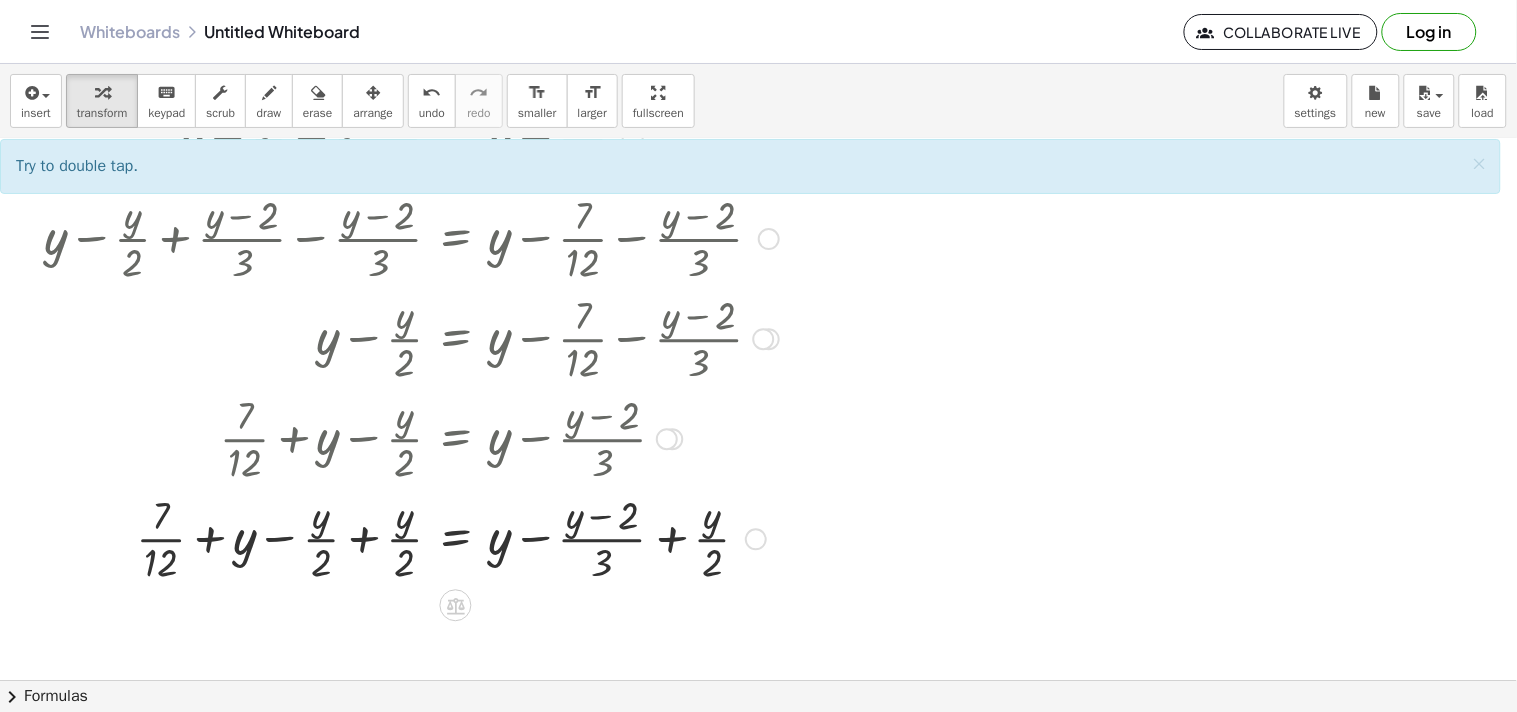 drag, startPoint x: 670, startPoint y: 538, endPoint x: 657, endPoint y: 538, distance: 13 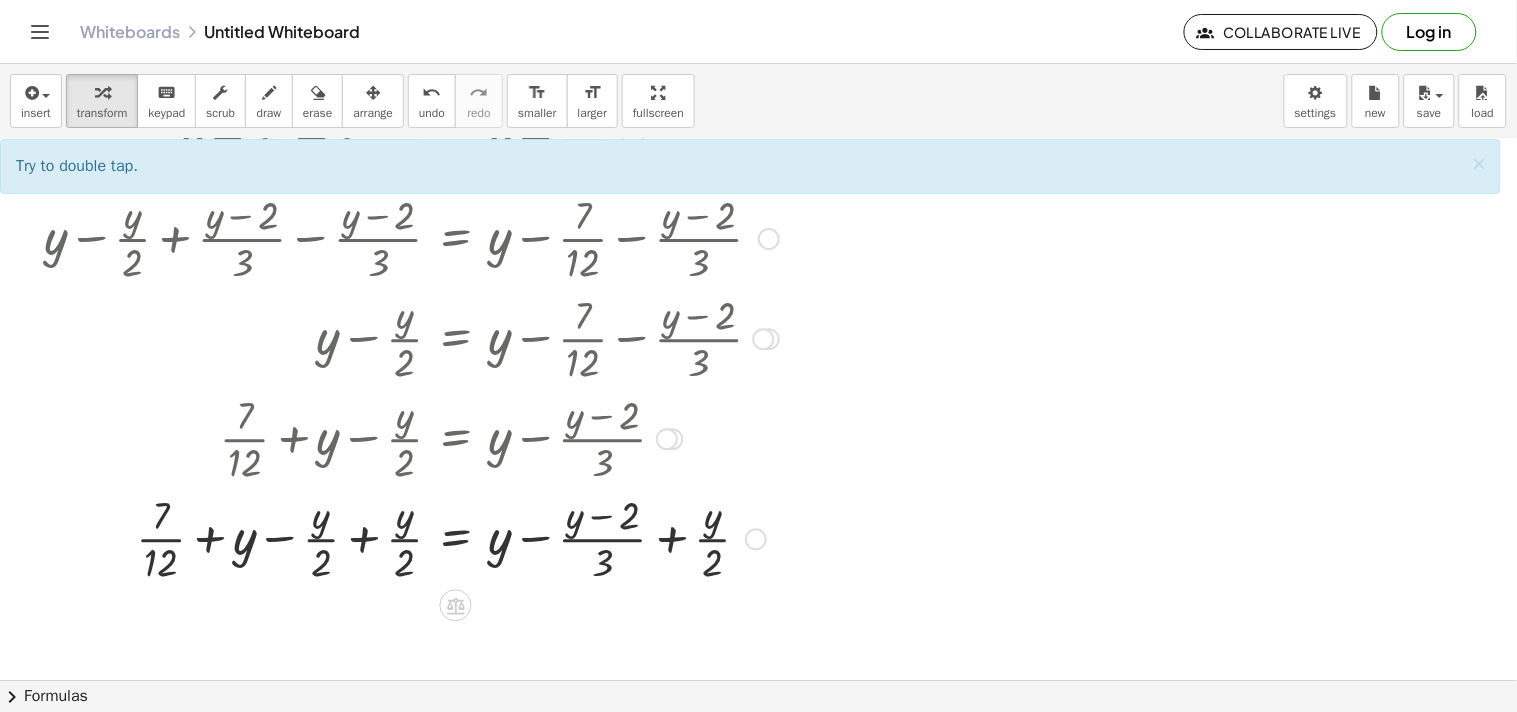 click at bounding box center [411, 538] 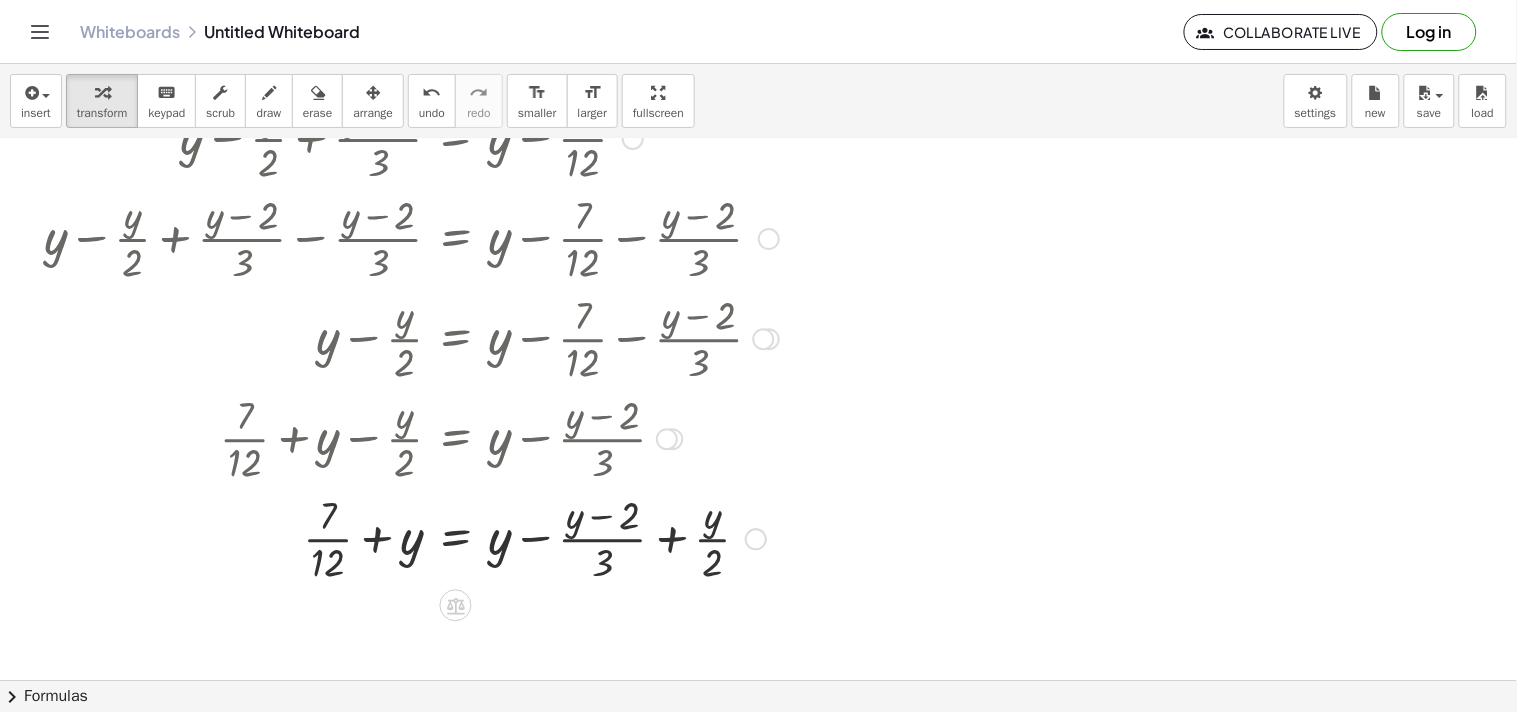 scroll, scrollTop: 222, scrollLeft: 0, axis: vertical 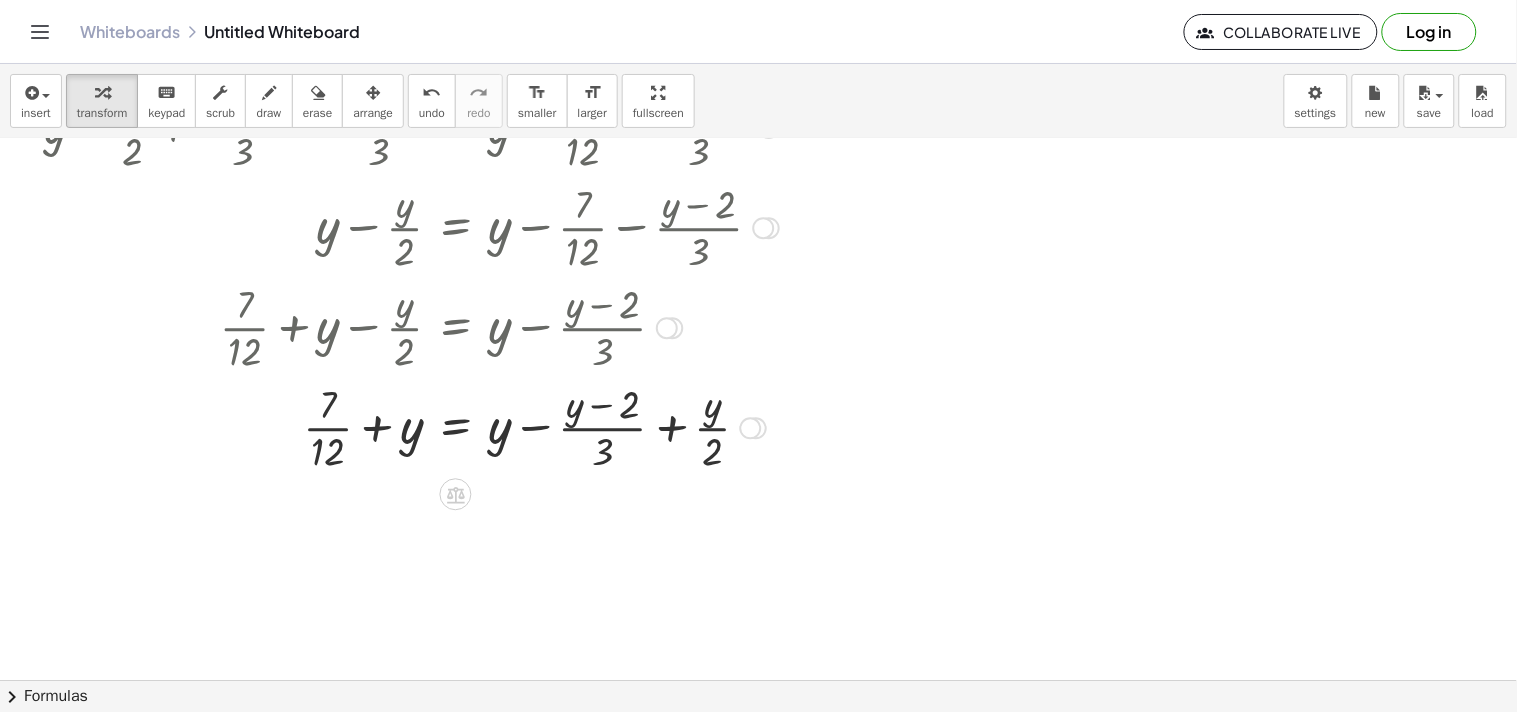 click at bounding box center (411, 427) 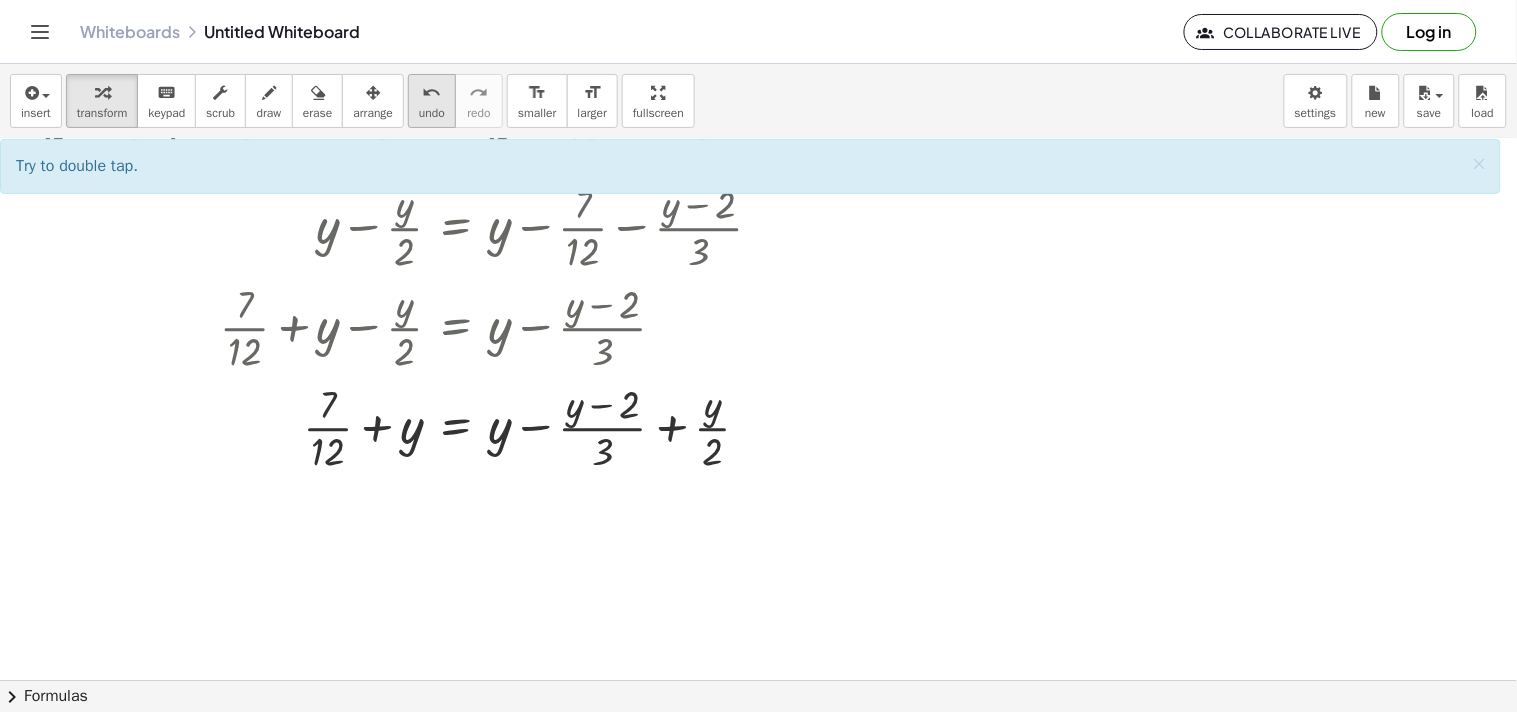 click on "undo undo" at bounding box center (432, 101) 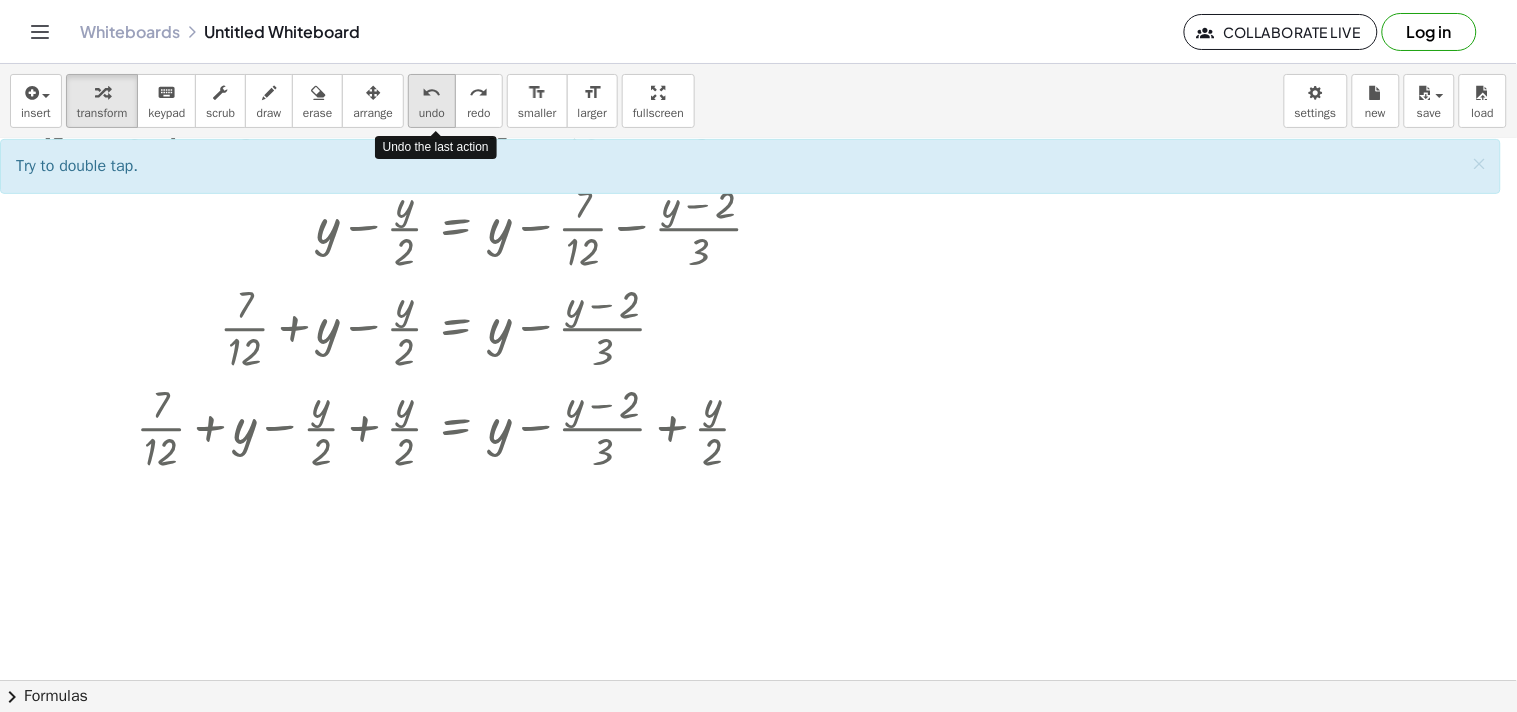click on "undo undo" at bounding box center (432, 101) 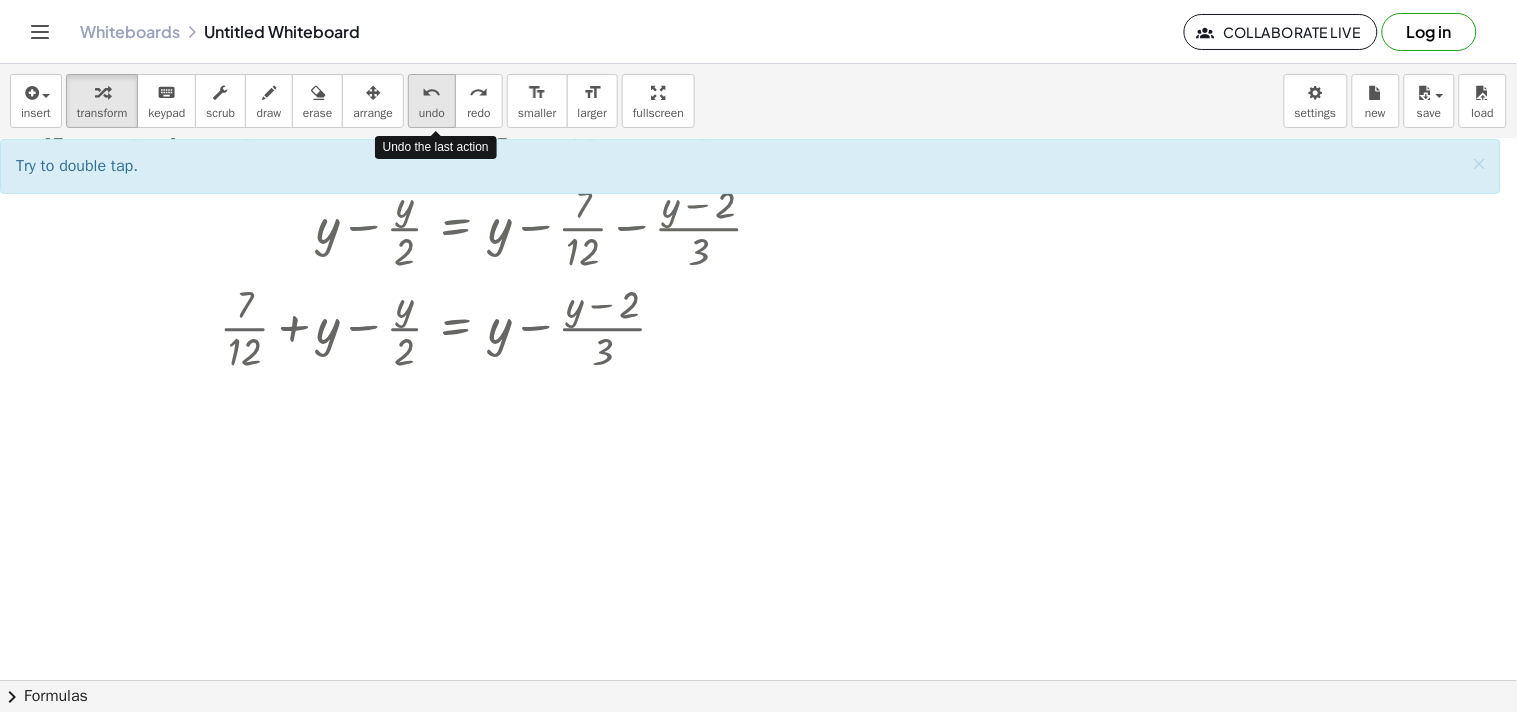 click on "undo undo" at bounding box center [432, 101] 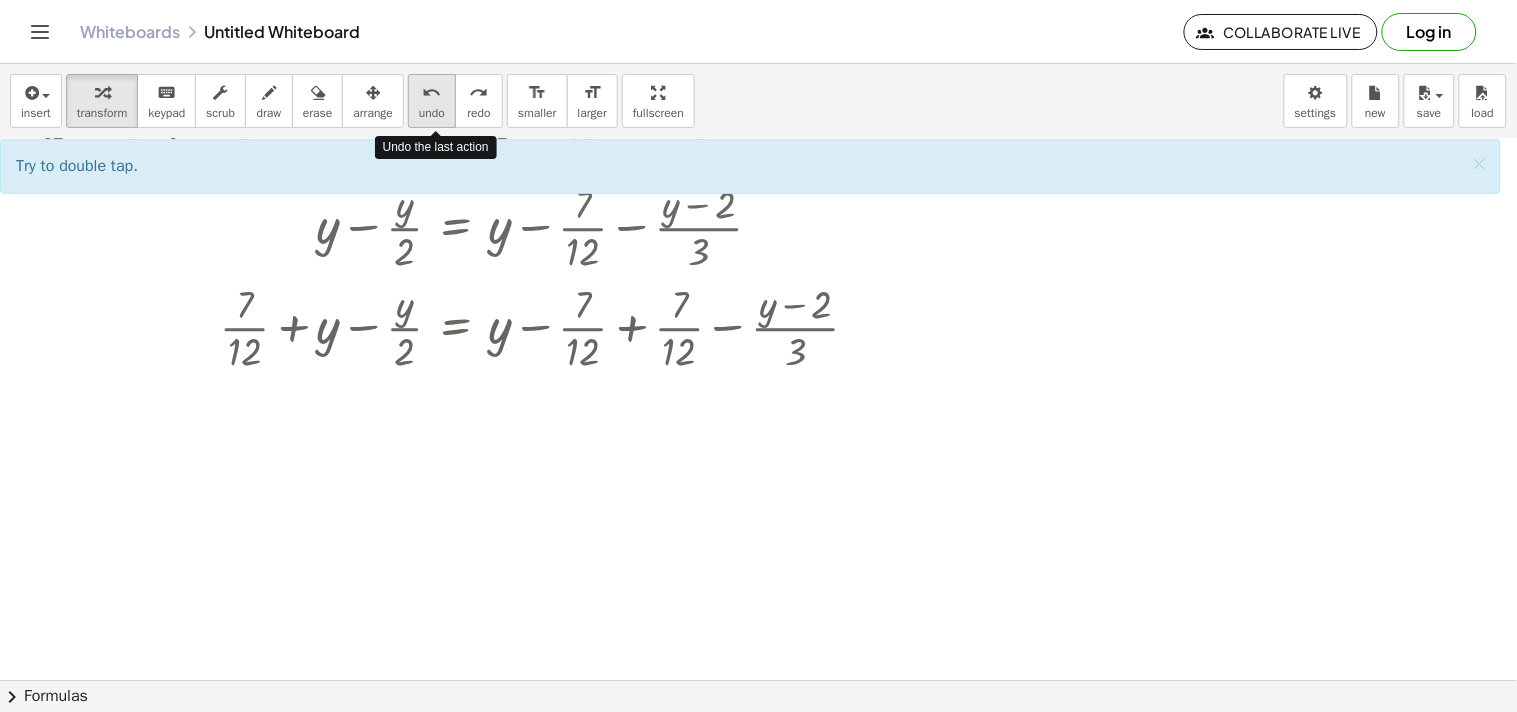 click on "undo undo" at bounding box center (432, 101) 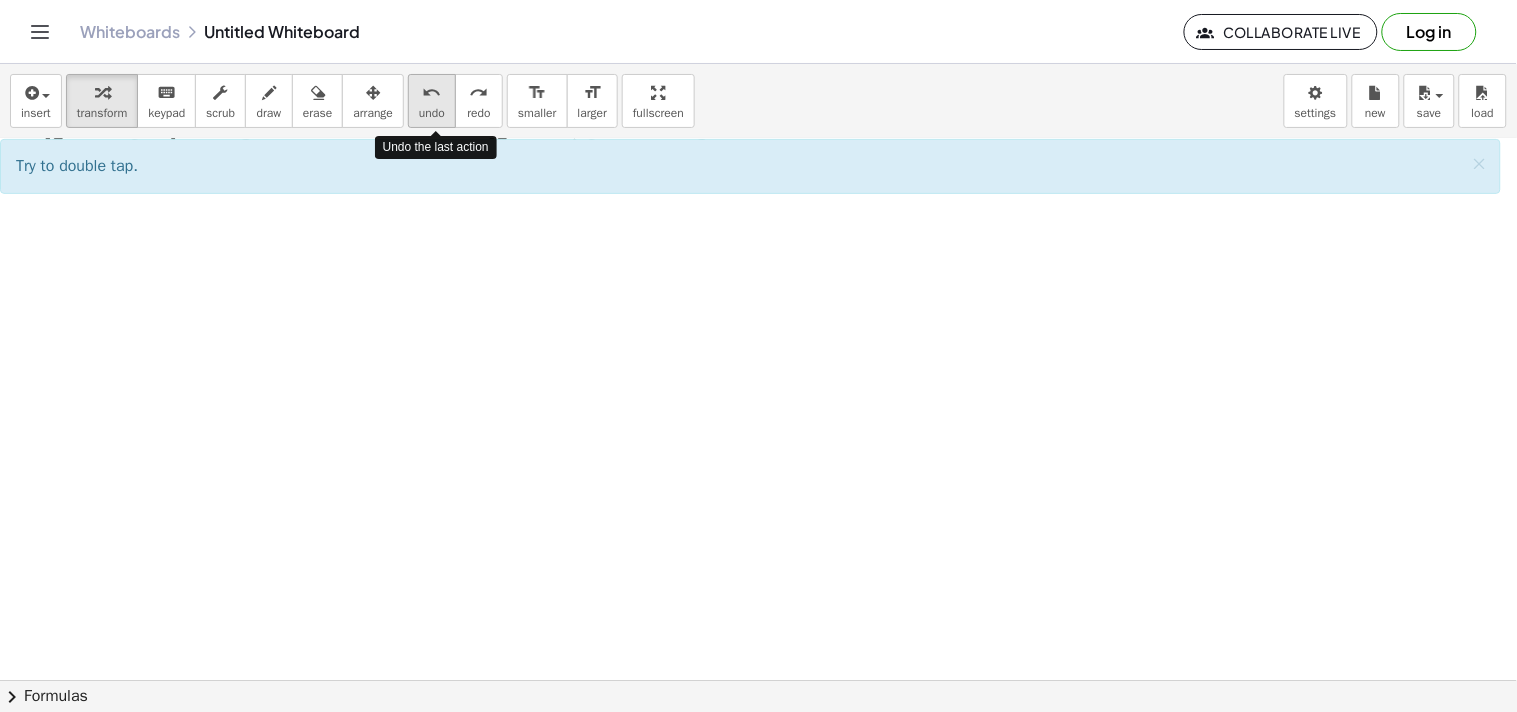 click on "undo undo" at bounding box center (432, 101) 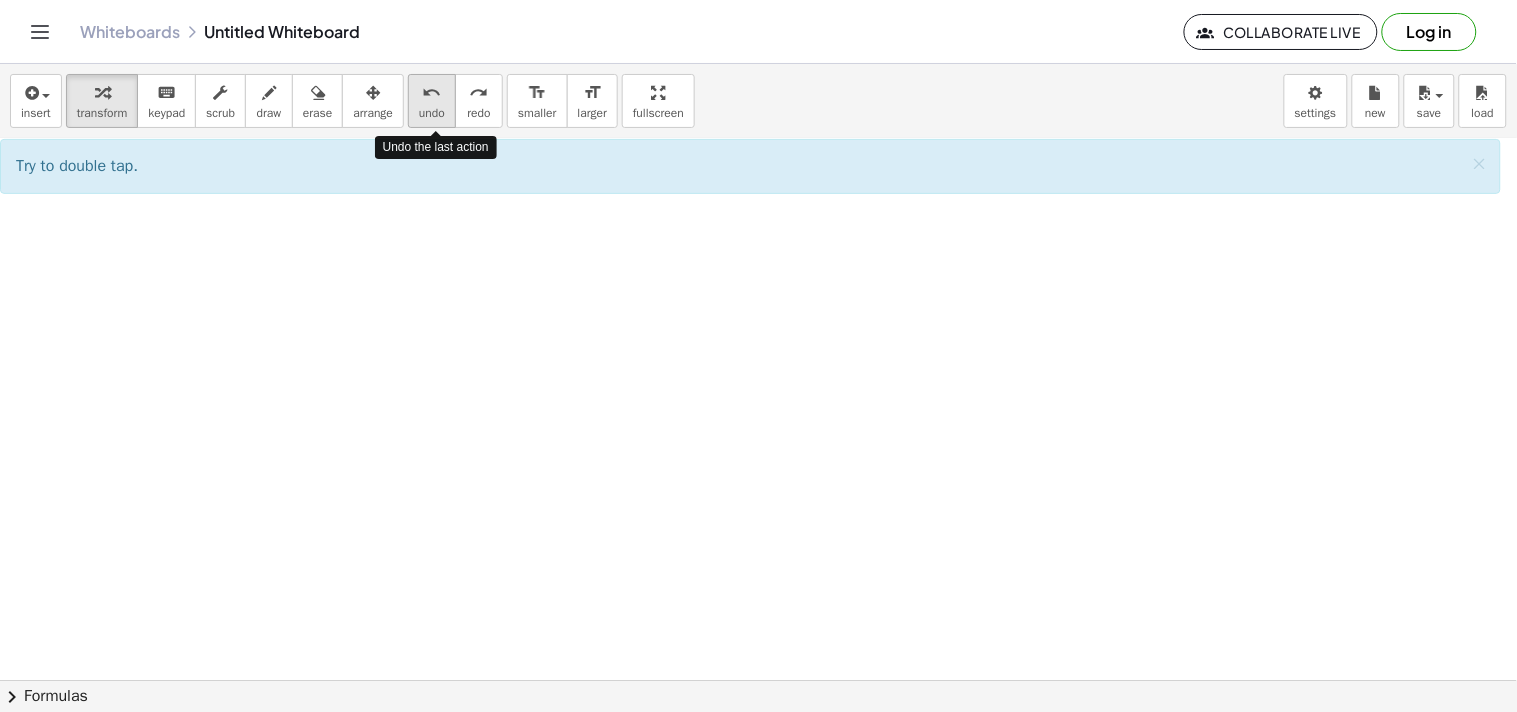 click on "undo undo" at bounding box center [432, 101] 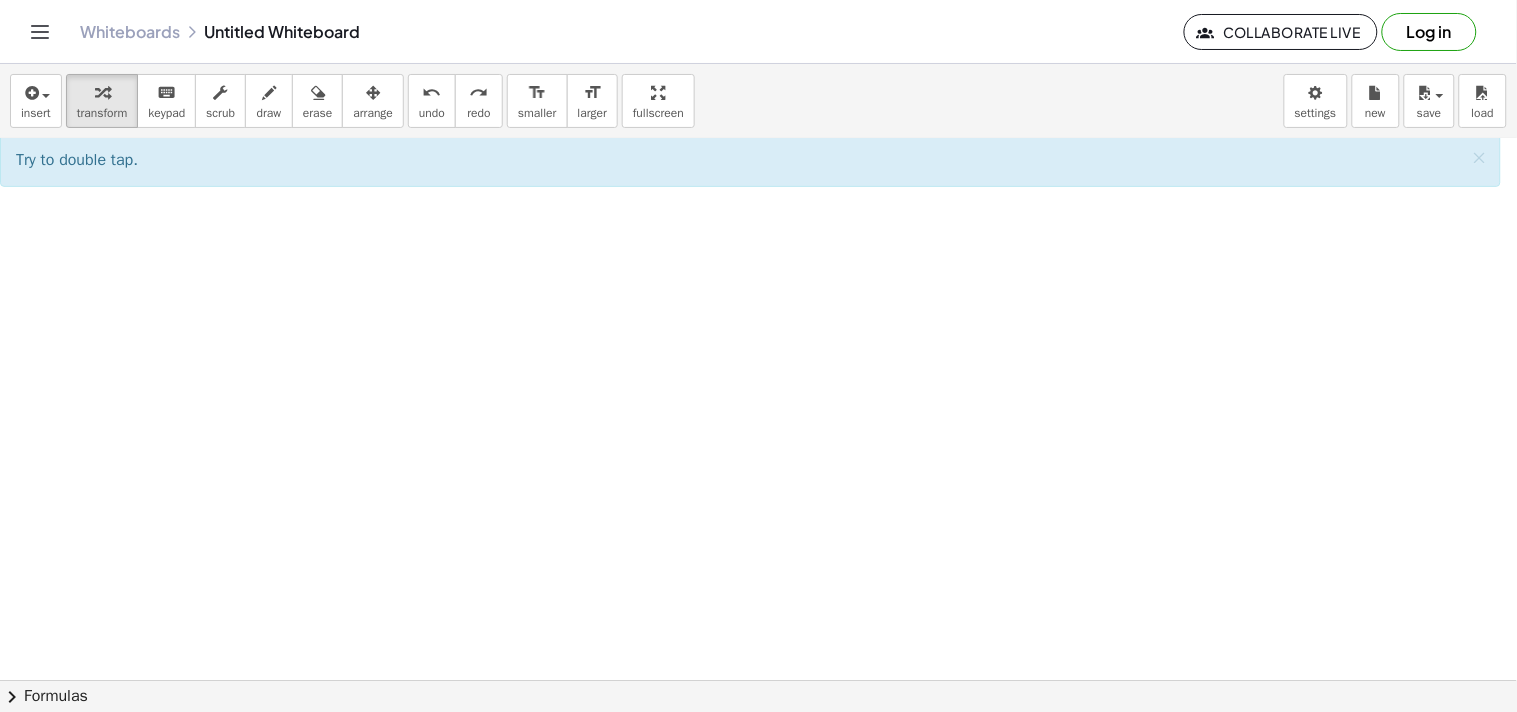 scroll, scrollTop: 0, scrollLeft: 0, axis: both 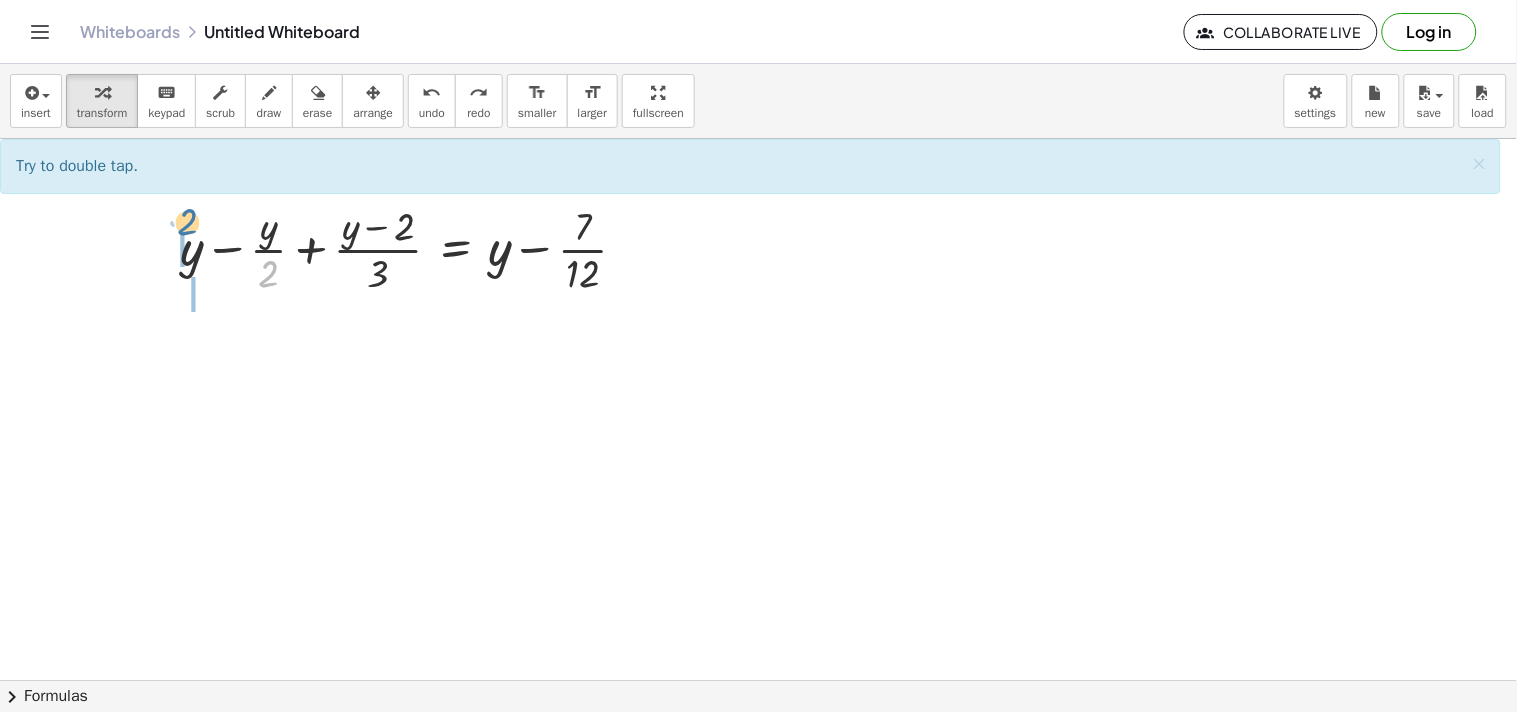 drag, startPoint x: 271, startPoint y: 265, endPoint x: 185, endPoint y: 212, distance: 101.0198 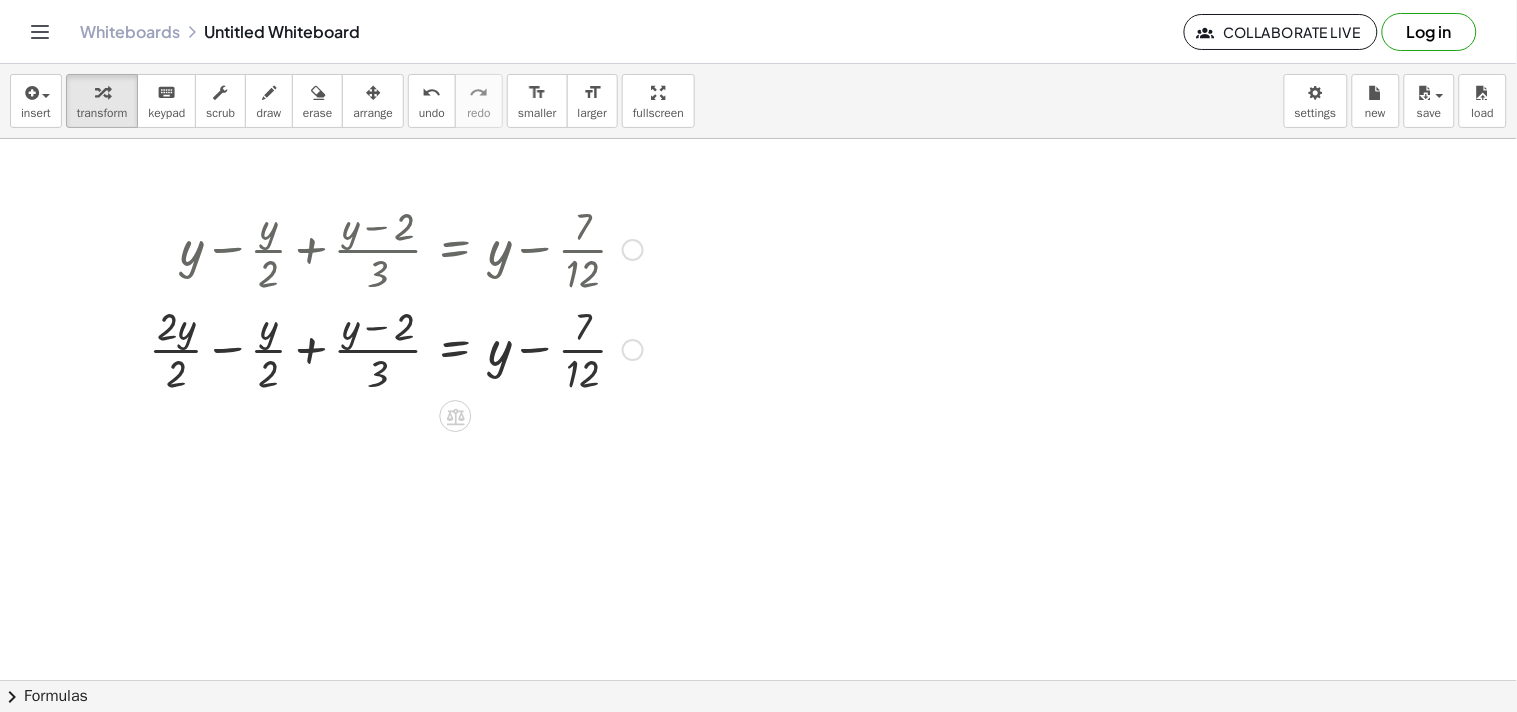 click at bounding box center [396, 348] 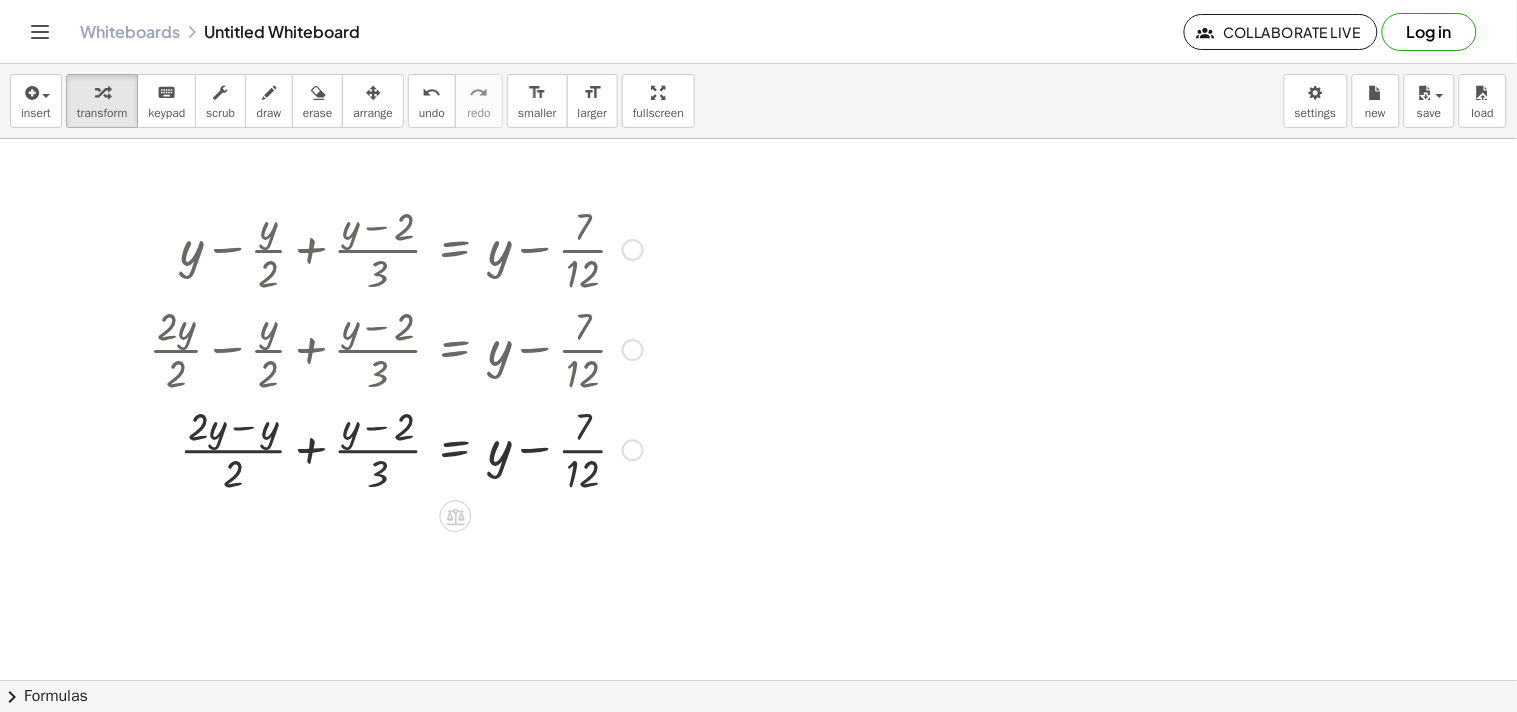 click at bounding box center [396, 448] 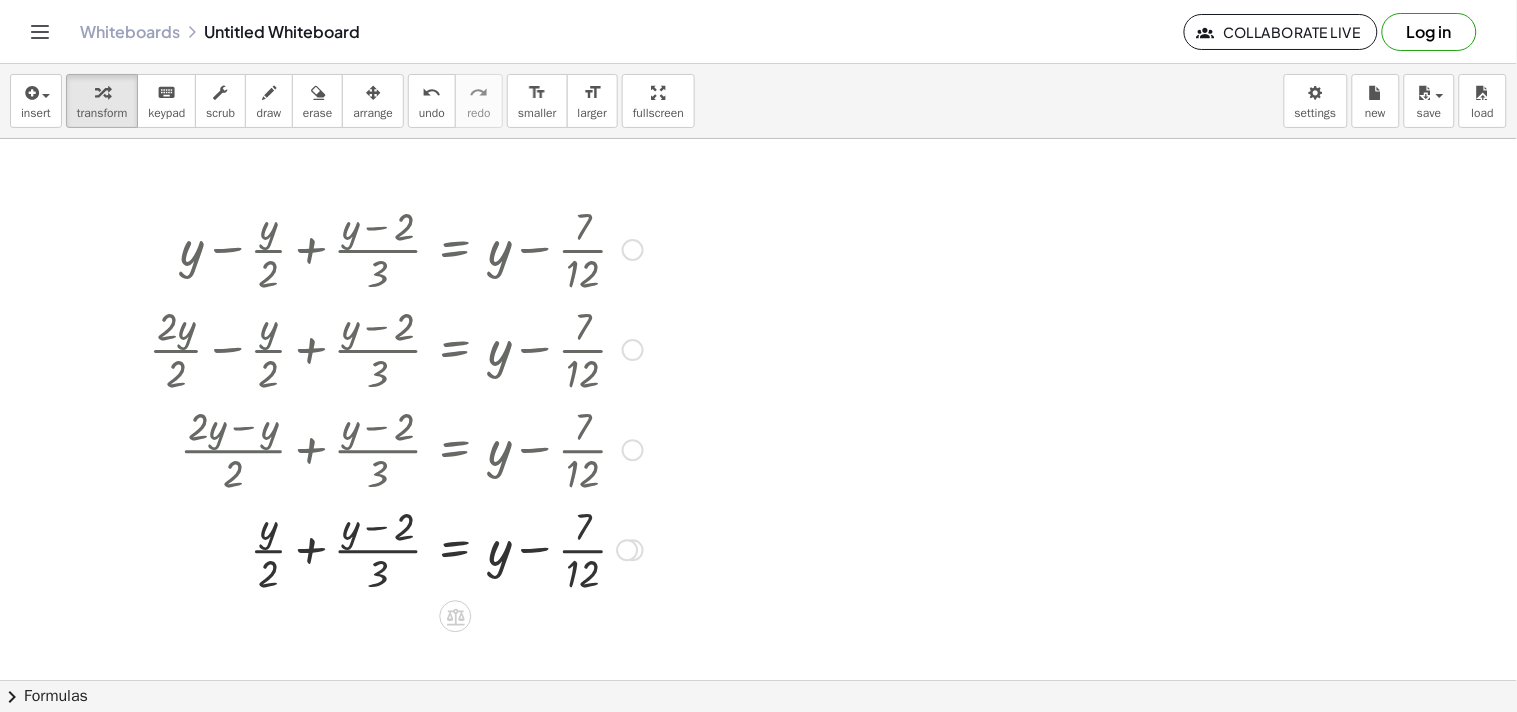 click at bounding box center [396, 548] 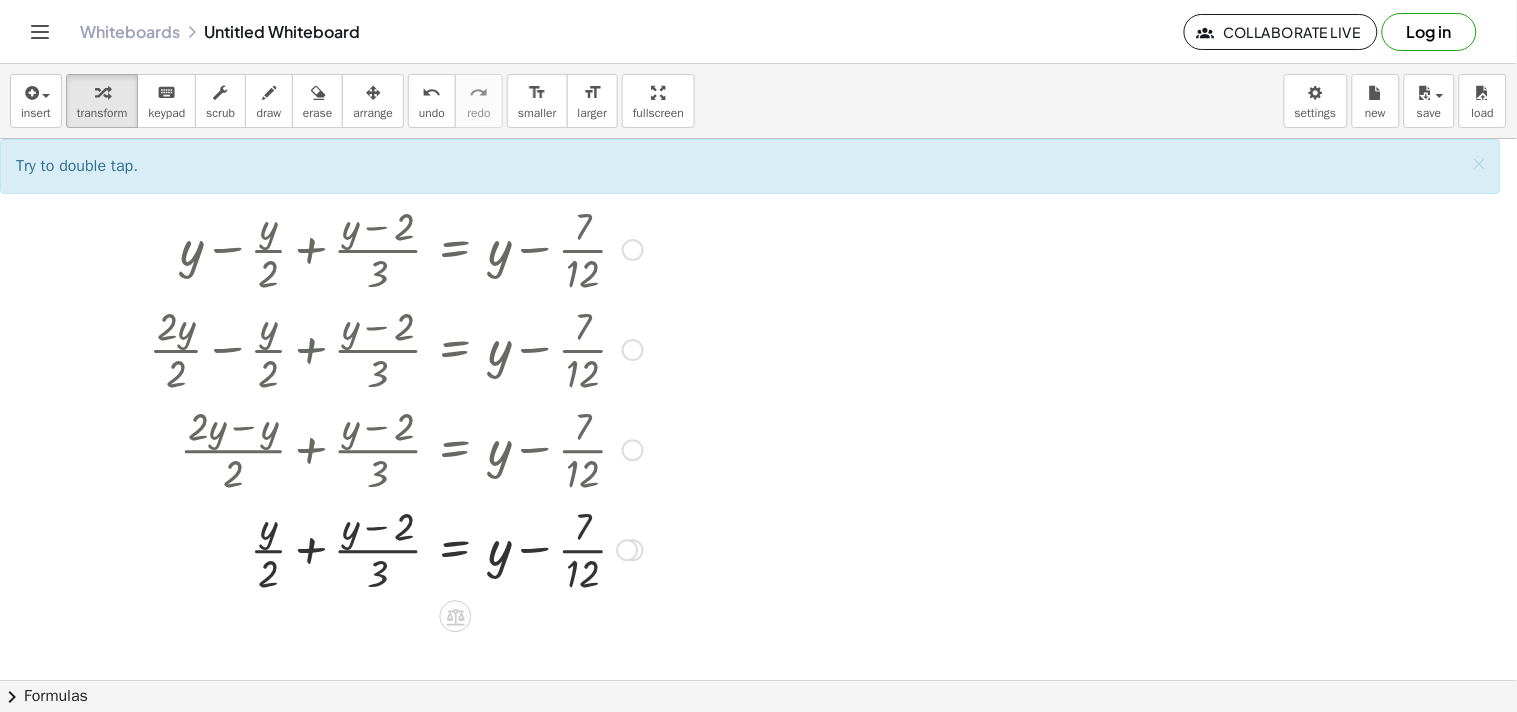 click at bounding box center [396, 548] 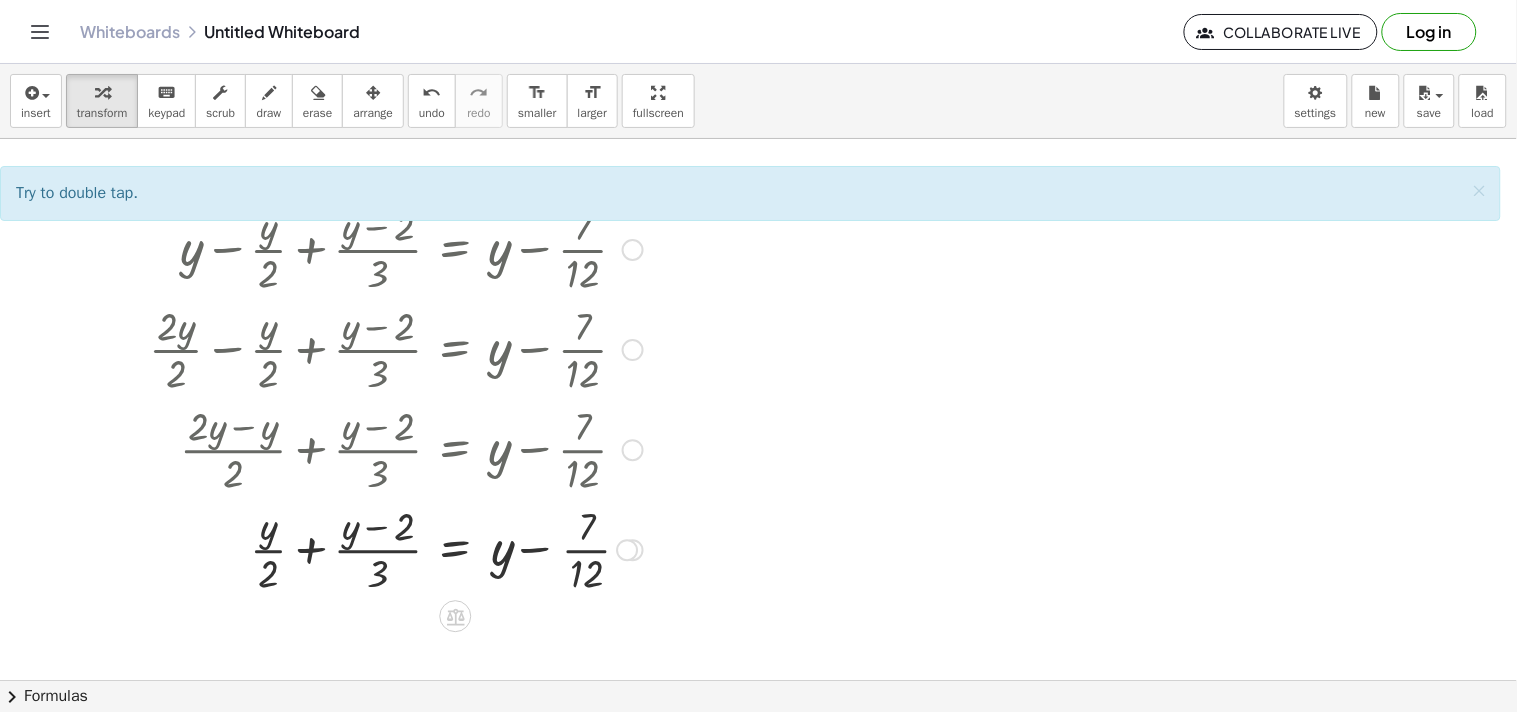 scroll, scrollTop: 111, scrollLeft: 0, axis: vertical 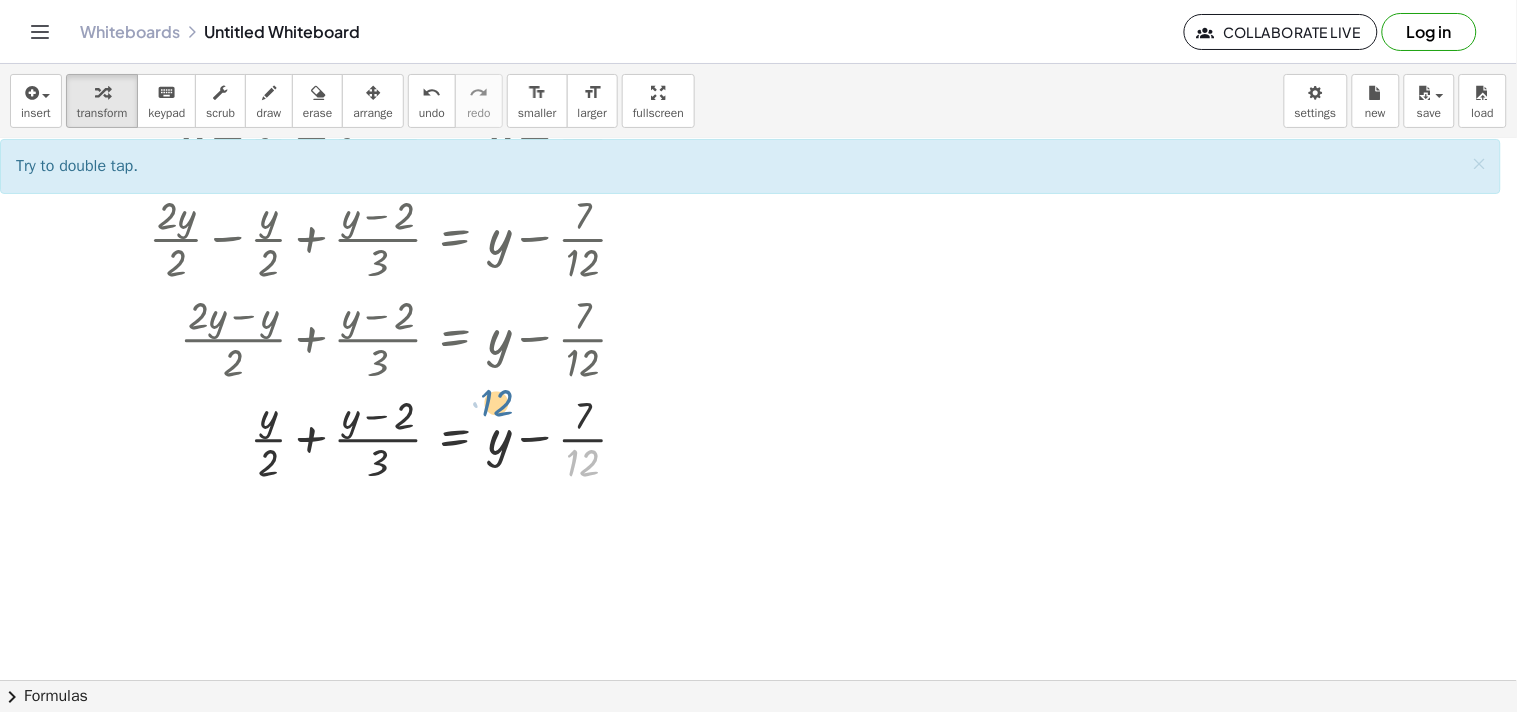 drag, startPoint x: 584, startPoint y: 468, endPoint x: 507, endPoint y: 418, distance: 91.809586 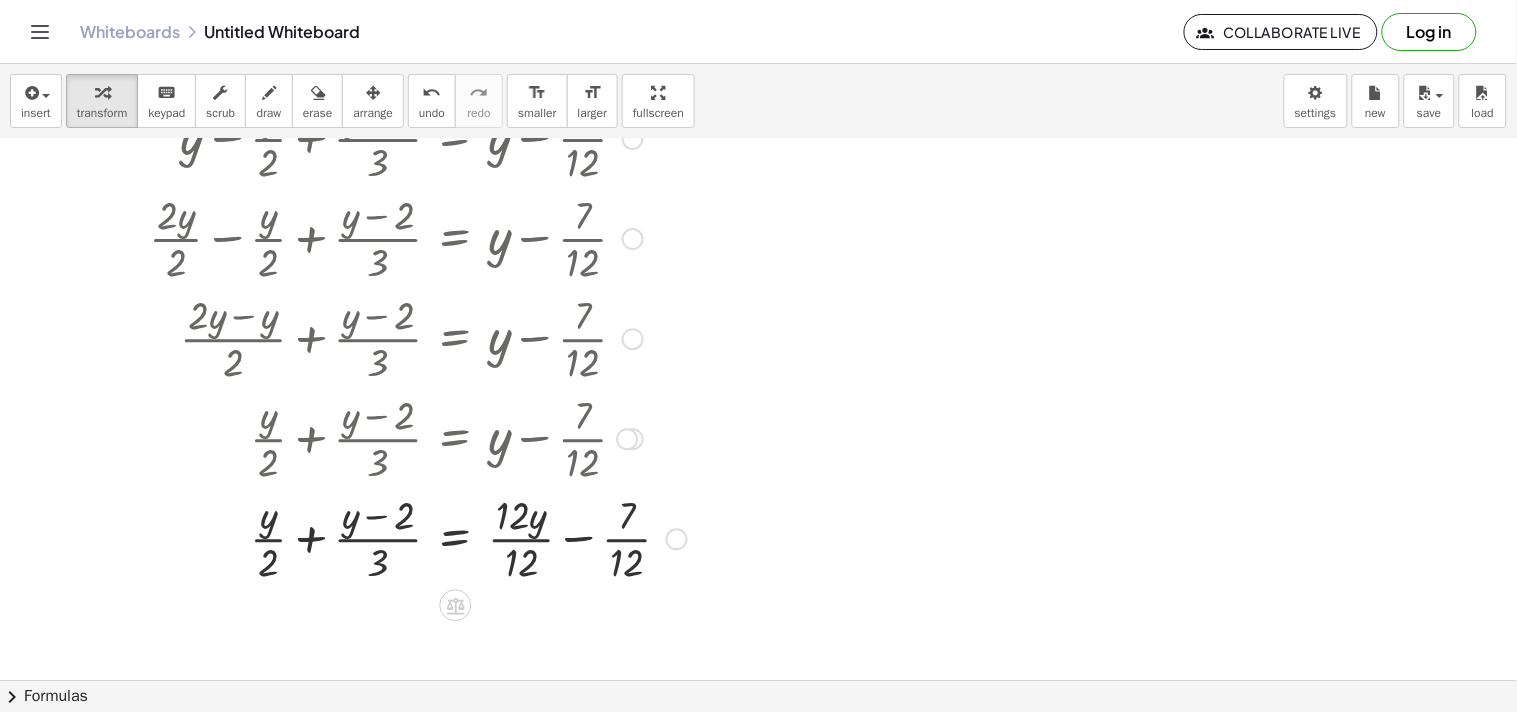 click at bounding box center [418, 538] 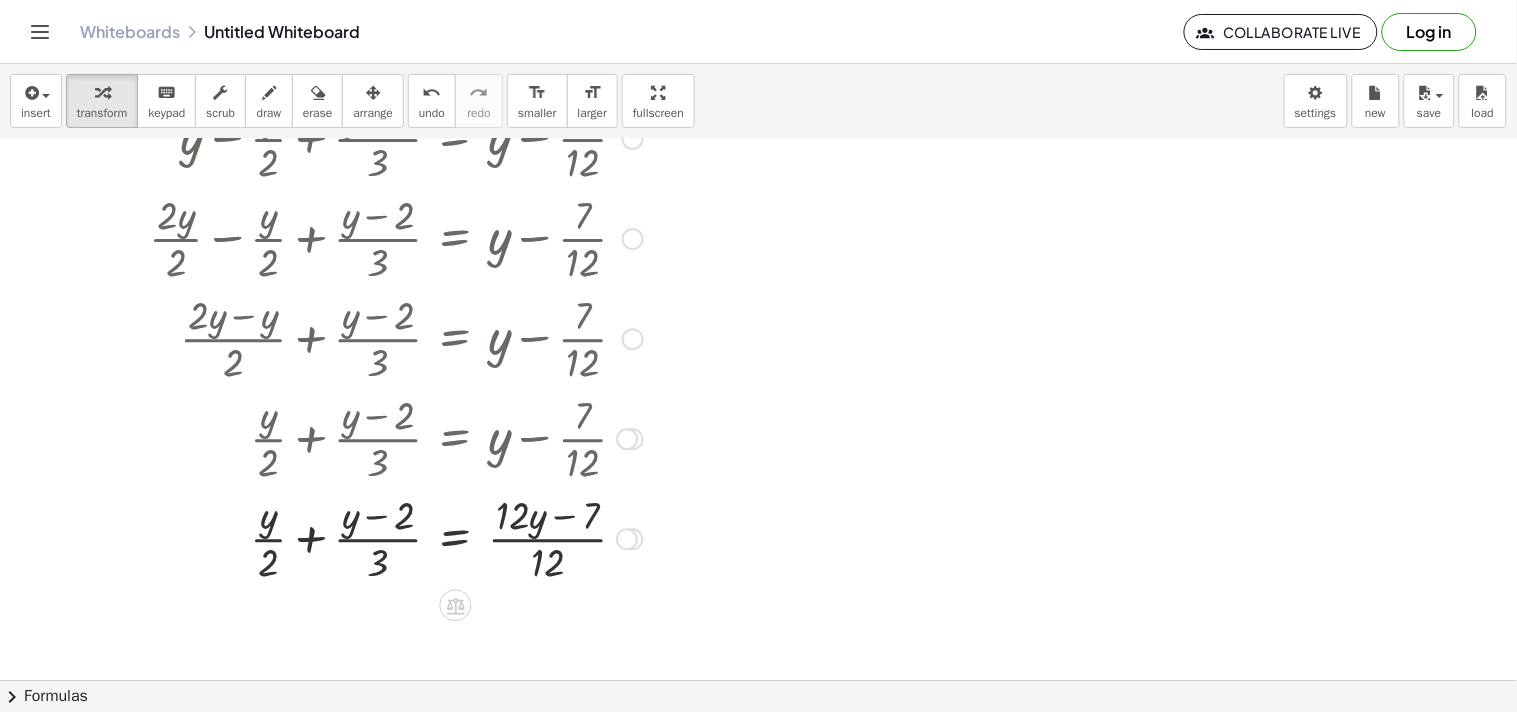 click at bounding box center [396, 538] 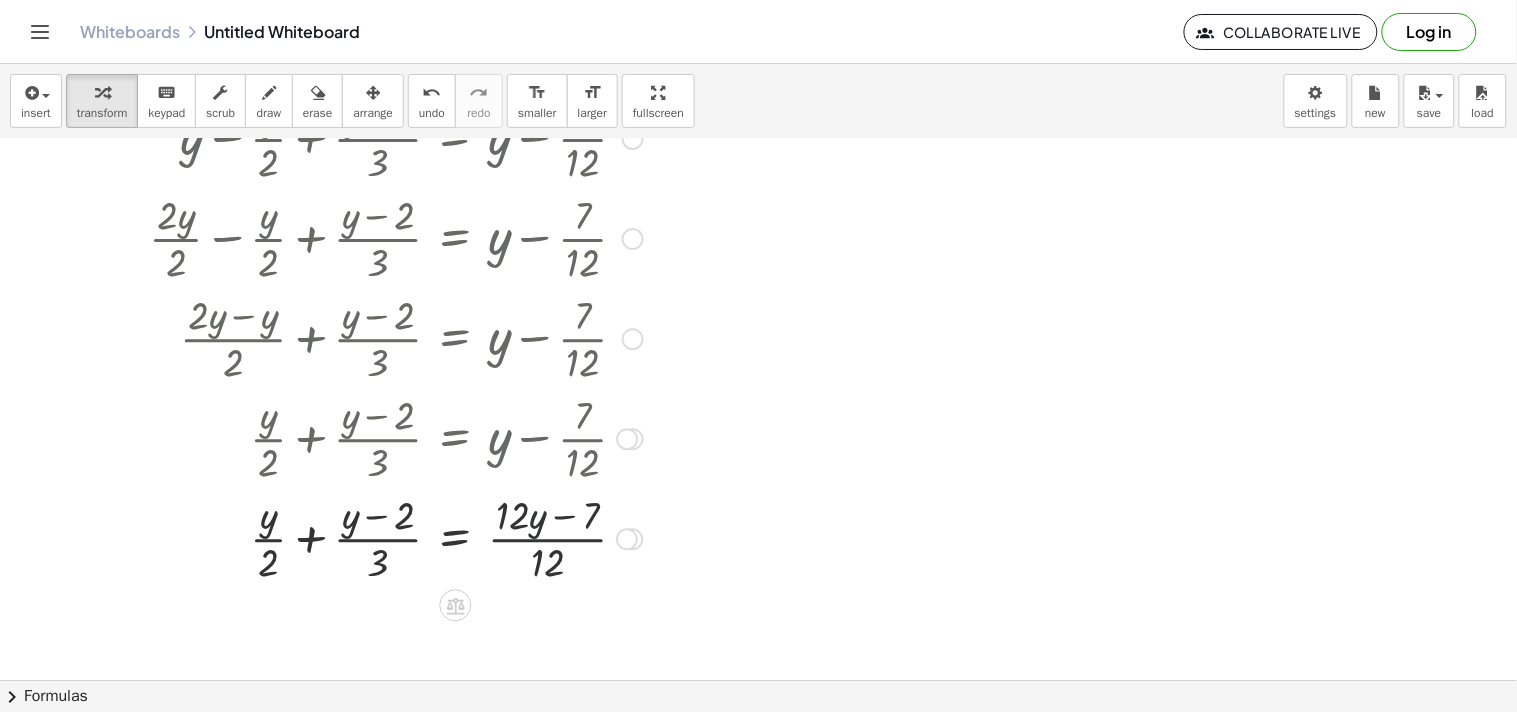 click at bounding box center [396, 538] 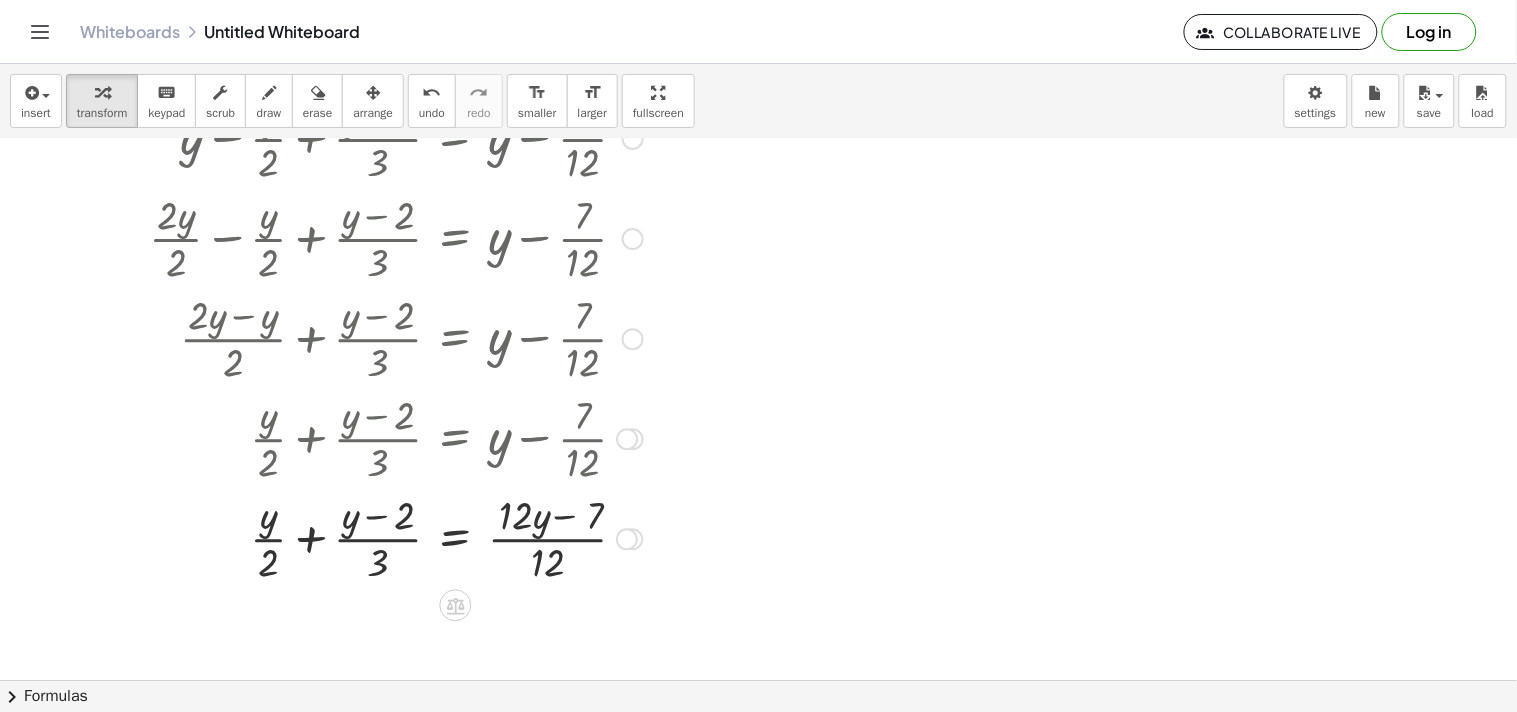 click at bounding box center [396, 538] 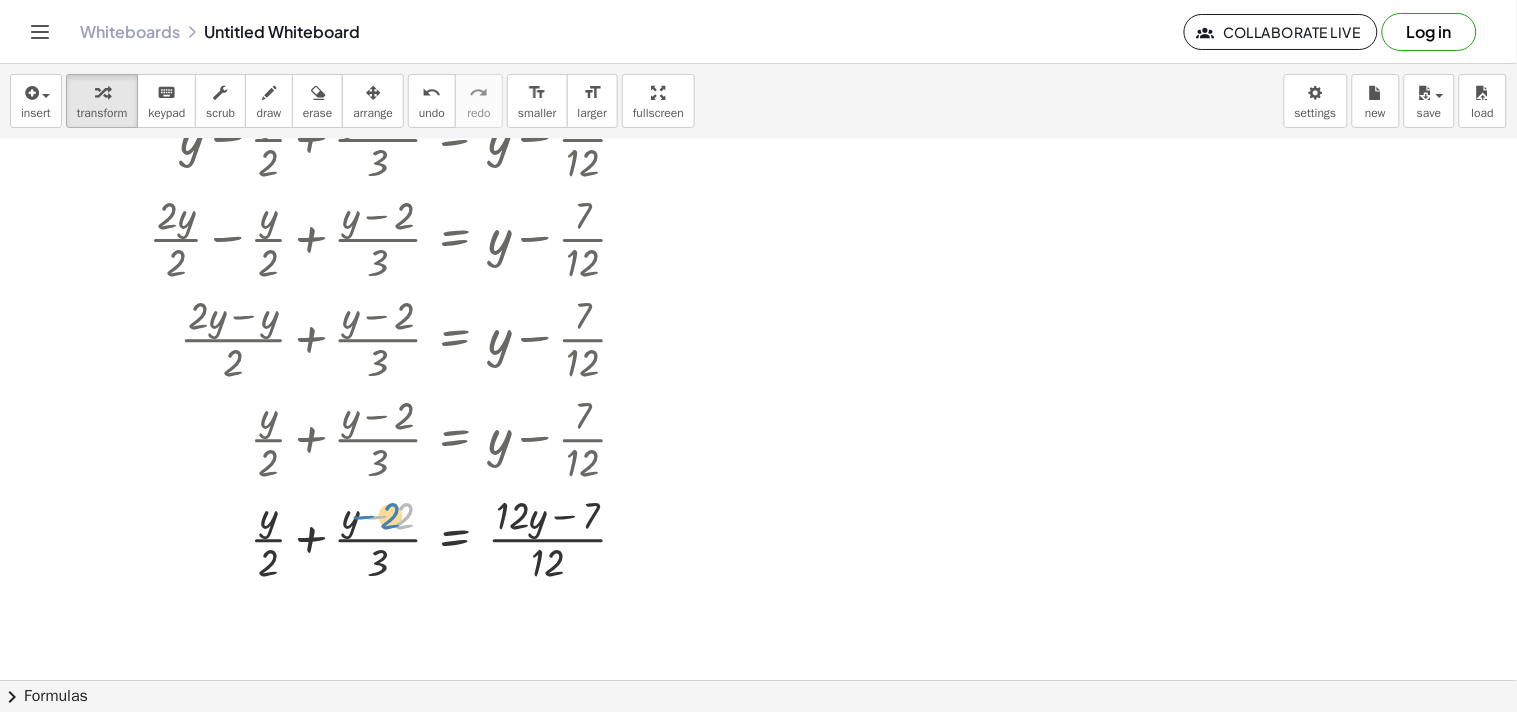 drag, startPoint x: 368, startPoint y: 528, endPoint x: 357, endPoint y: 530, distance: 11.18034 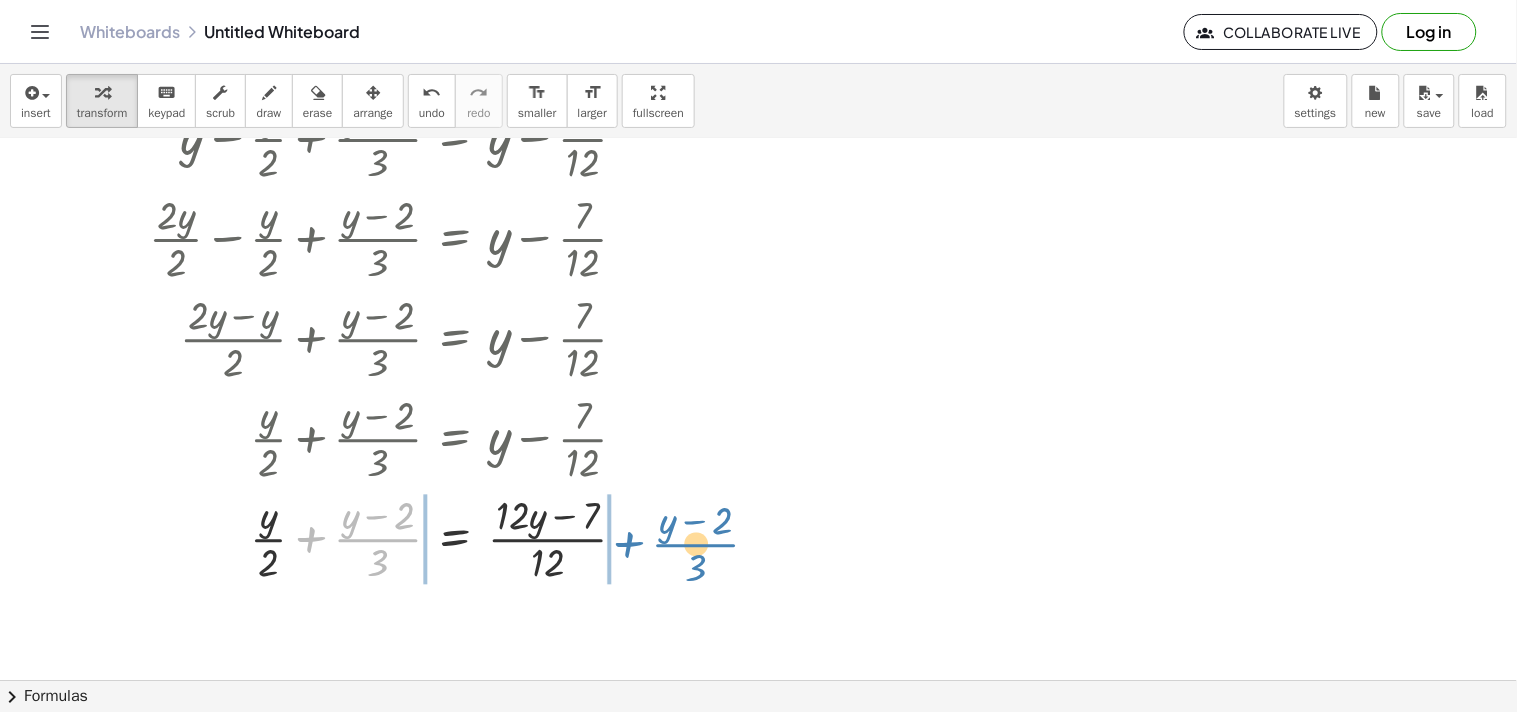 drag, startPoint x: 363, startPoint y: 544, endPoint x: 677, endPoint y: 547, distance: 314.01434 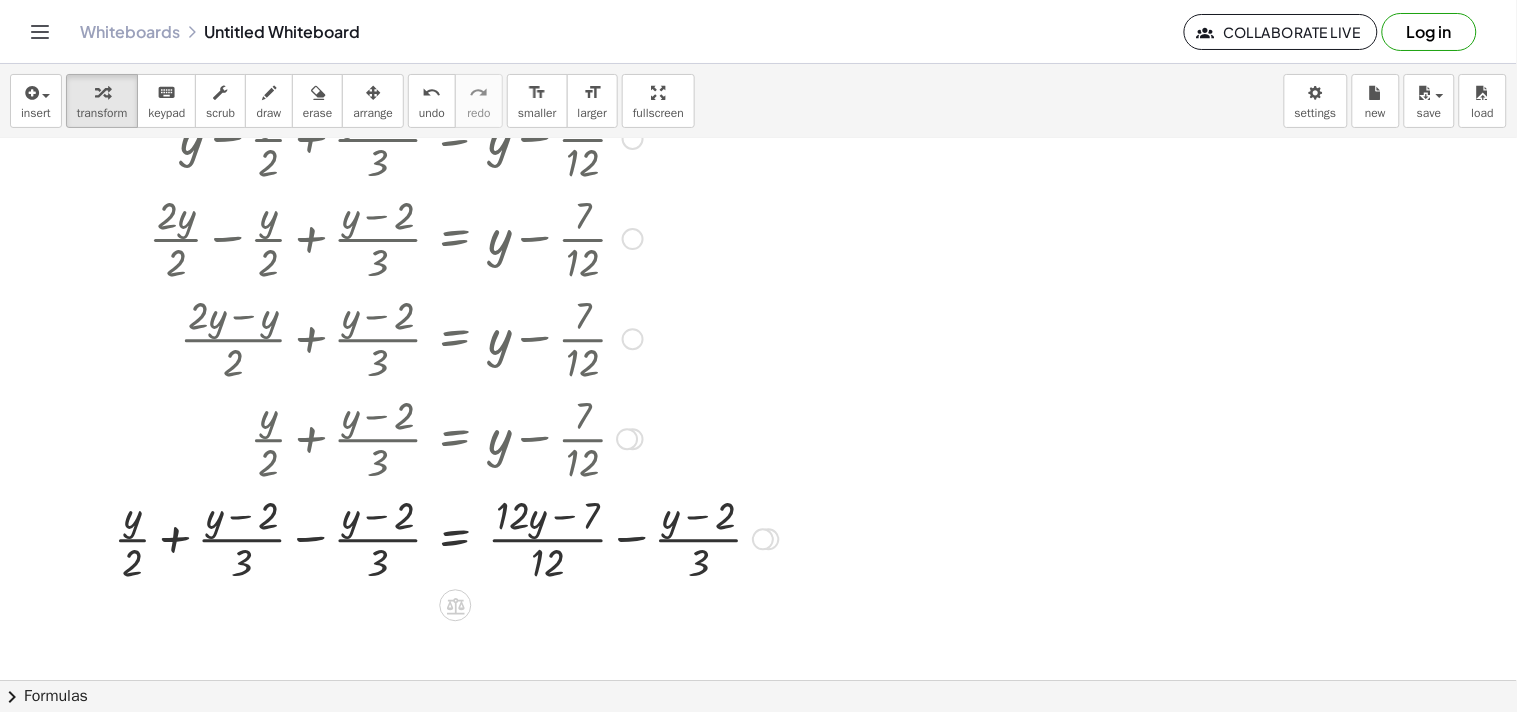 click at bounding box center [446, 538] 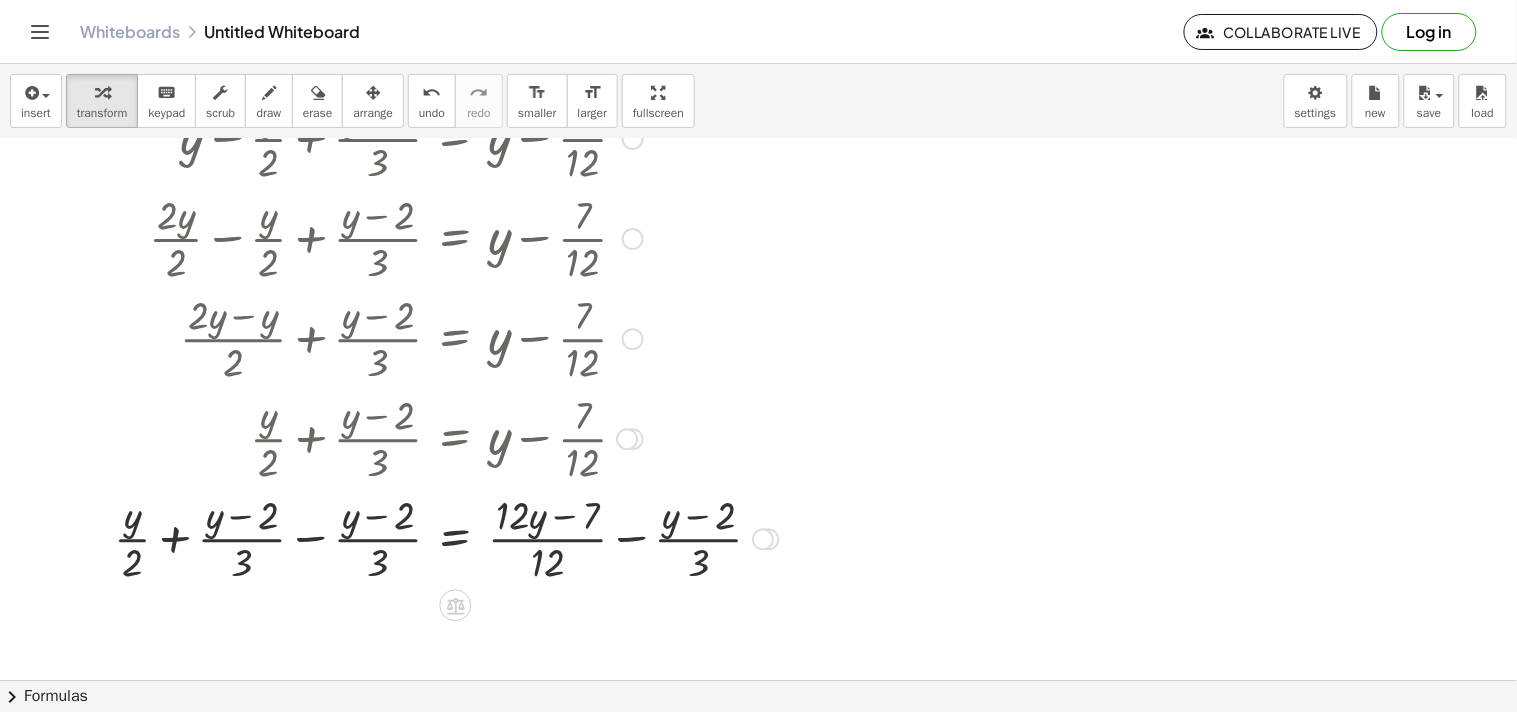 click at bounding box center [446, 538] 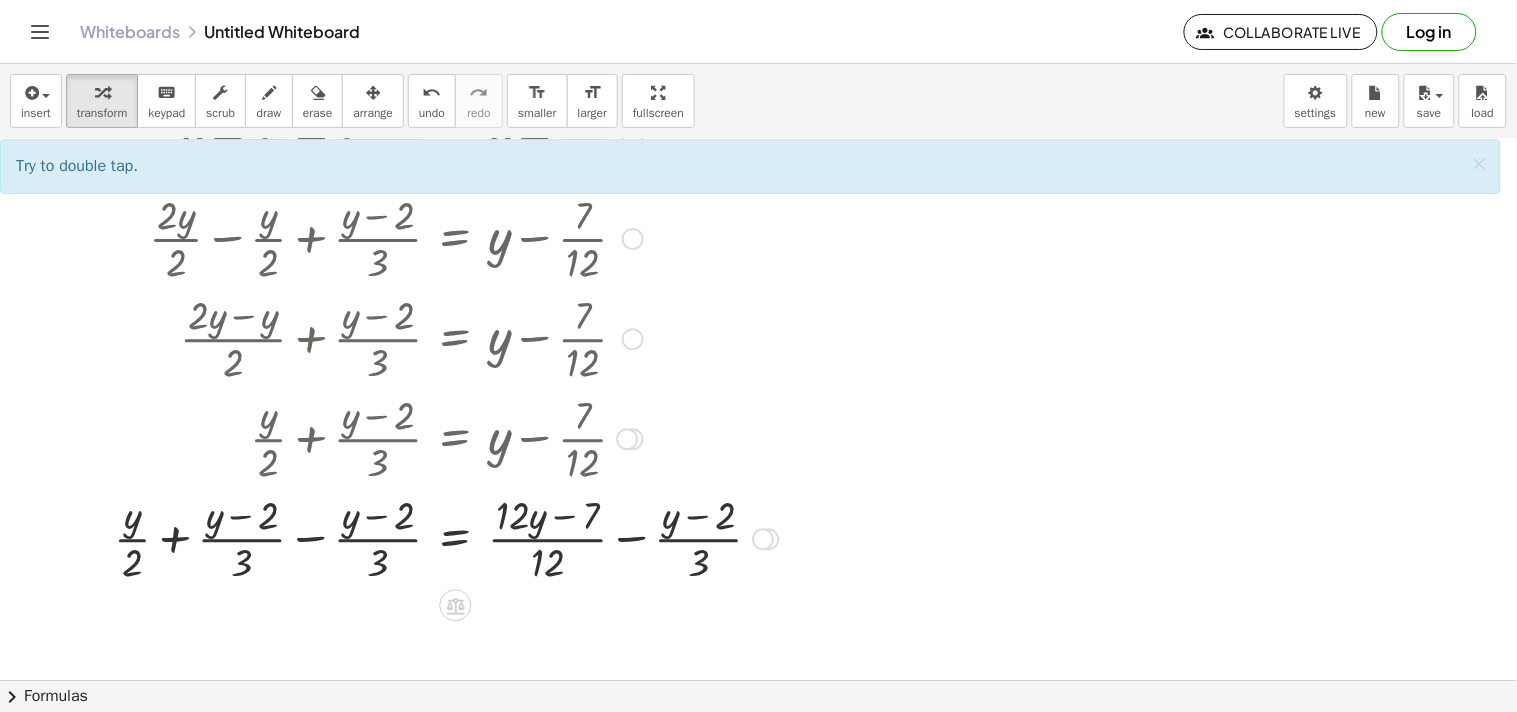 click at bounding box center [446, 538] 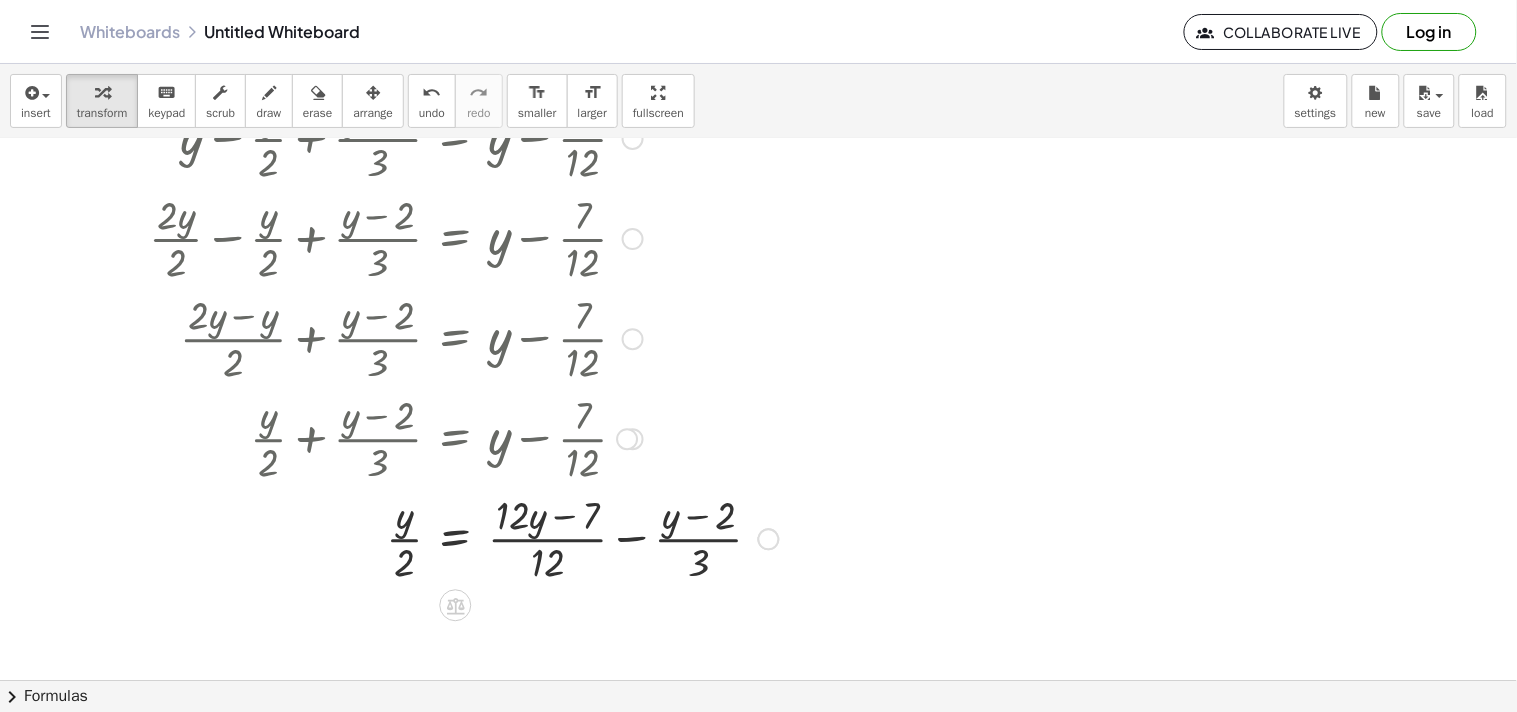 click at bounding box center (464, 538) 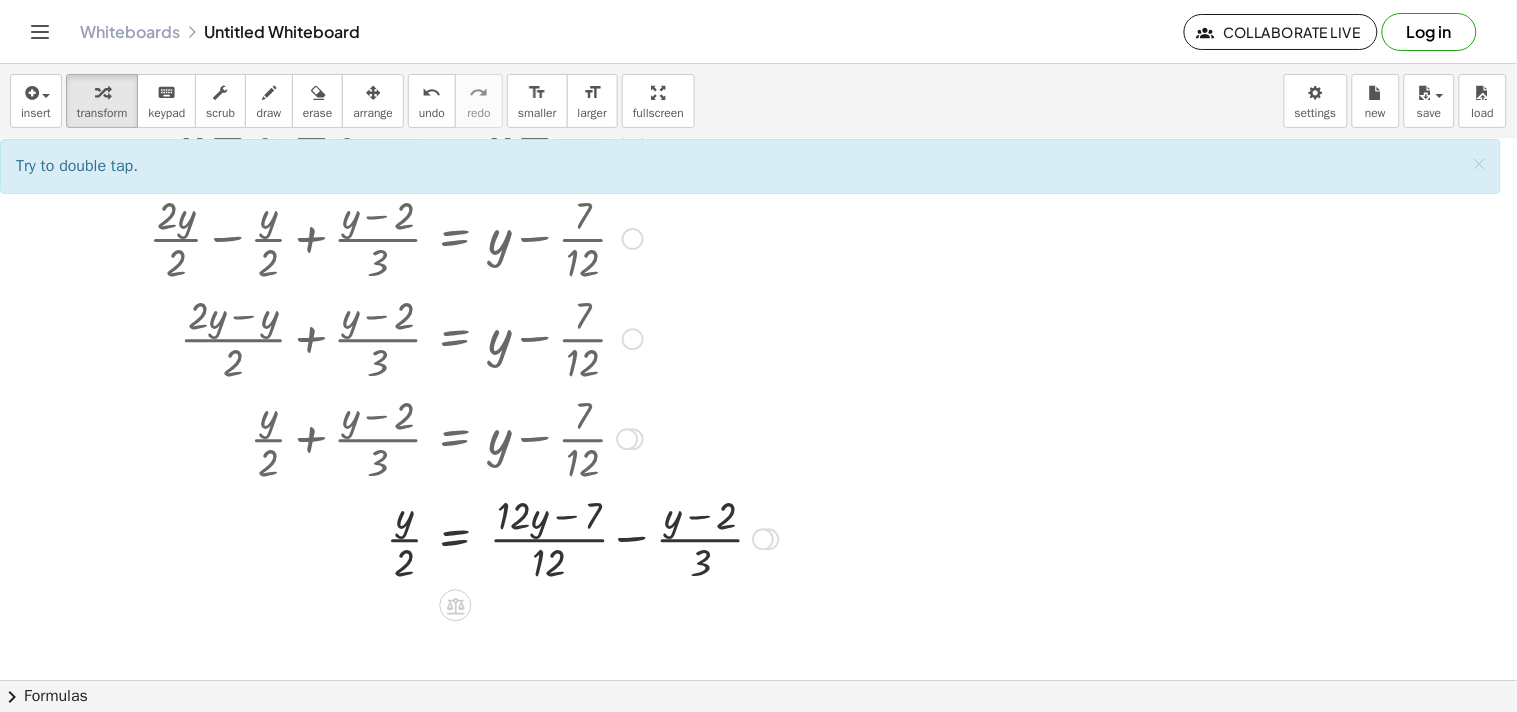 click at bounding box center [464, 538] 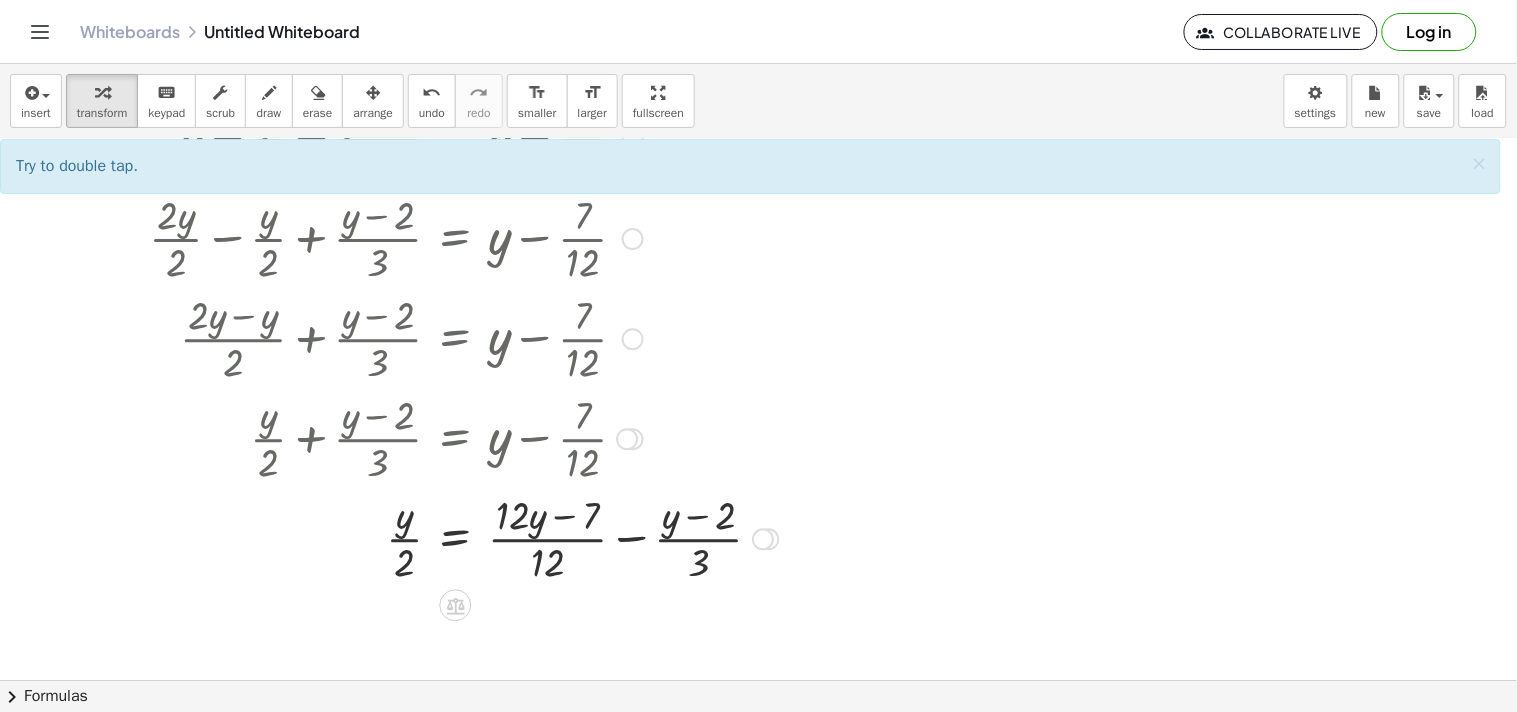 click at bounding box center (464, 538) 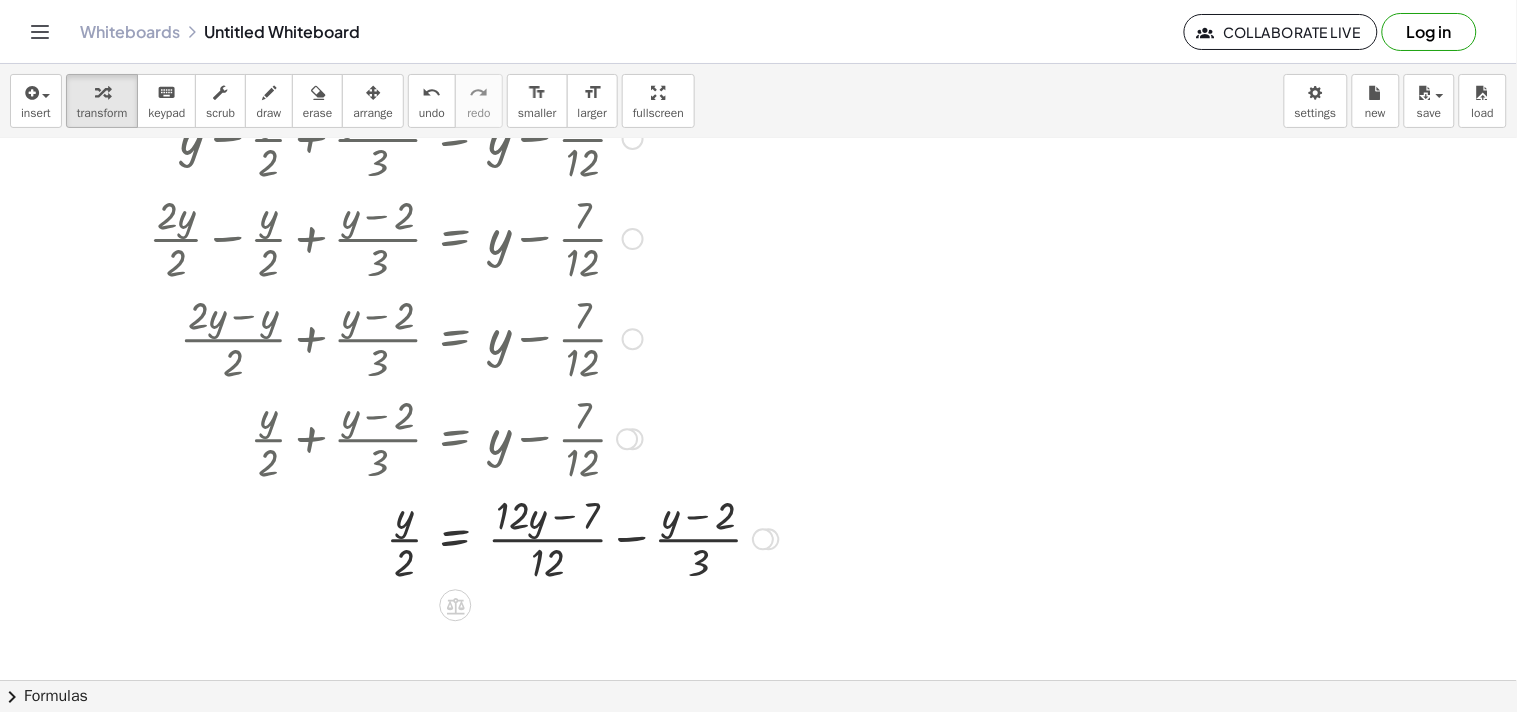 click at bounding box center [464, 538] 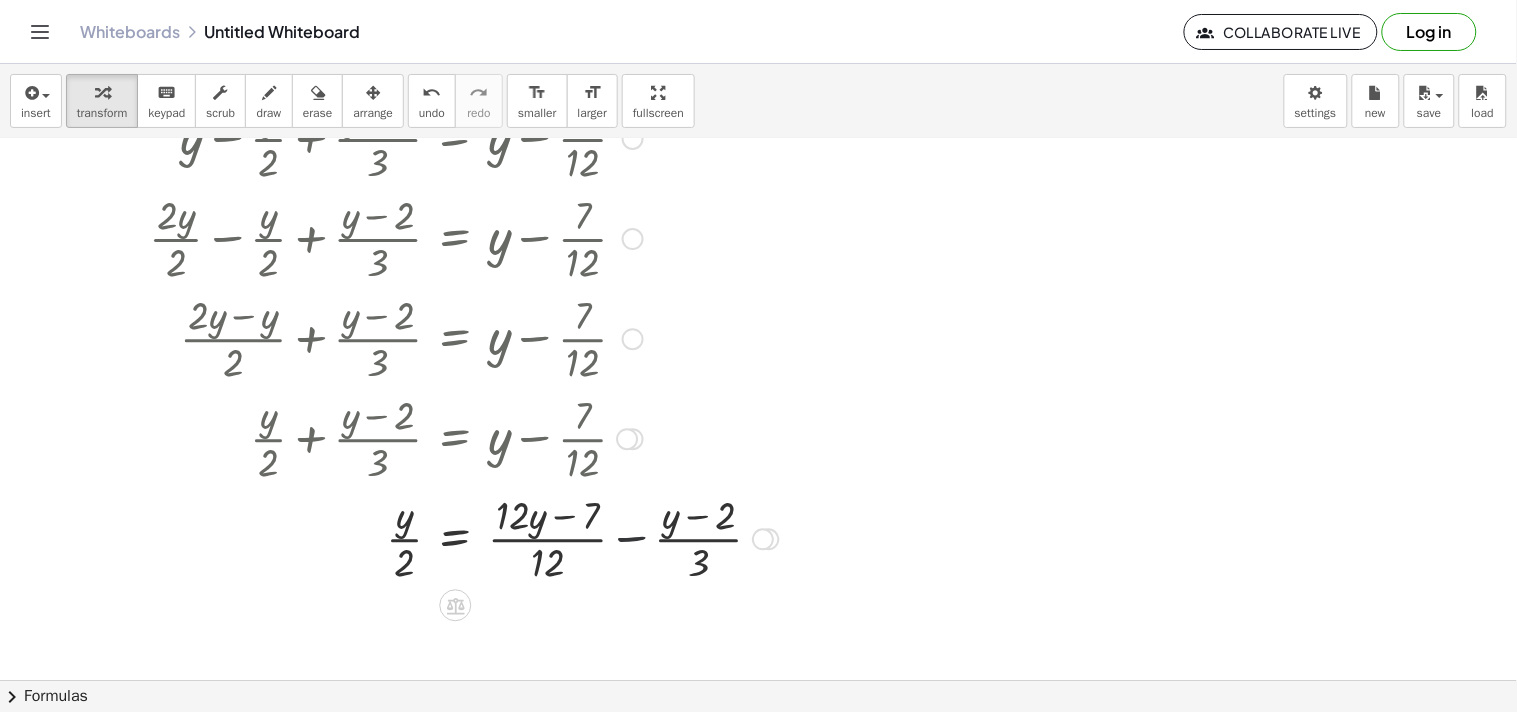 click at bounding box center [464, 538] 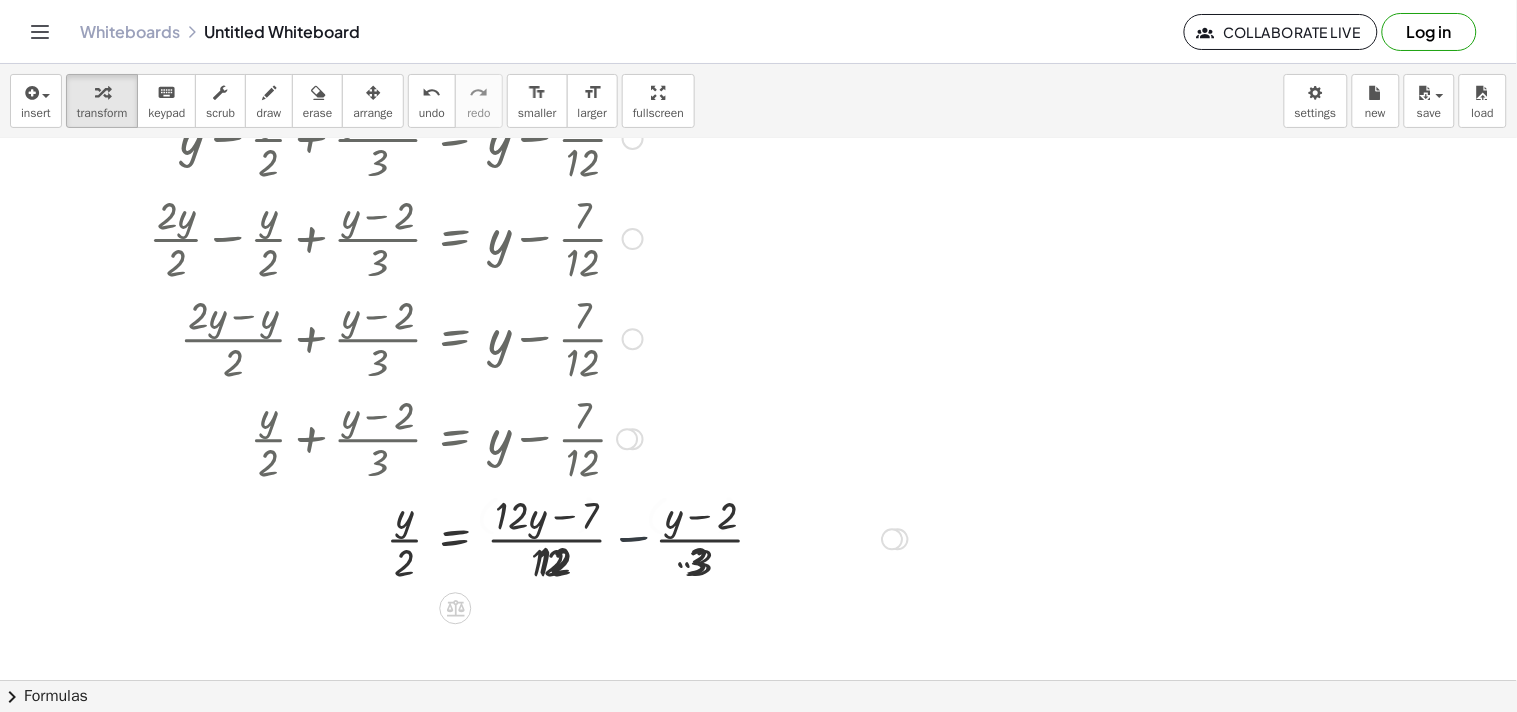 click at bounding box center (528, 538) 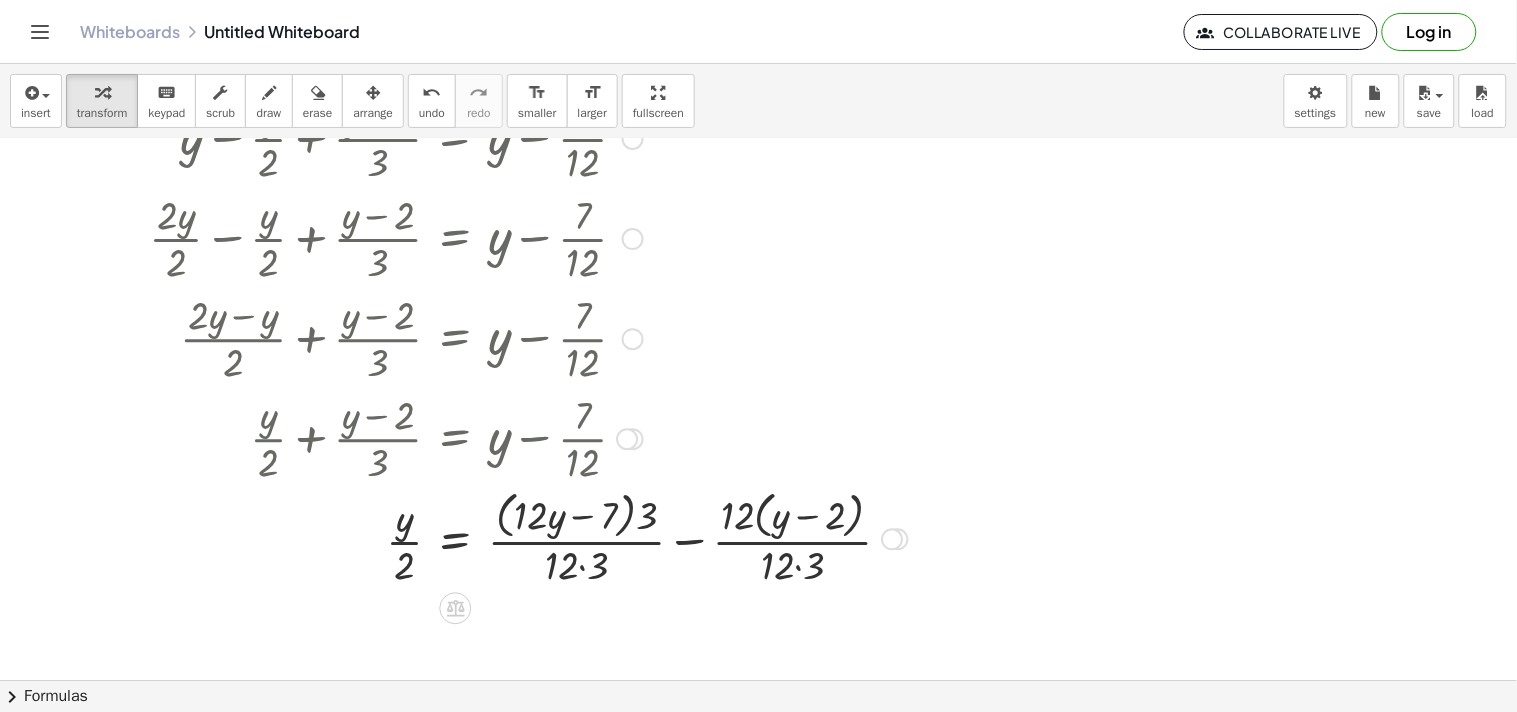 click at bounding box center (528, 538) 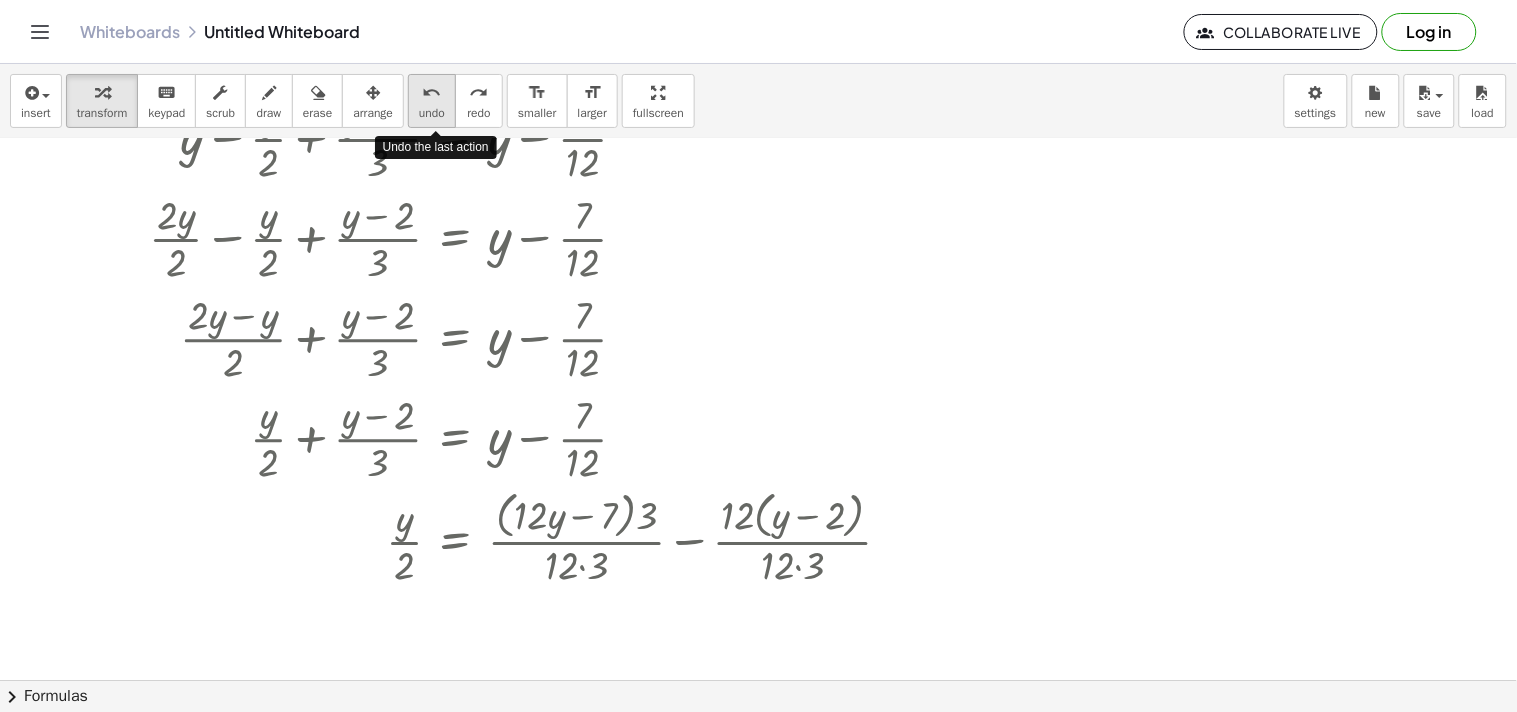 click on "undo" at bounding box center (432, 93) 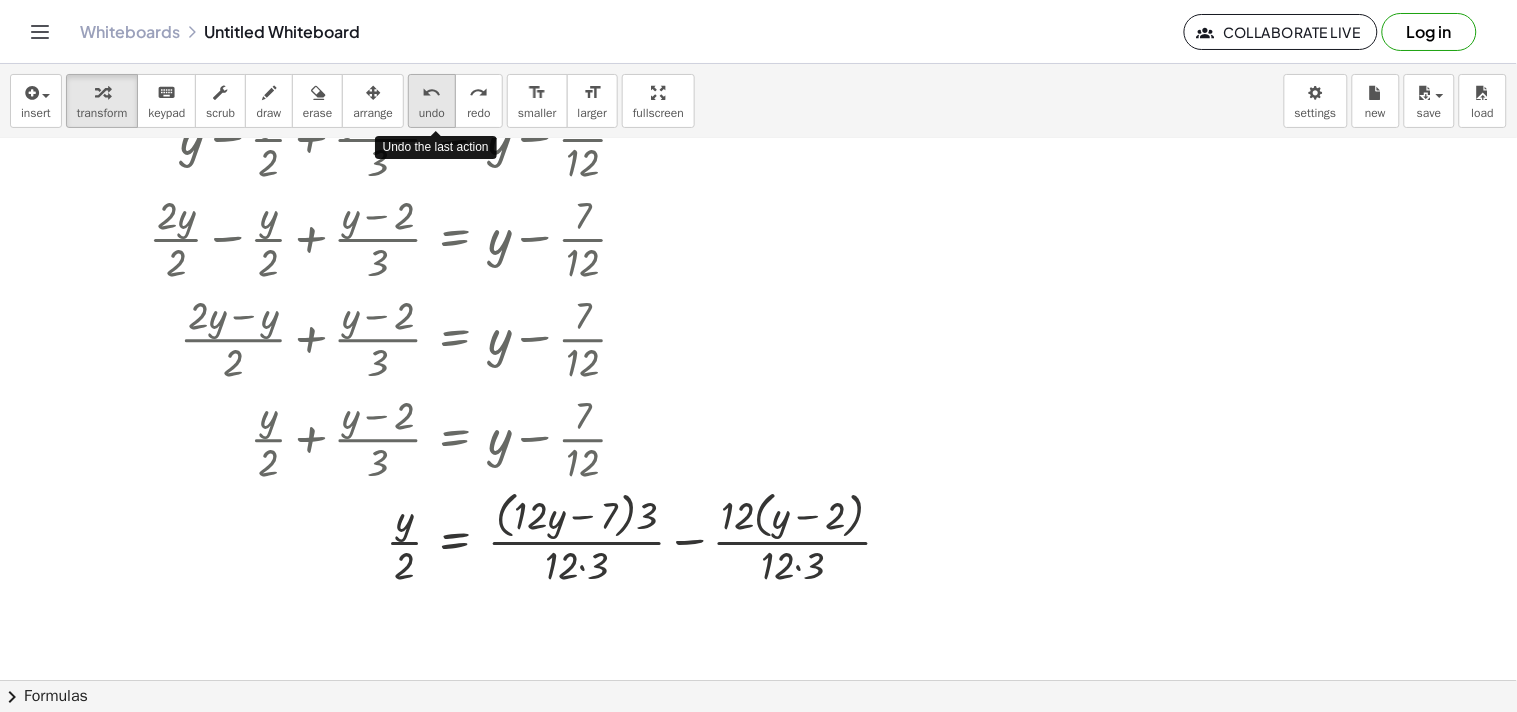 click on "undo" at bounding box center (432, 93) 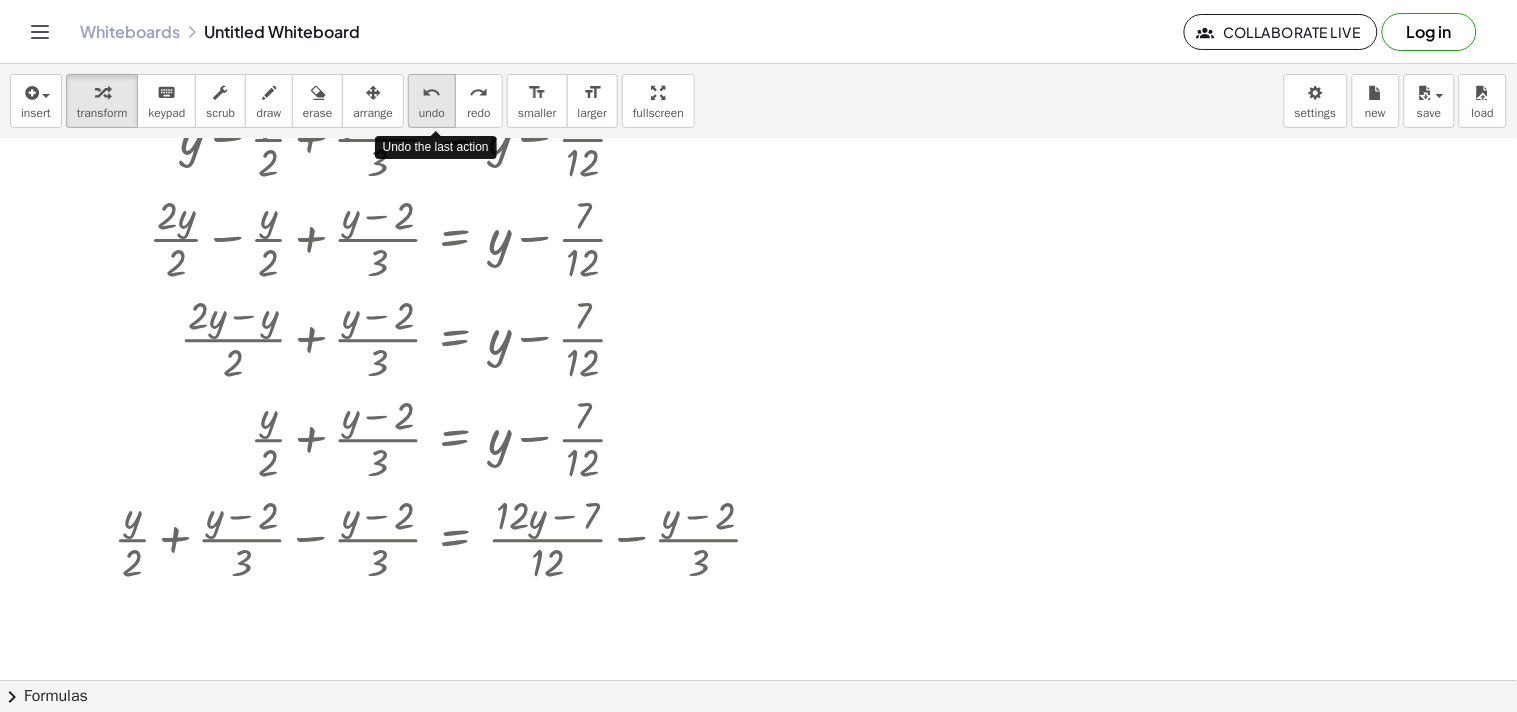 click on "undo" at bounding box center (432, 93) 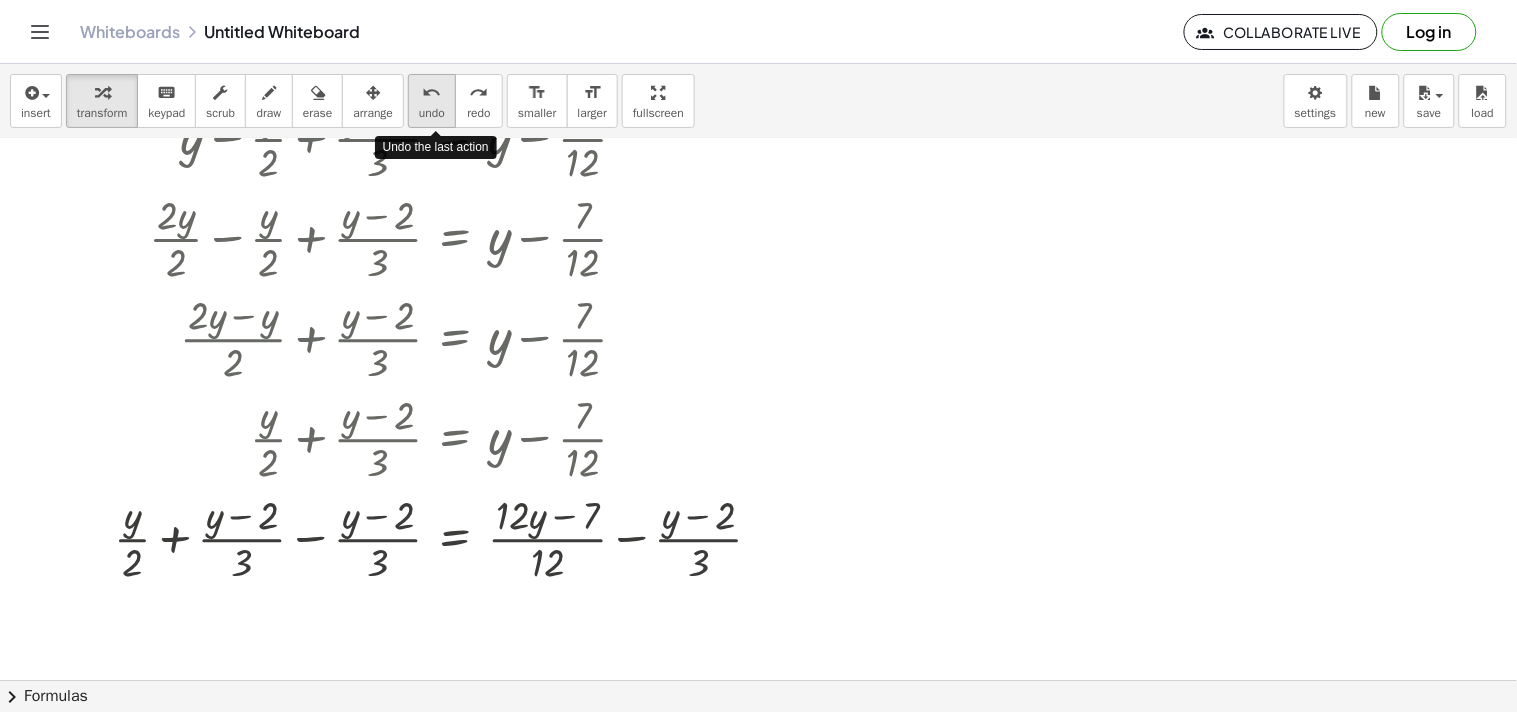 click on "undo" at bounding box center [432, 93] 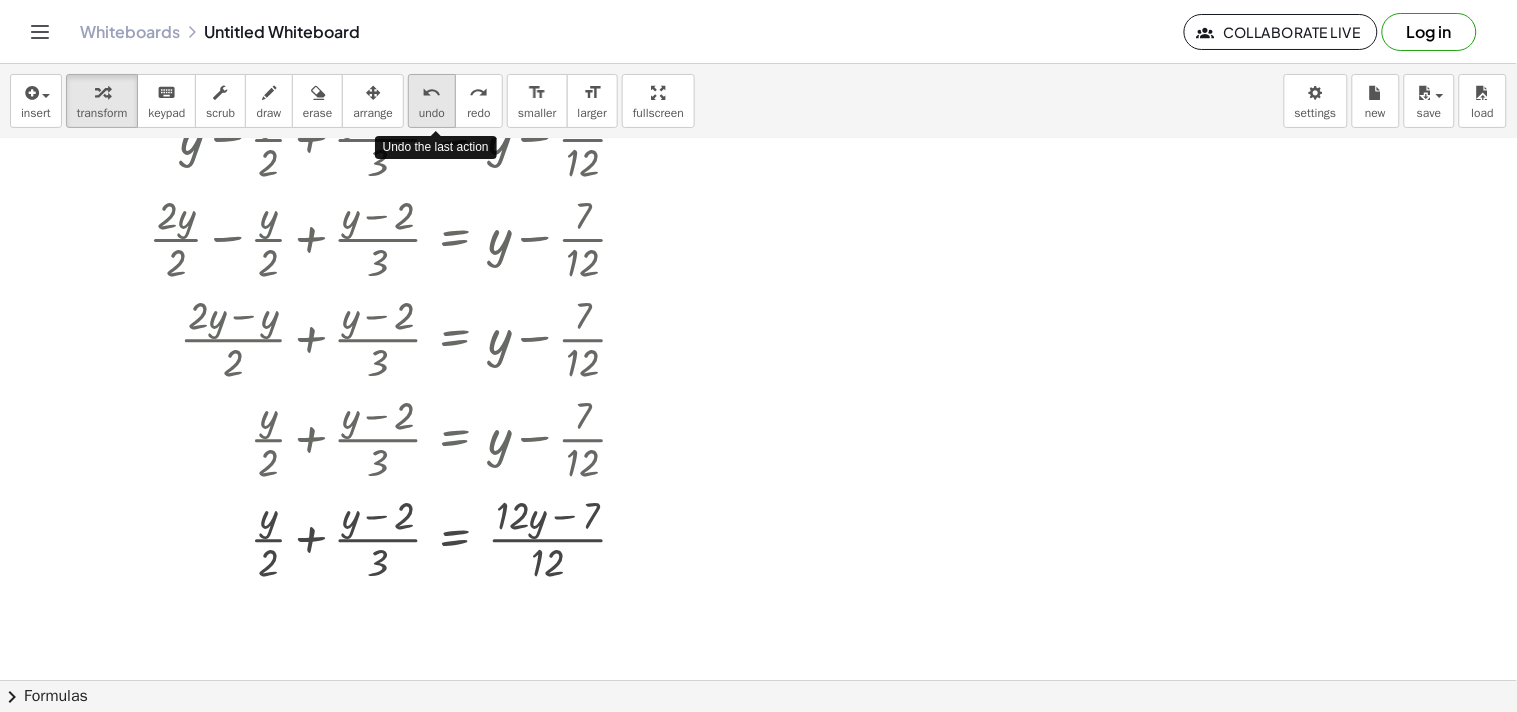 click on "undo" at bounding box center [432, 93] 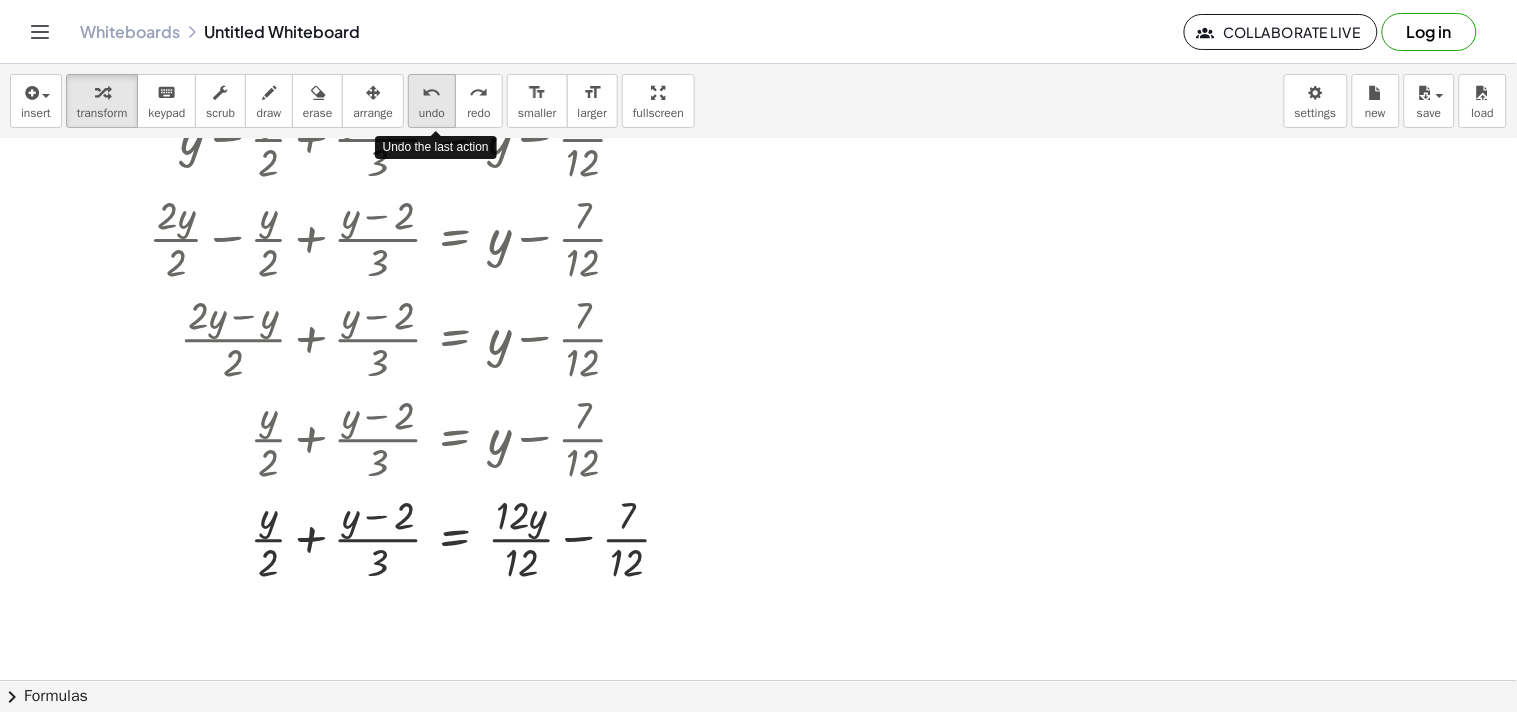 click on "undo" at bounding box center [432, 93] 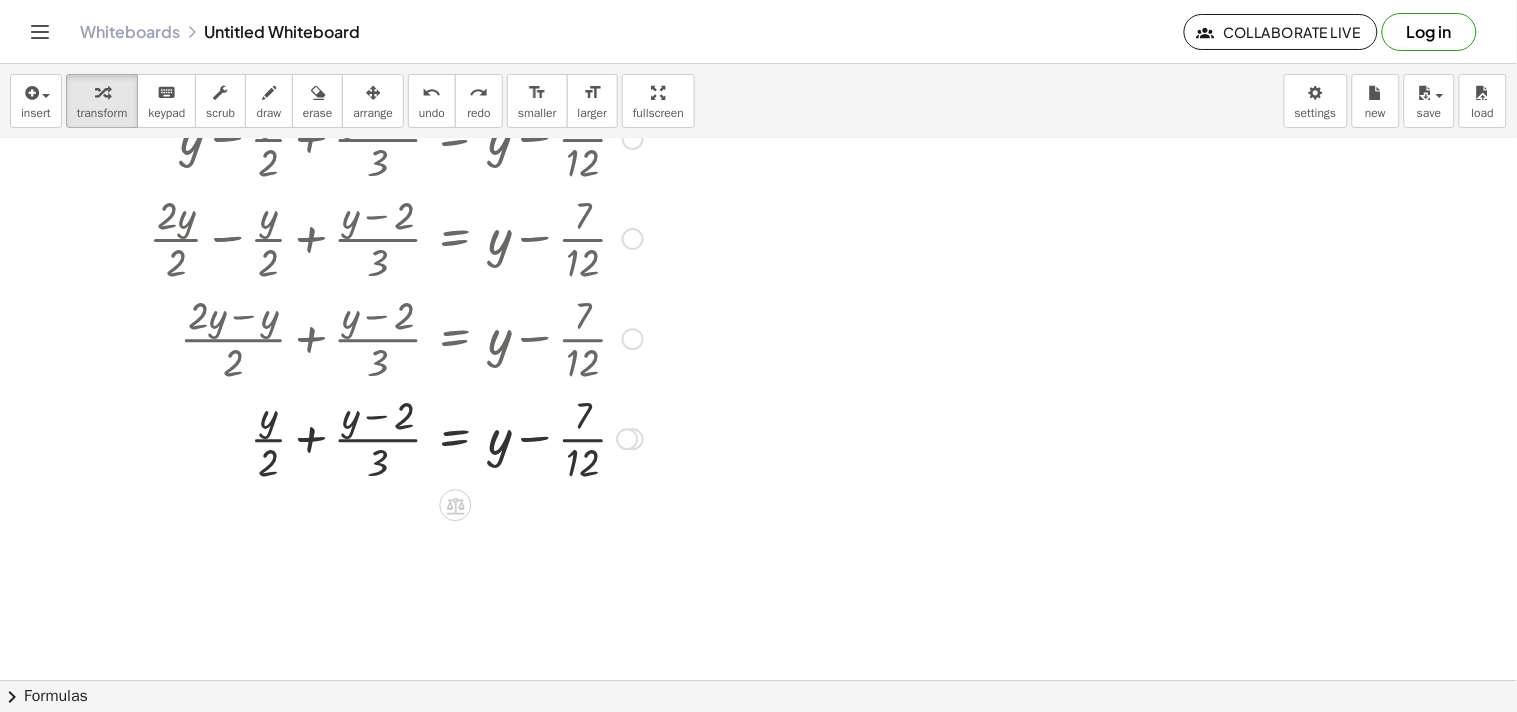 click at bounding box center (396, 437) 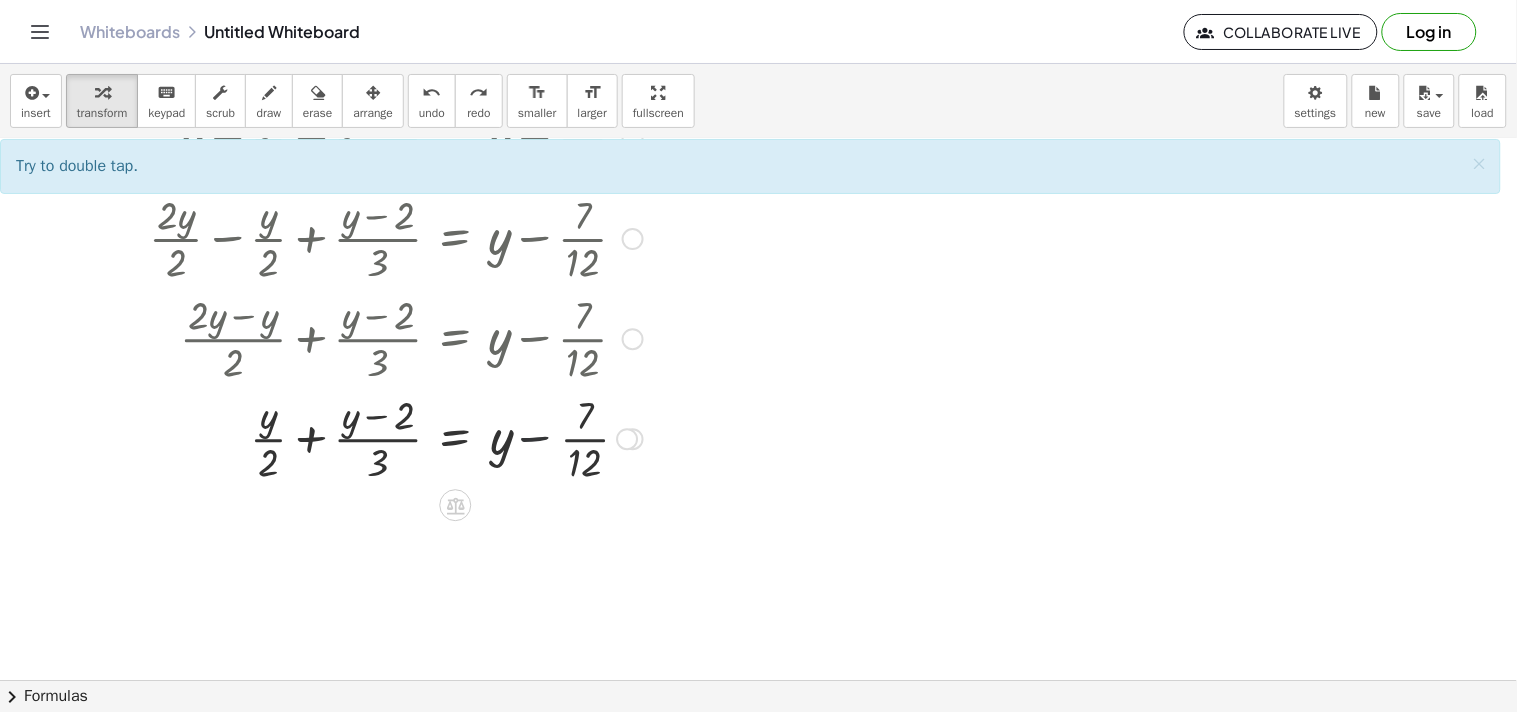 click at bounding box center [396, 437] 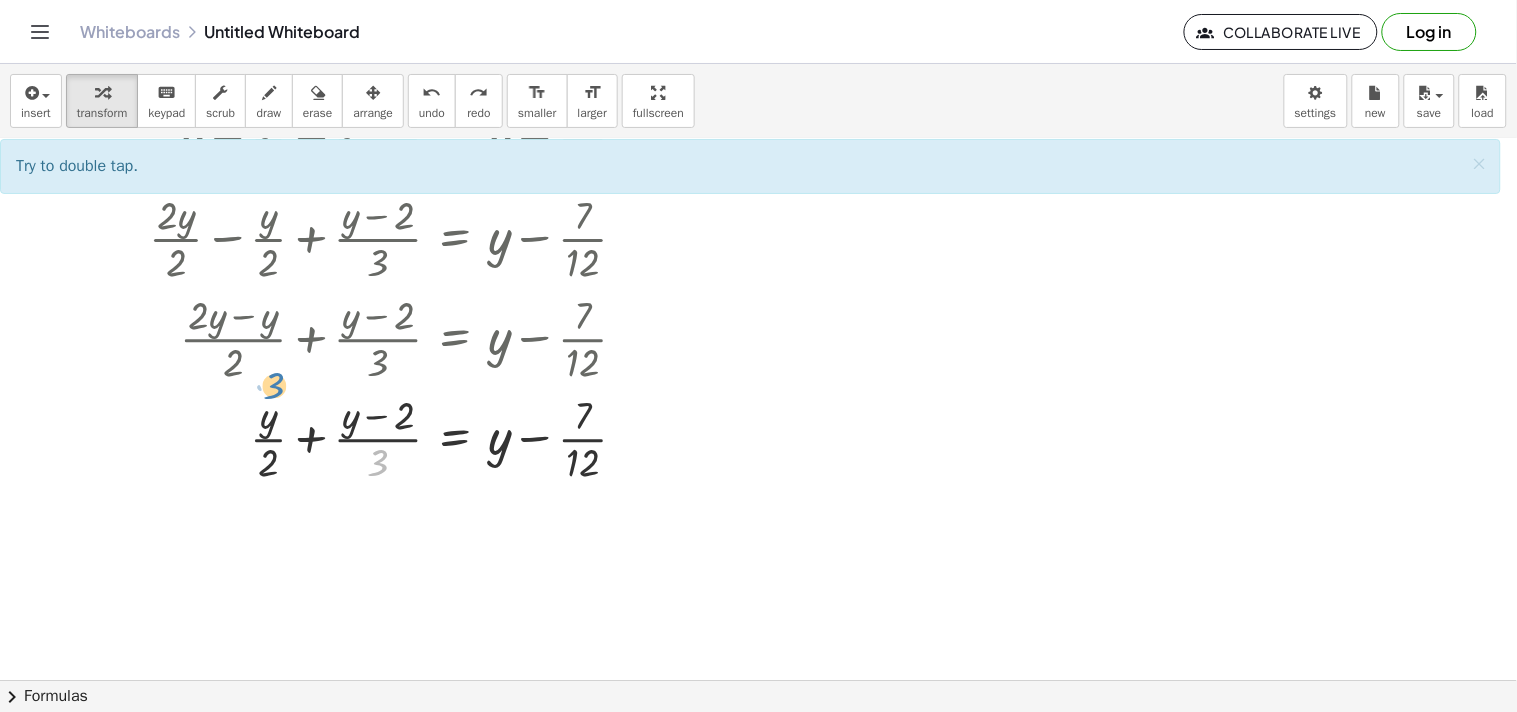 drag, startPoint x: 371, startPoint y: 460, endPoint x: 291, endPoint y: 394, distance: 103.711136 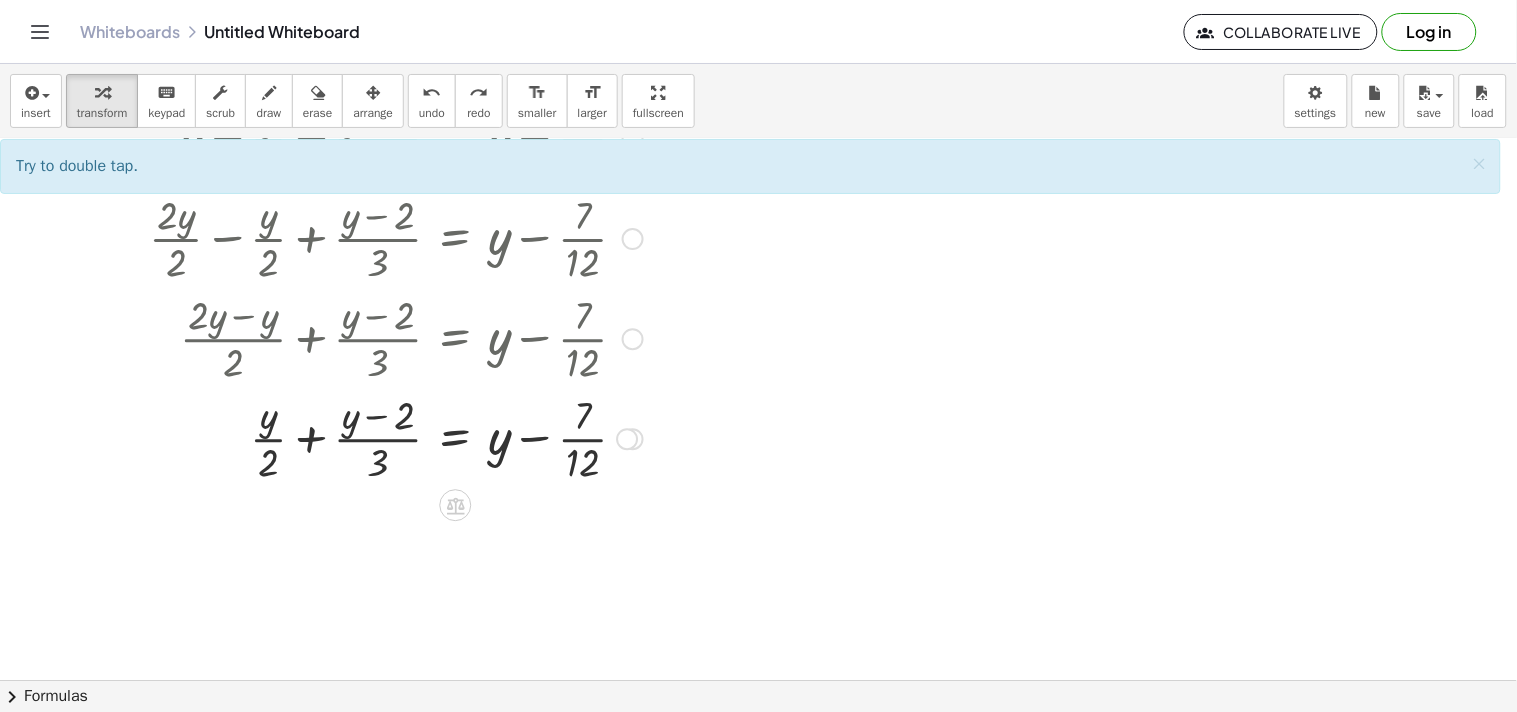 click at bounding box center [396, 437] 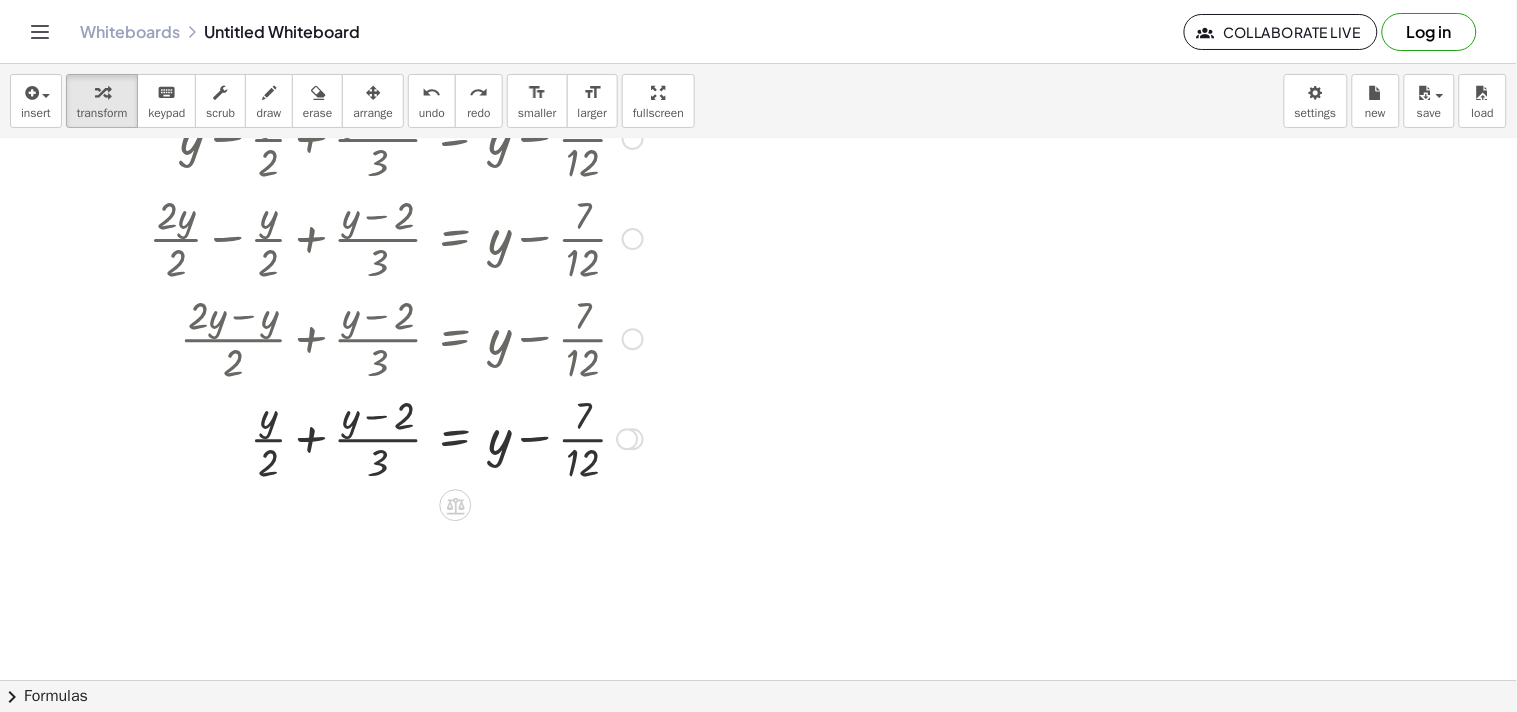 click at bounding box center (396, 437) 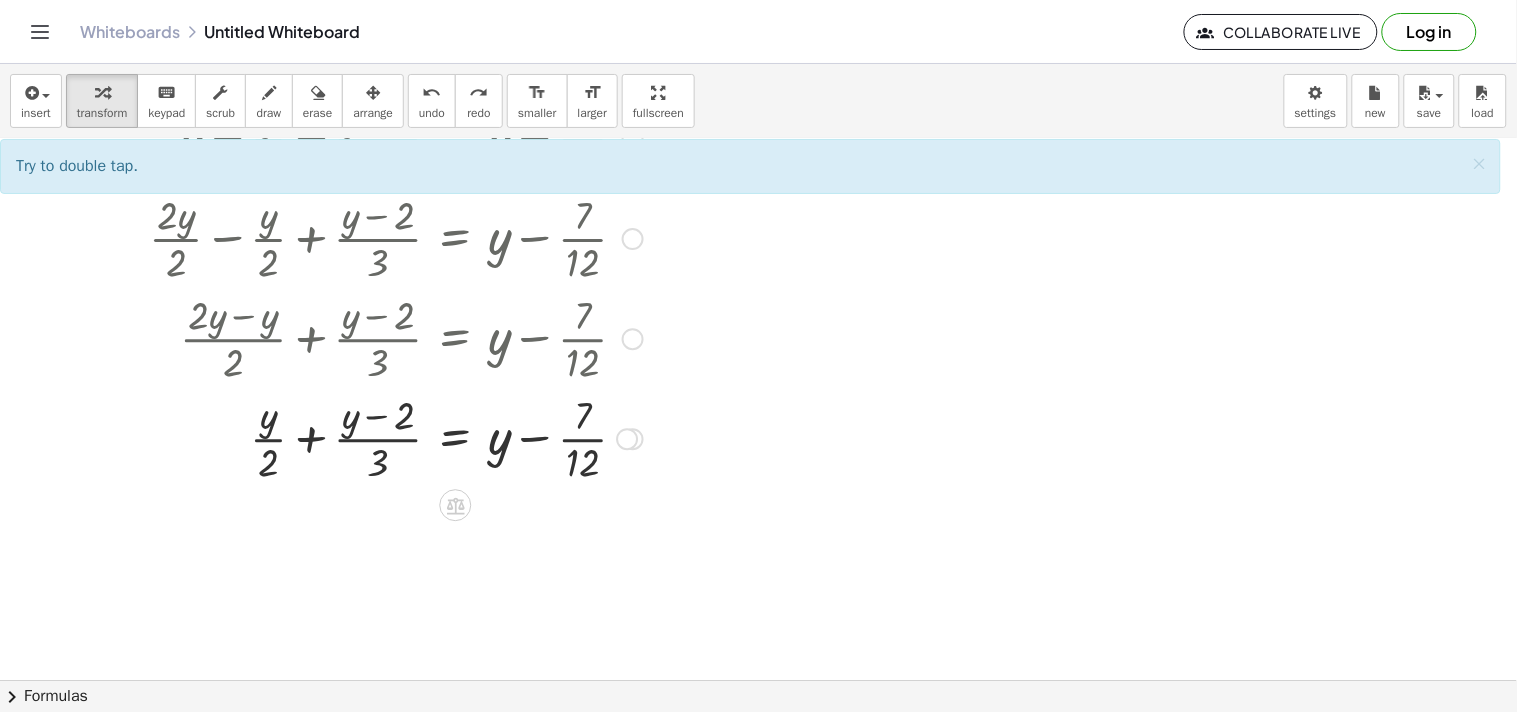 click at bounding box center (396, 437) 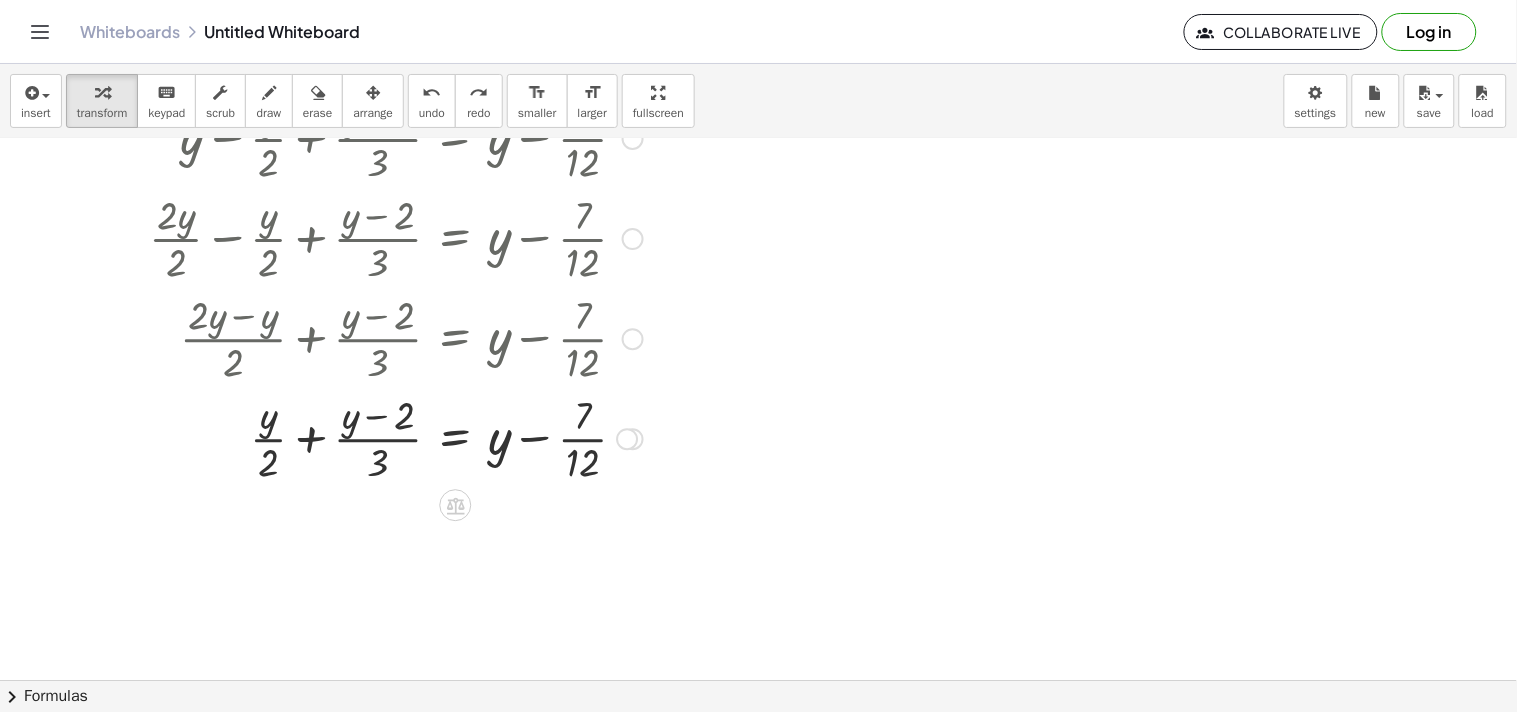 click at bounding box center (396, 437) 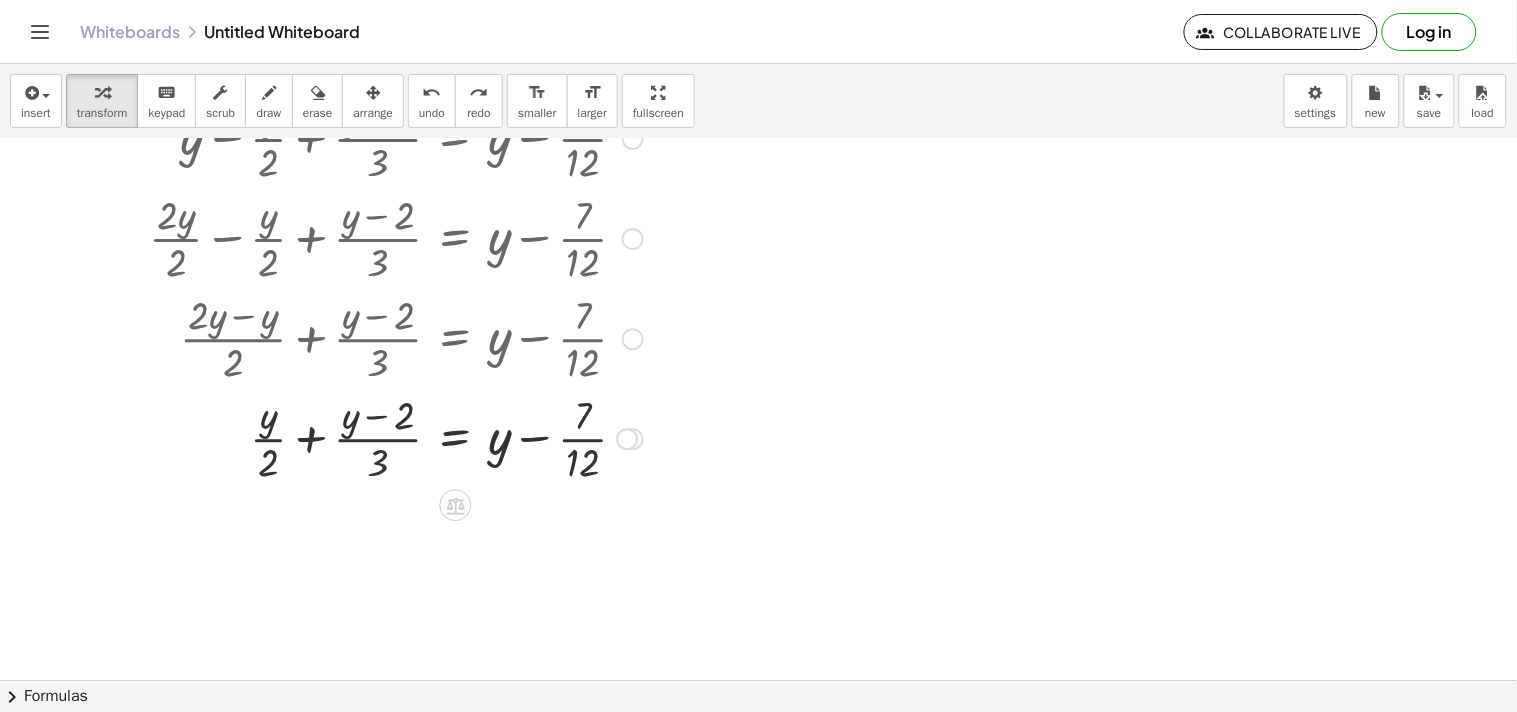 click at bounding box center (396, 437) 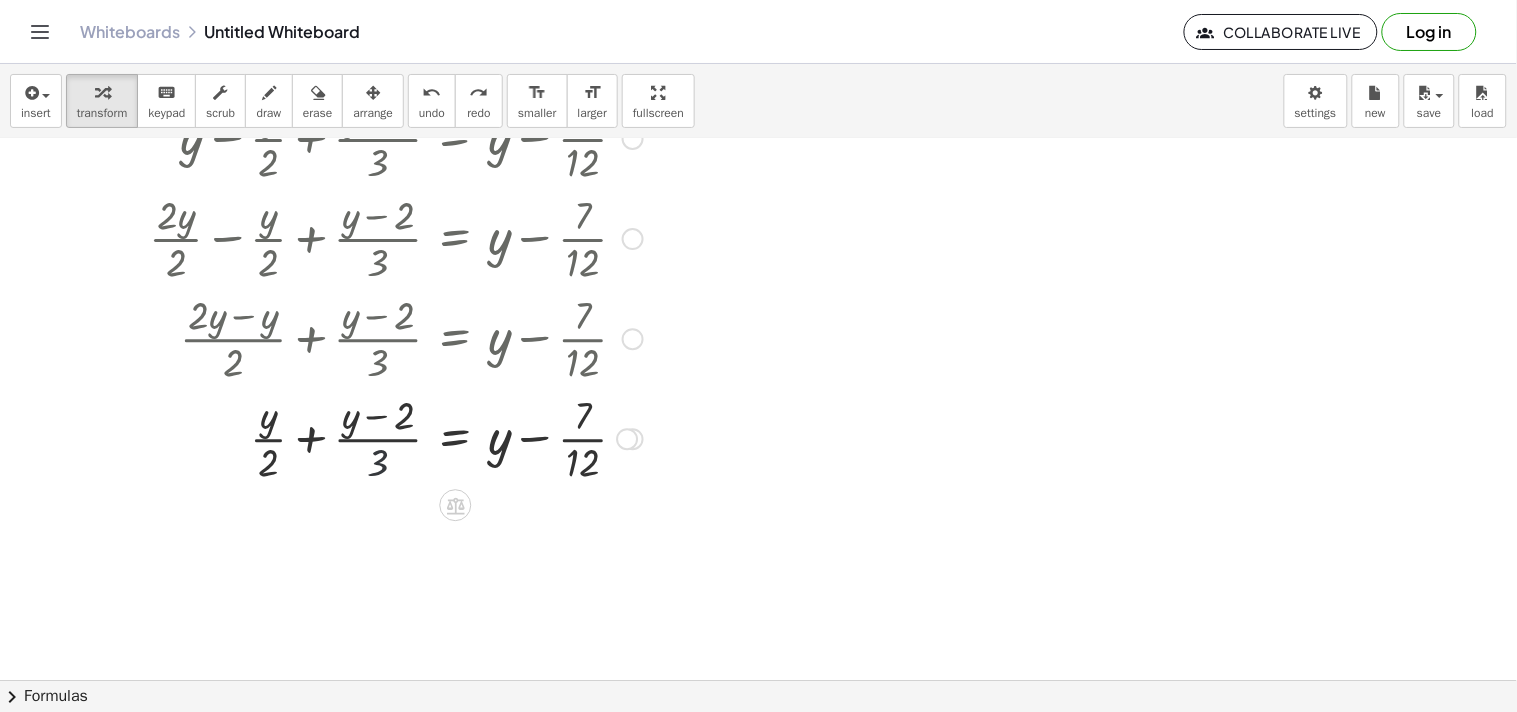 click at bounding box center [396, 437] 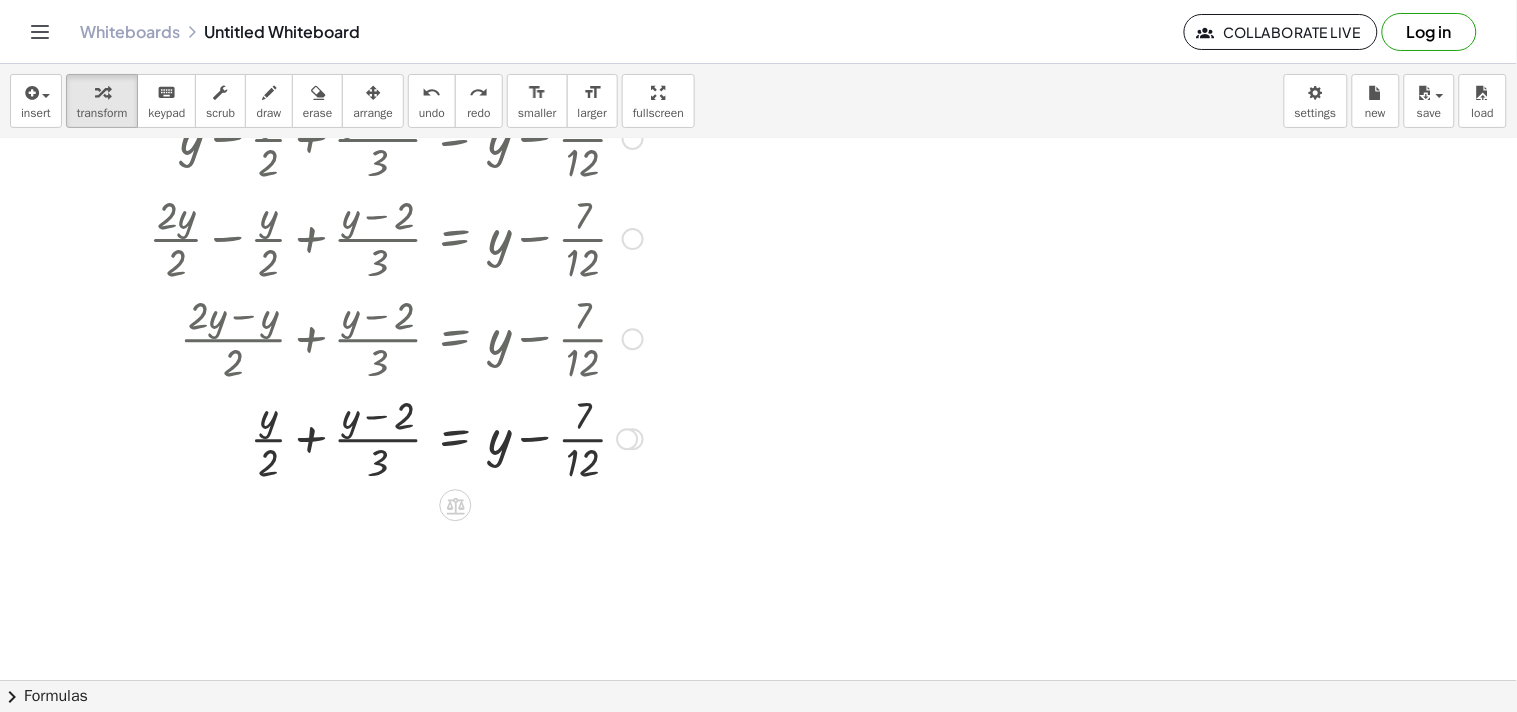 drag, startPoint x: 378, startPoint y: 456, endPoint x: 368, endPoint y: 481, distance: 26.925823 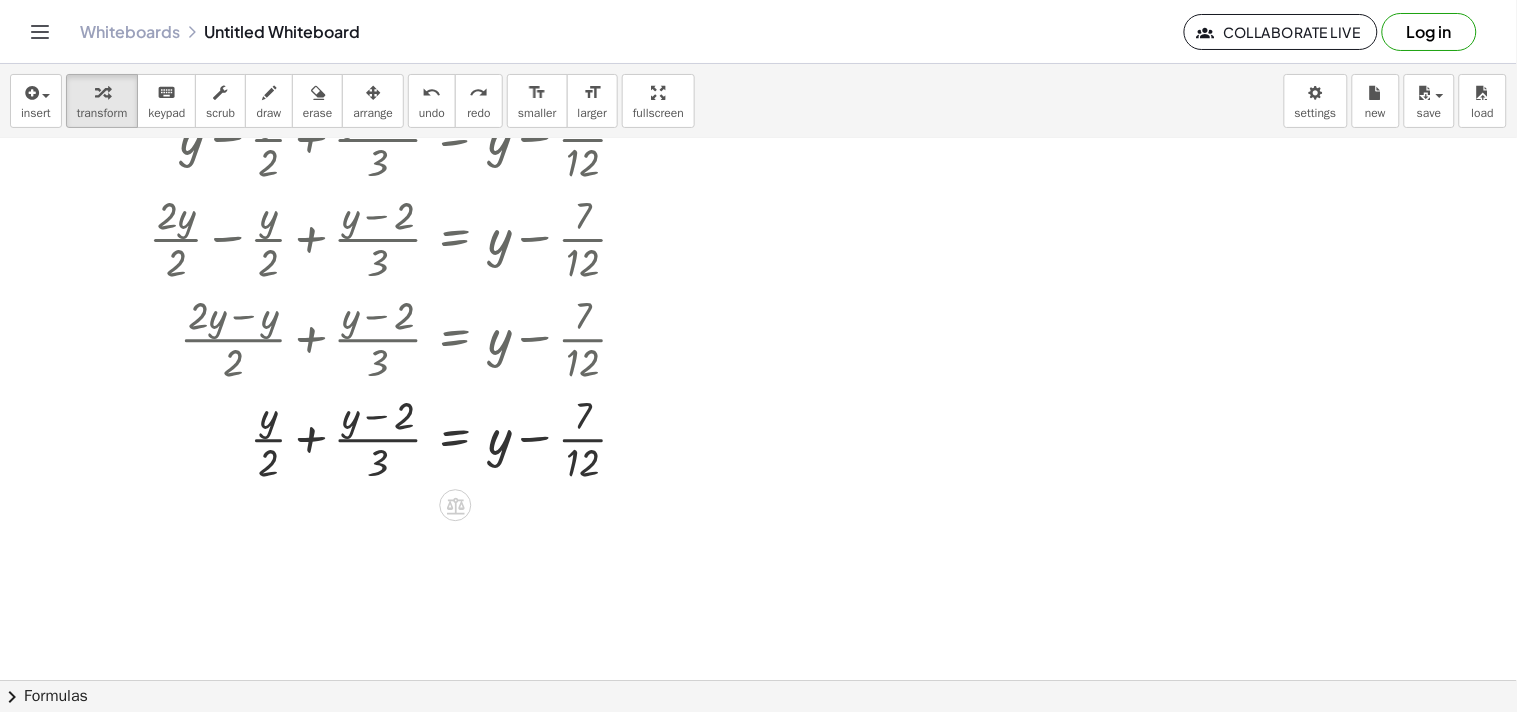 drag, startPoint x: 577, startPoint y: 410, endPoint x: 538, endPoint y: 498, distance: 96.25487 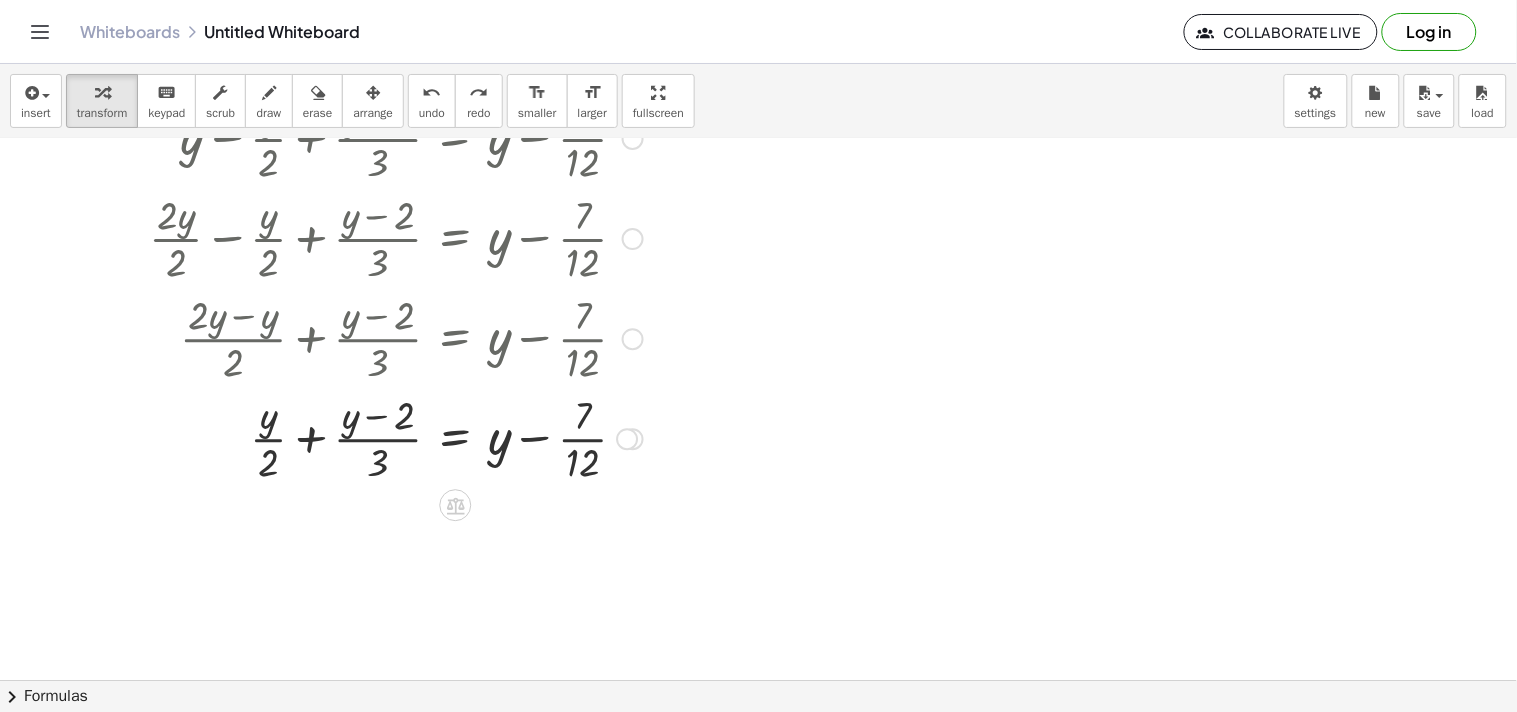 scroll, scrollTop: 0, scrollLeft: 0, axis: both 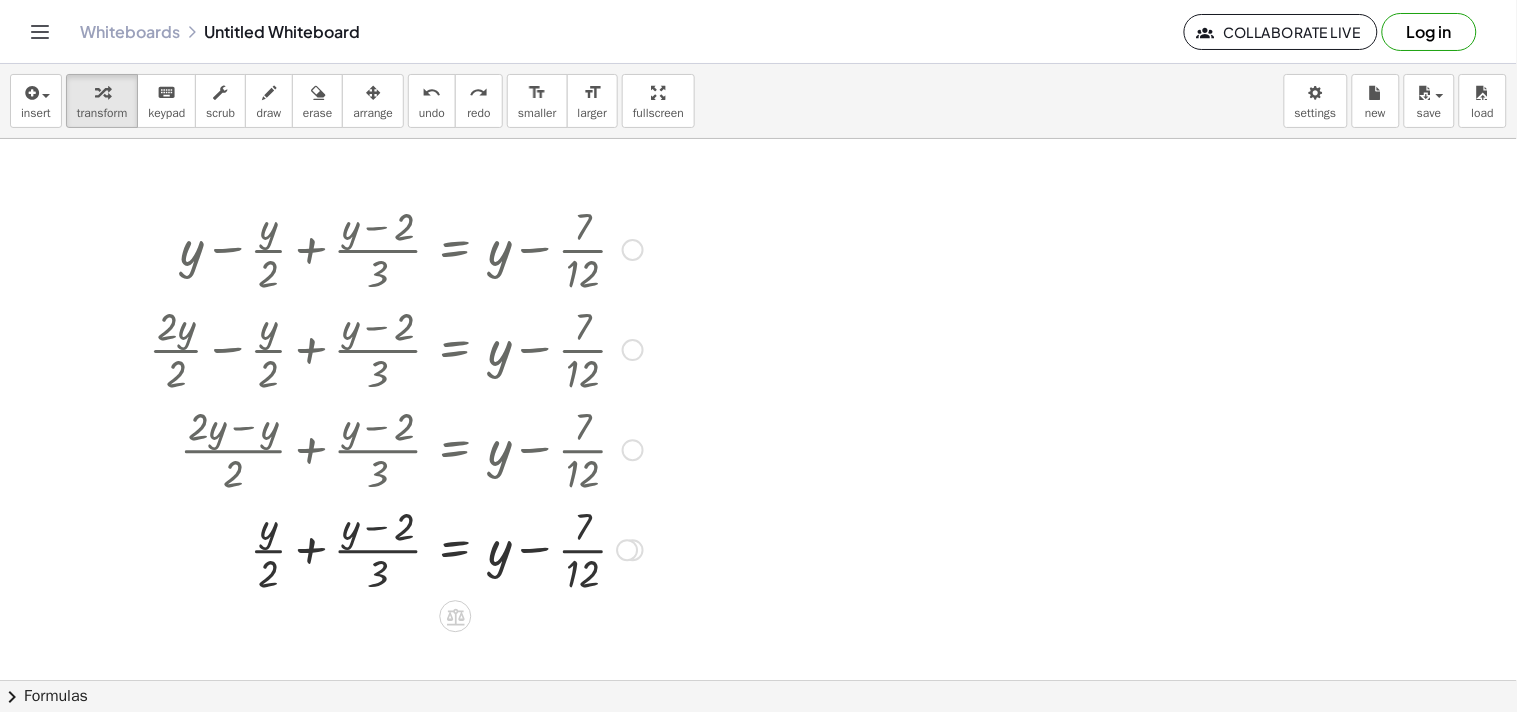 click at bounding box center [396, 548] 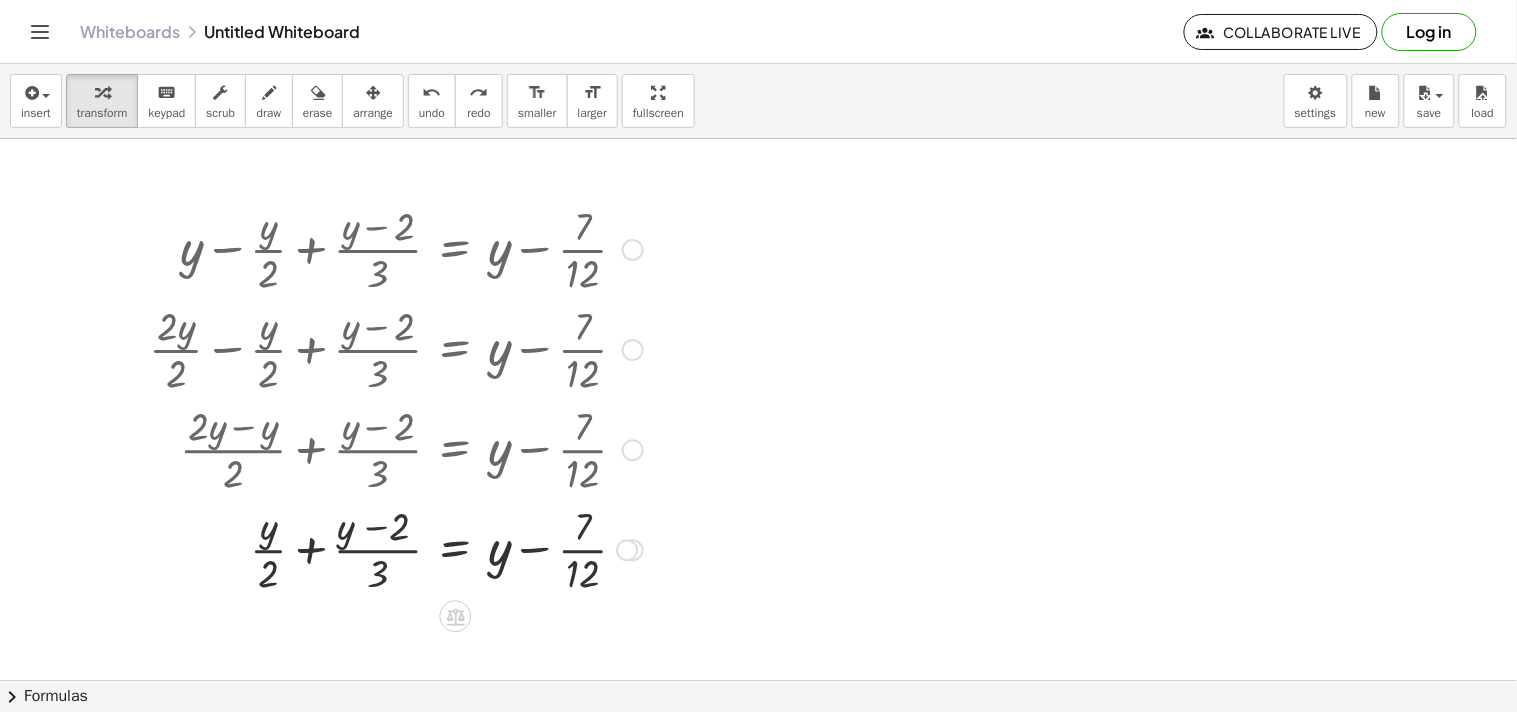 click at bounding box center (396, 548) 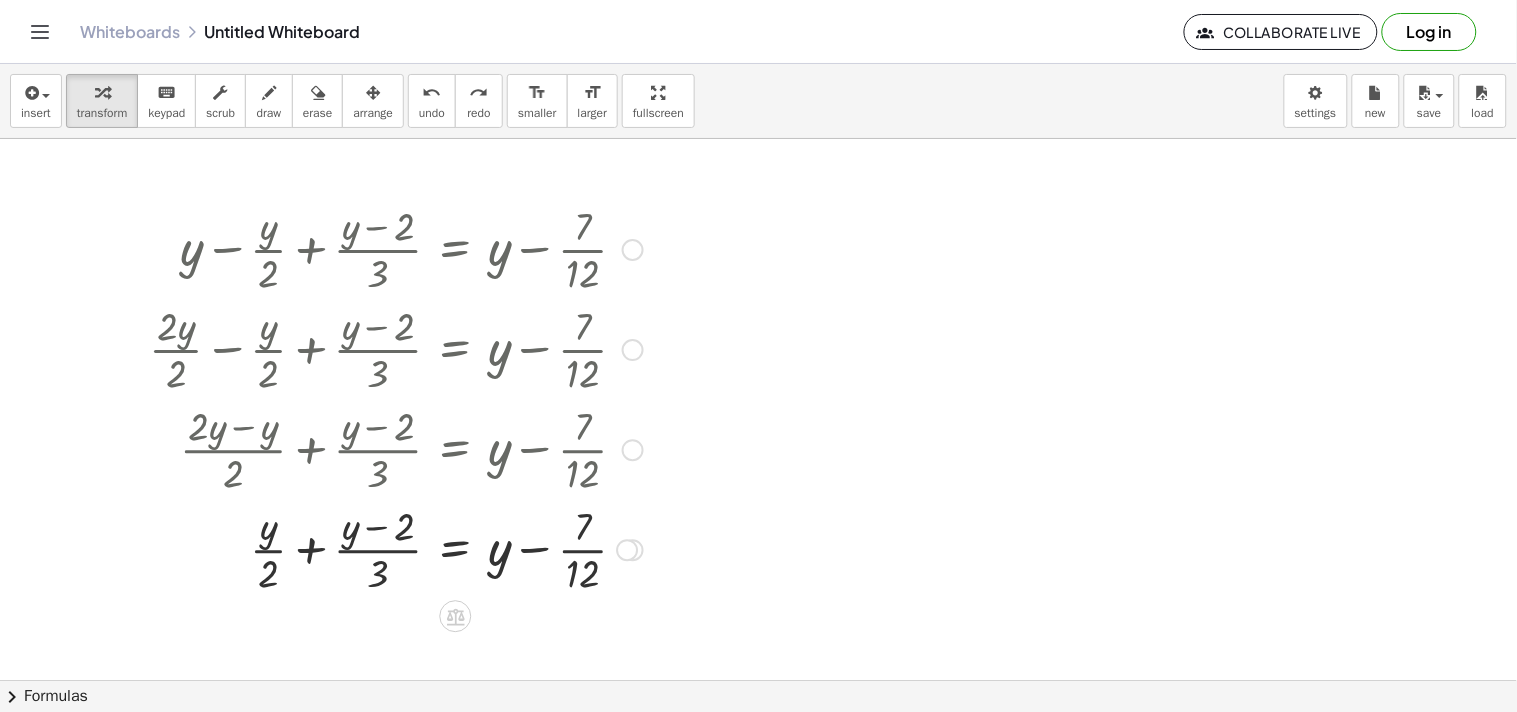 click at bounding box center (396, 548) 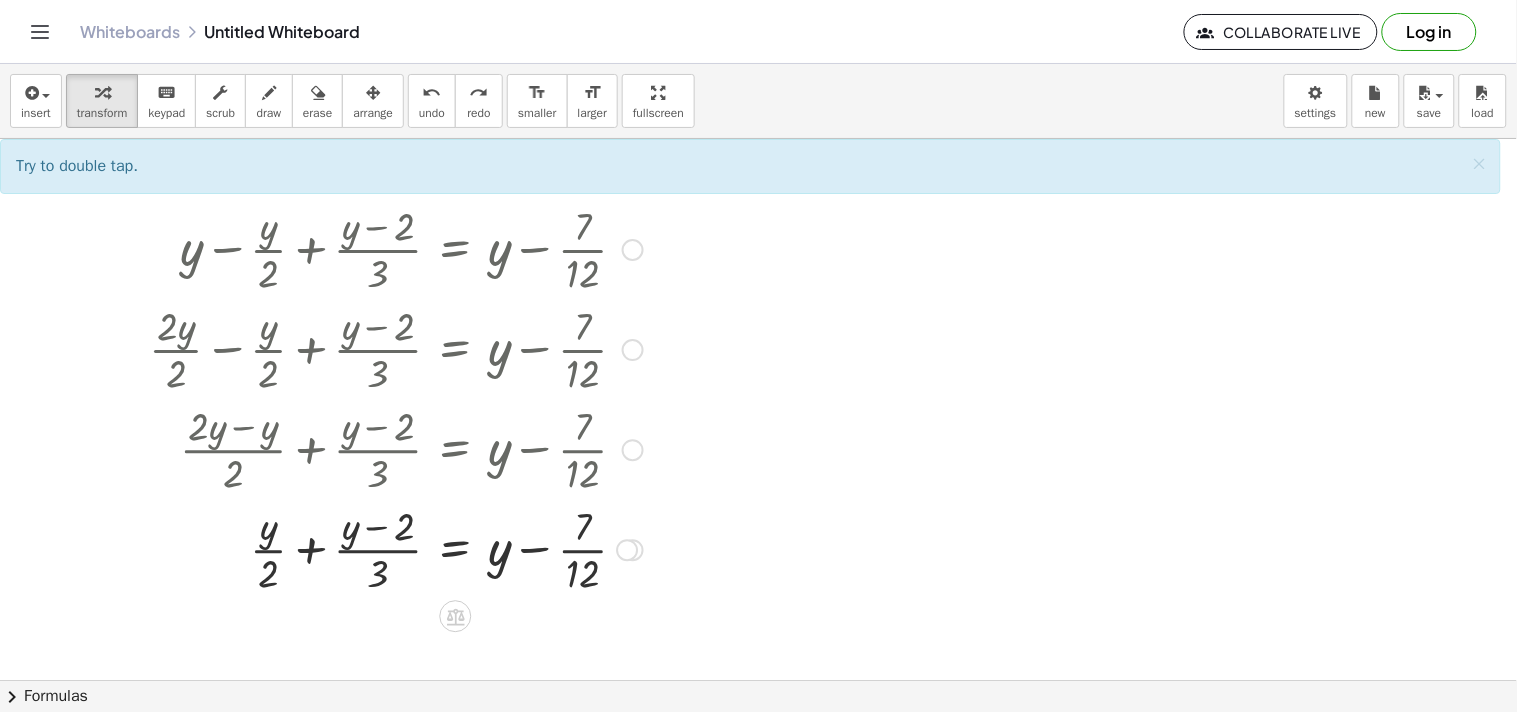 click at bounding box center [396, 548] 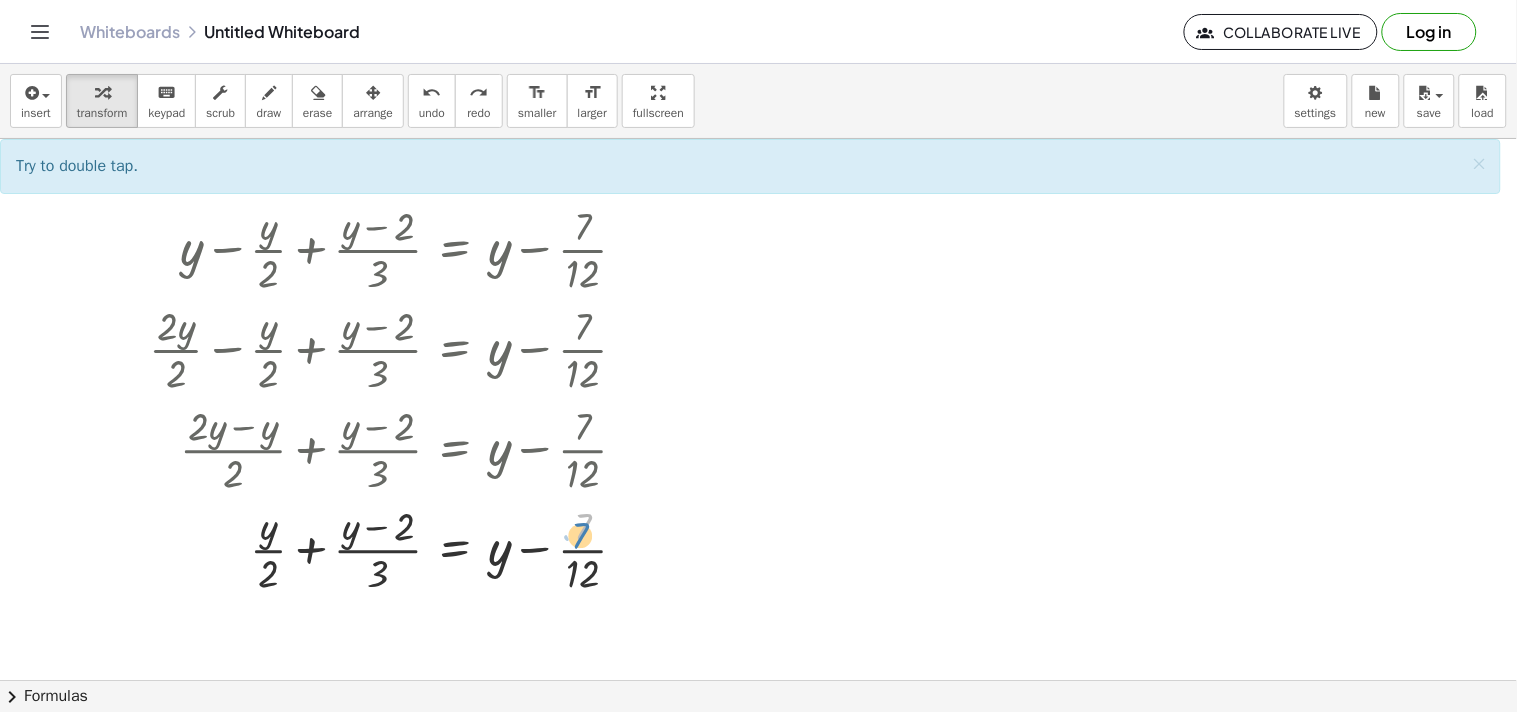 click at bounding box center [396, 548] 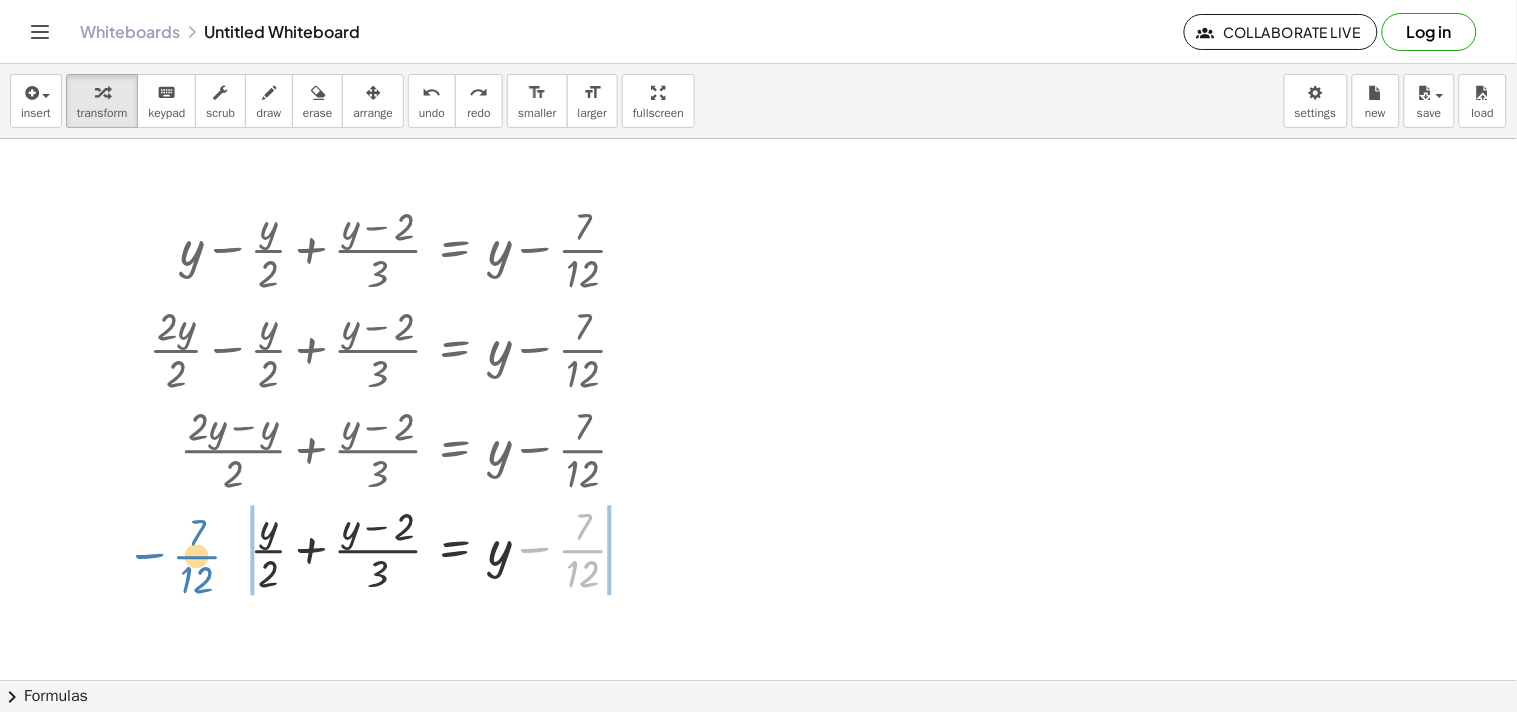 drag, startPoint x: 581, startPoint y: 554, endPoint x: 203, endPoint y: 555, distance: 378.0013 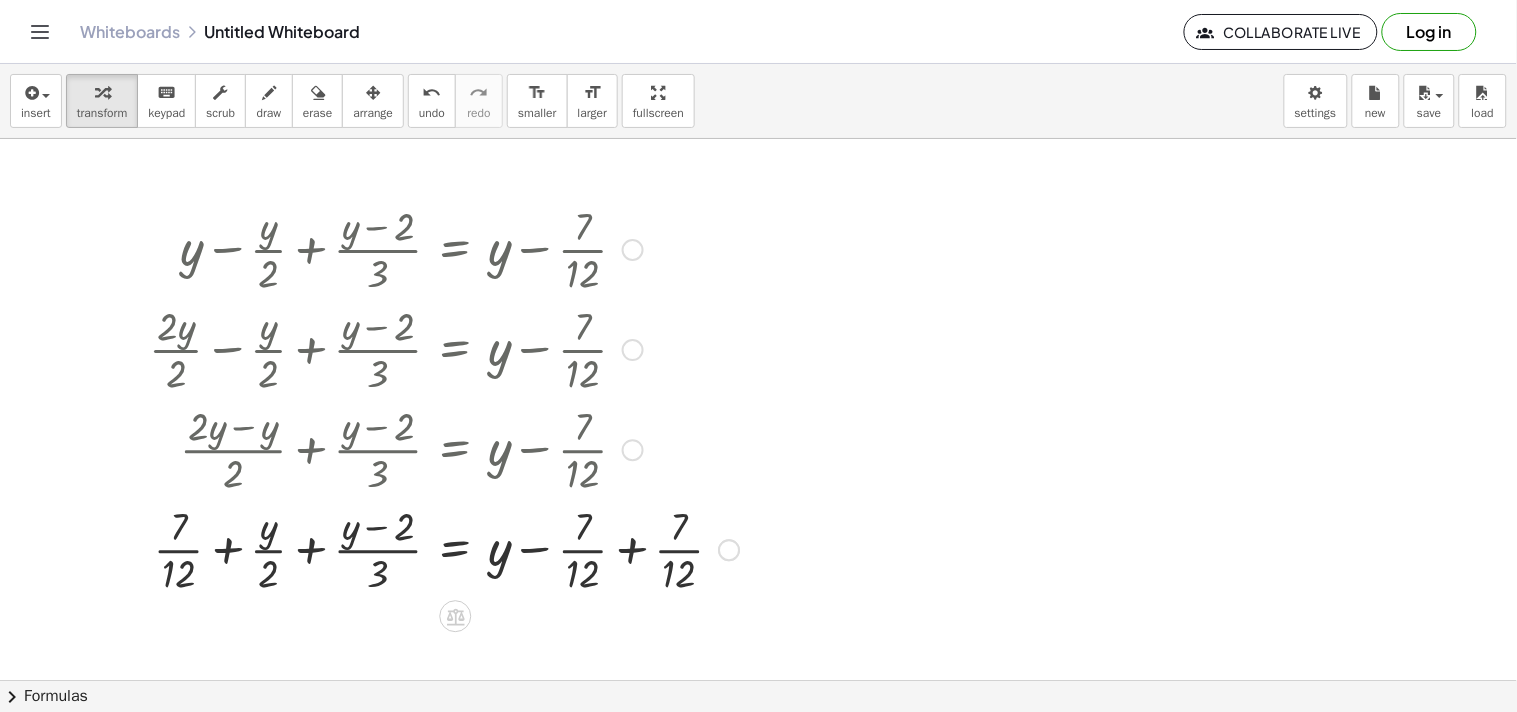 click at bounding box center (444, 548) 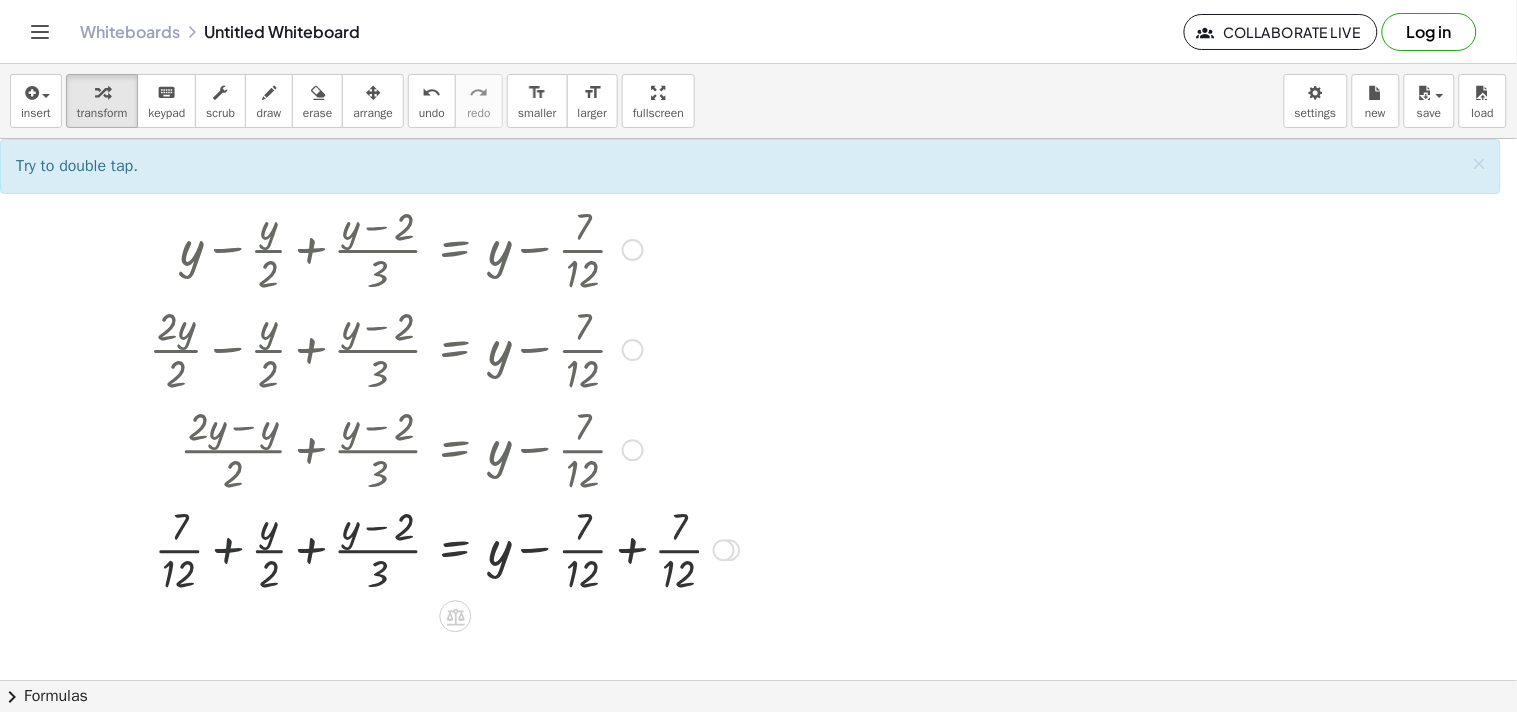 click at bounding box center (444, 548) 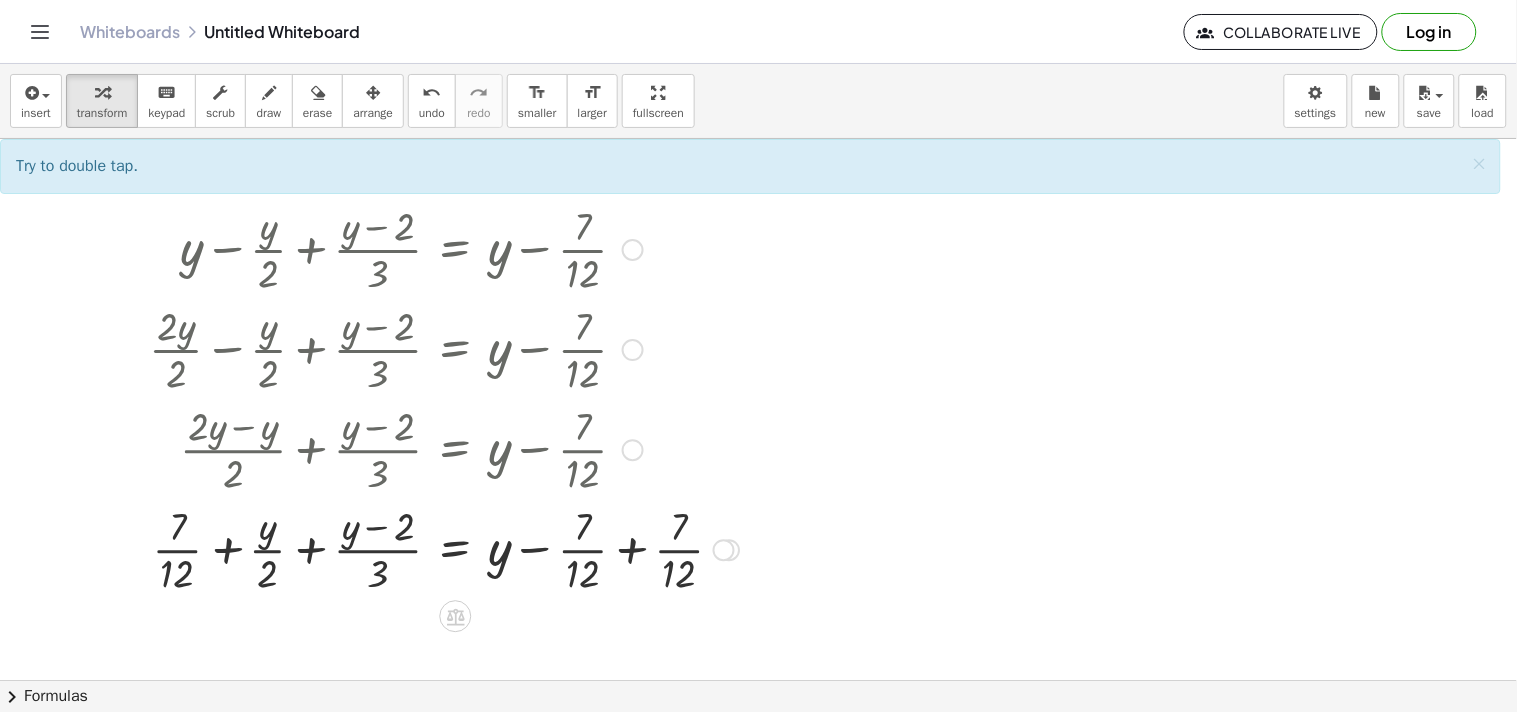 click at bounding box center [444, 548] 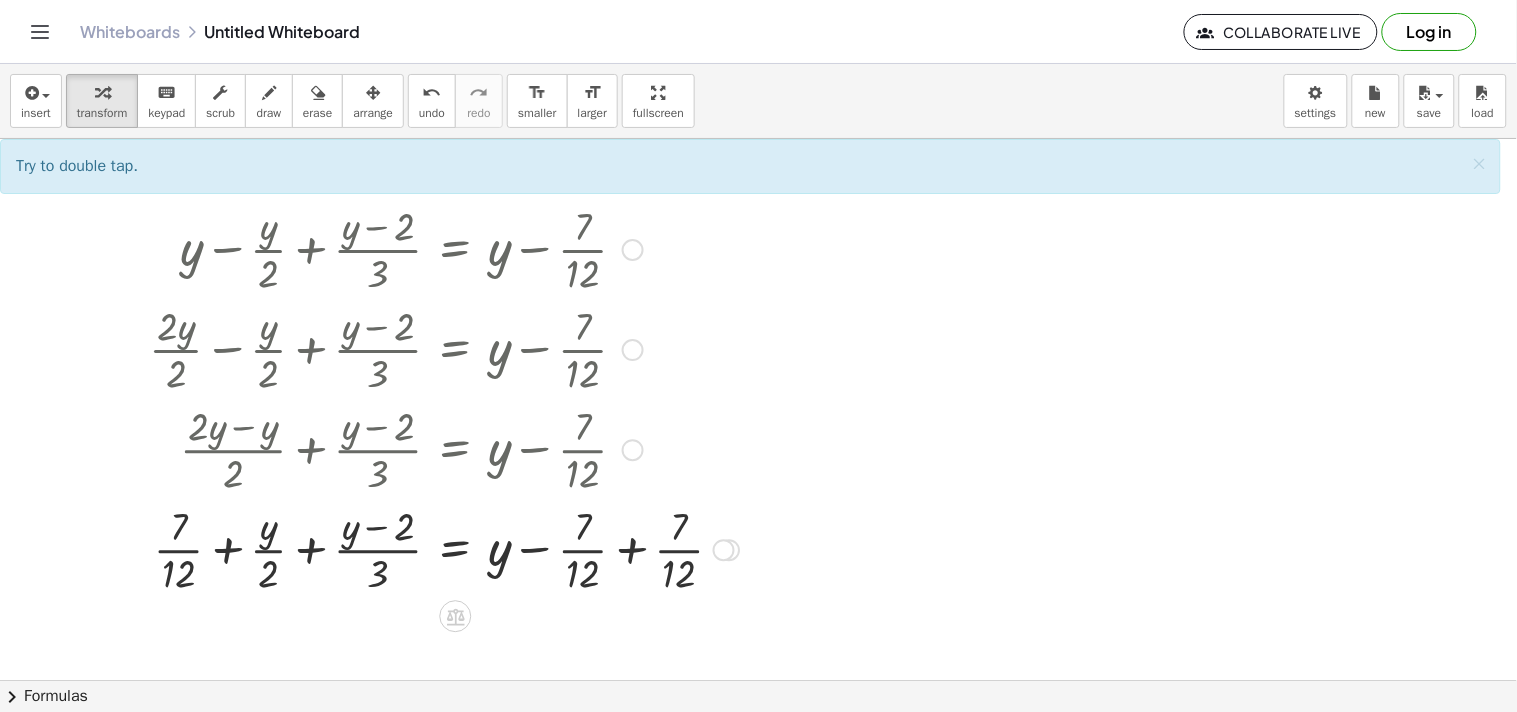 click at bounding box center (444, 548) 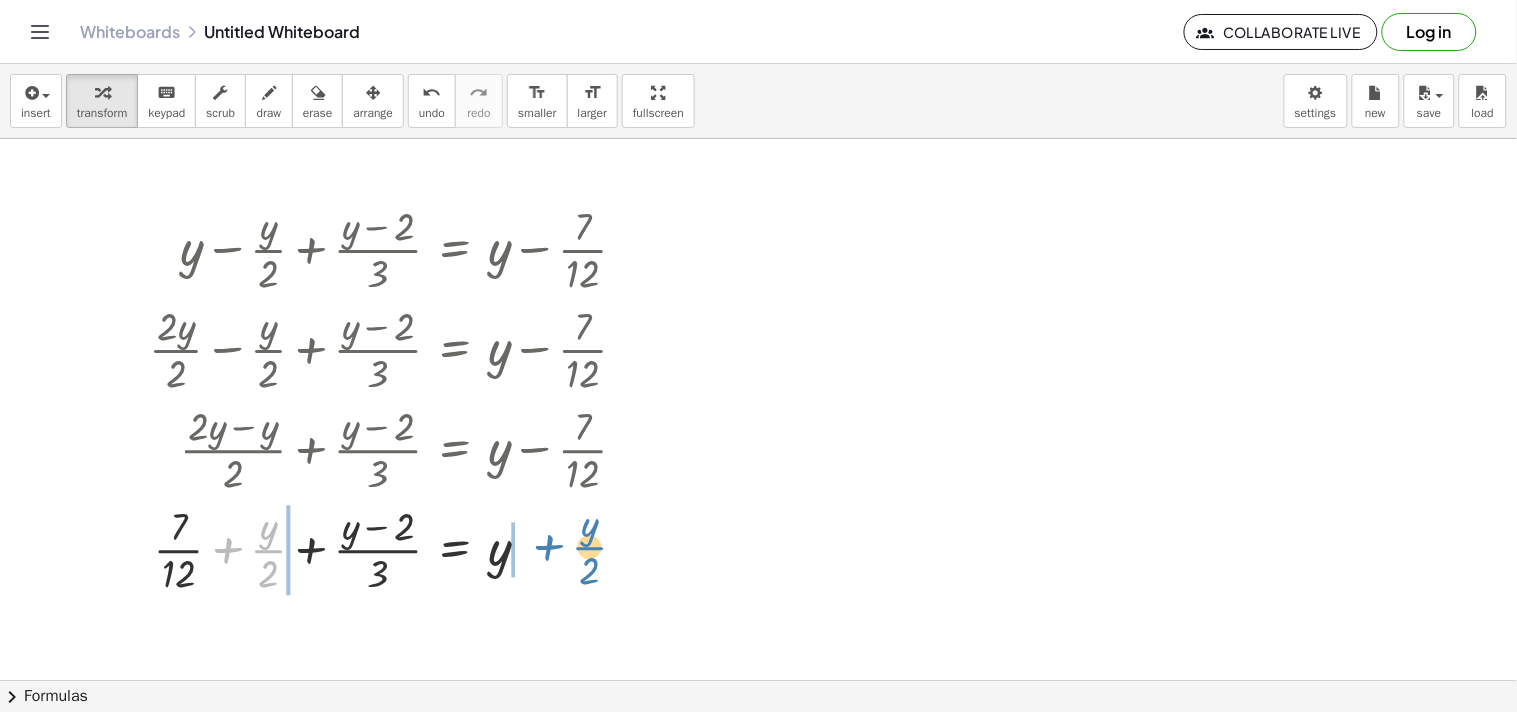 drag, startPoint x: 276, startPoint y: 553, endPoint x: 598, endPoint y: 547, distance: 322.0559 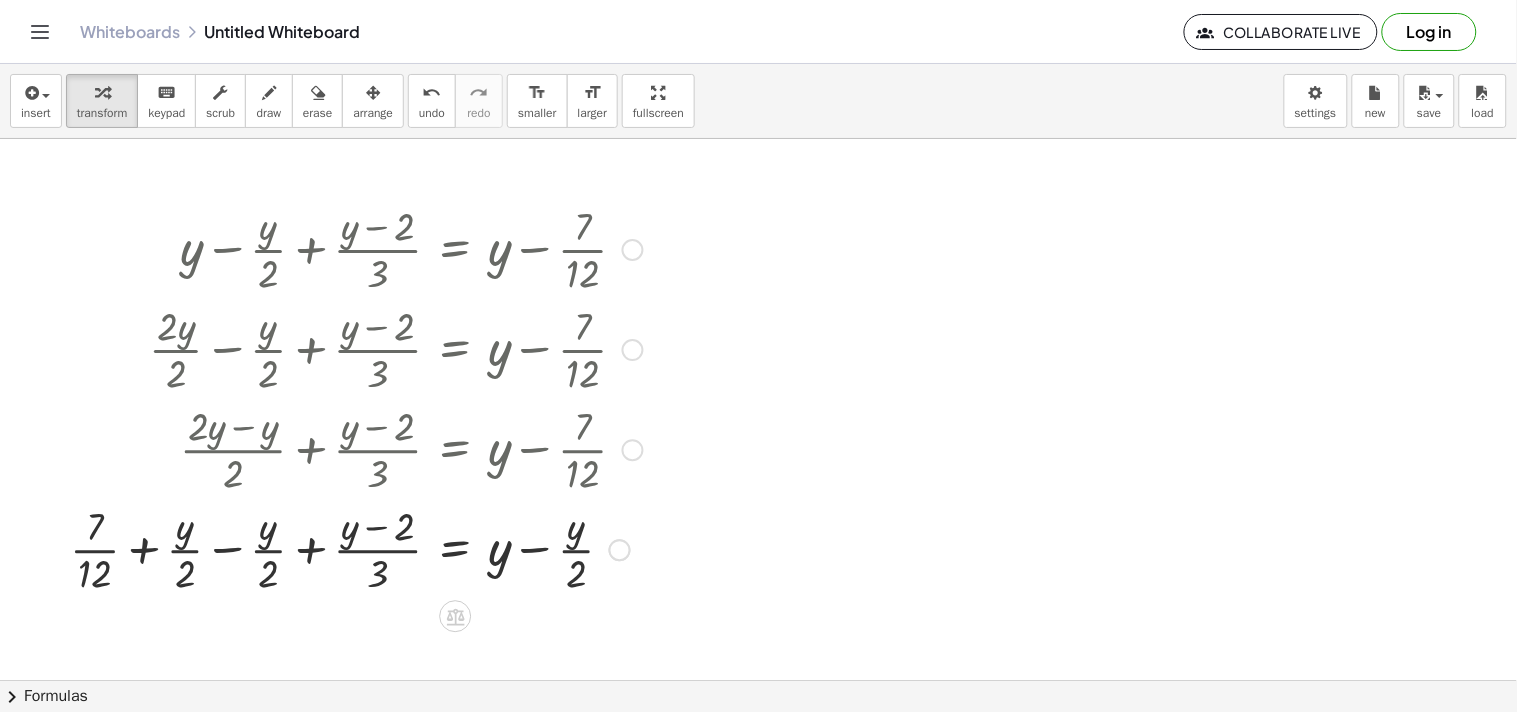 click at bounding box center (356, 548) 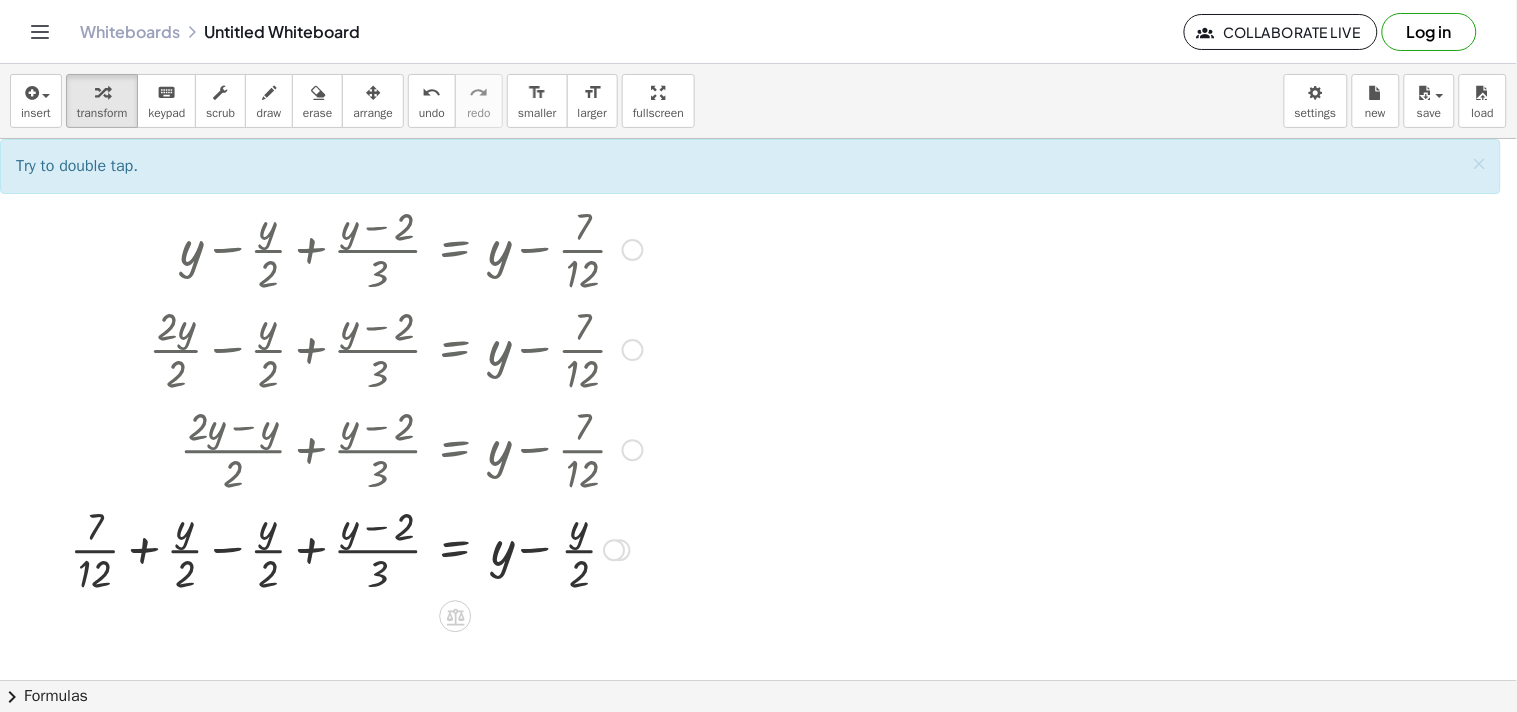 click at bounding box center (356, 548) 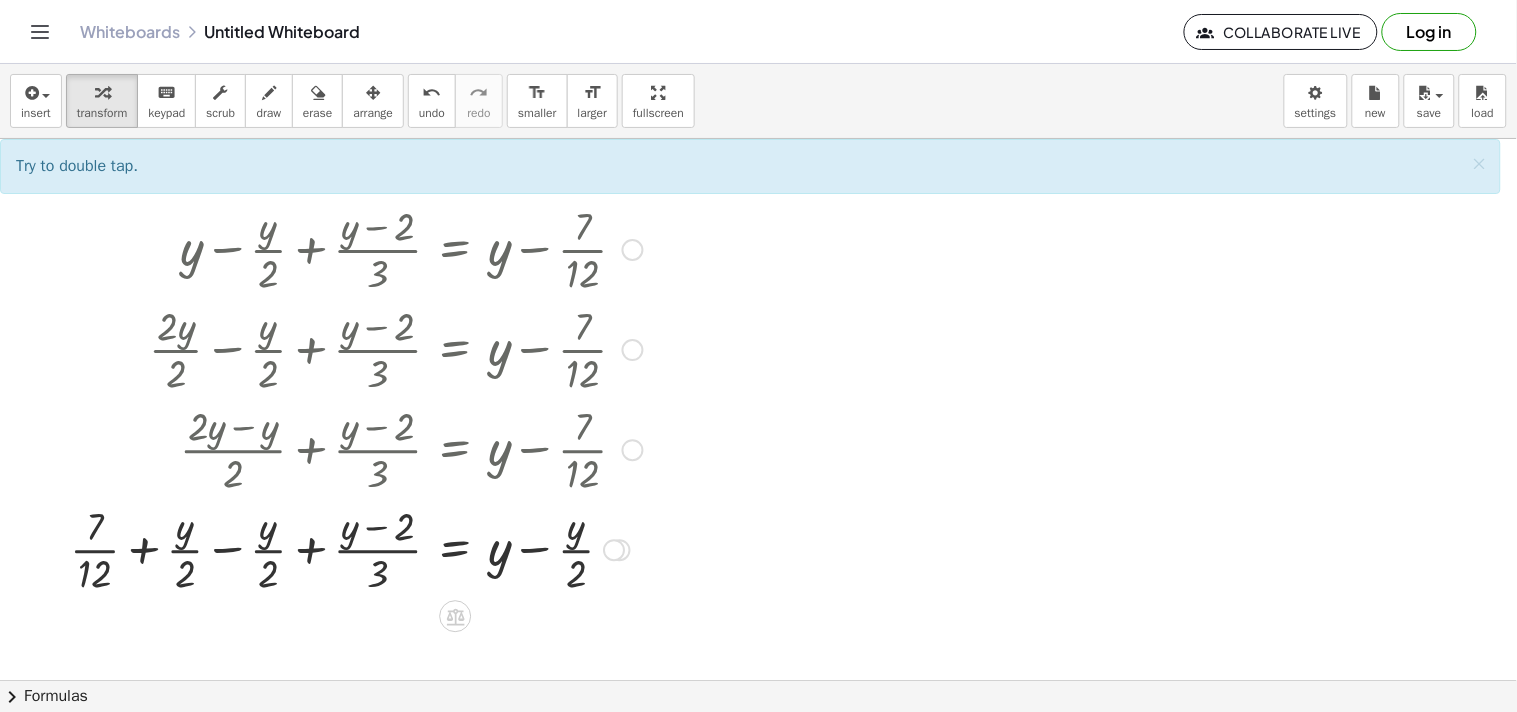 click at bounding box center [356, 548] 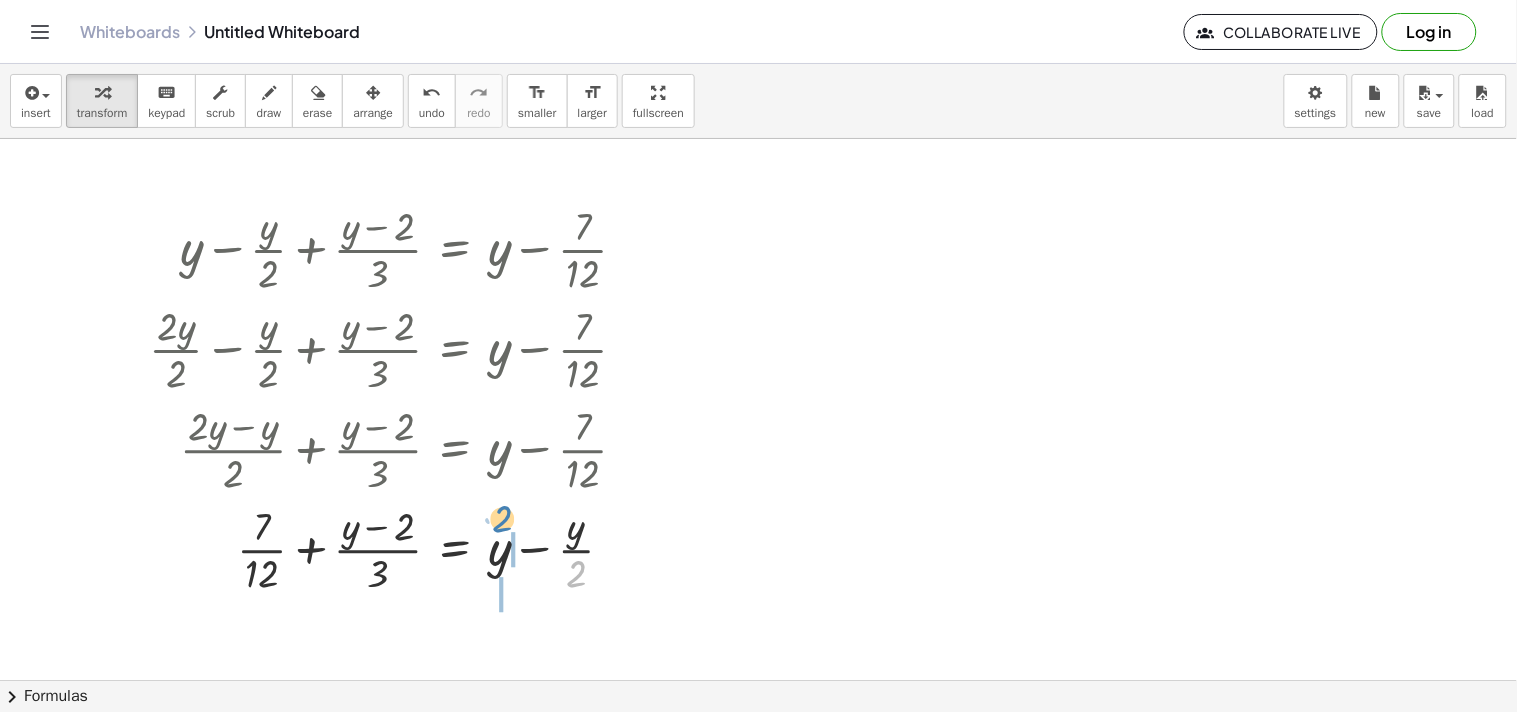 drag, startPoint x: 564, startPoint y: 577, endPoint x: 490, endPoint y: 522, distance: 92.20087 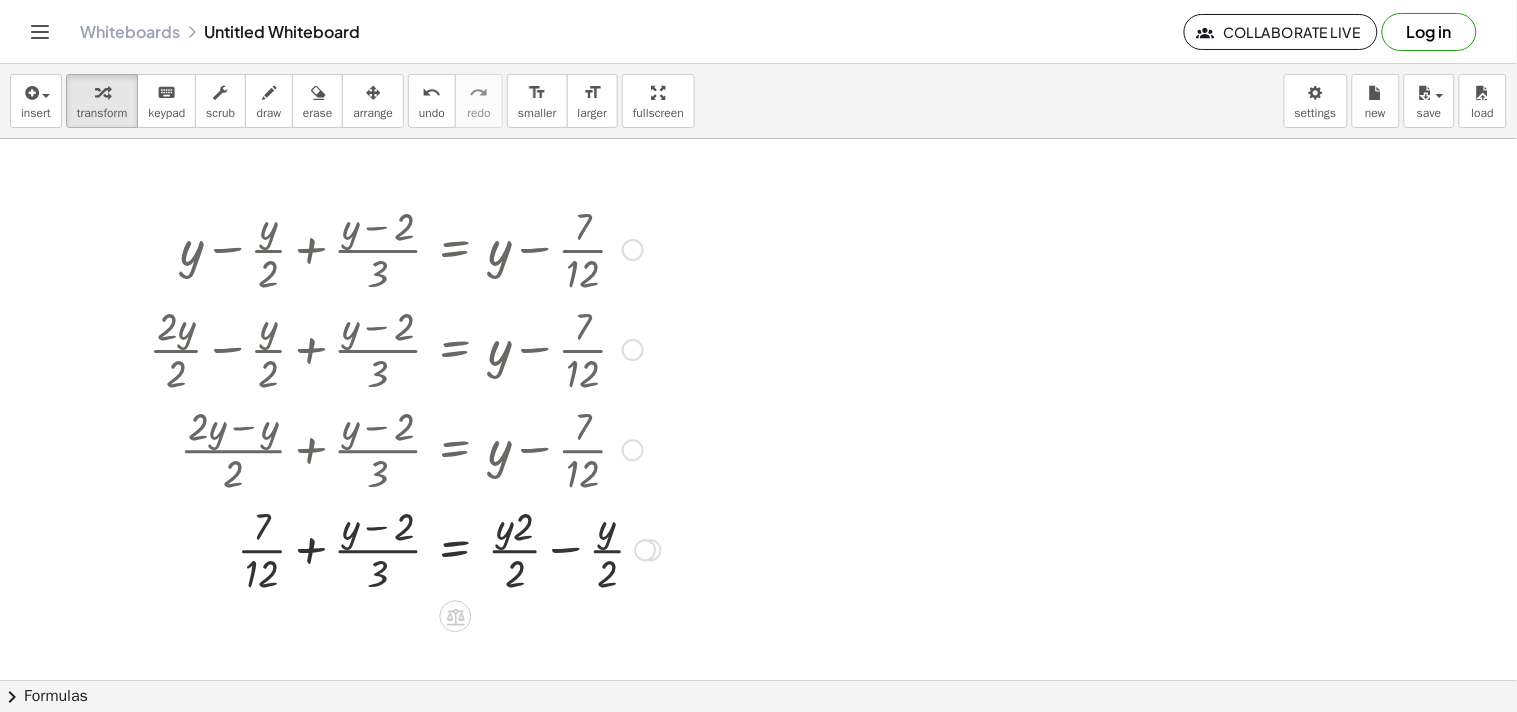 click at bounding box center [405, 548] 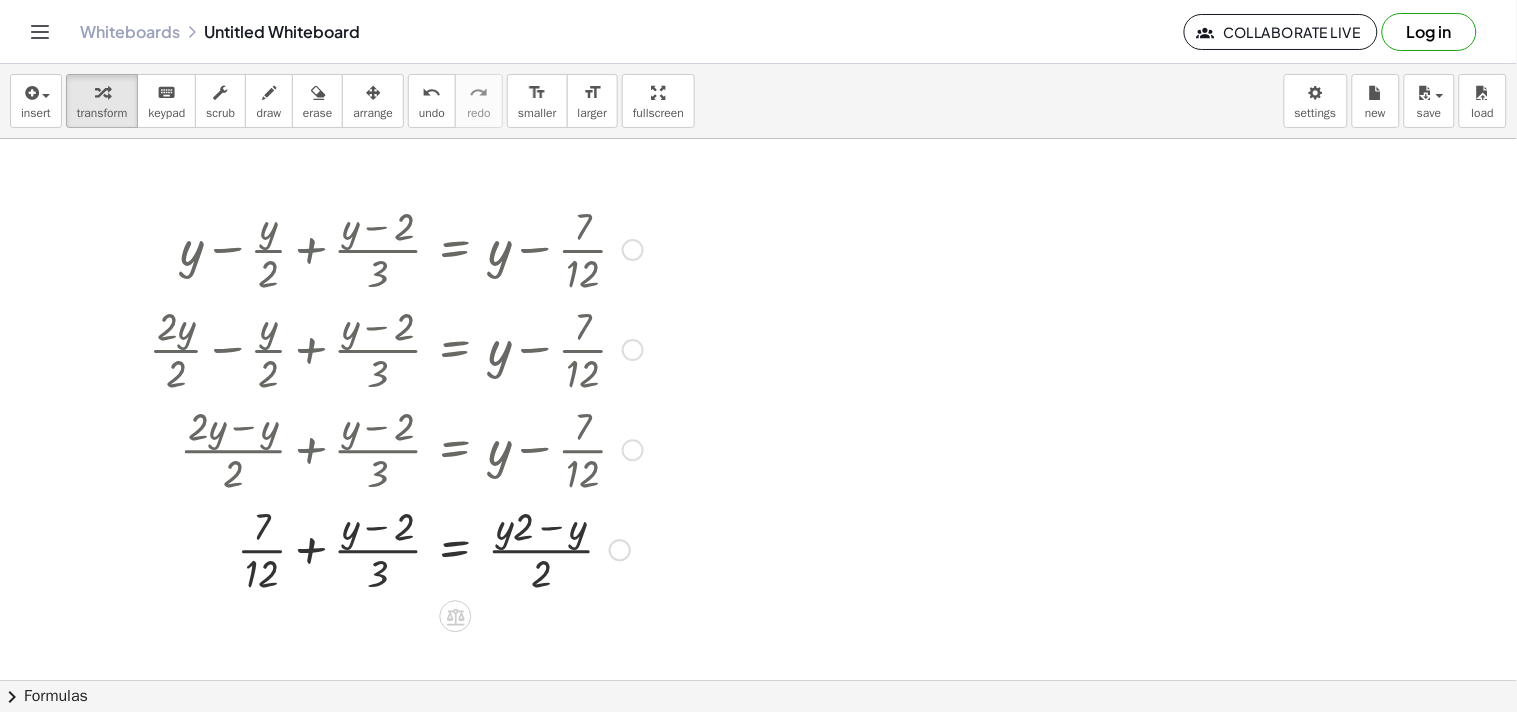 click at bounding box center (396, 548) 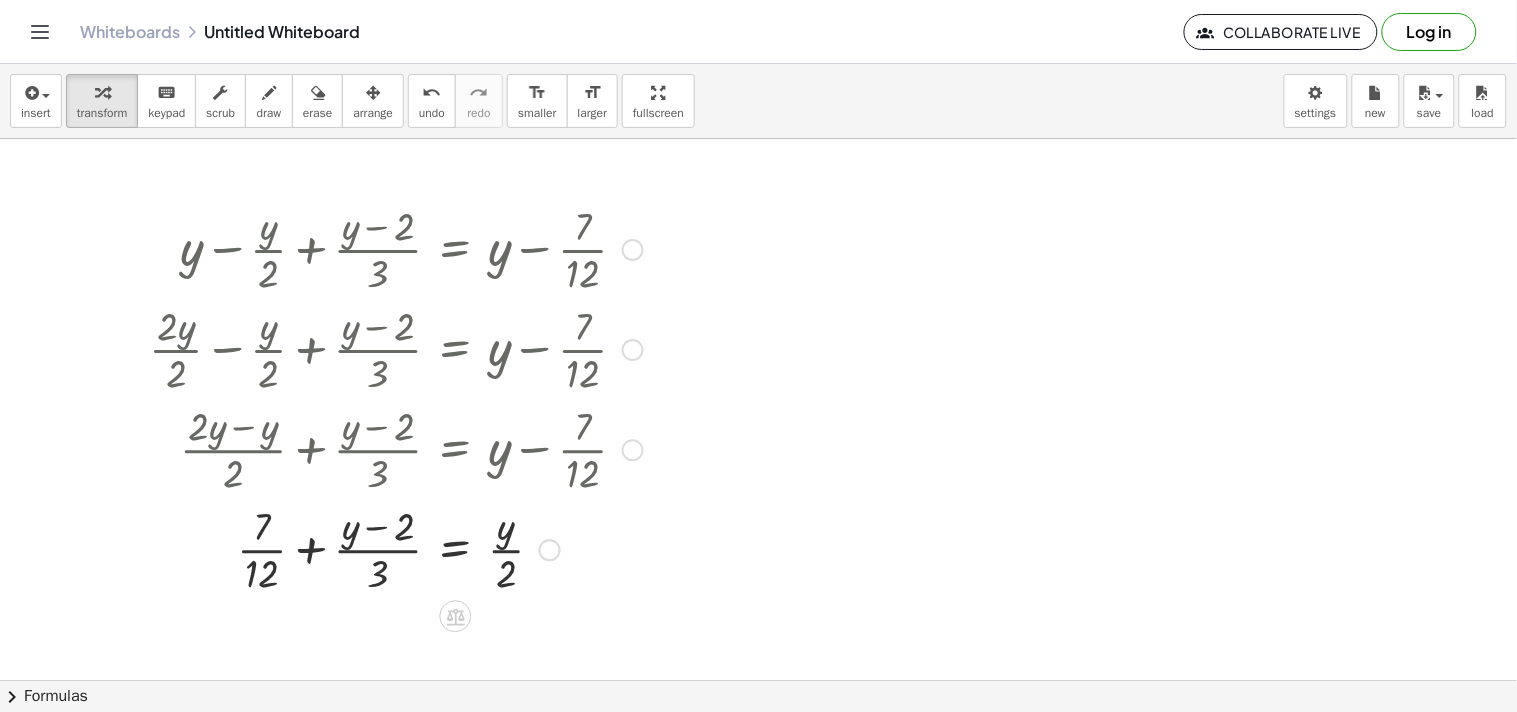 click at bounding box center [396, 548] 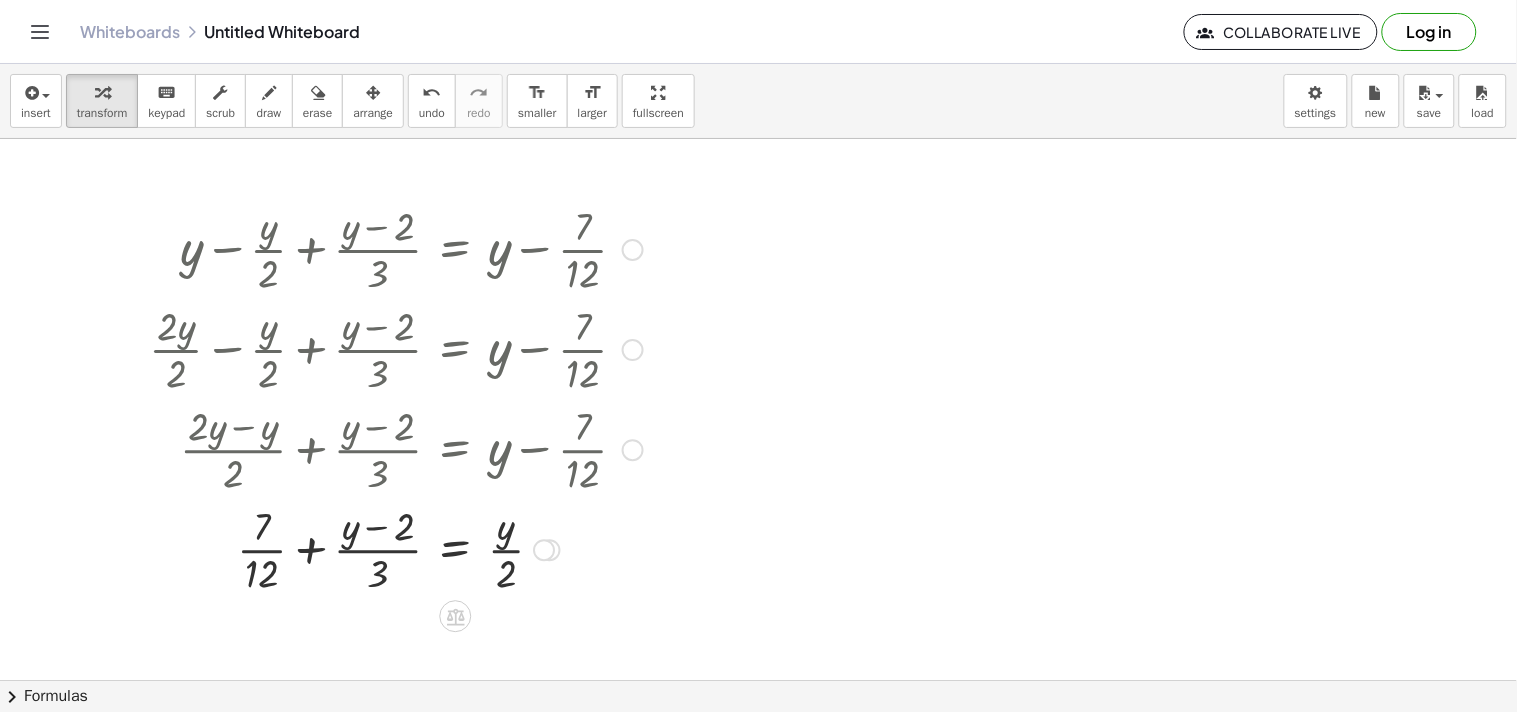 click at bounding box center (396, 548) 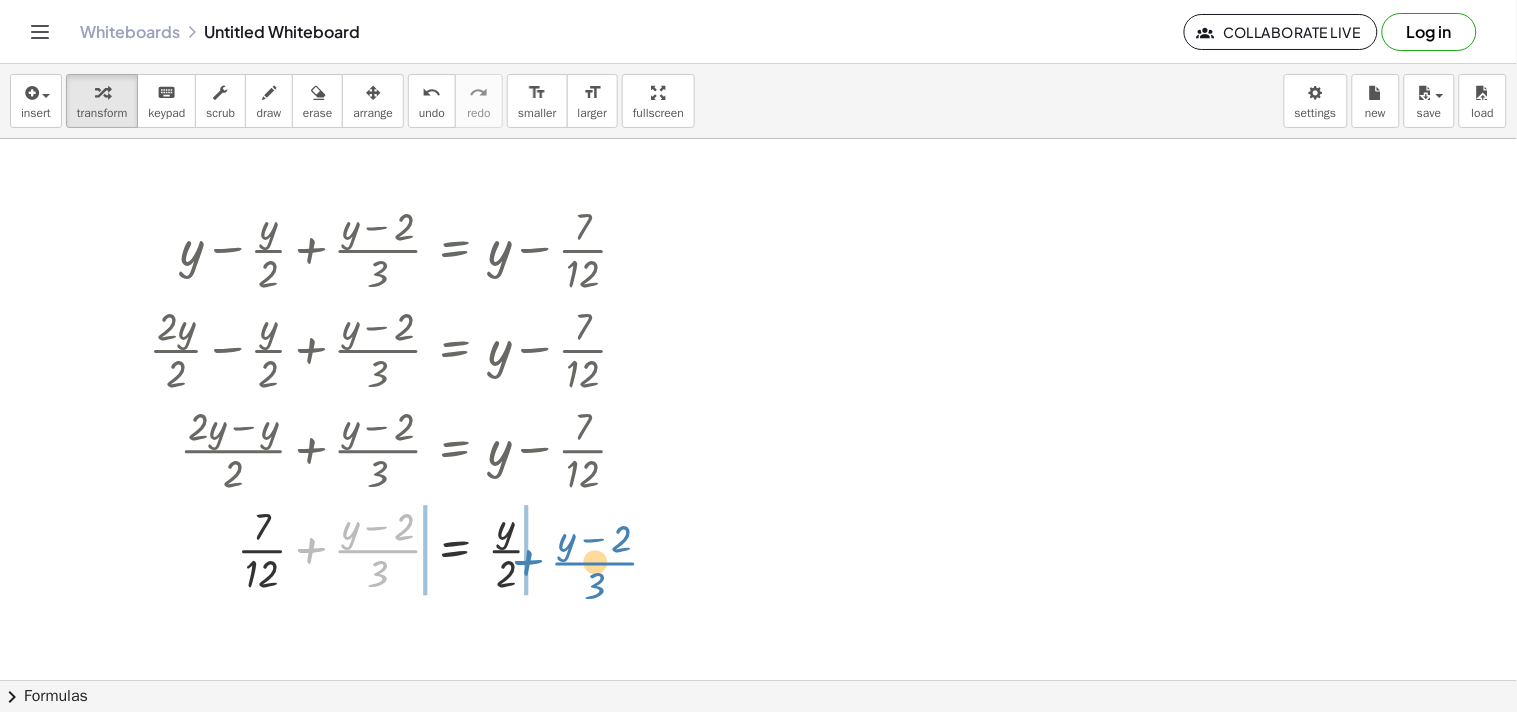 drag, startPoint x: 373, startPoint y: 551, endPoint x: 592, endPoint y: 557, distance: 219.08218 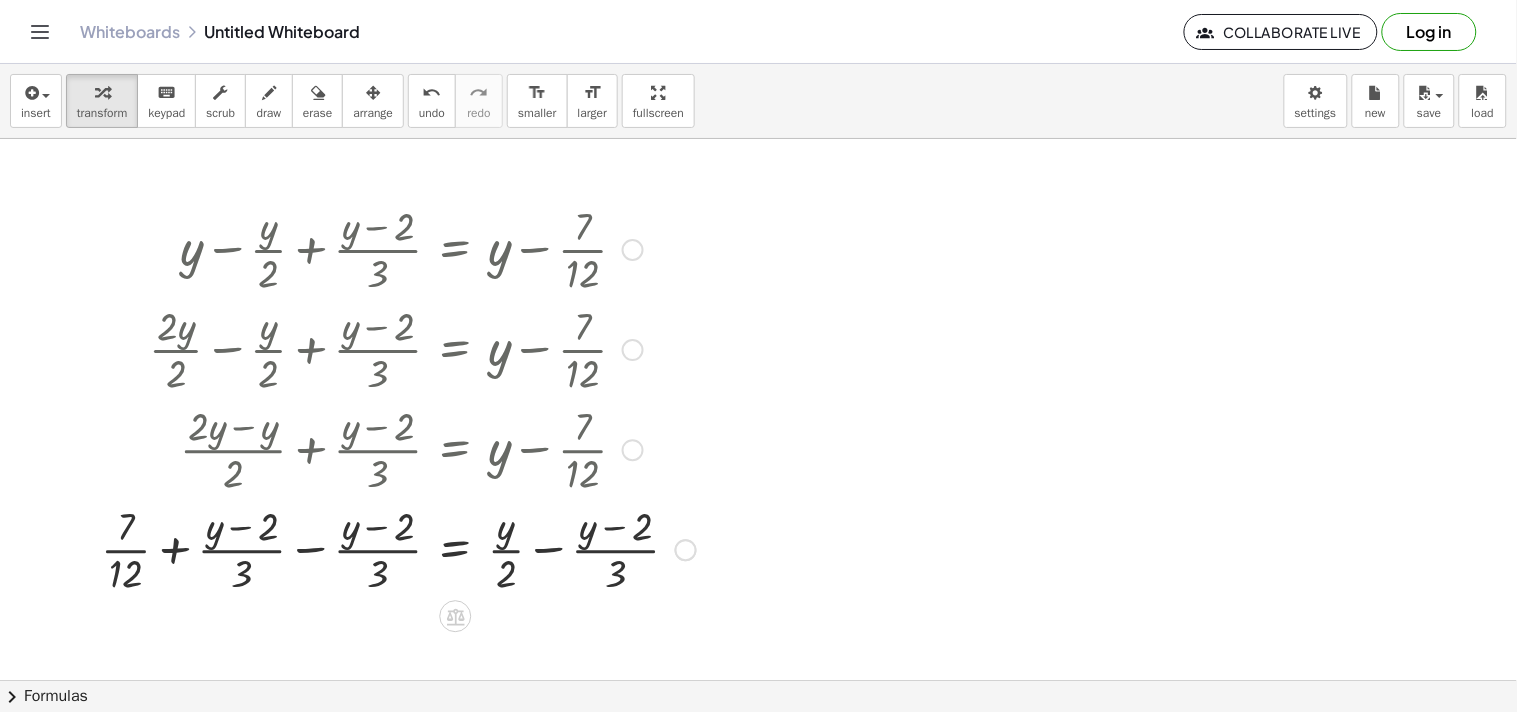 click at bounding box center (398, 548) 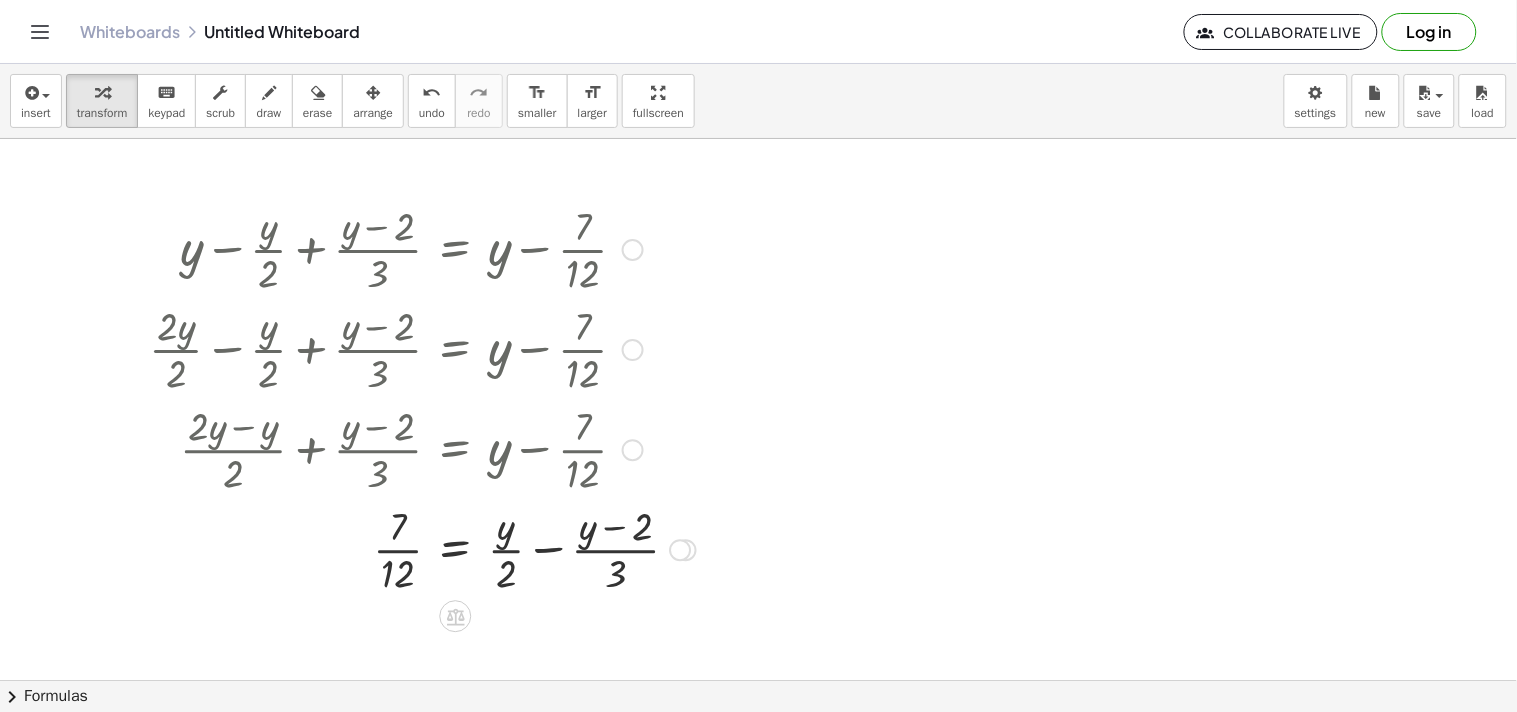 click at bounding box center (422, 548) 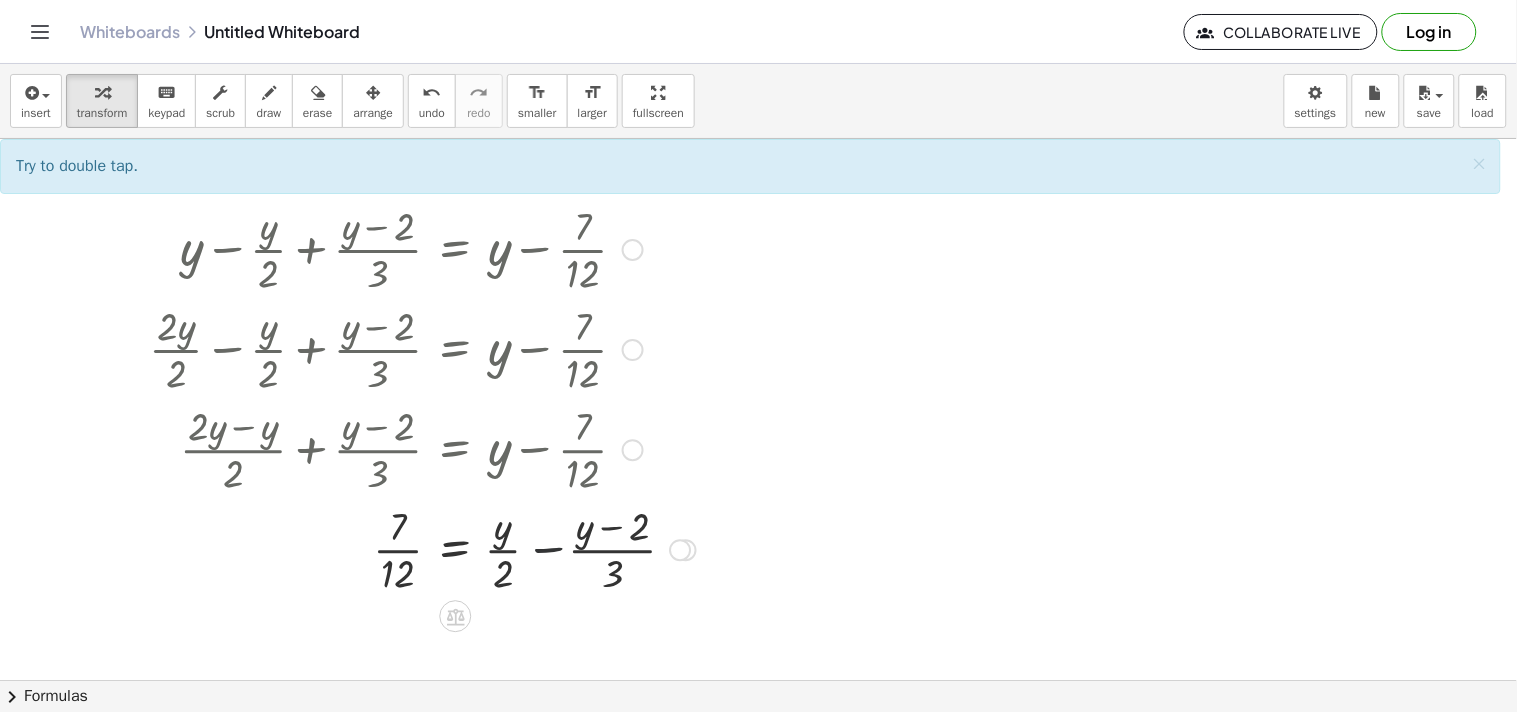 click at bounding box center (422, 548) 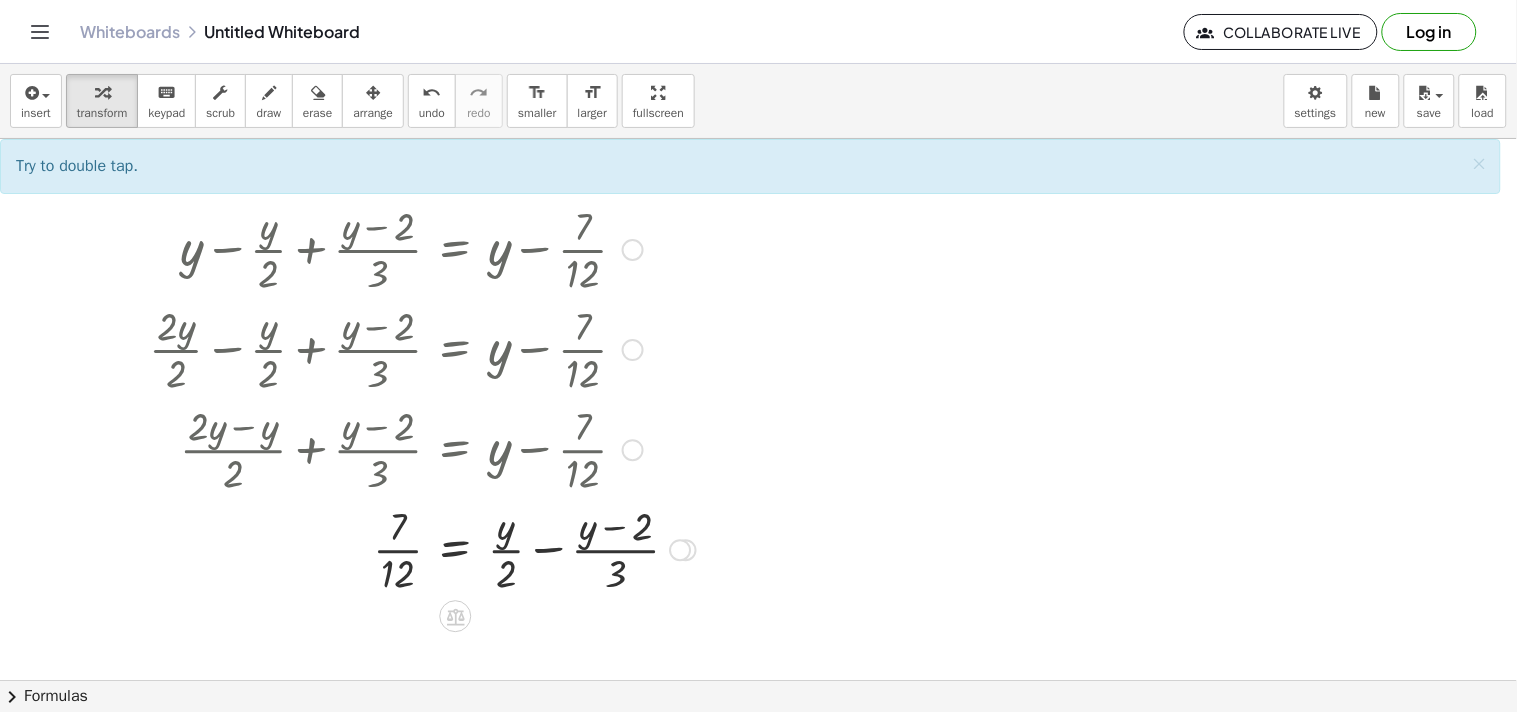 click at bounding box center (422, 548) 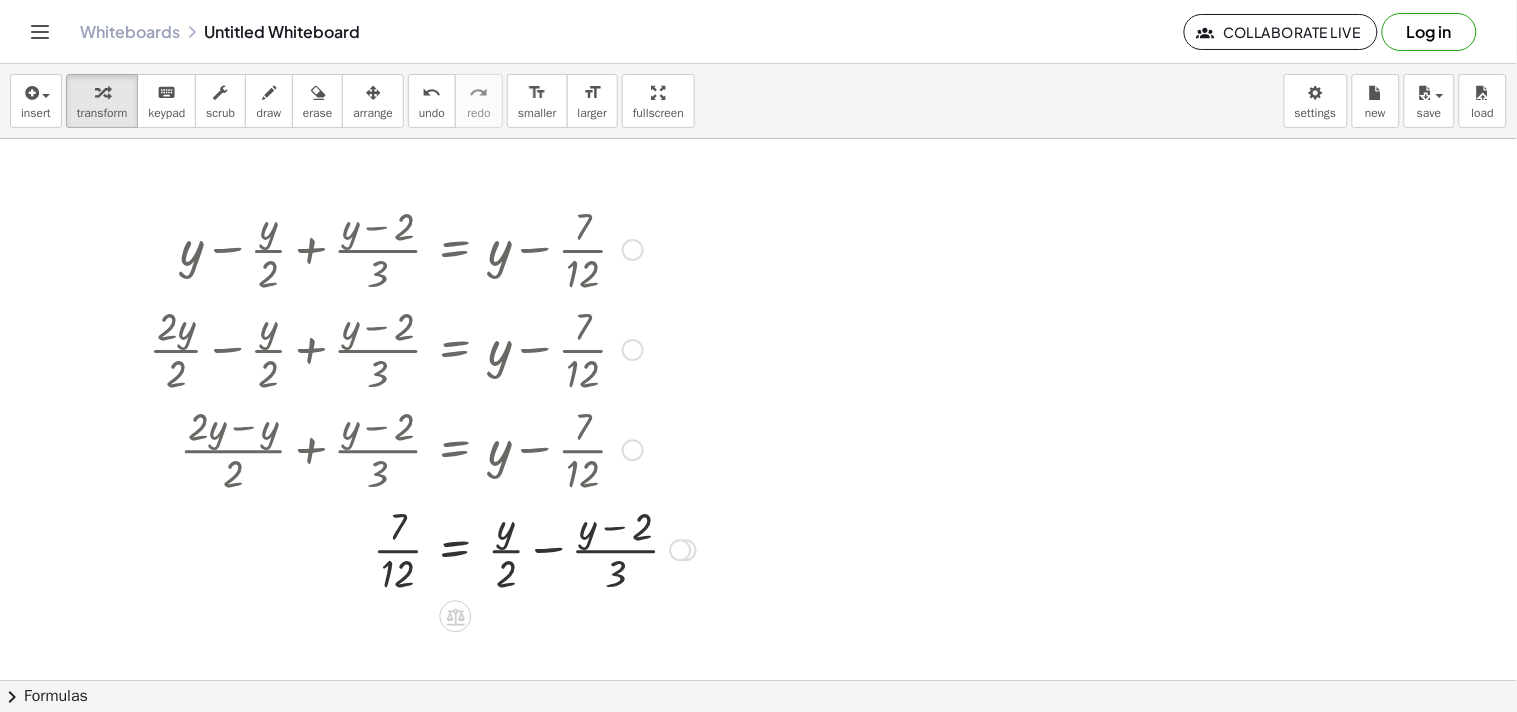 click at bounding box center (422, 548) 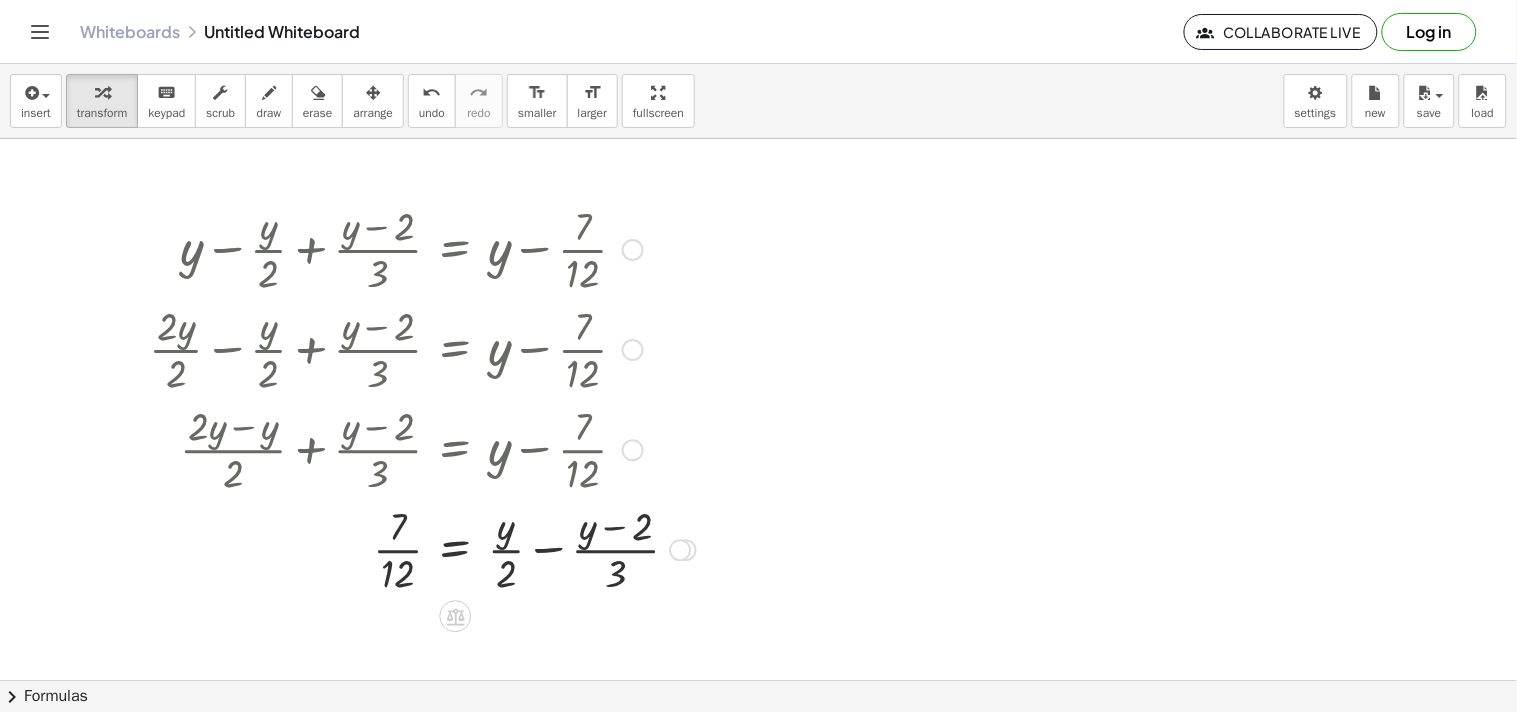 click at bounding box center (422, 548) 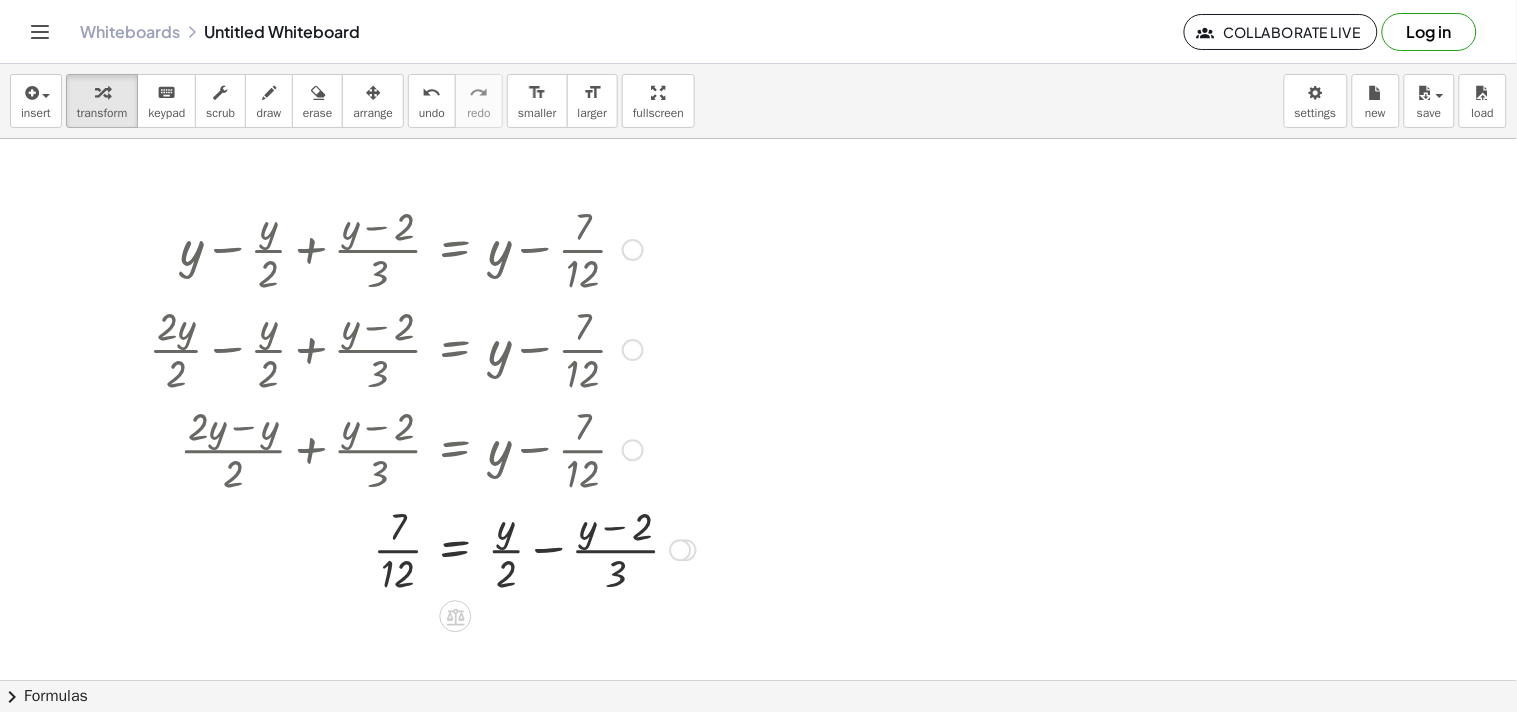 drag, startPoint x: 503, startPoint y: 530, endPoint x: 516, endPoint y: 564, distance: 36.40055 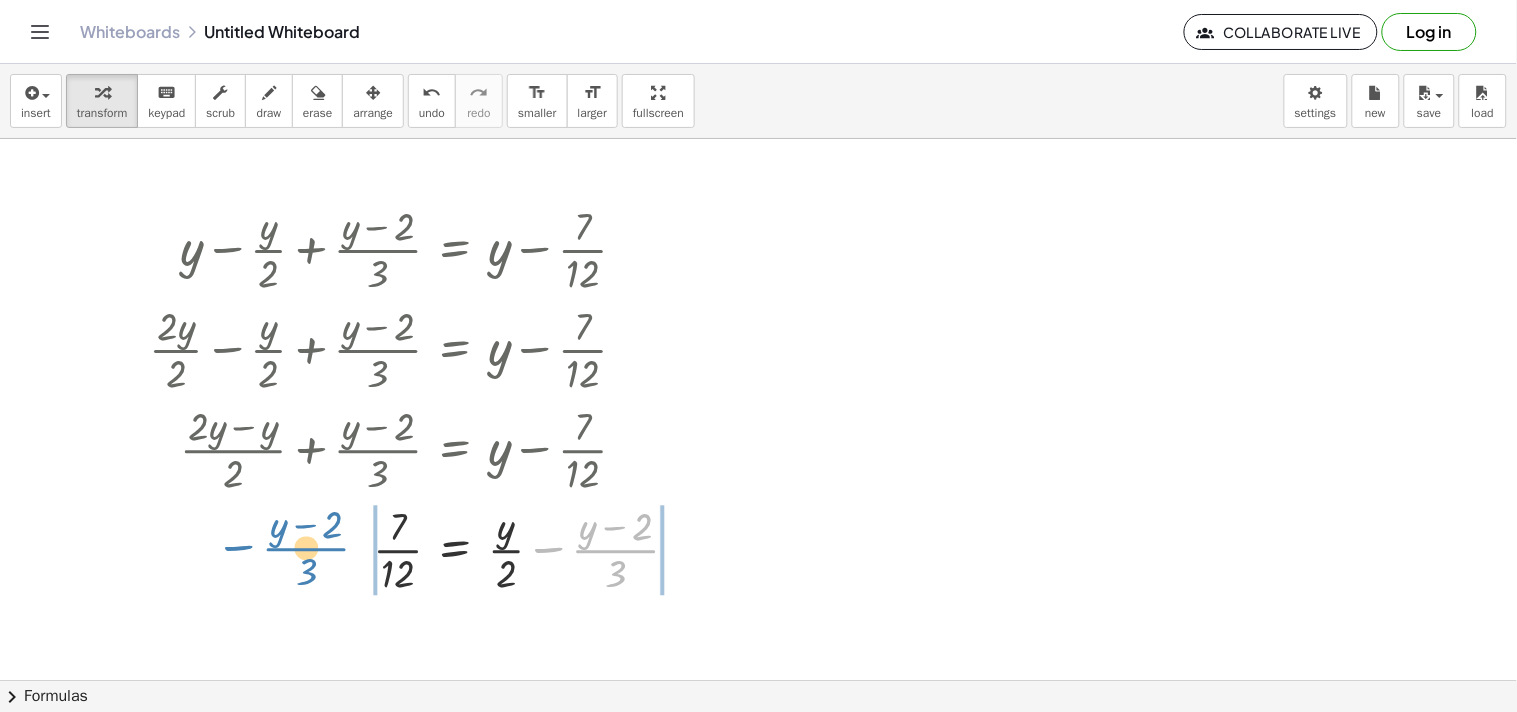 drag, startPoint x: 548, startPoint y: 554, endPoint x: 237, endPoint y: 551, distance: 311.01447 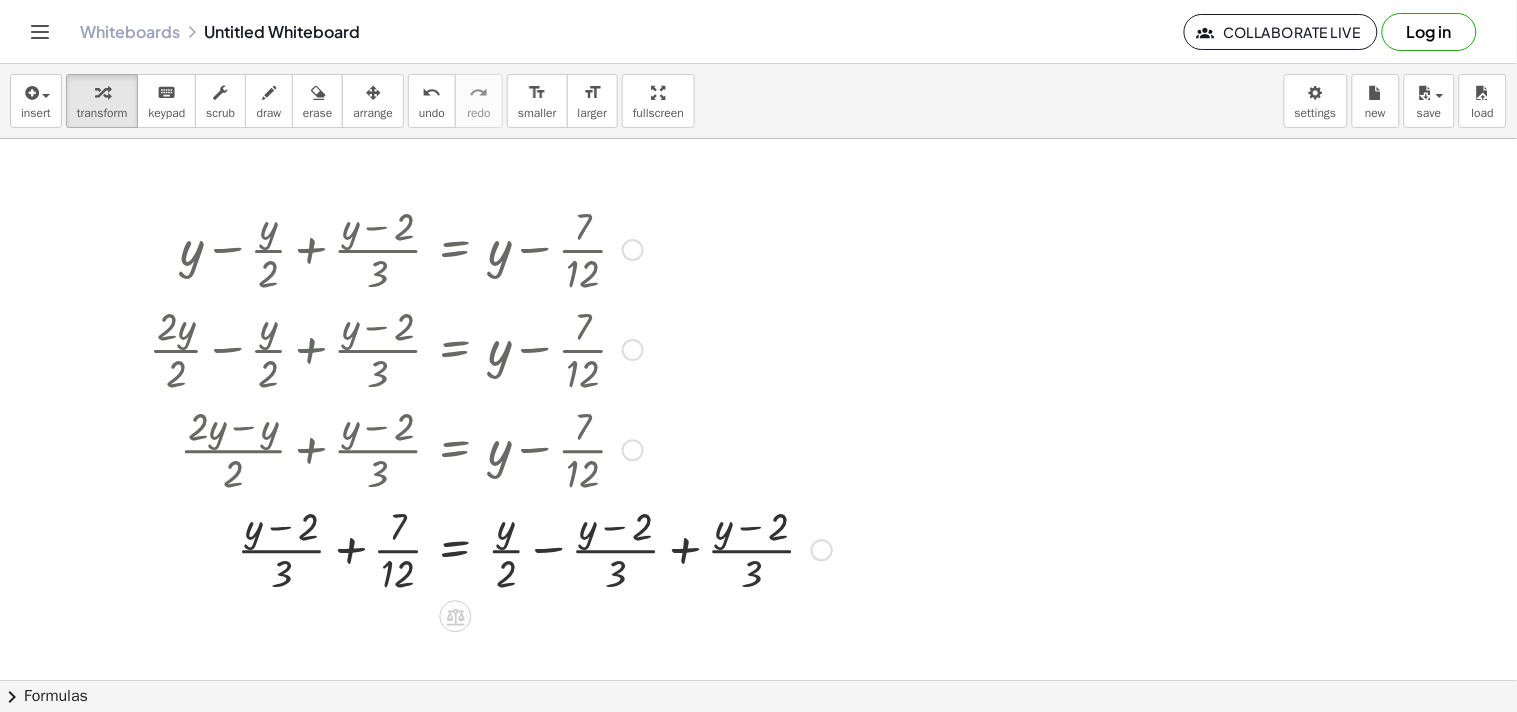 click at bounding box center (490, 548) 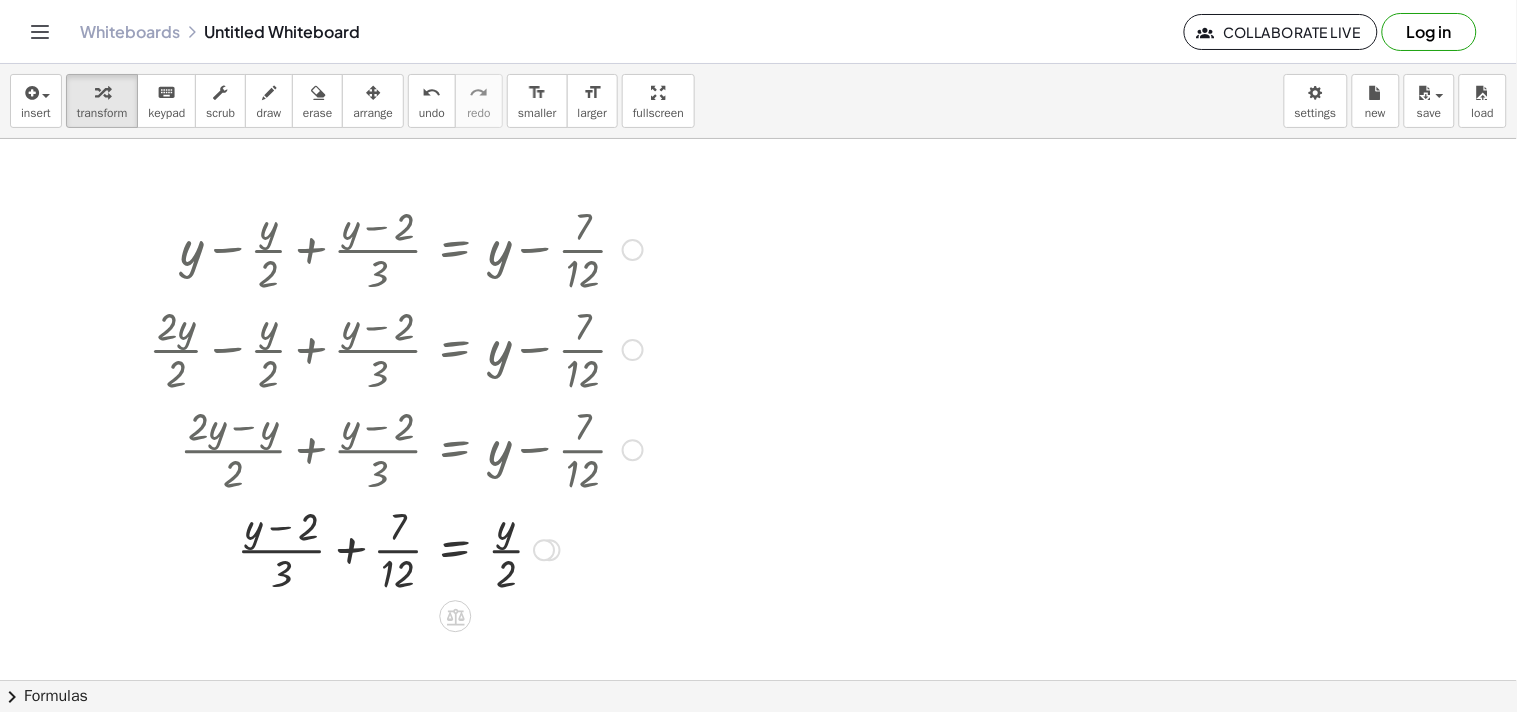 click at bounding box center (396, 548) 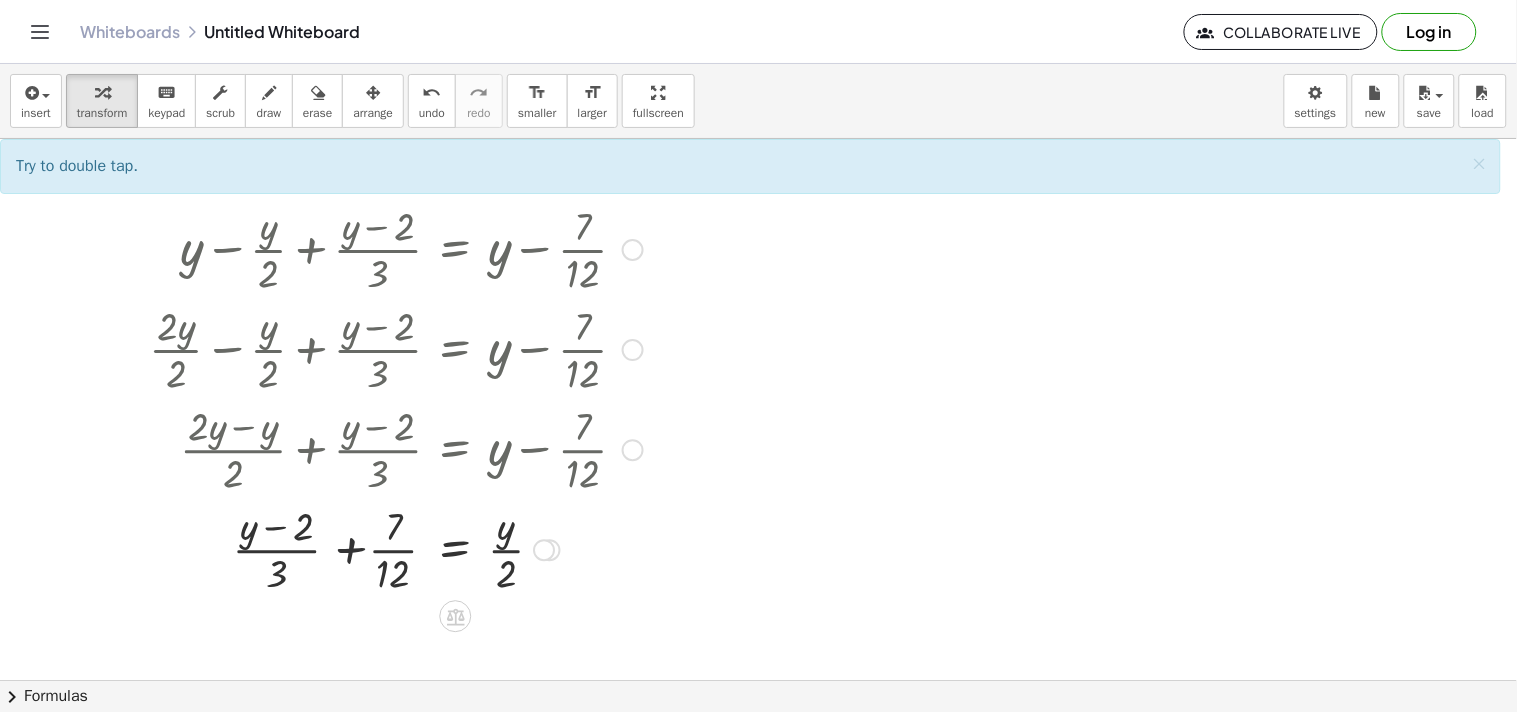 click at bounding box center [396, 548] 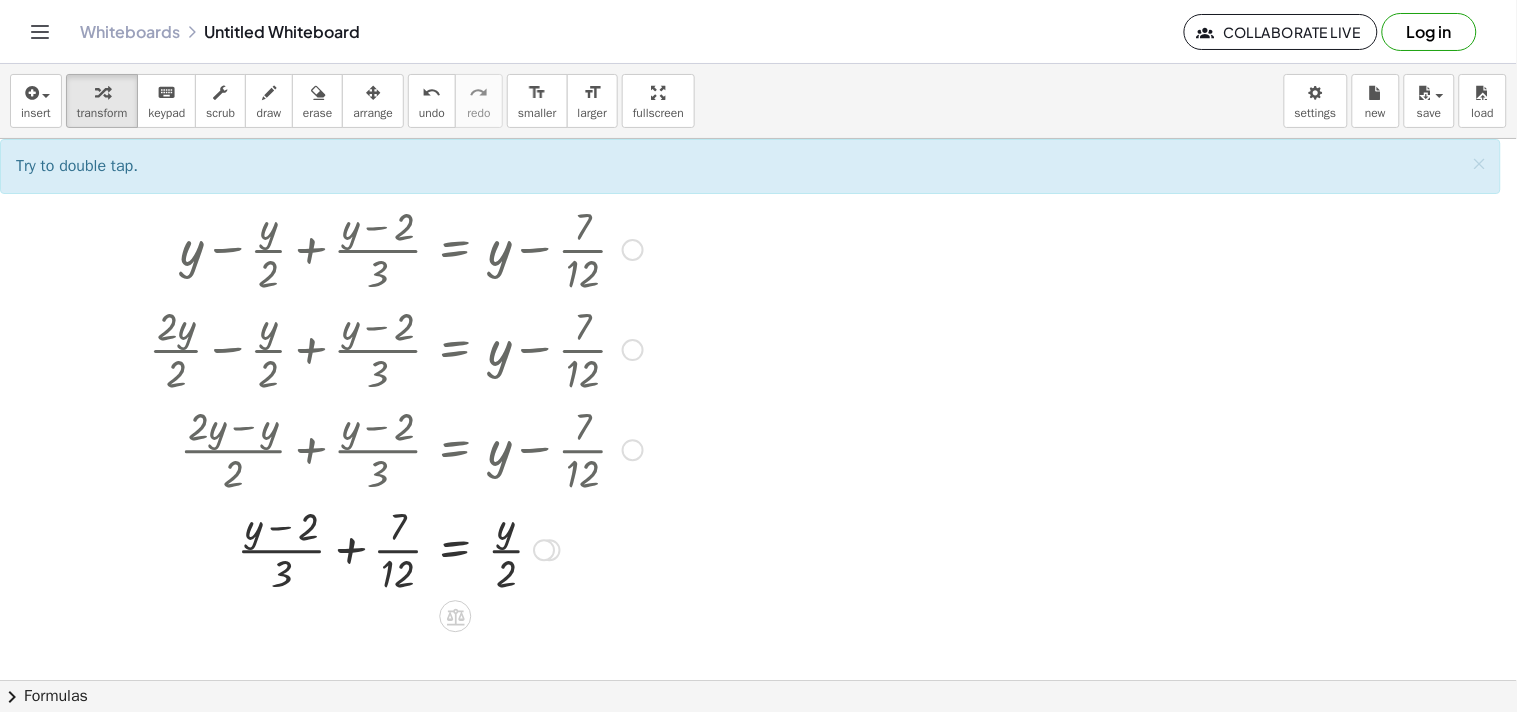 drag, startPoint x: 307, startPoint y: 522, endPoint x: 346, endPoint y: 530, distance: 39.812057 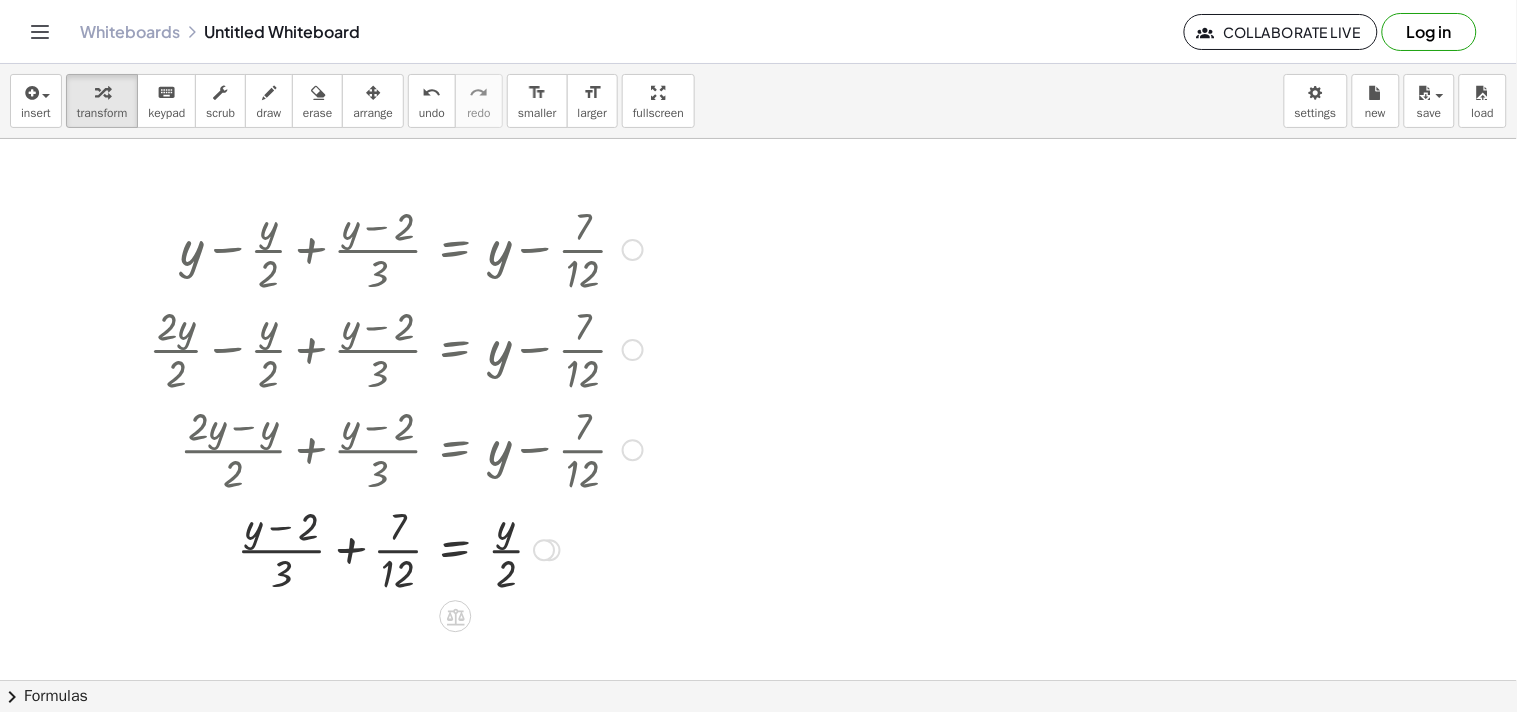 click at bounding box center [396, 548] 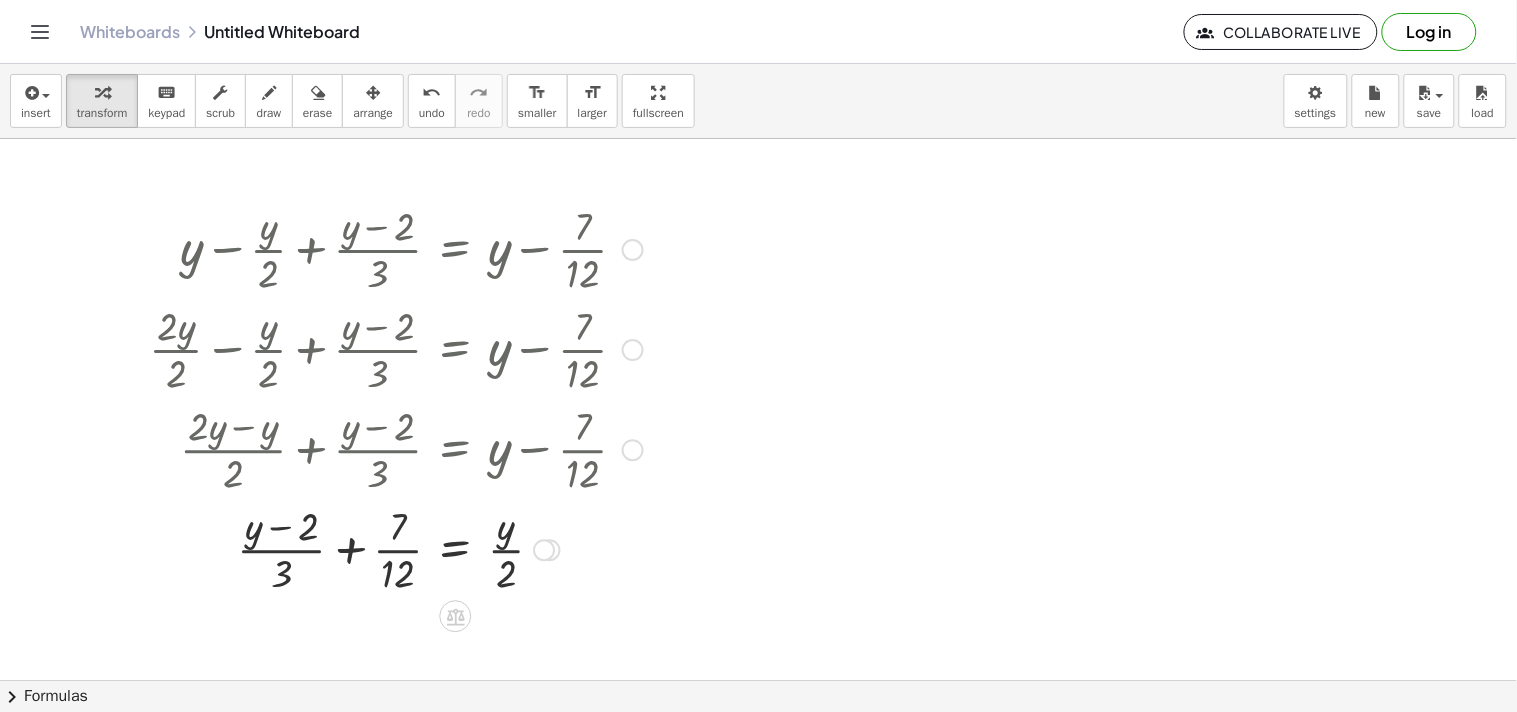 click at bounding box center (396, 548) 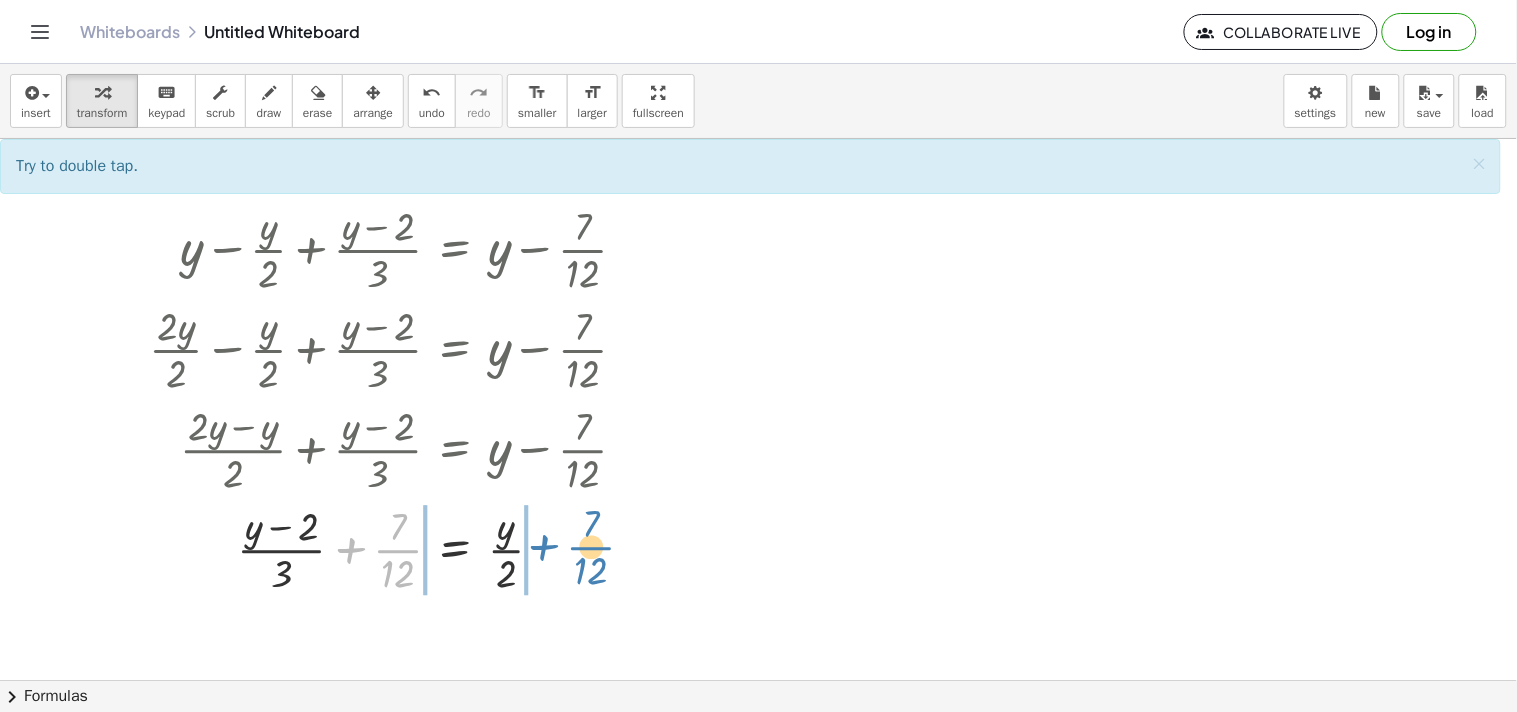 drag, startPoint x: 404, startPoint y: 547, endPoint x: 601, endPoint y: 544, distance: 197.02284 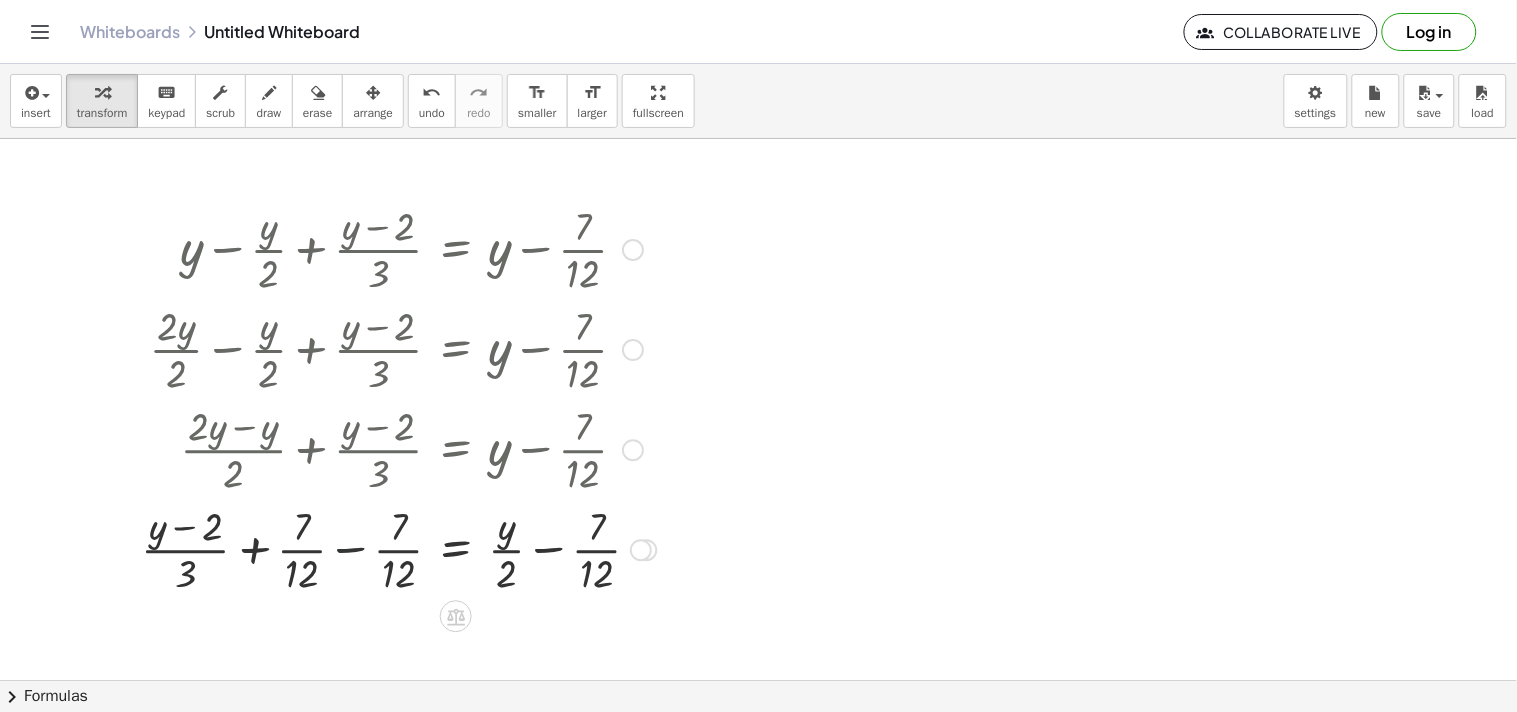 click at bounding box center [399, 548] 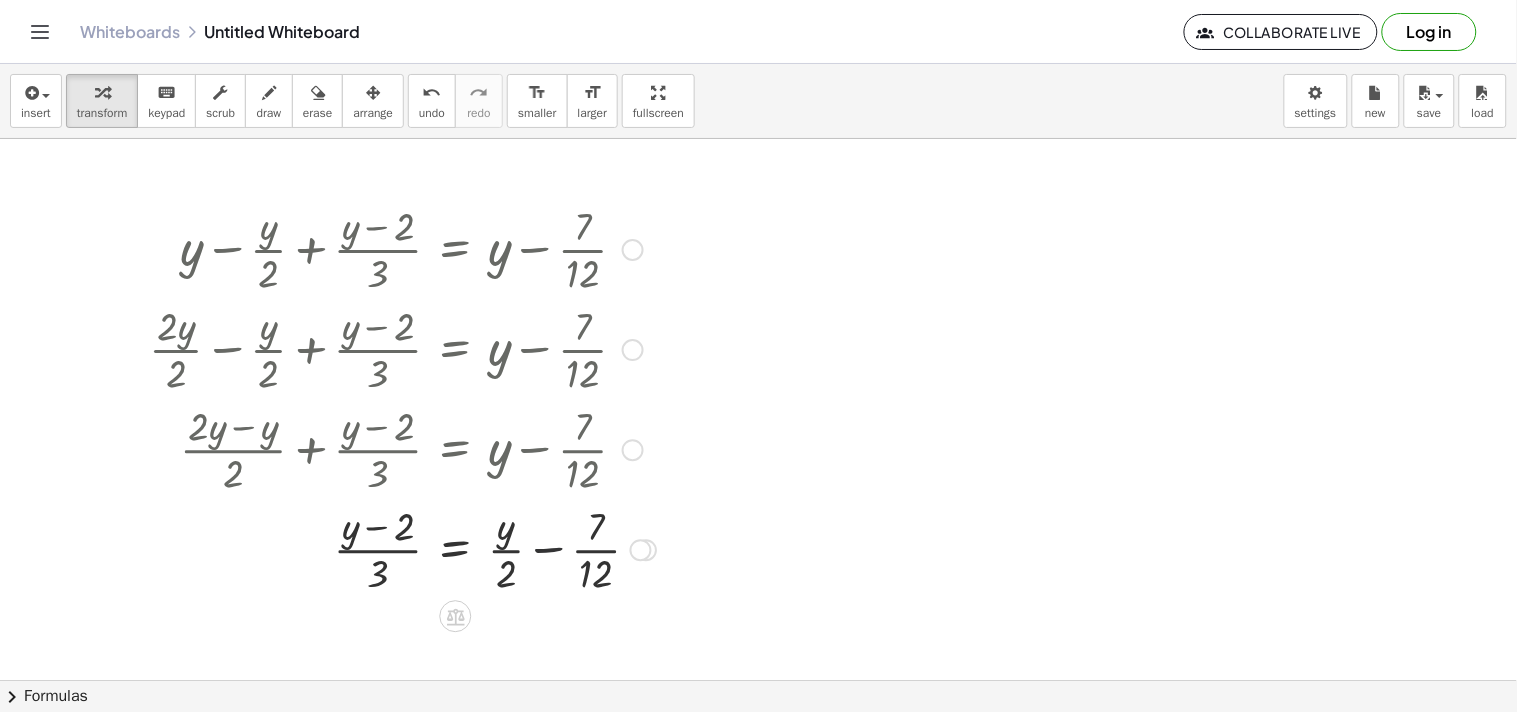 click at bounding box center [402, 548] 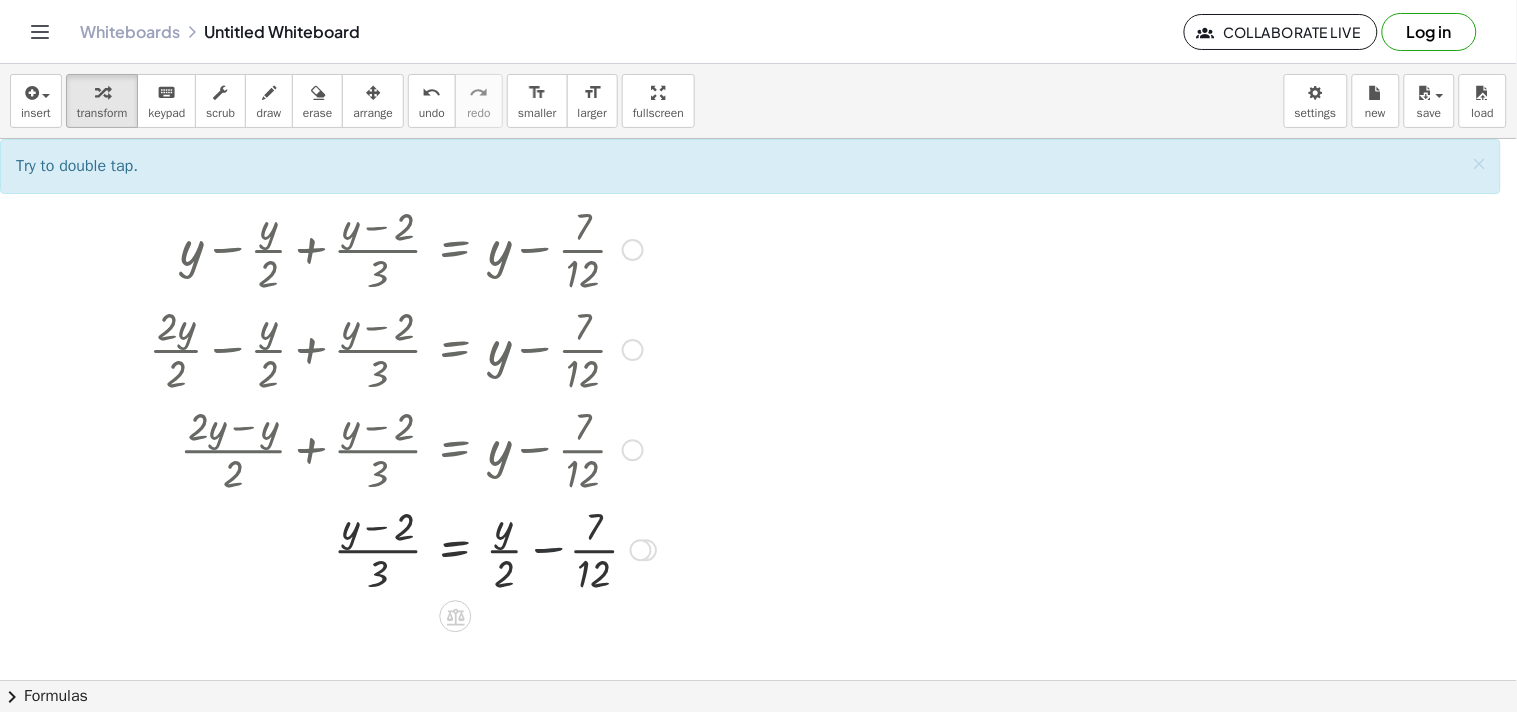 click at bounding box center (402, 548) 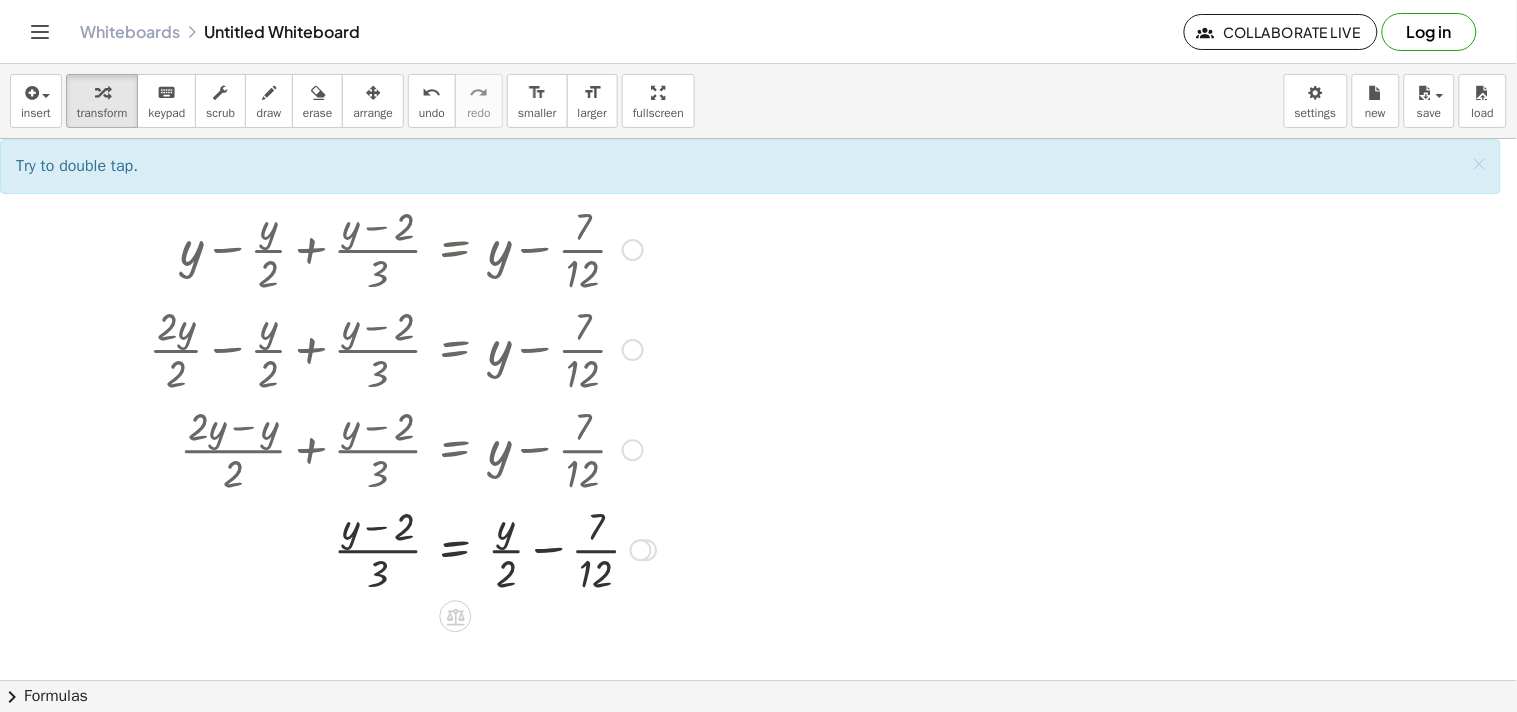 click at bounding box center [402, 548] 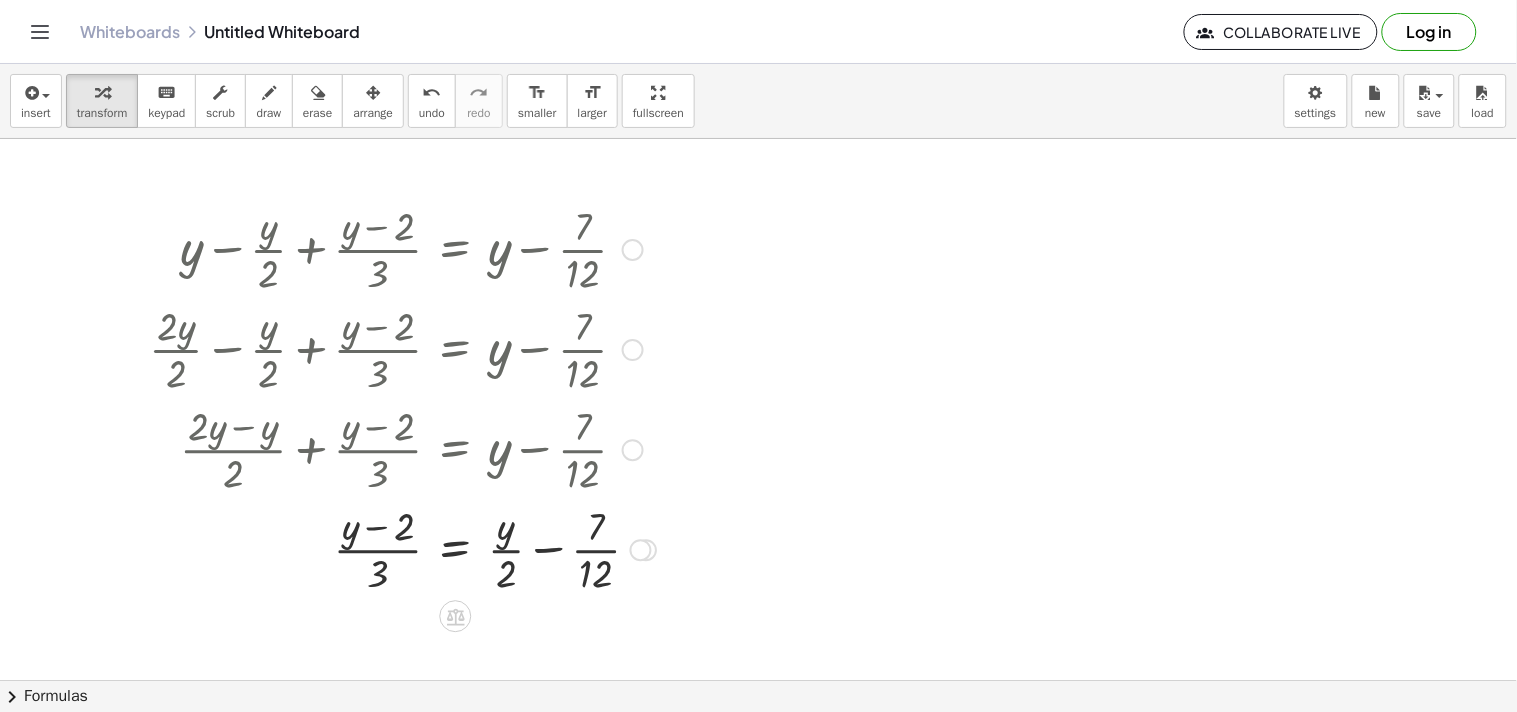click at bounding box center (641, 550) 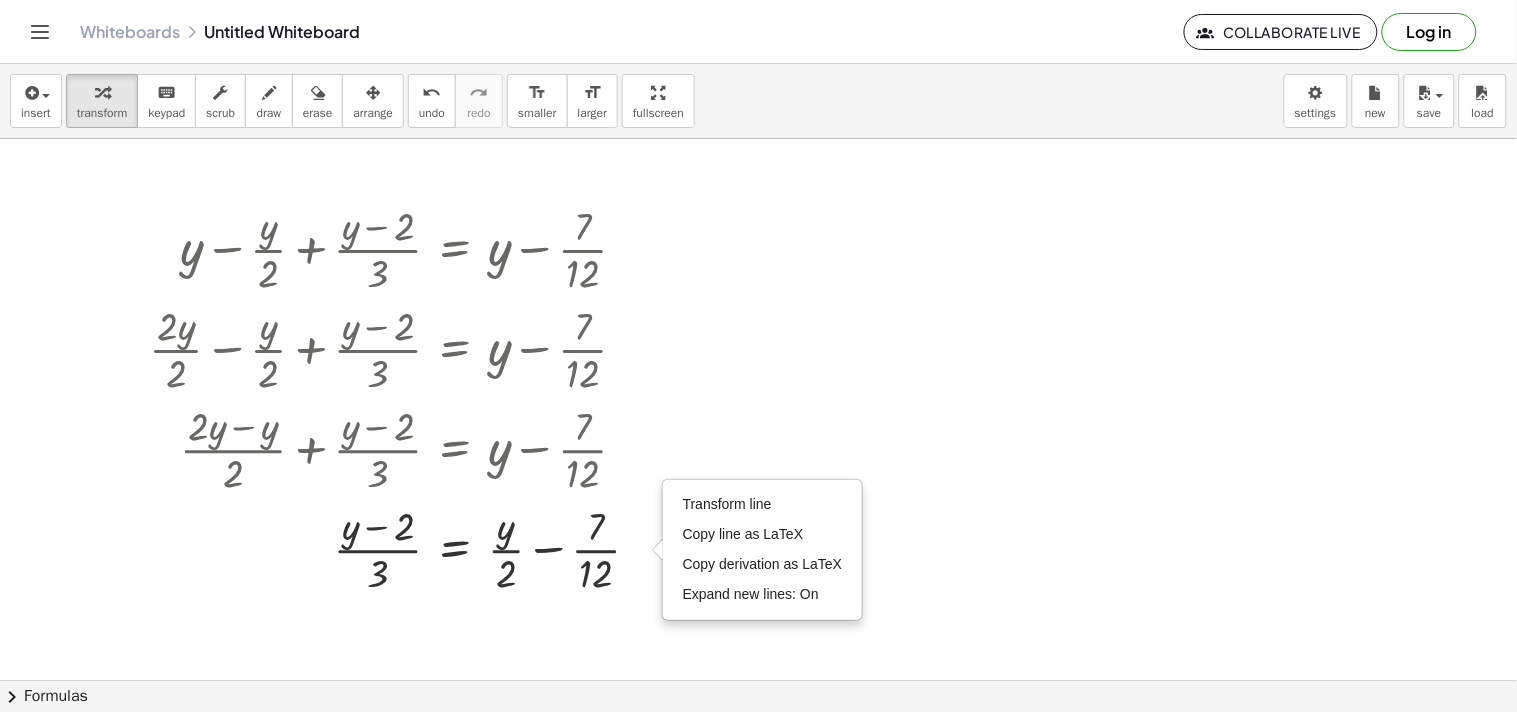 click at bounding box center [758, 680] 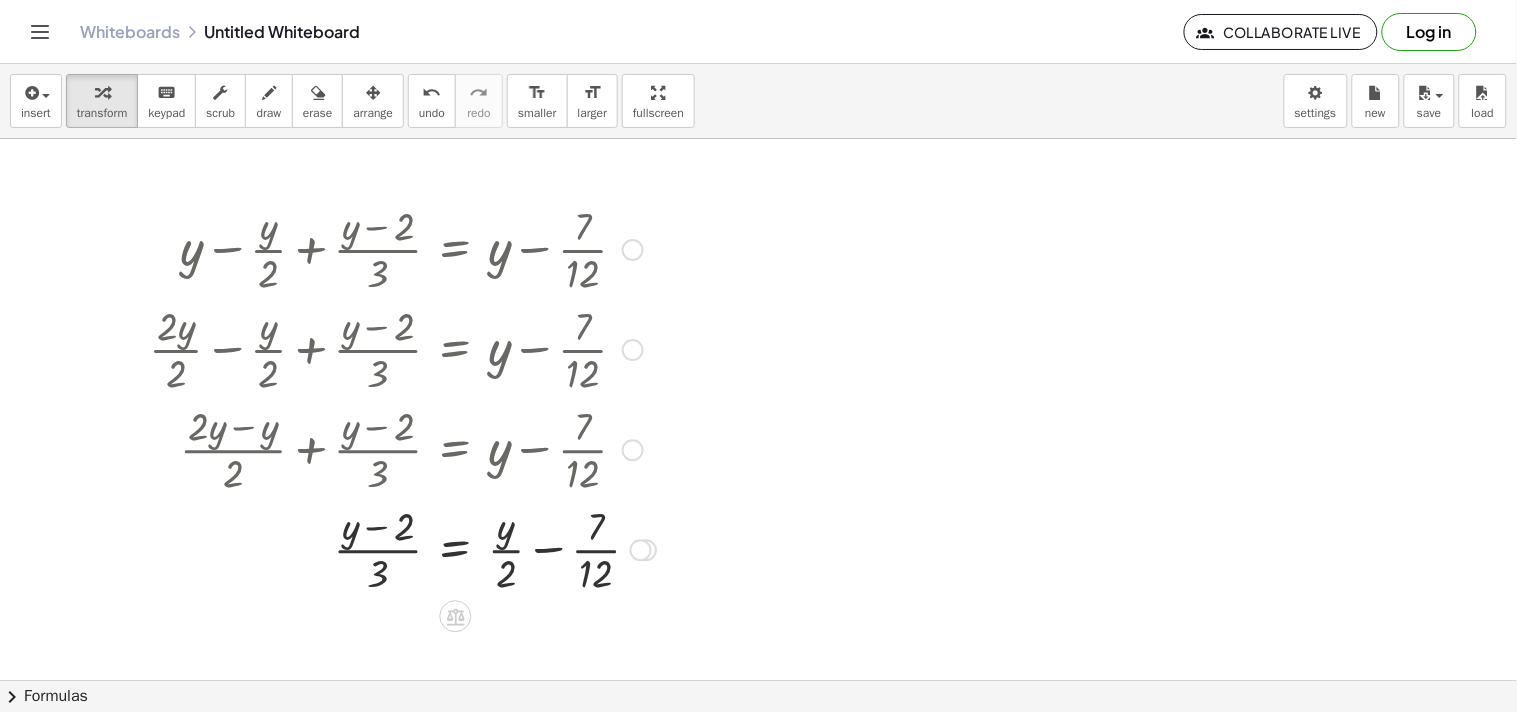 drag, startPoint x: 528, startPoint y: 552, endPoint x: 504, endPoint y: 558, distance: 24.738634 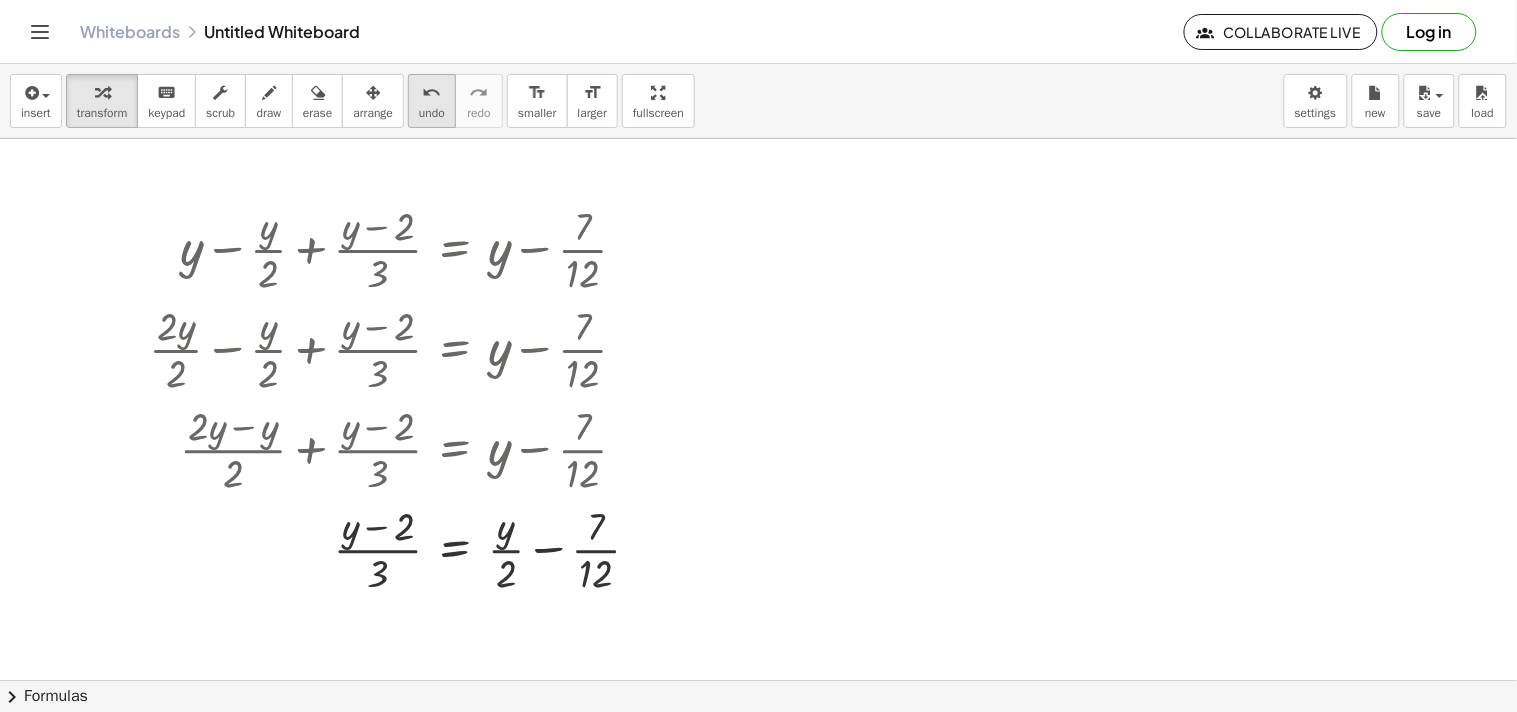 click on "undo" at bounding box center [432, 113] 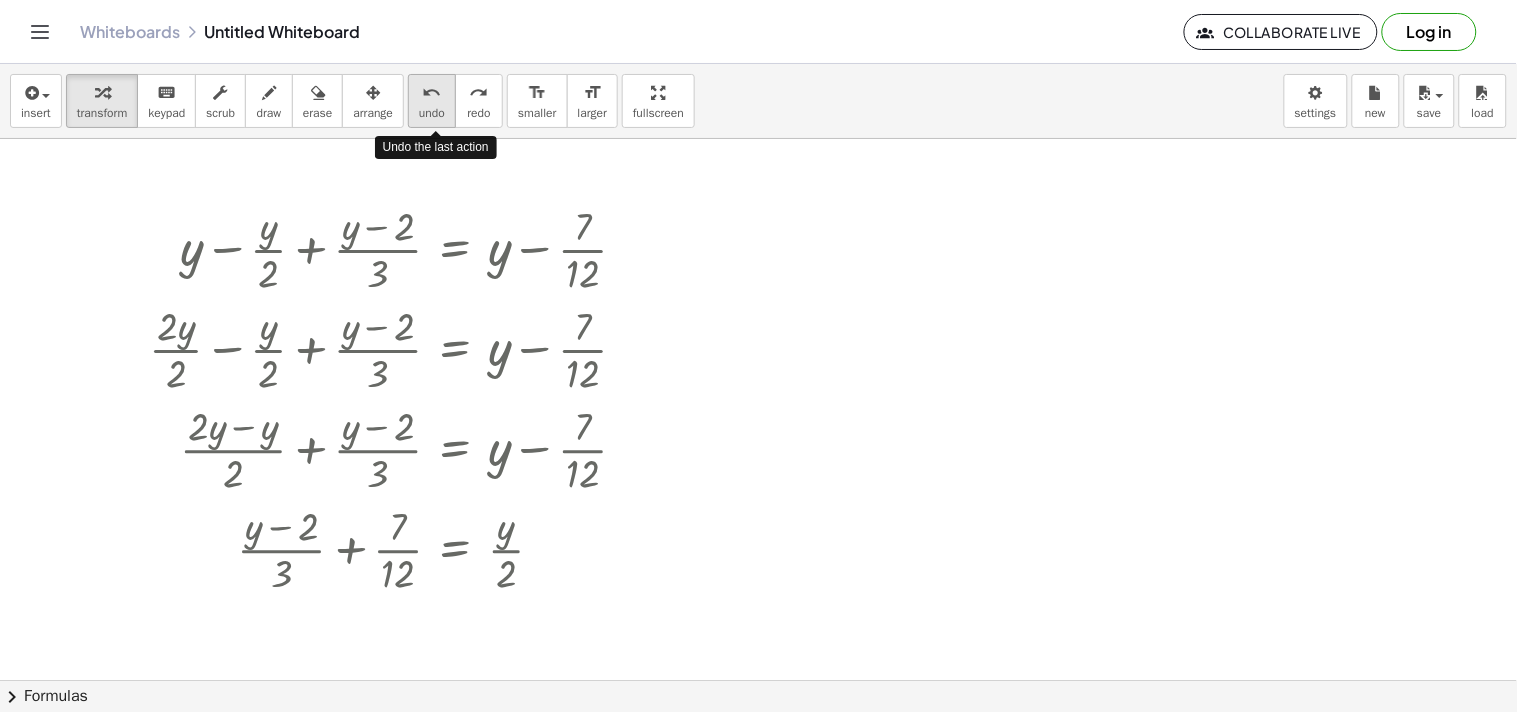 click on "undo" at bounding box center [432, 113] 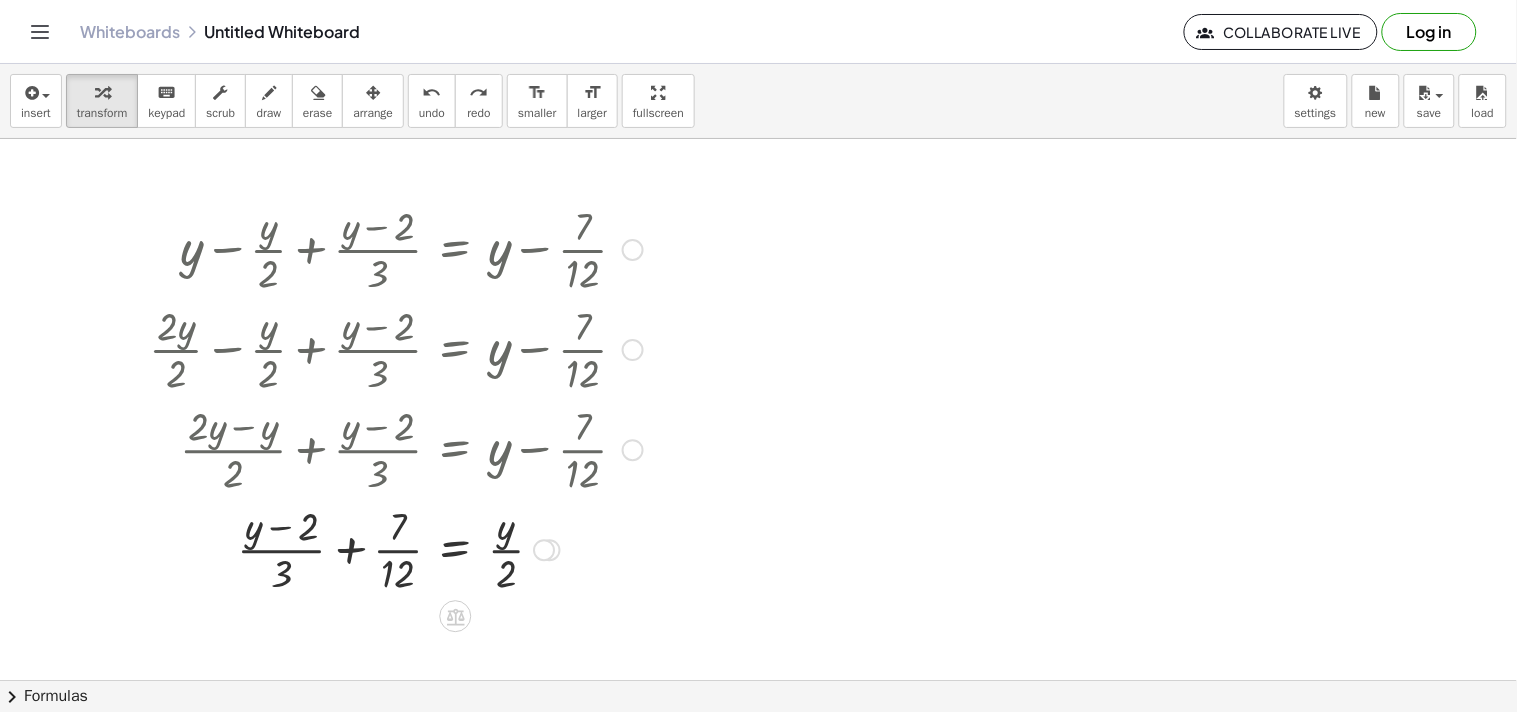 click at bounding box center [396, 548] 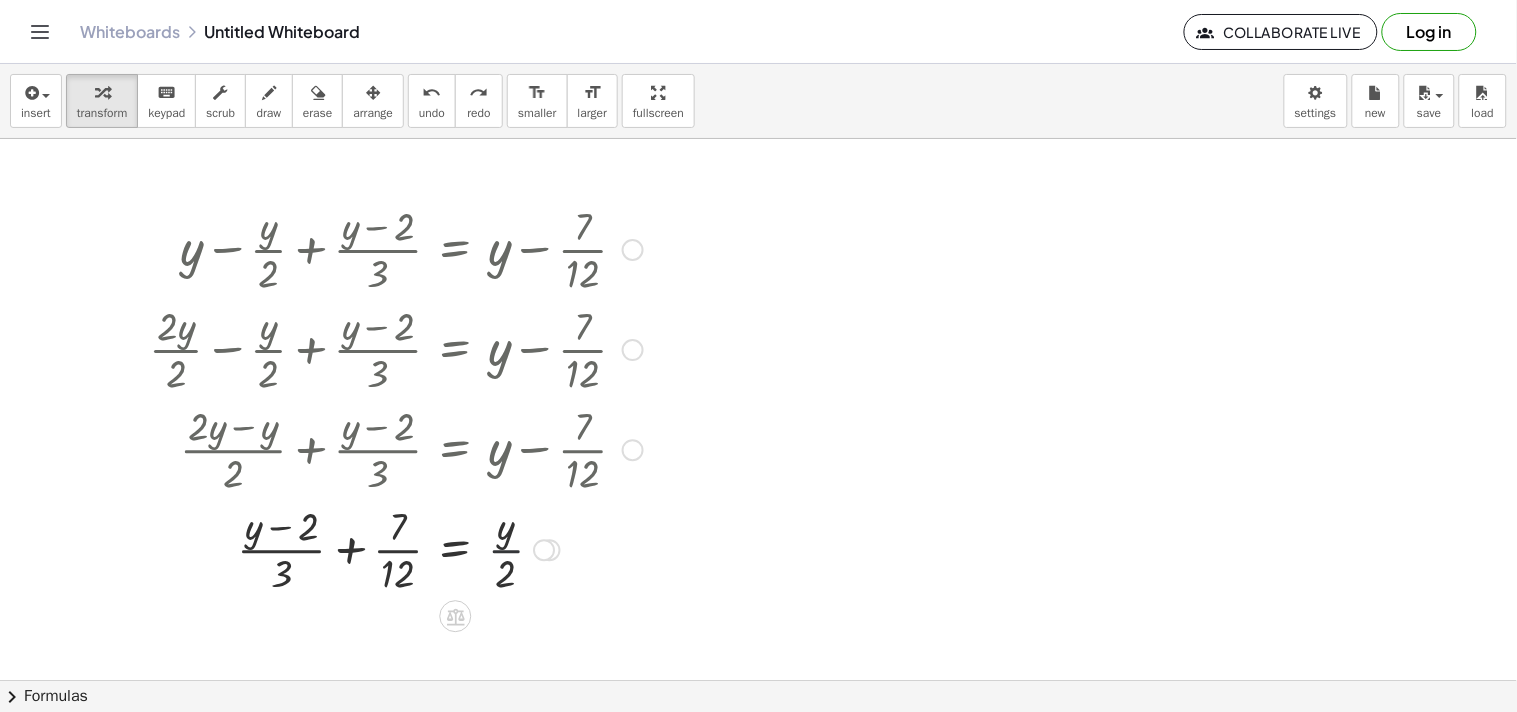 click at bounding box center [396, 548] 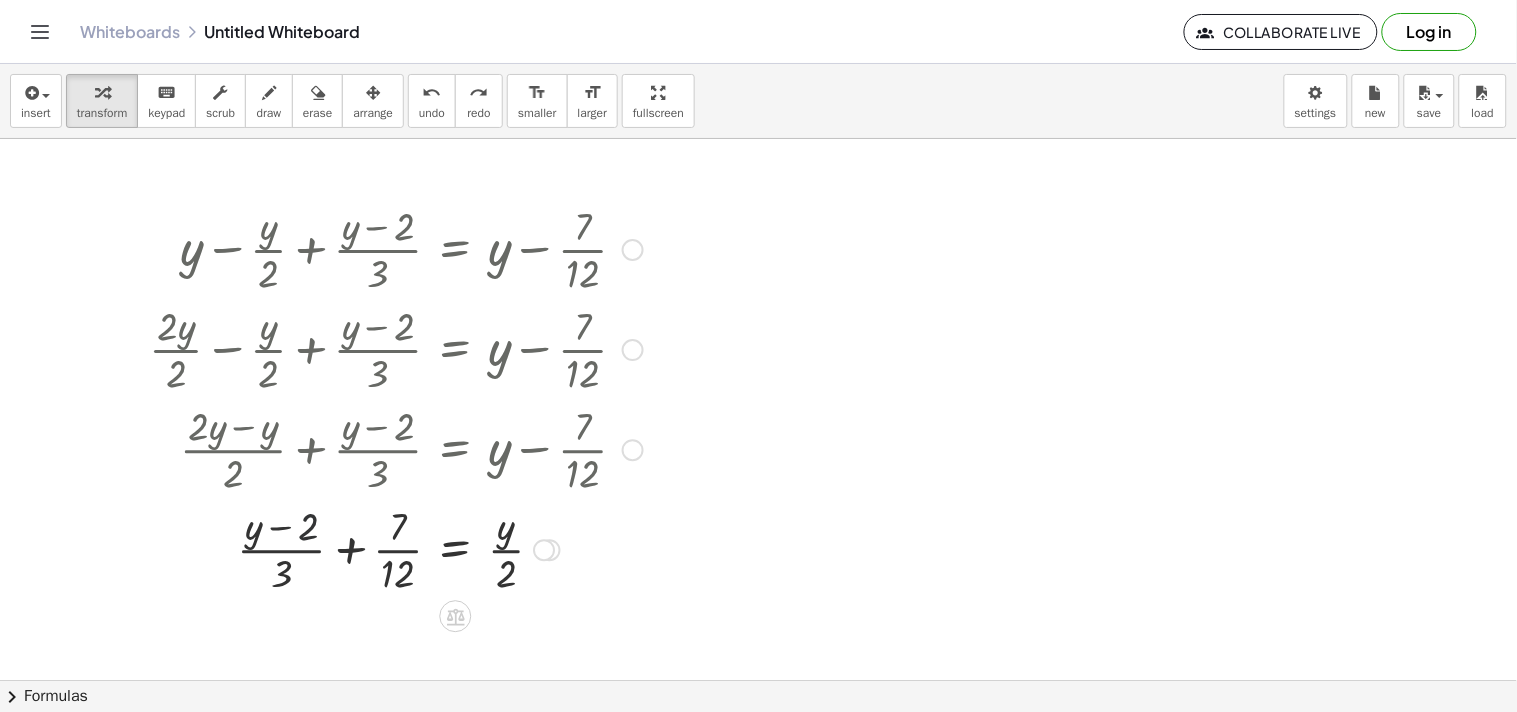 click at bounding box center [396, 548] 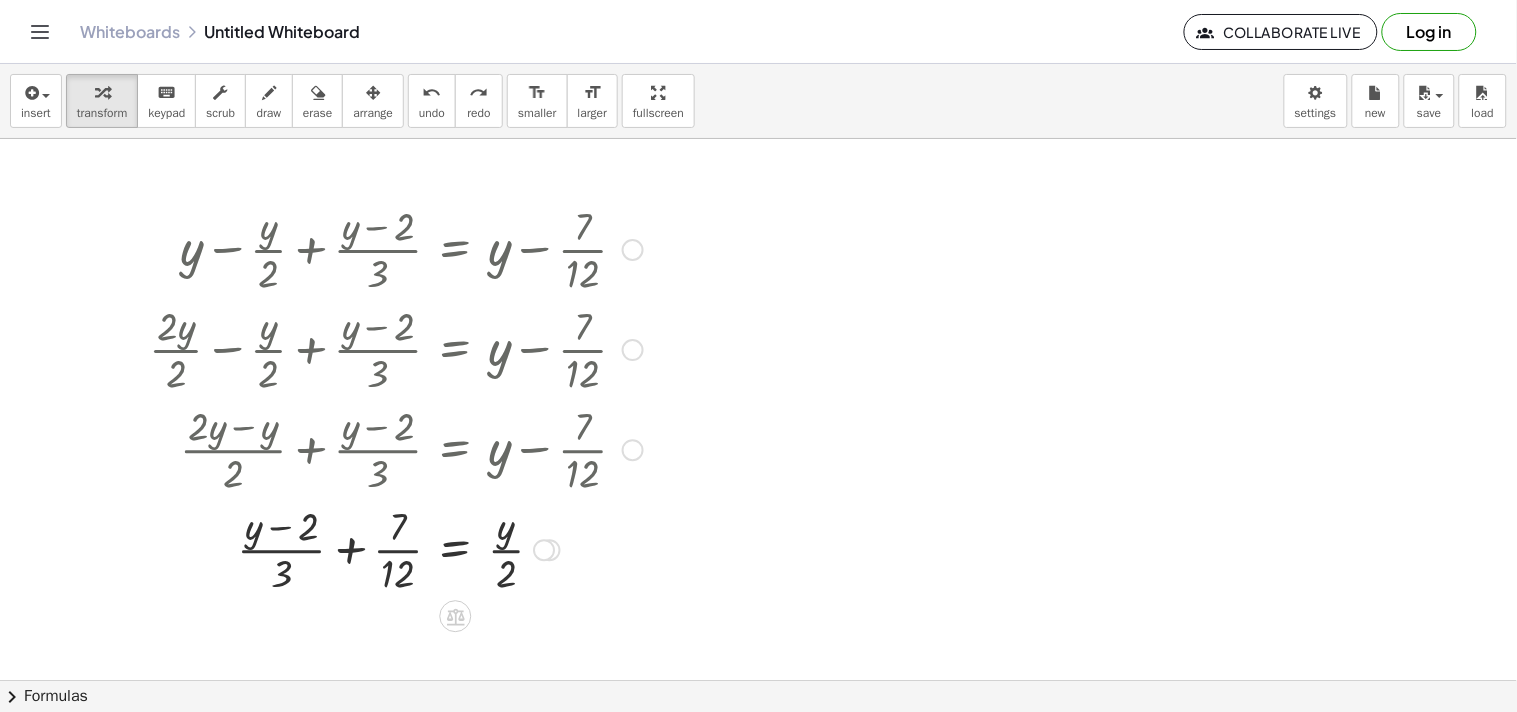 click at bounding box center (396, 548) 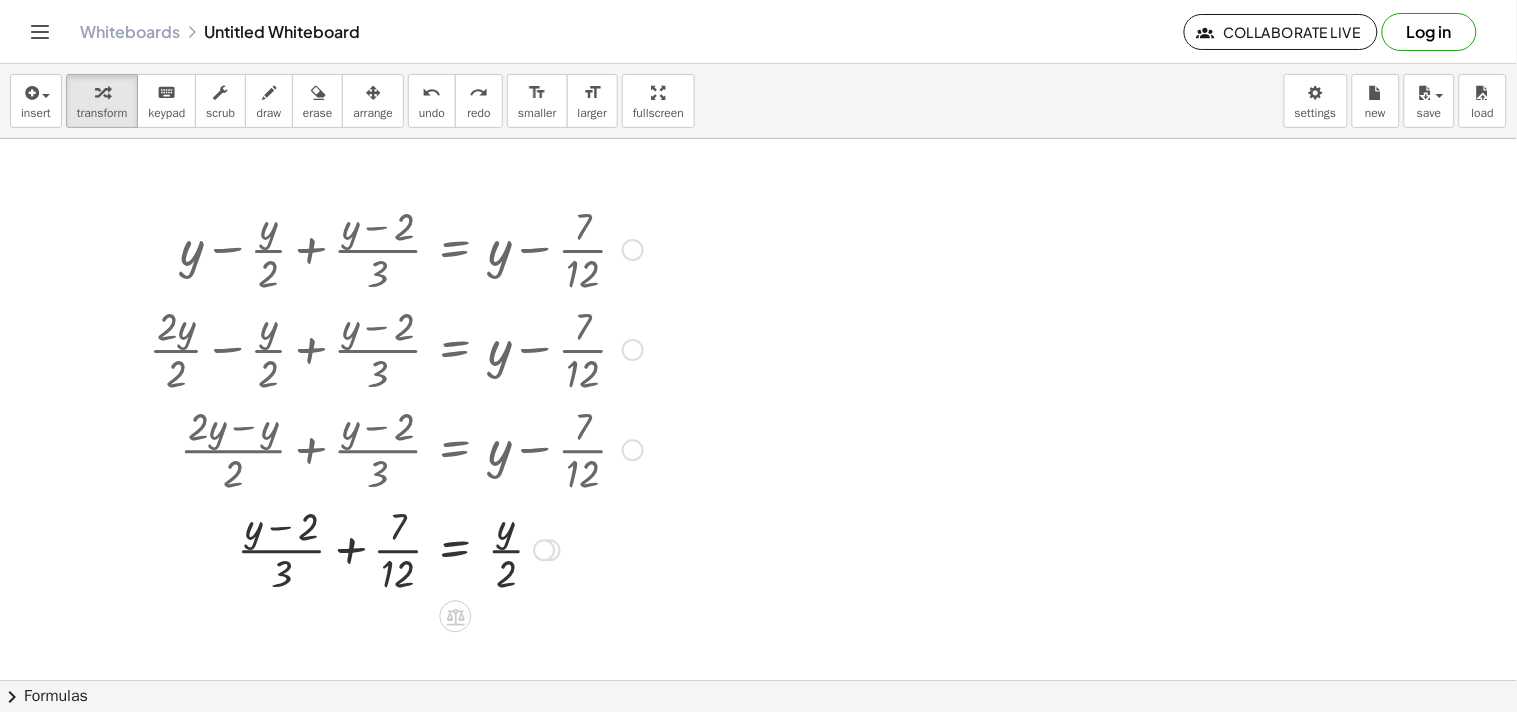 click at bounding box center (396, 548) 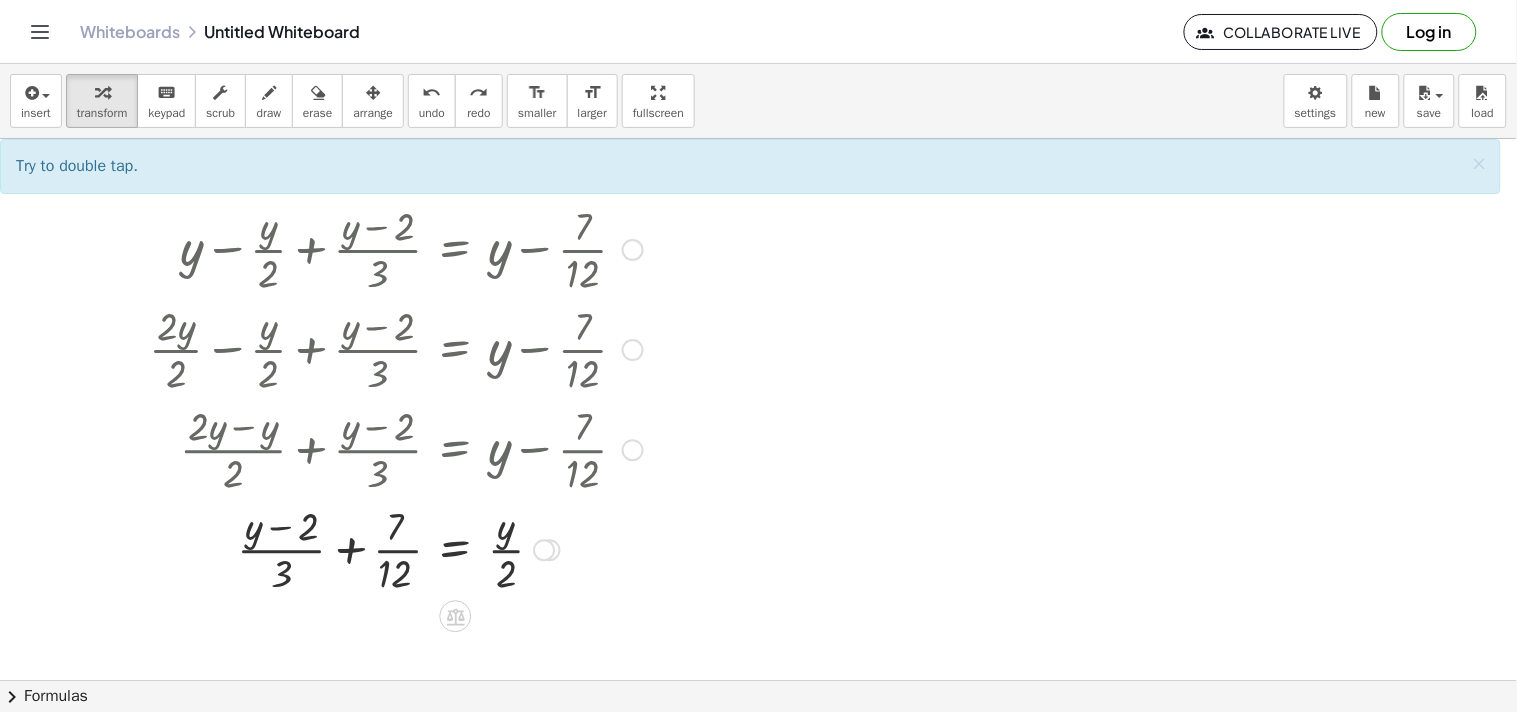 click at bounding box center (396, 548) 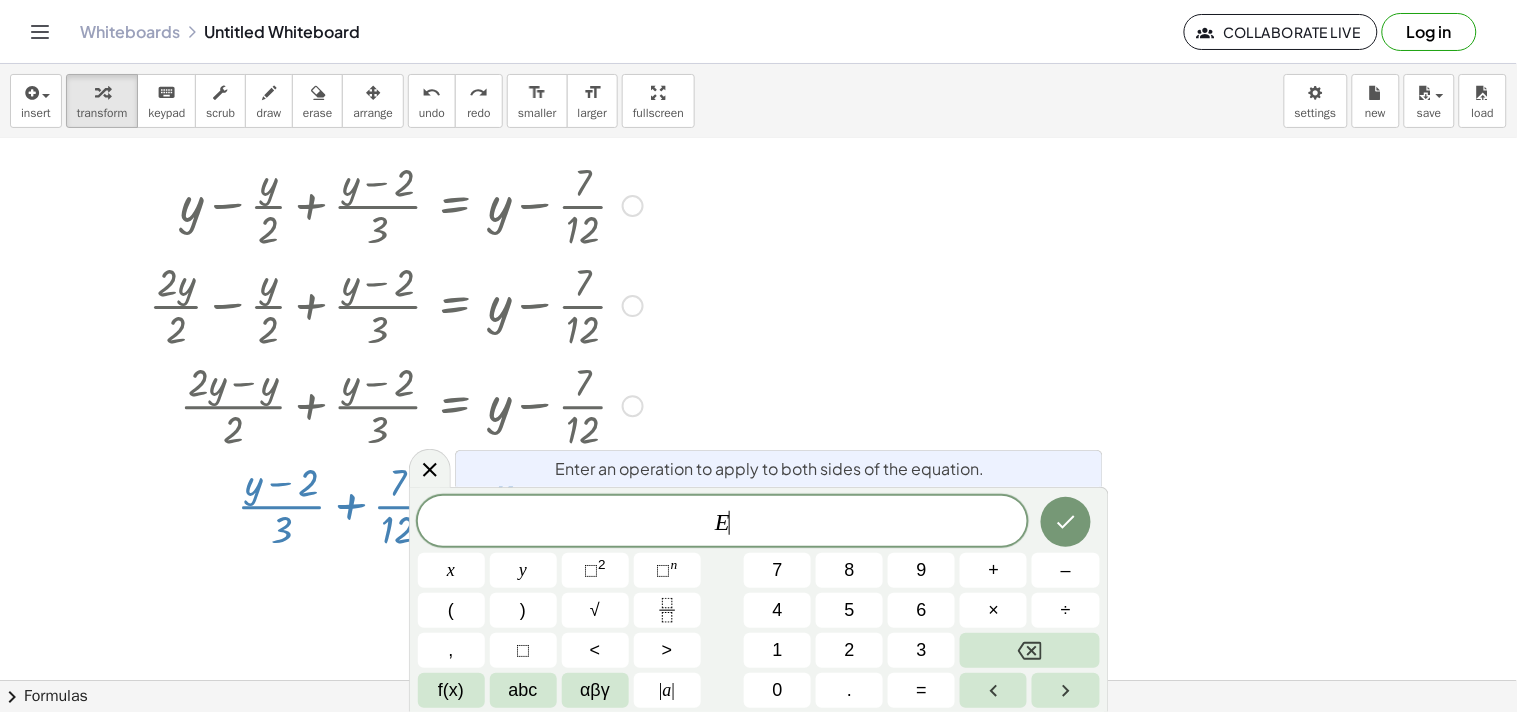 click at bounding box center [758, 636] 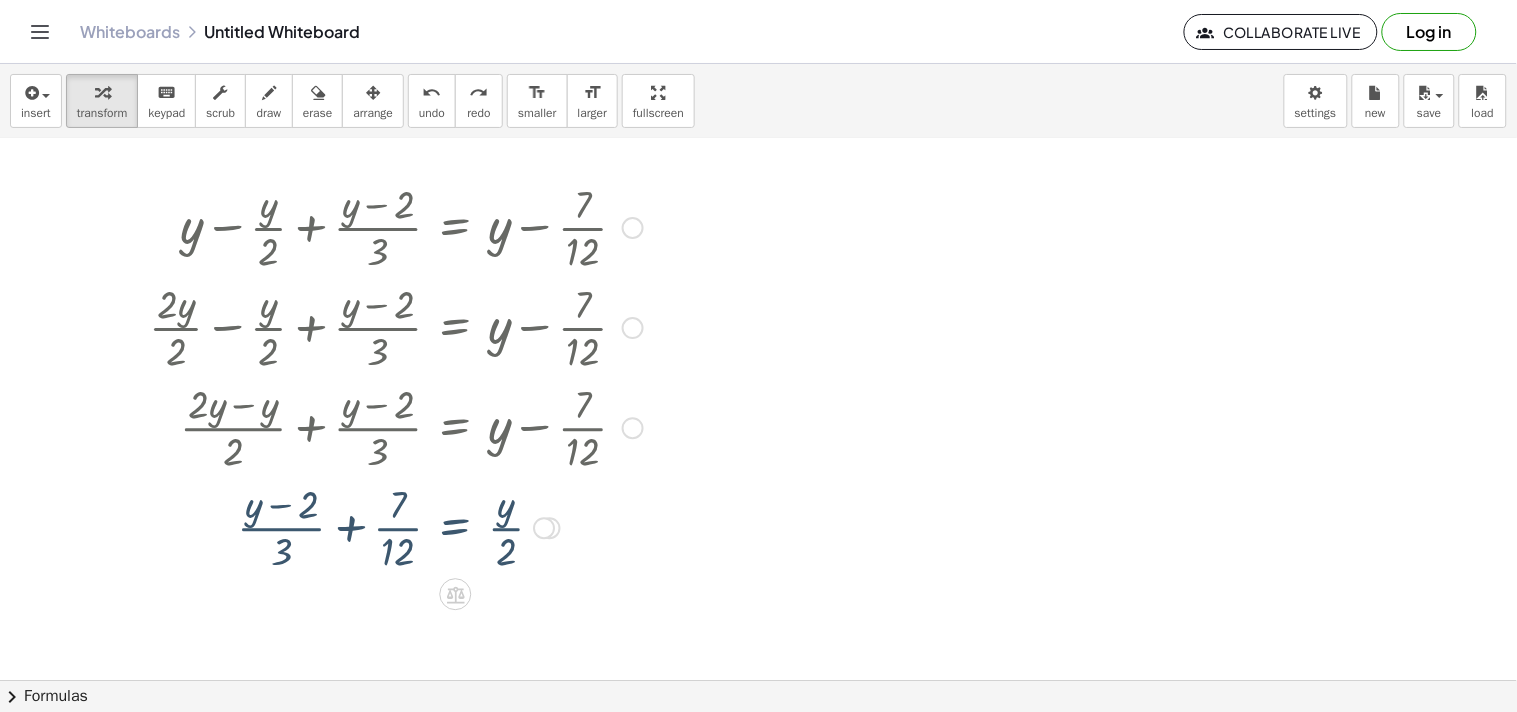 scroll, scrollTop: 0, scrollLeft: 0, axis: both 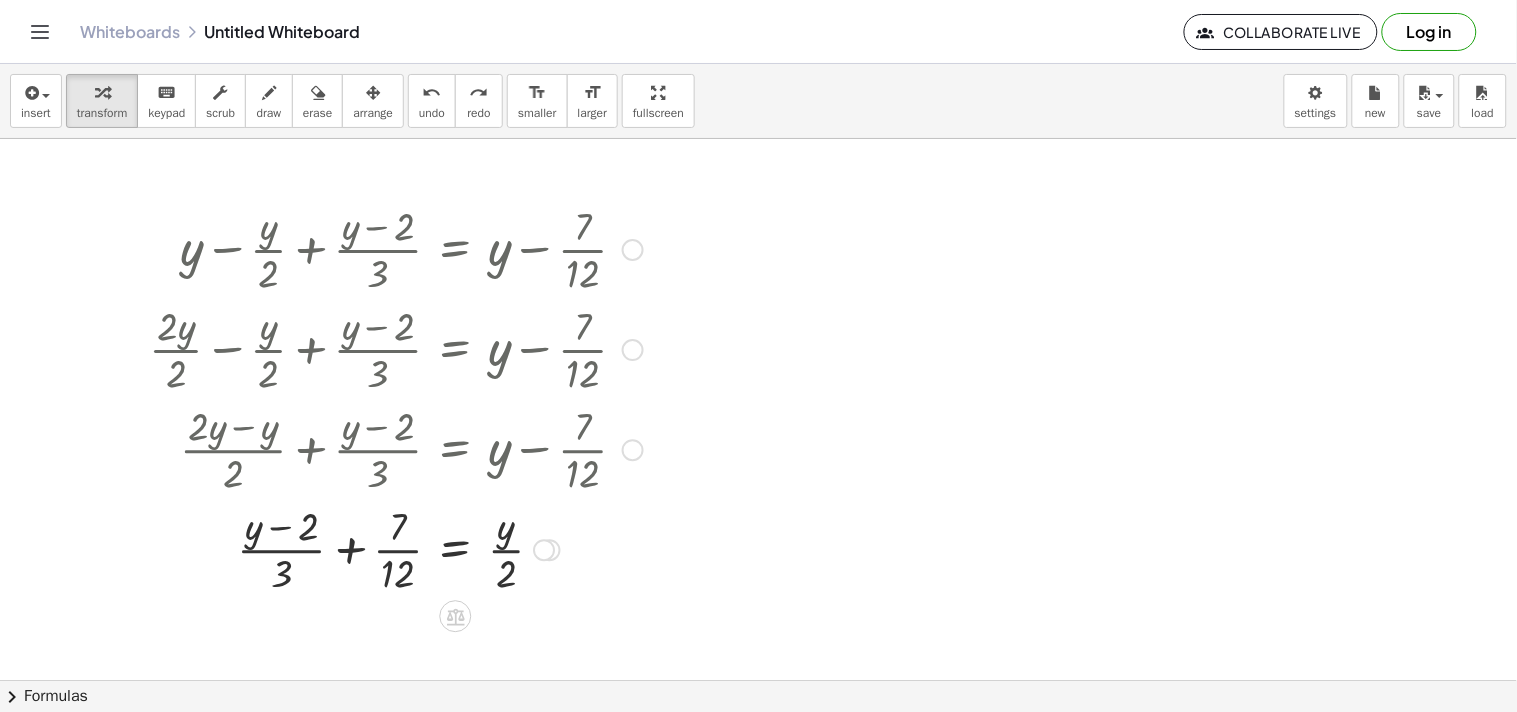 click at bounding box center [396, 548] 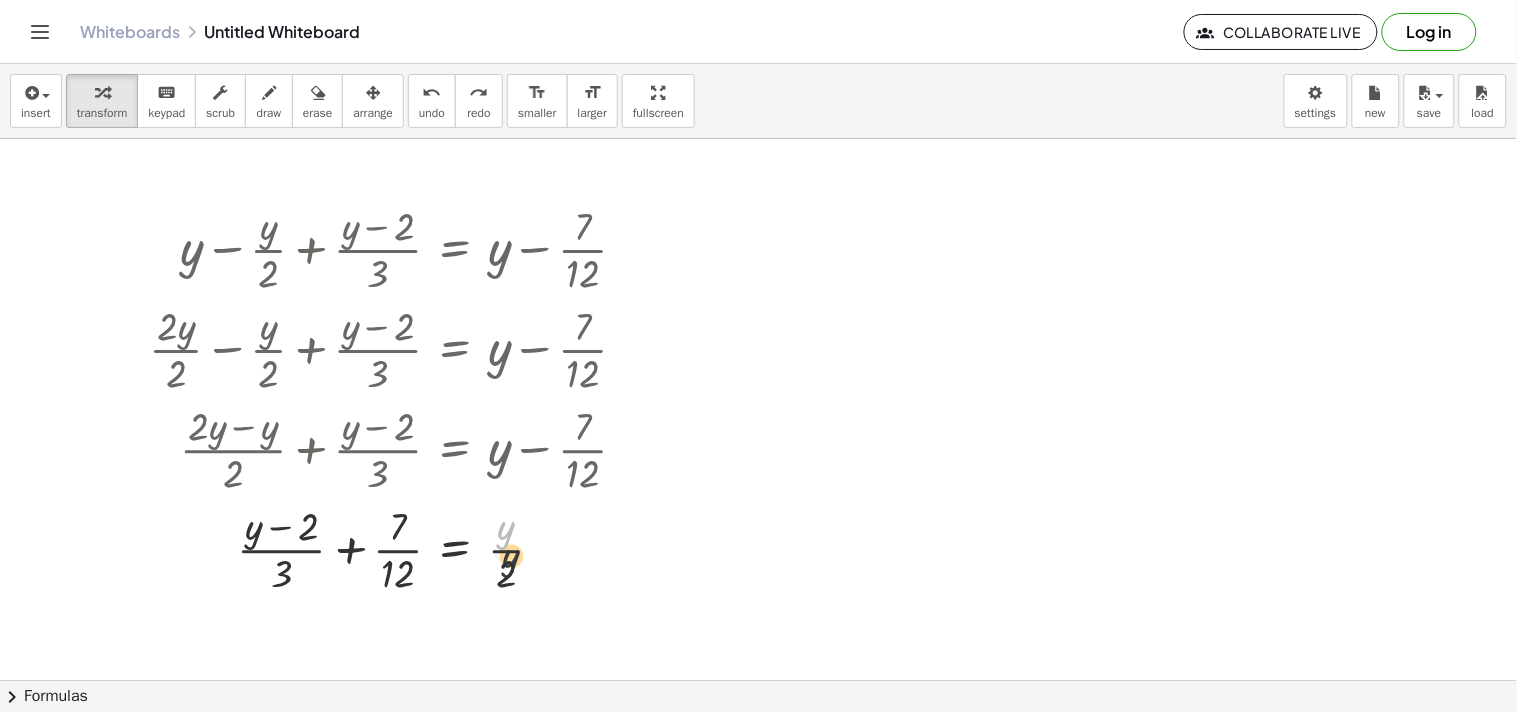 click at bounding box center (396, 548) 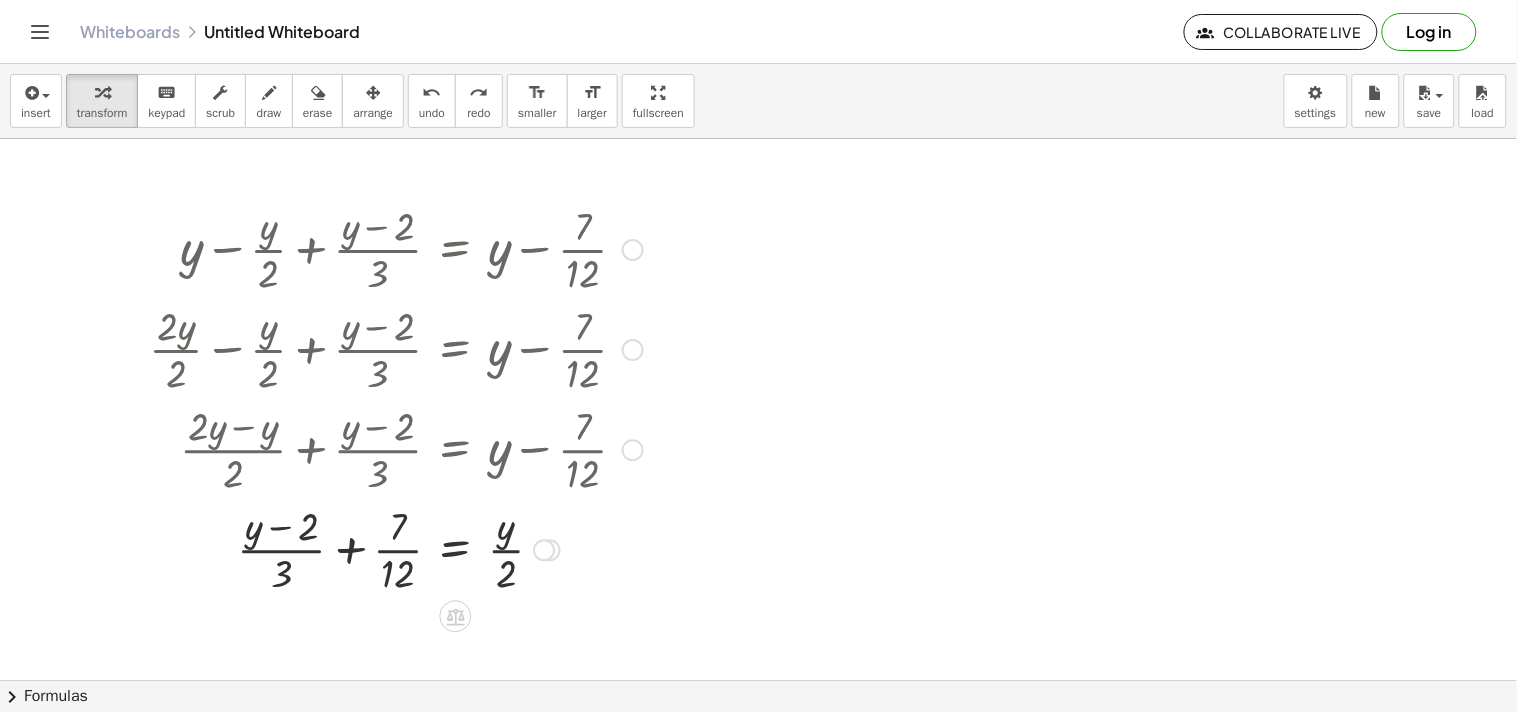 click at bounding box center (396, 548) 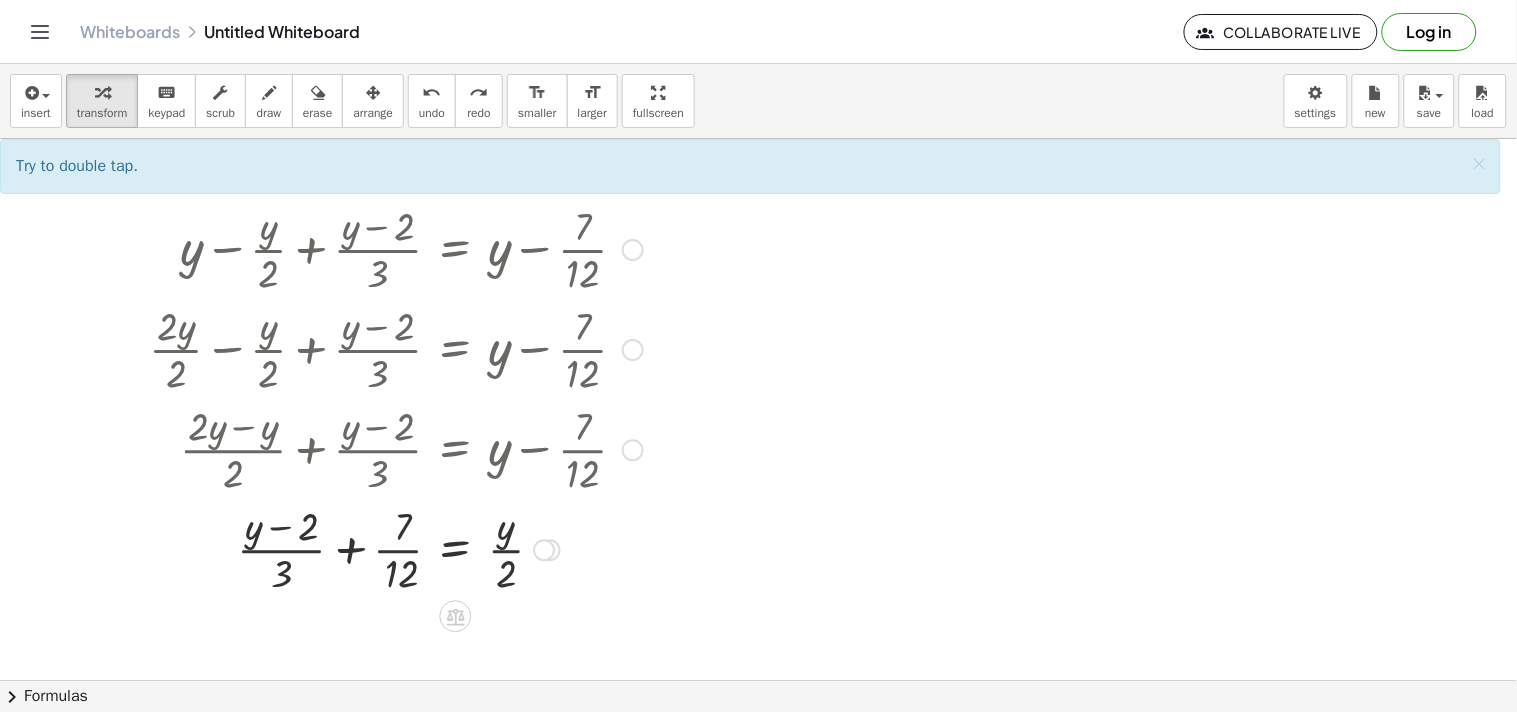click at bounding box center [396, 548] 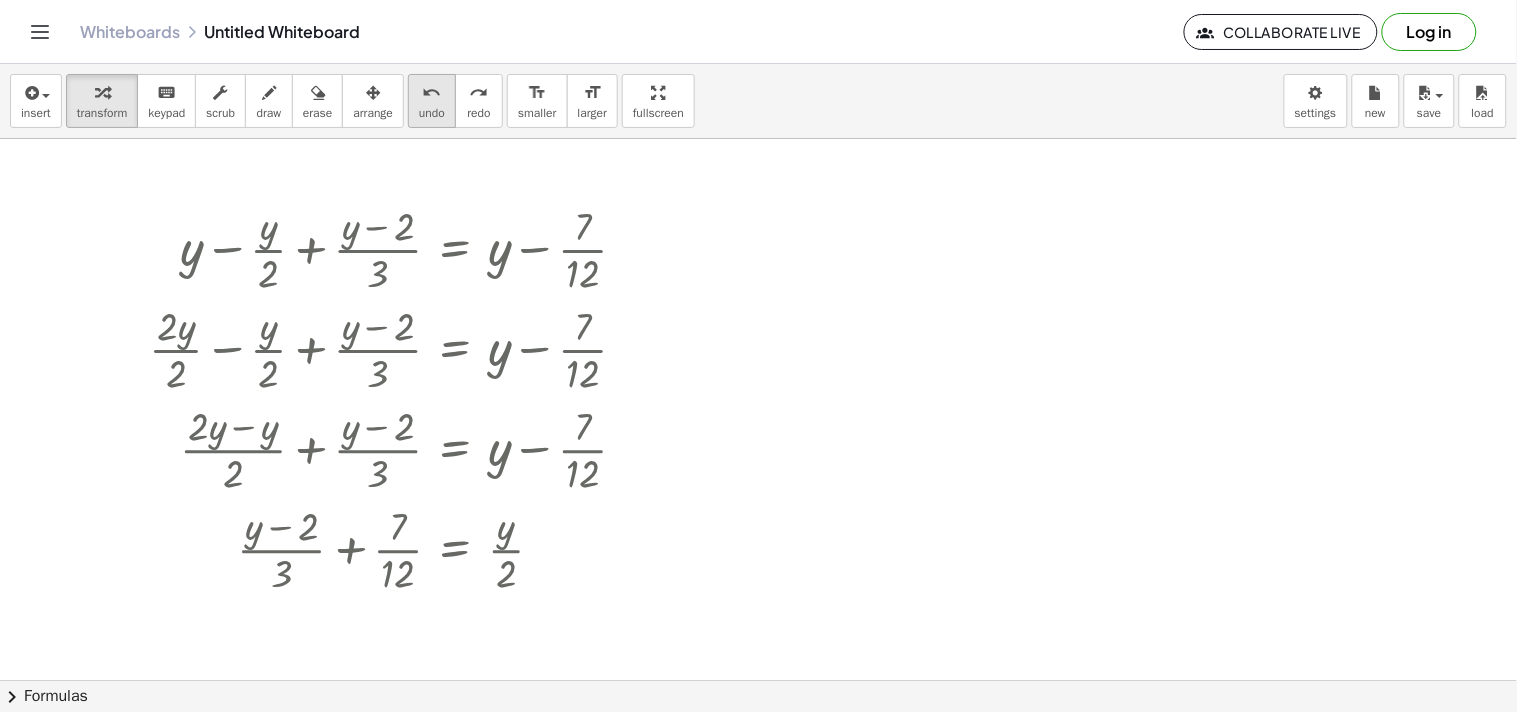 click on "undo" at bounding box center [432, 93] 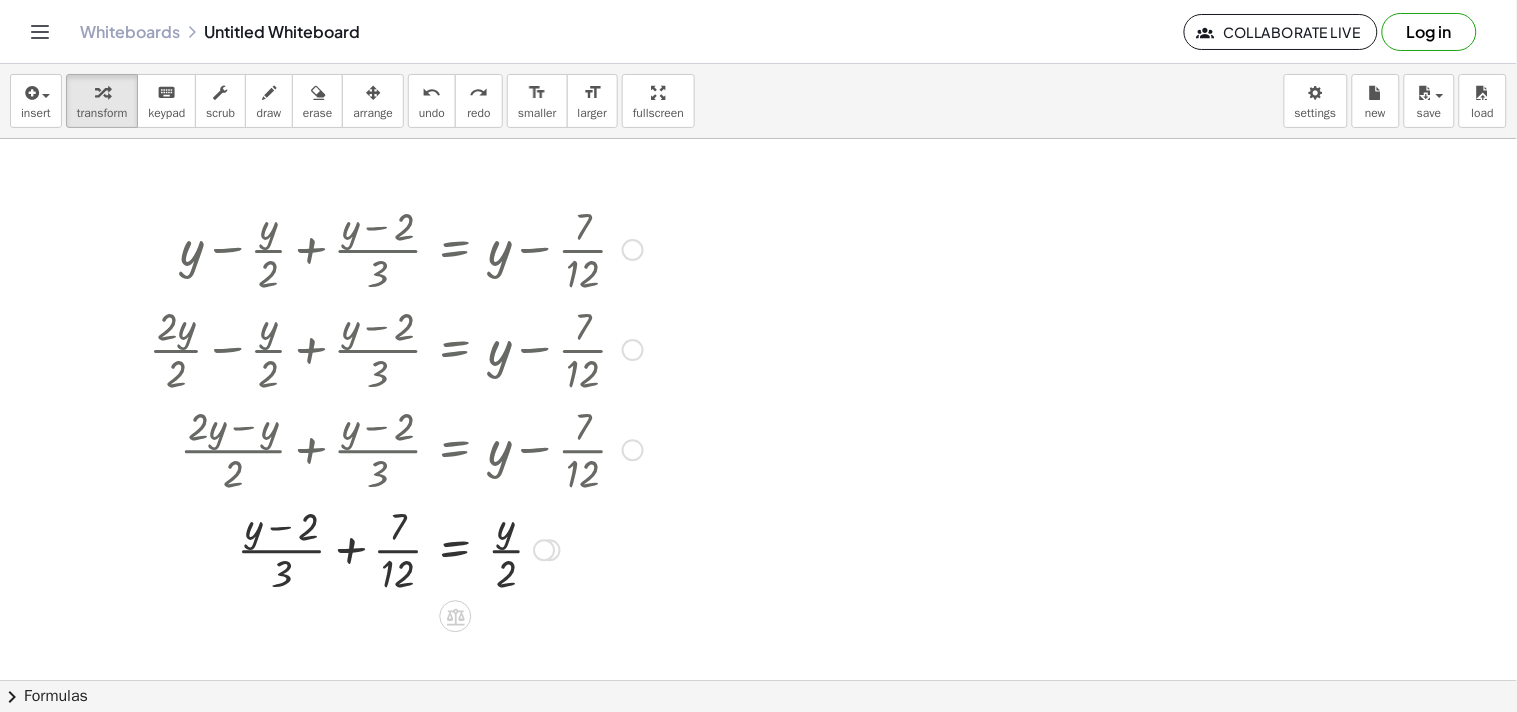 click at bounding box center [396, 548] 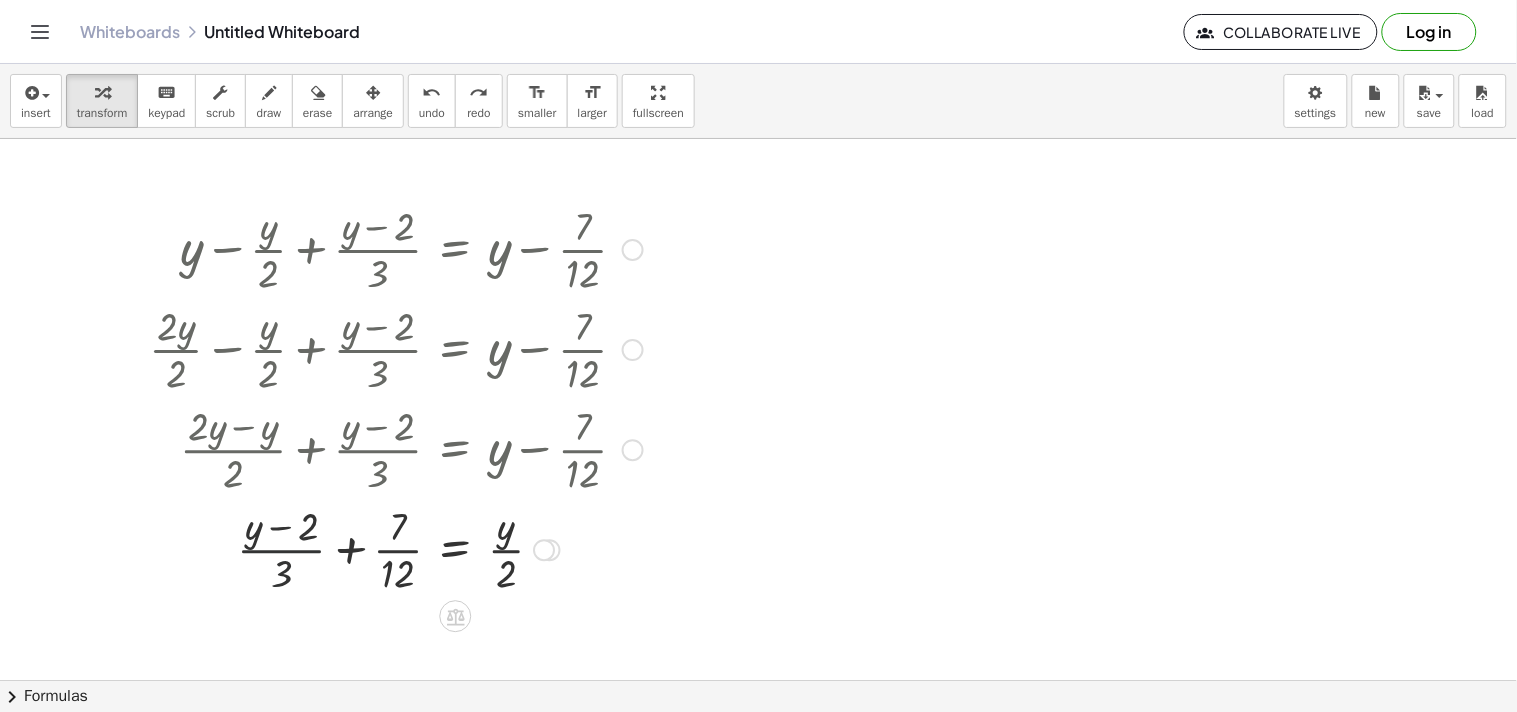 click at bounding box center (396, 548) 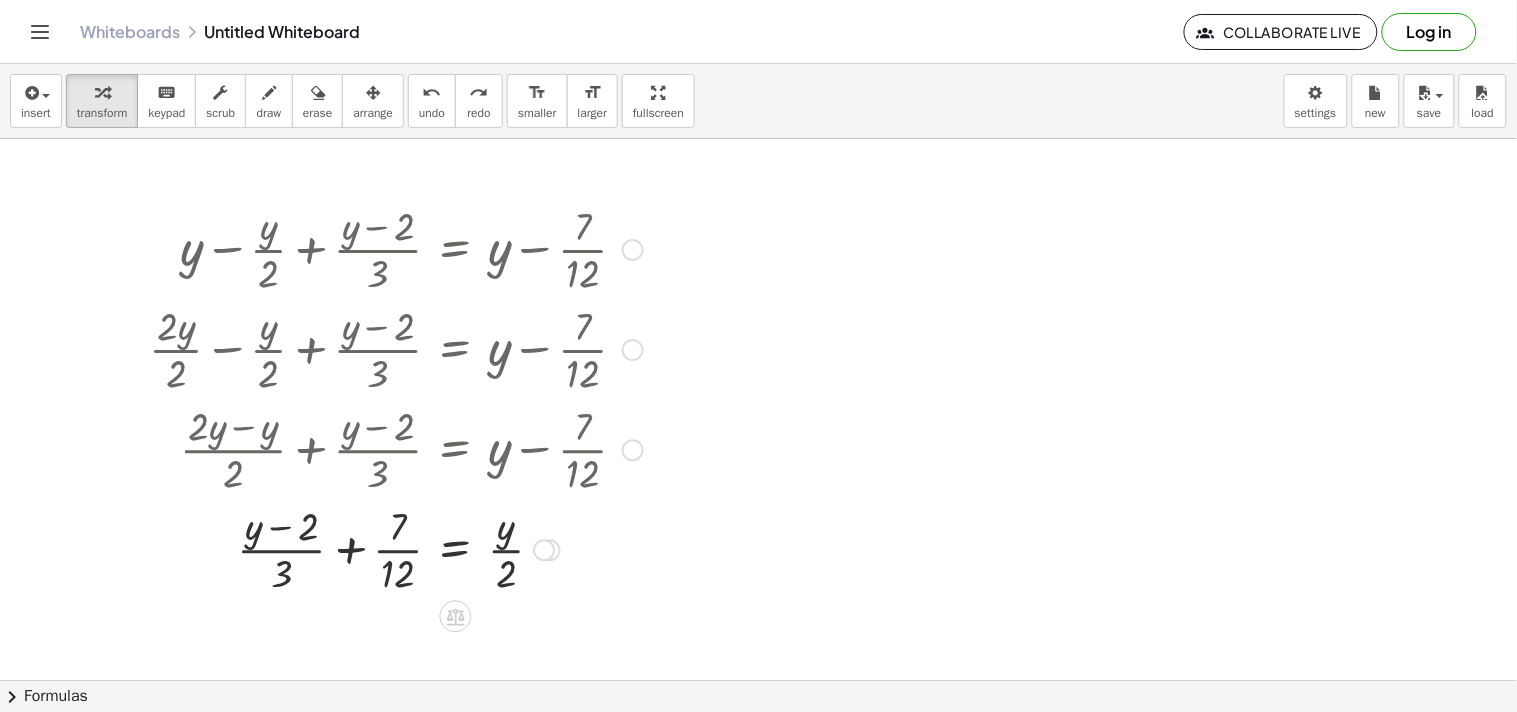 click at bounding box center (396, 548) 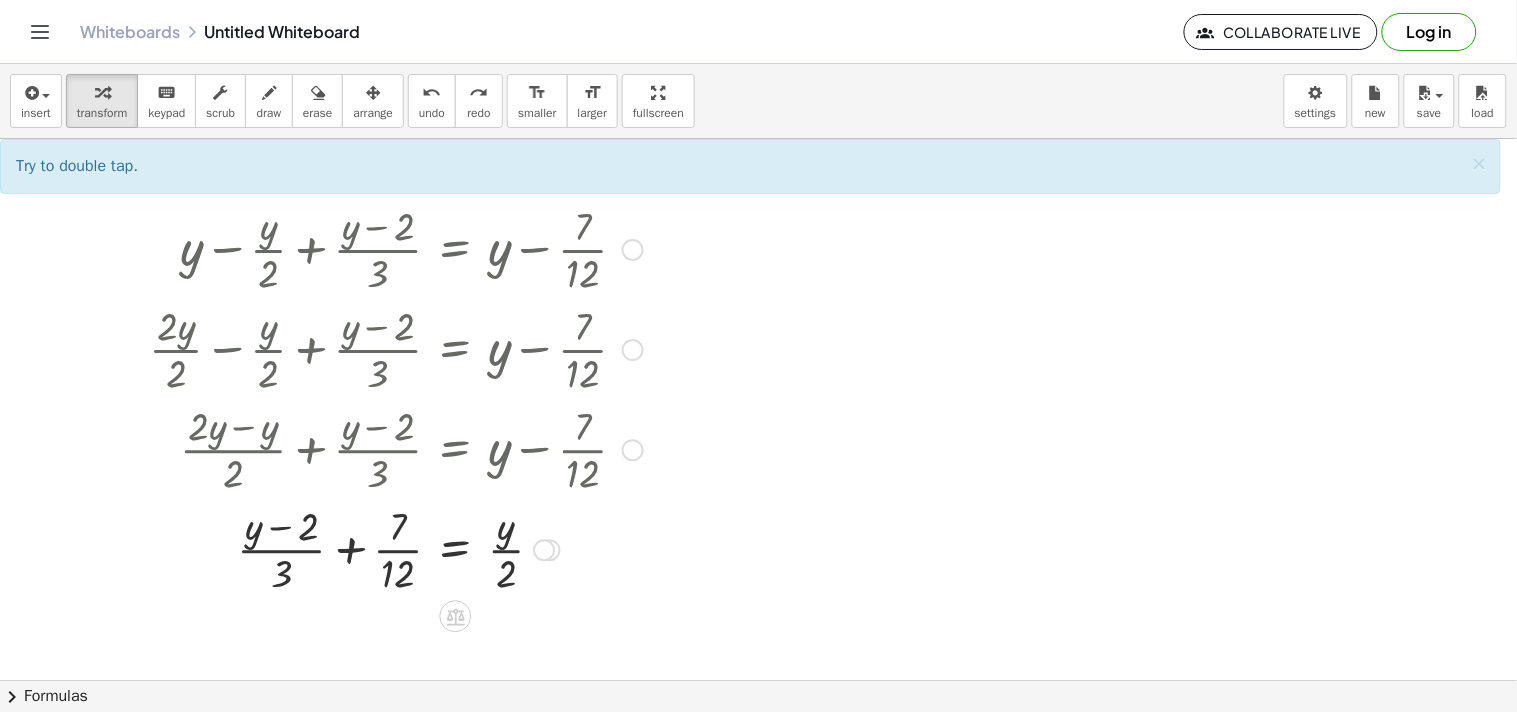 drag, startPoint x: 313, startPoint y: 538, endPoint x: 317, endPoint y: 564, distance: 26.305893 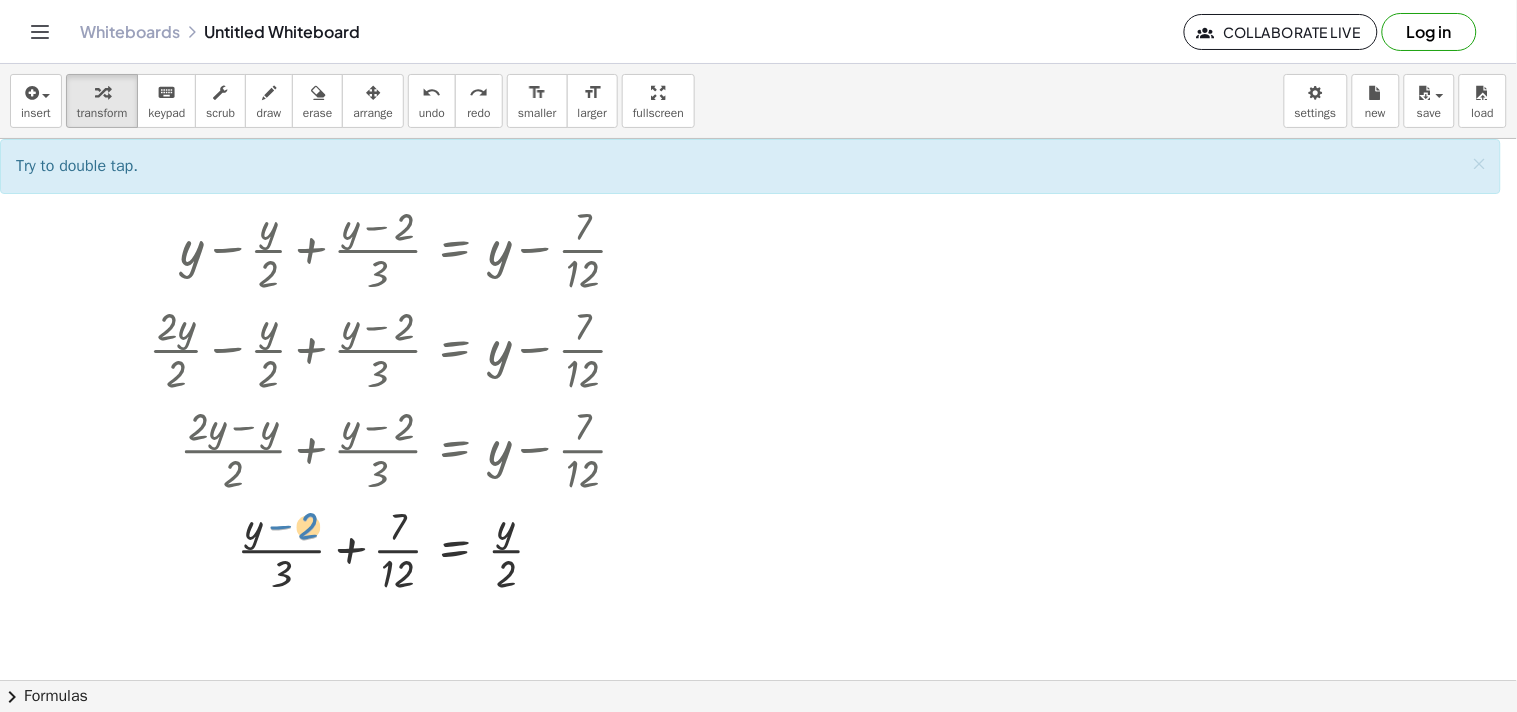 click at bounding box center (396, 548) 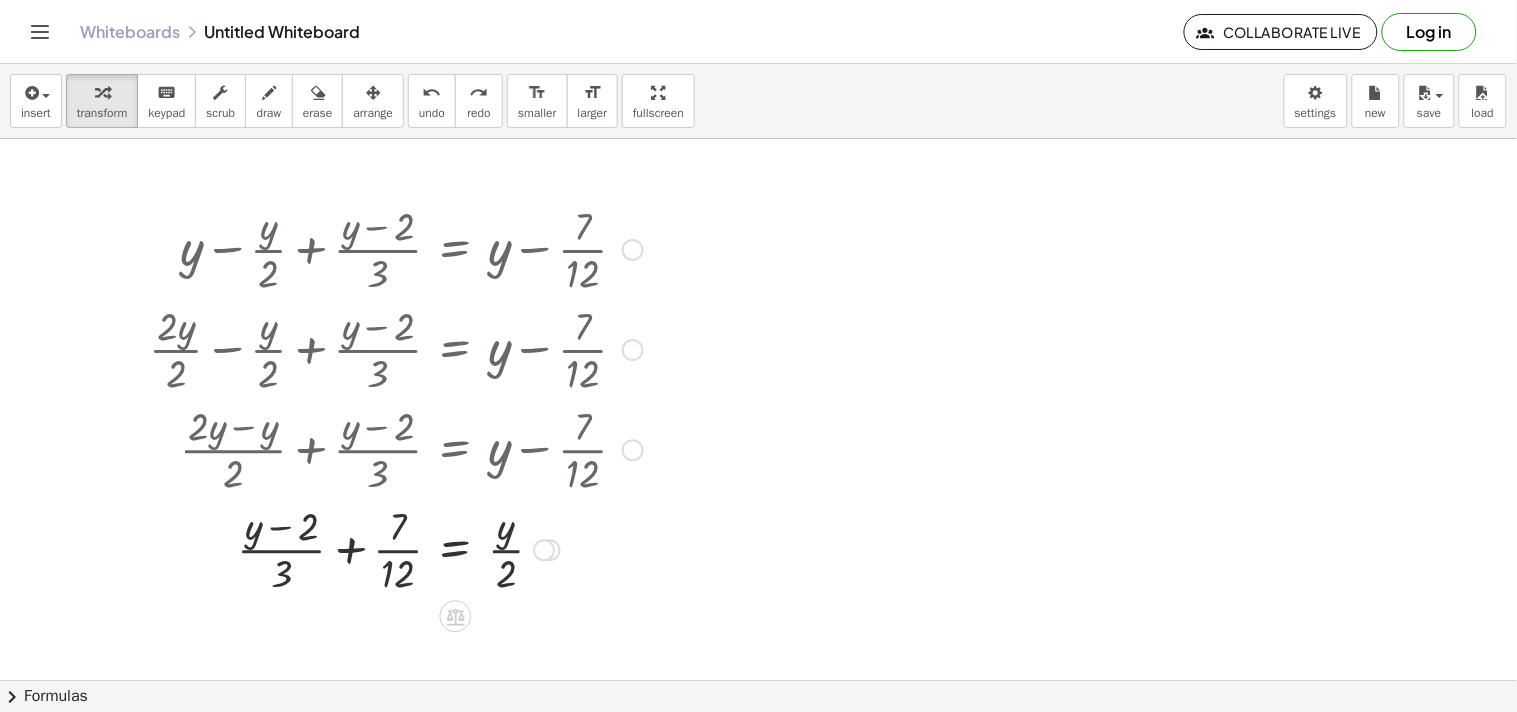 click at bounding box center (396, 548) 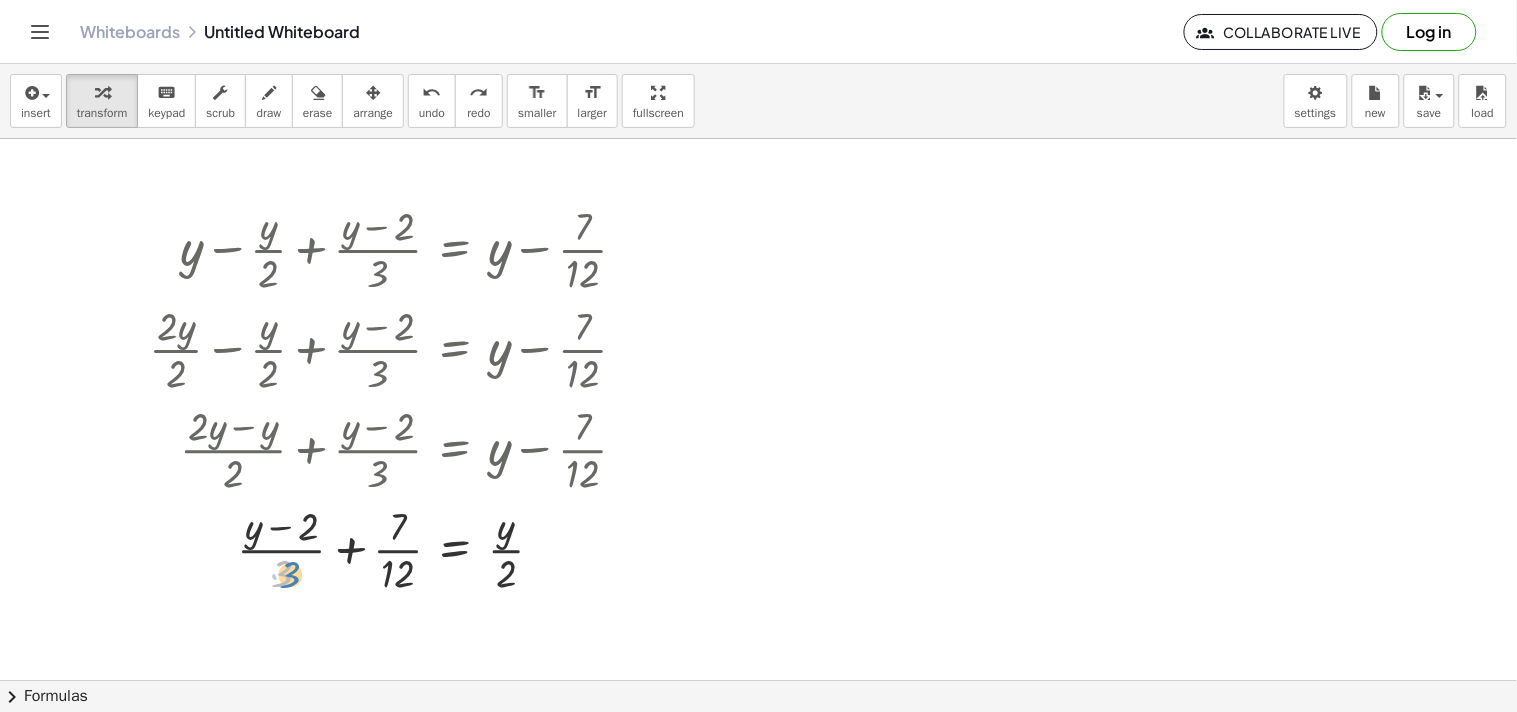 click at bounding box center [396, 548] 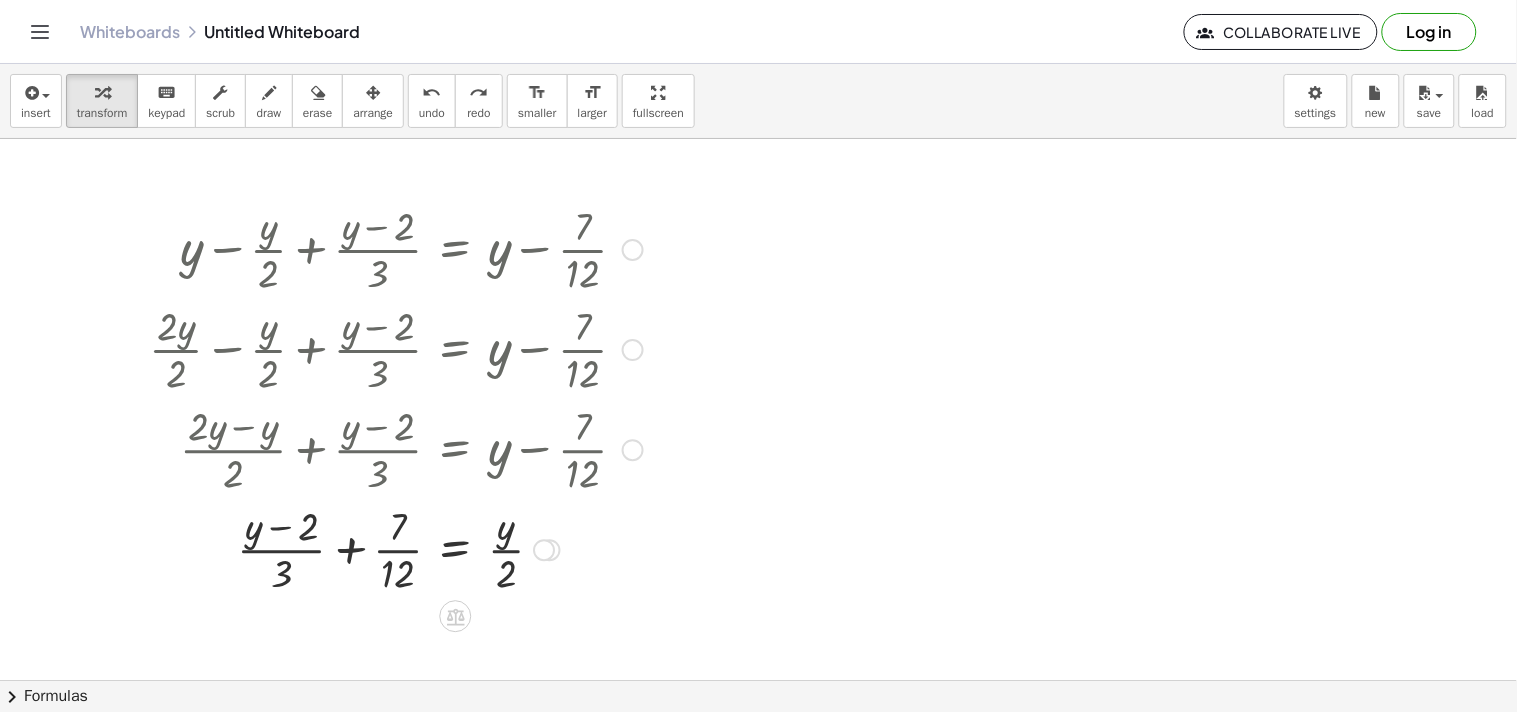 click at bounding box center (396, 548) 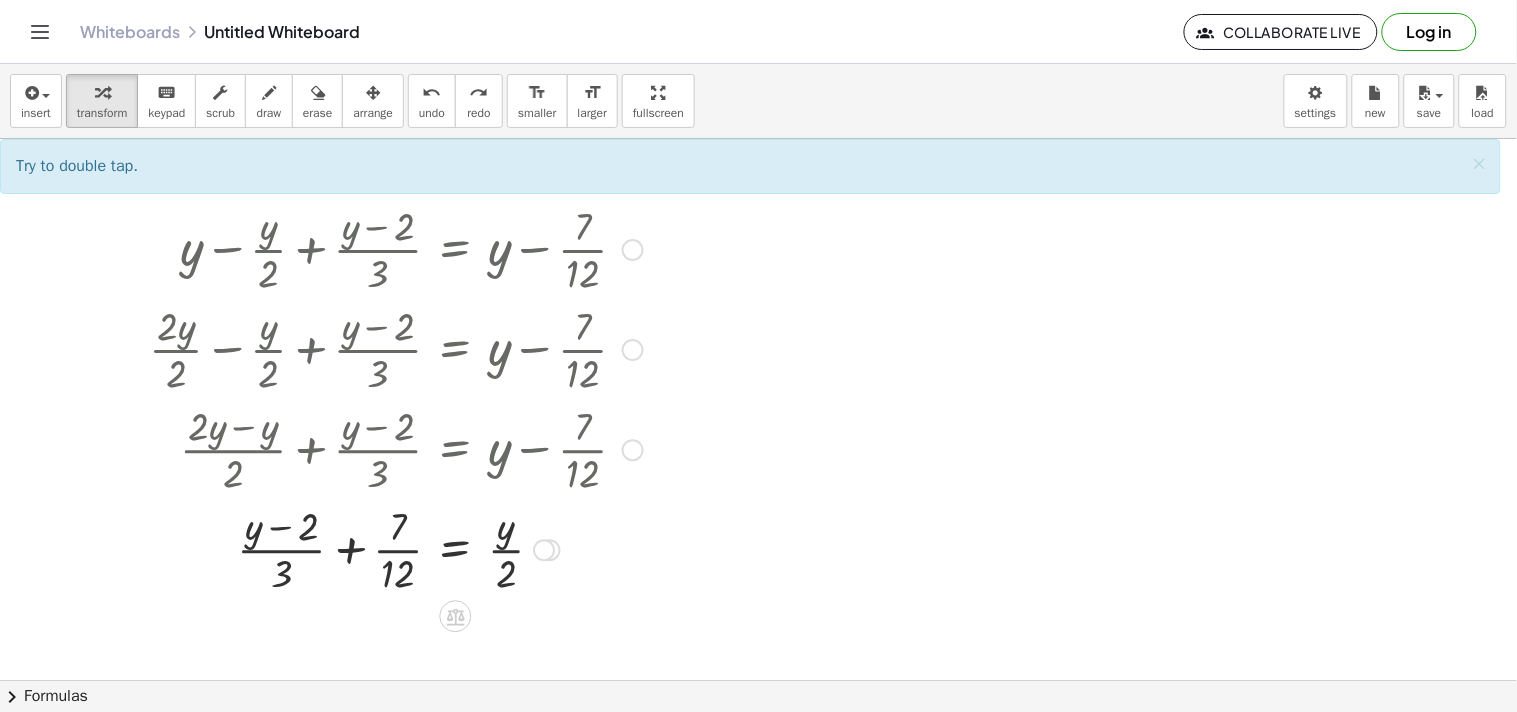 drag, startPoint x: 401, startPoint y: 571, endPoint x: 355, endPoint y: 567, distance: 46.173584 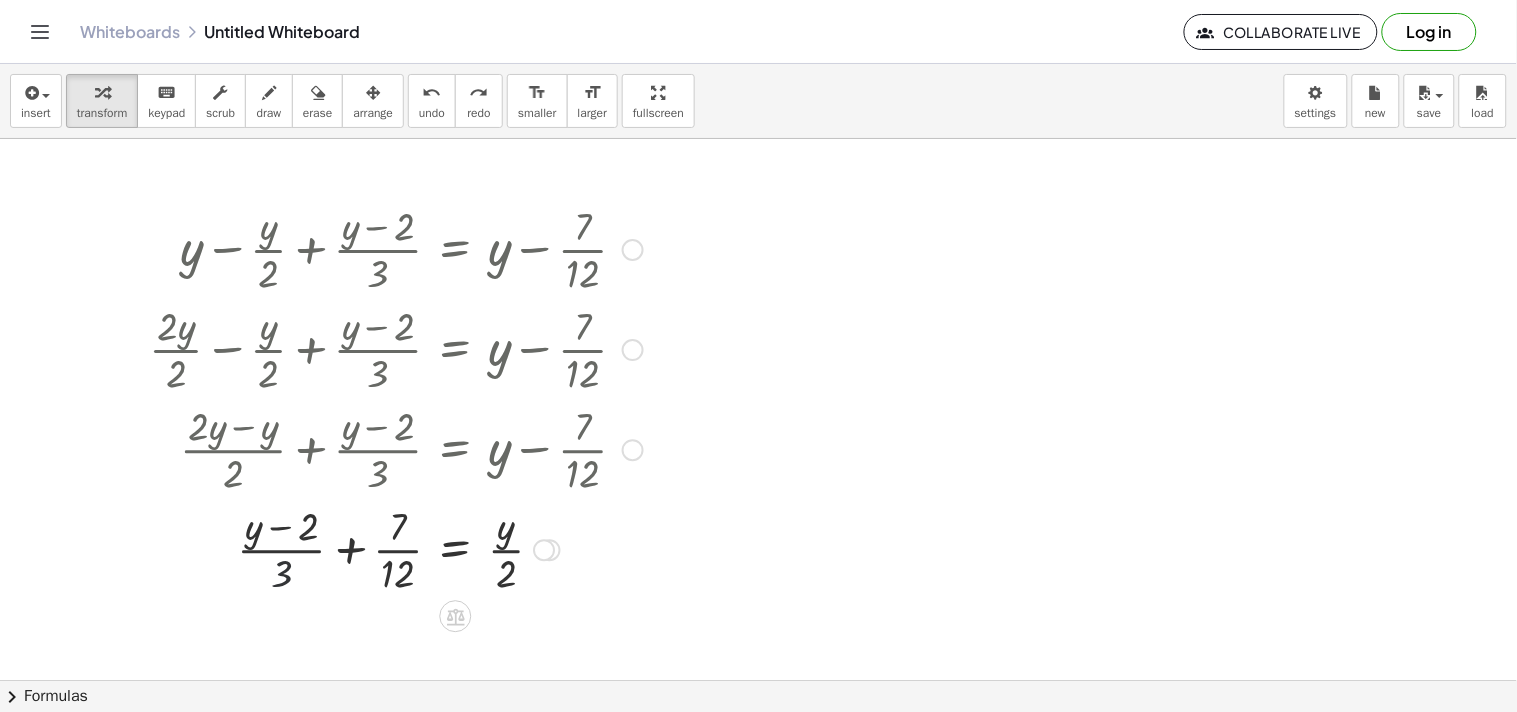 click at bounding box center (396, 548) 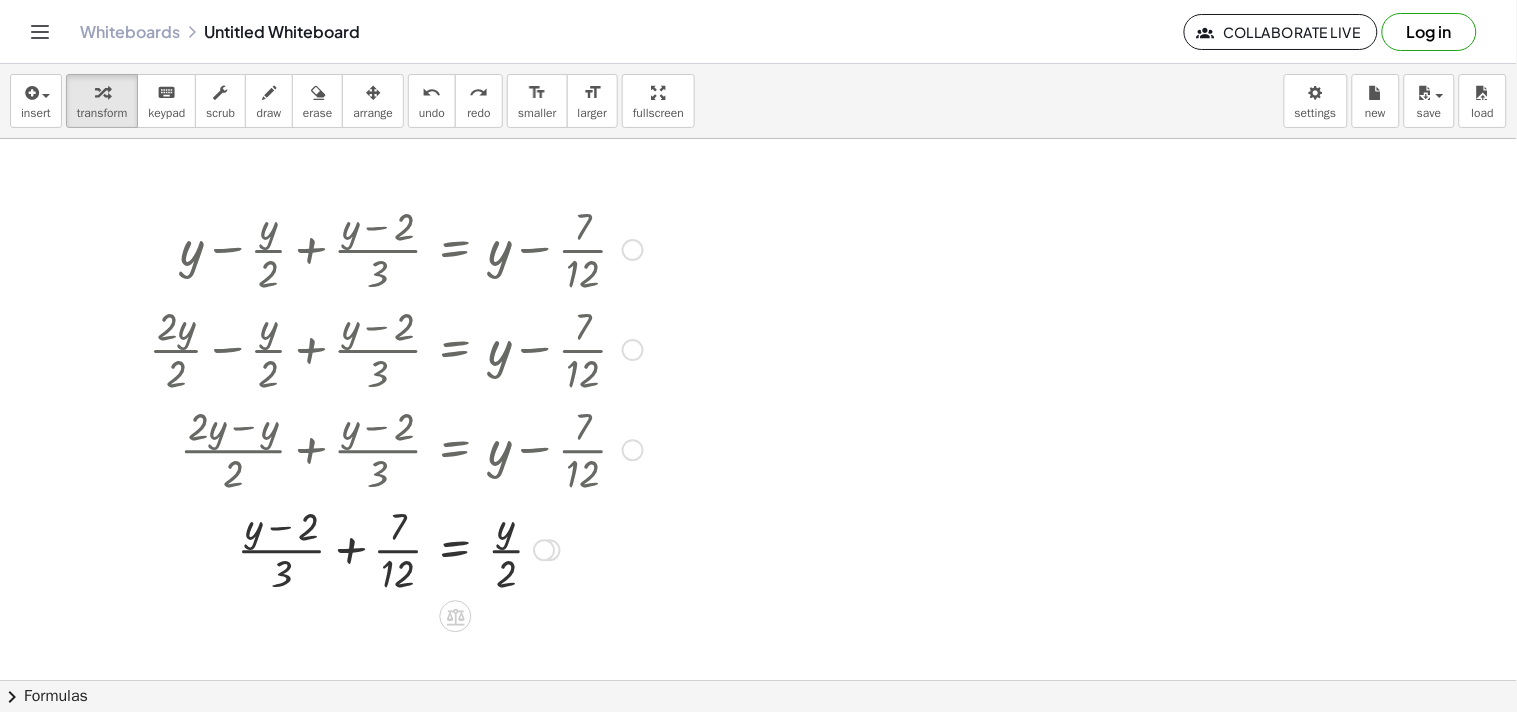 click at bounding box center [396, 548] 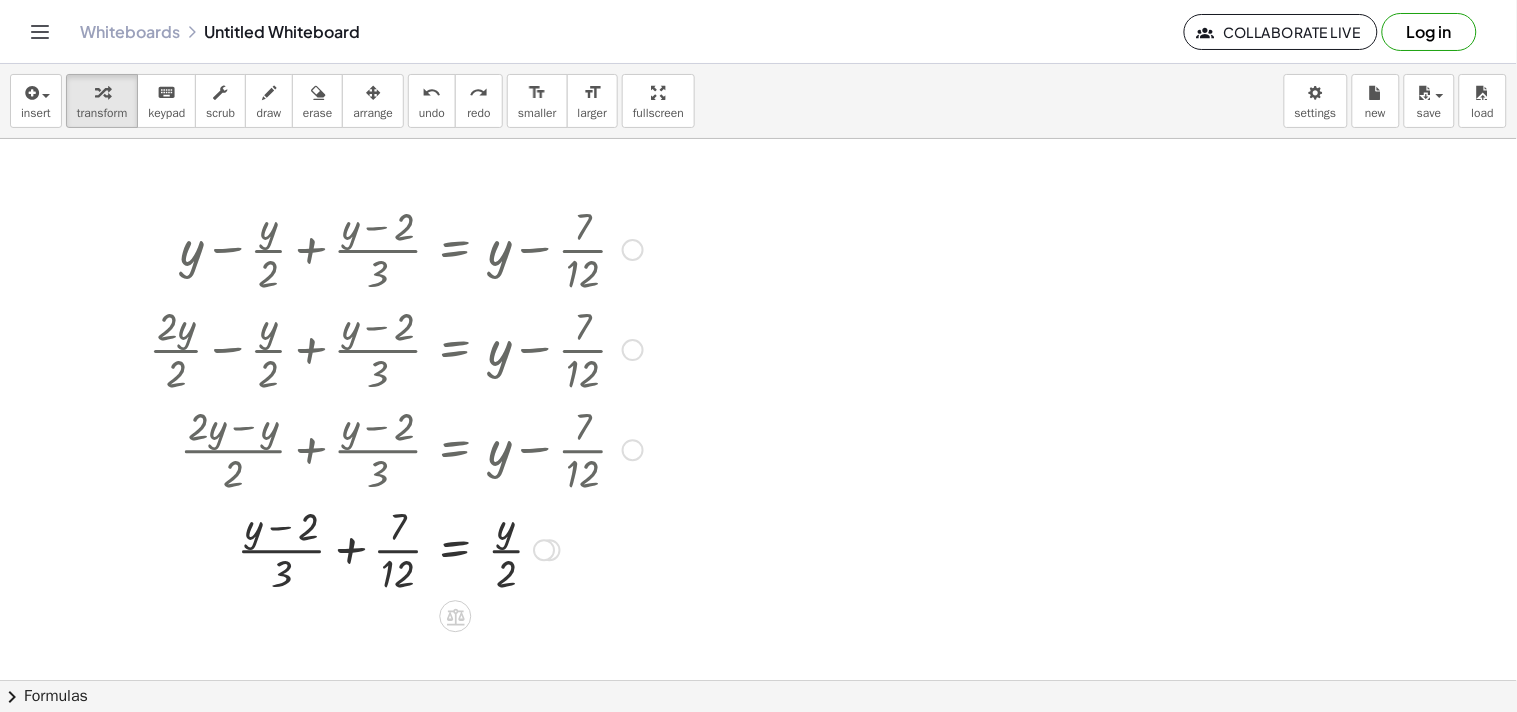 click at bounding box center (396, 548) 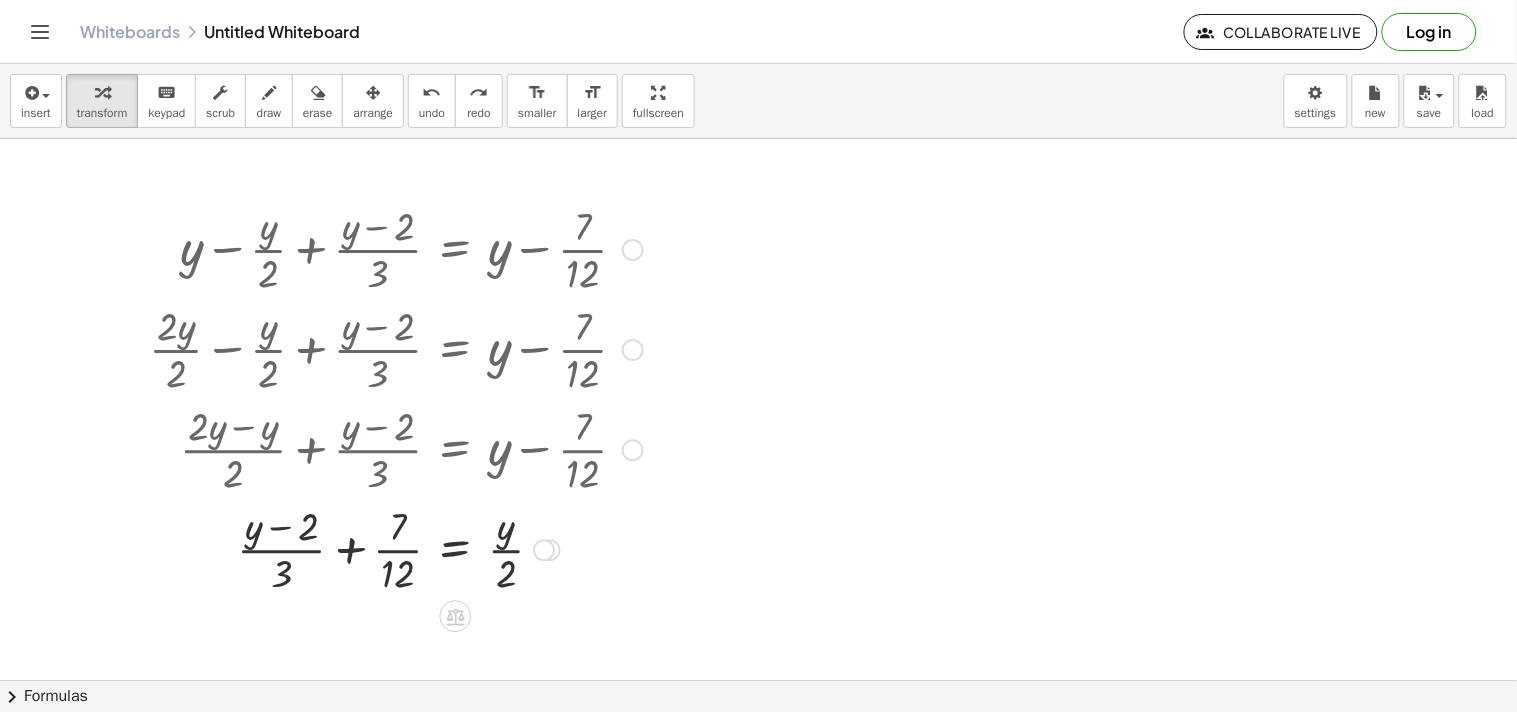 drag, startPoint x: 283, startPoint y: 574, endPoint x: 285, endPoint y: 554, distance: 20.09975 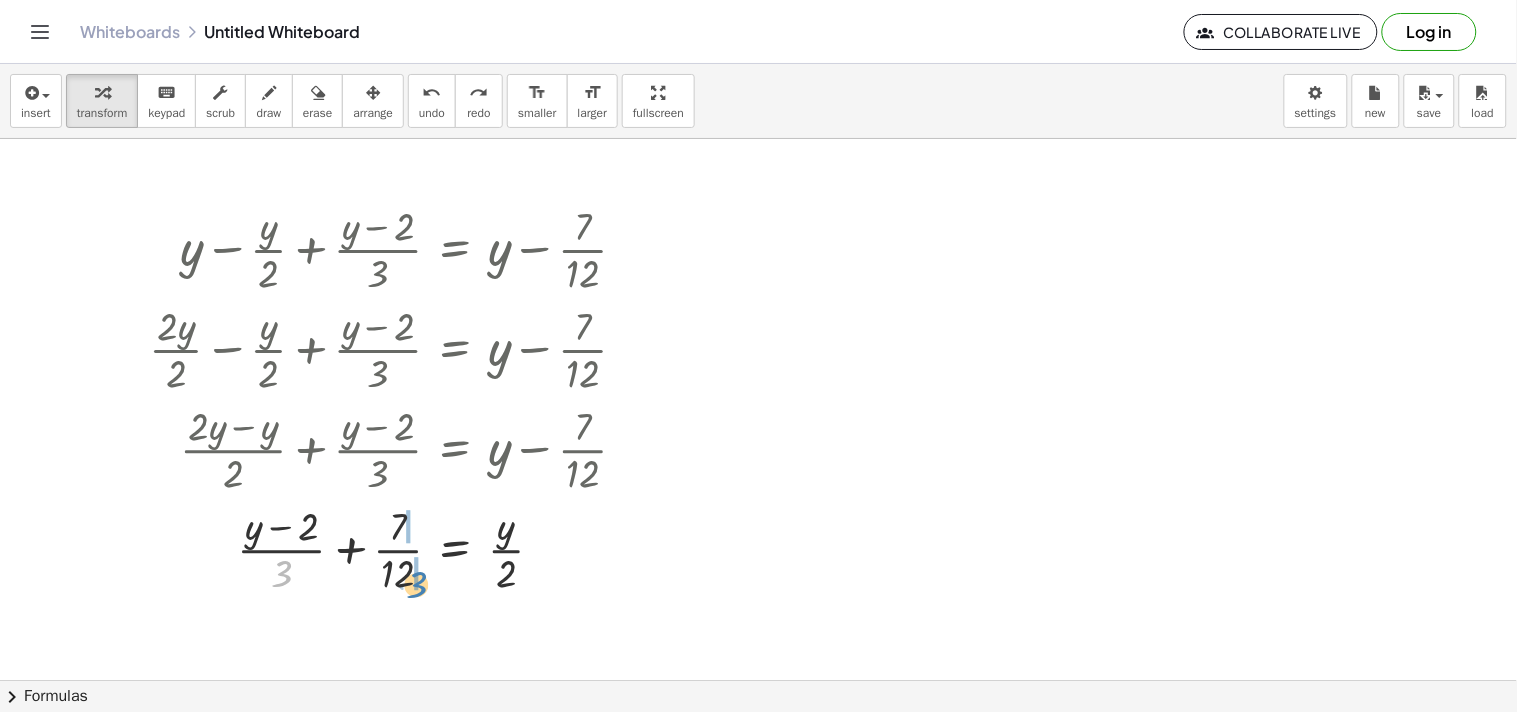 drag, startPoint x: 287, startPoint y: 577, endPoint x: 422, endPoint y: 588, distance: 135.4474 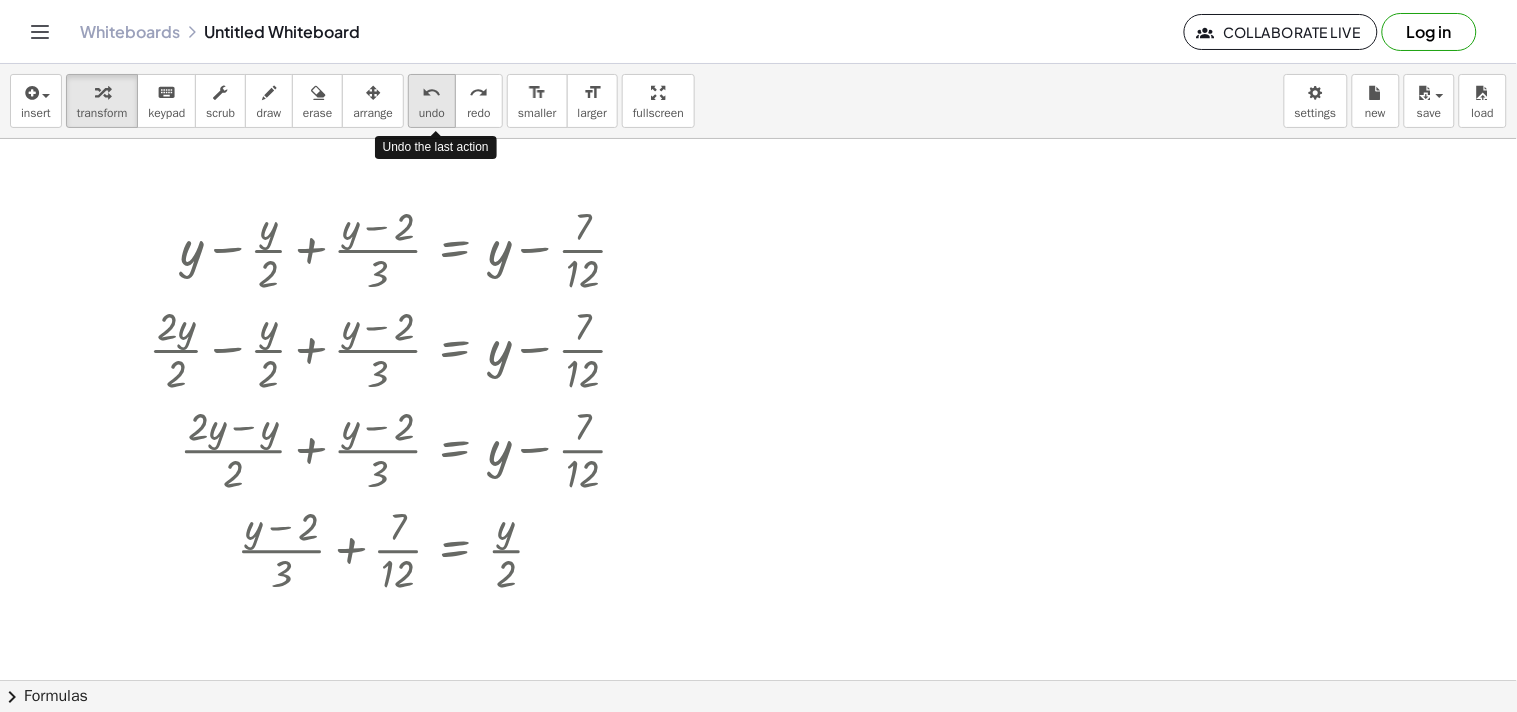 click on "undo" at bounding box center (432, 113) 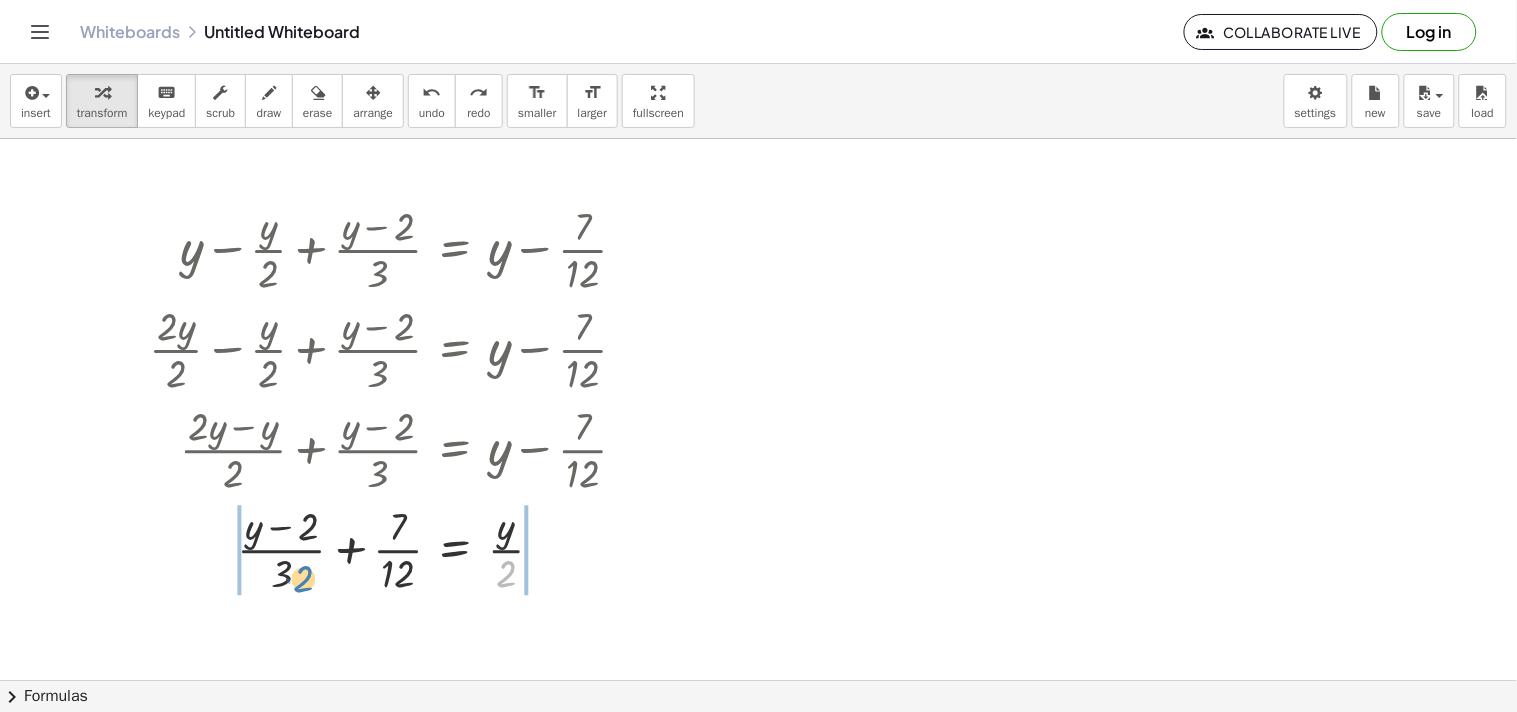 drag, startPoint x: 503, startPoint y: 572, endPoint x: 302, endPoint y: 577, distance: 201.06218 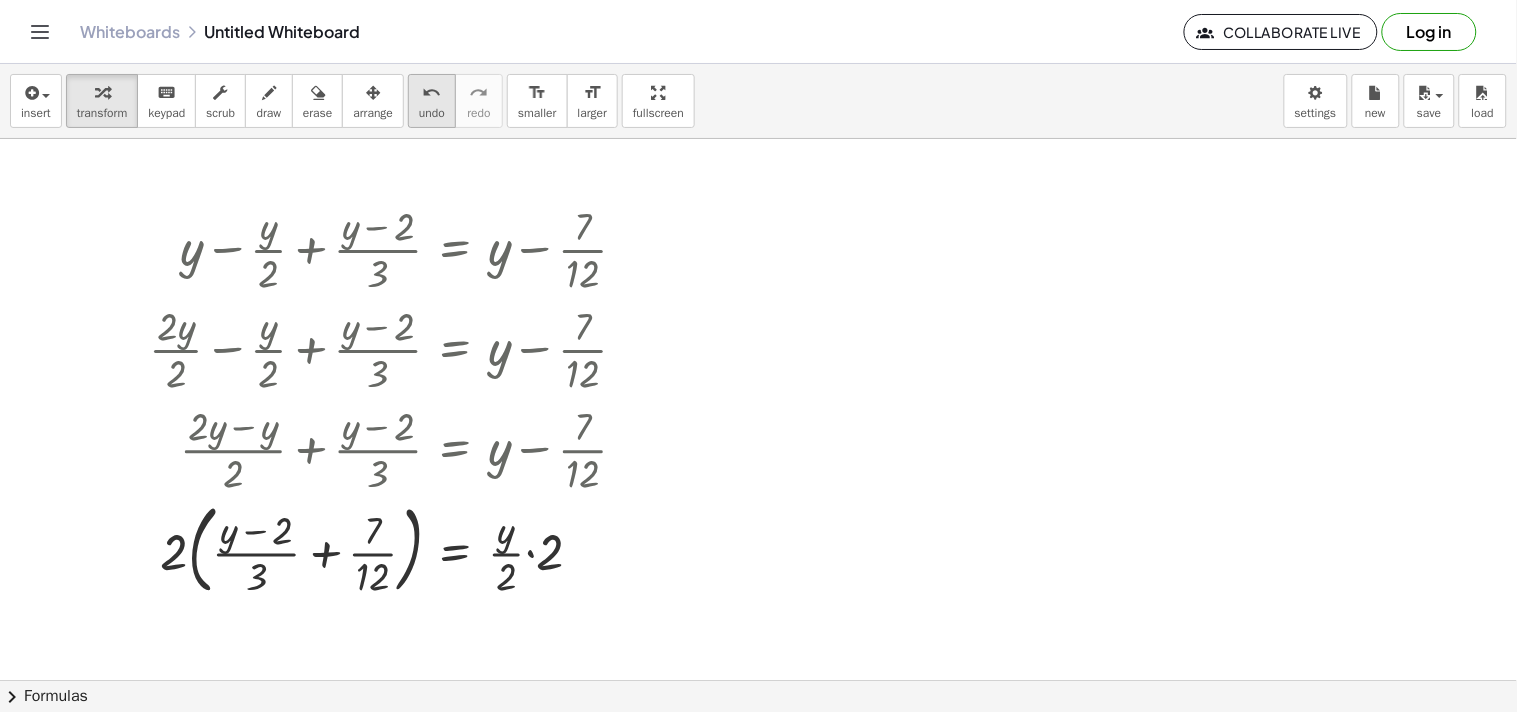 click on "undo" at bounding box center (432, 113) 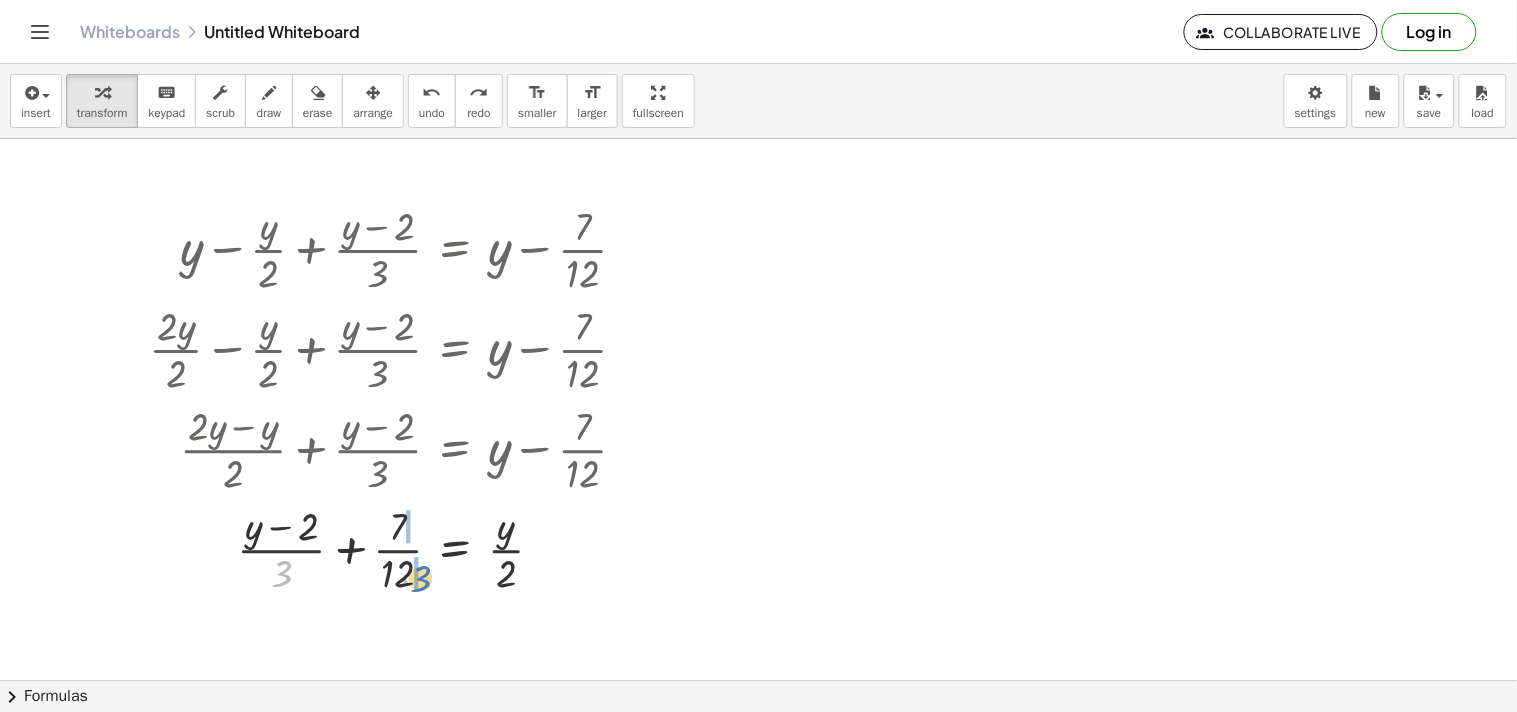 drag, startPoint x: 283, startPoint y: 568, endPoint x: 422, endPoint y: 573, distance: 139.0899 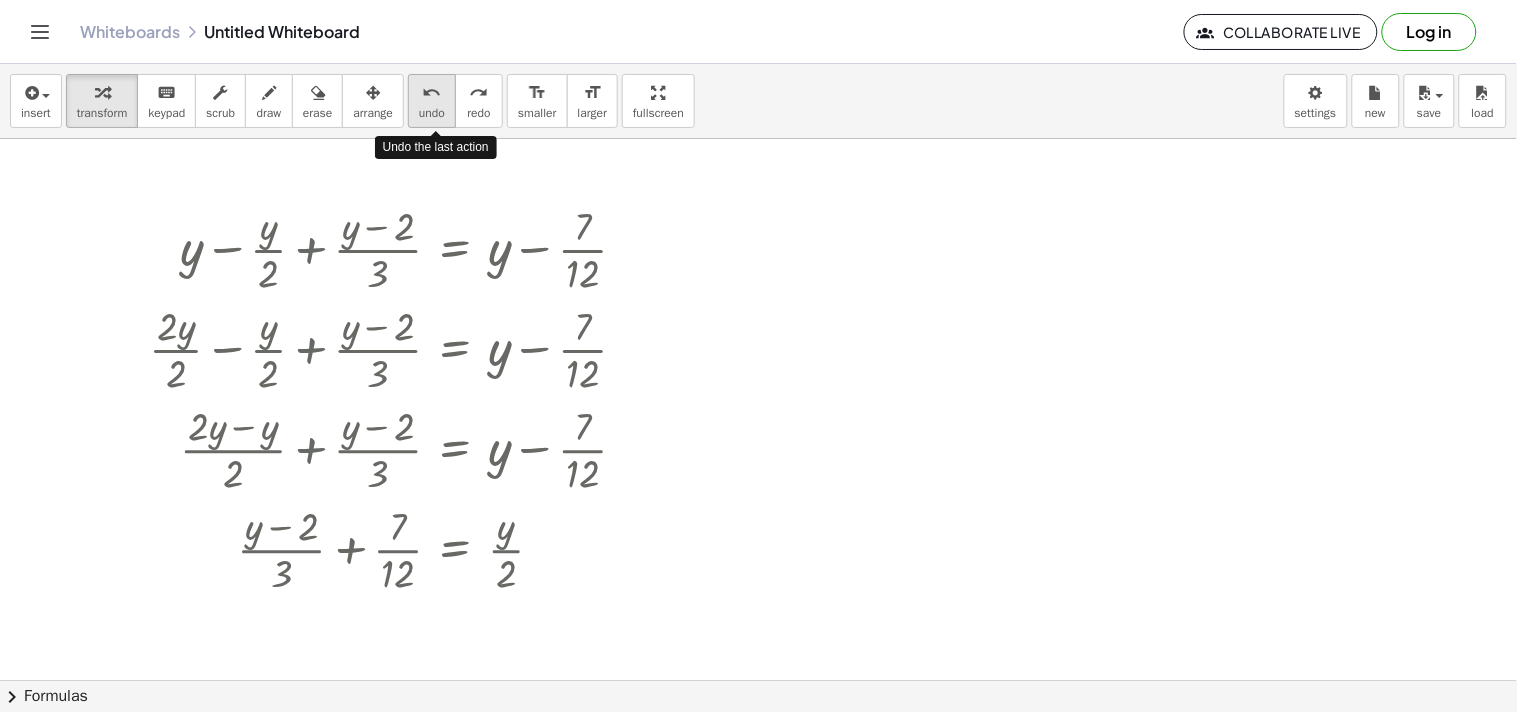 click on "undo" at bounding box center [432, 93] 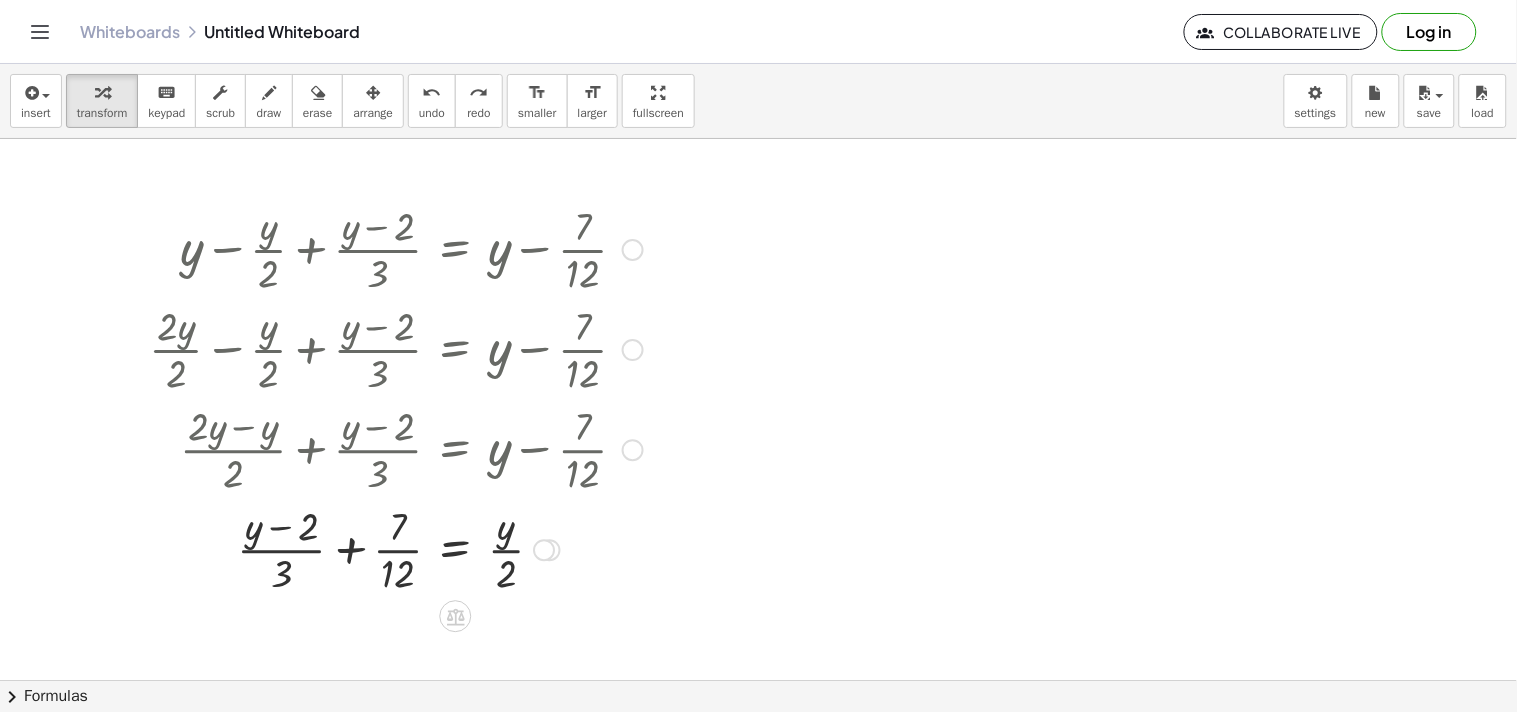 click at bounding box center [411, 548] 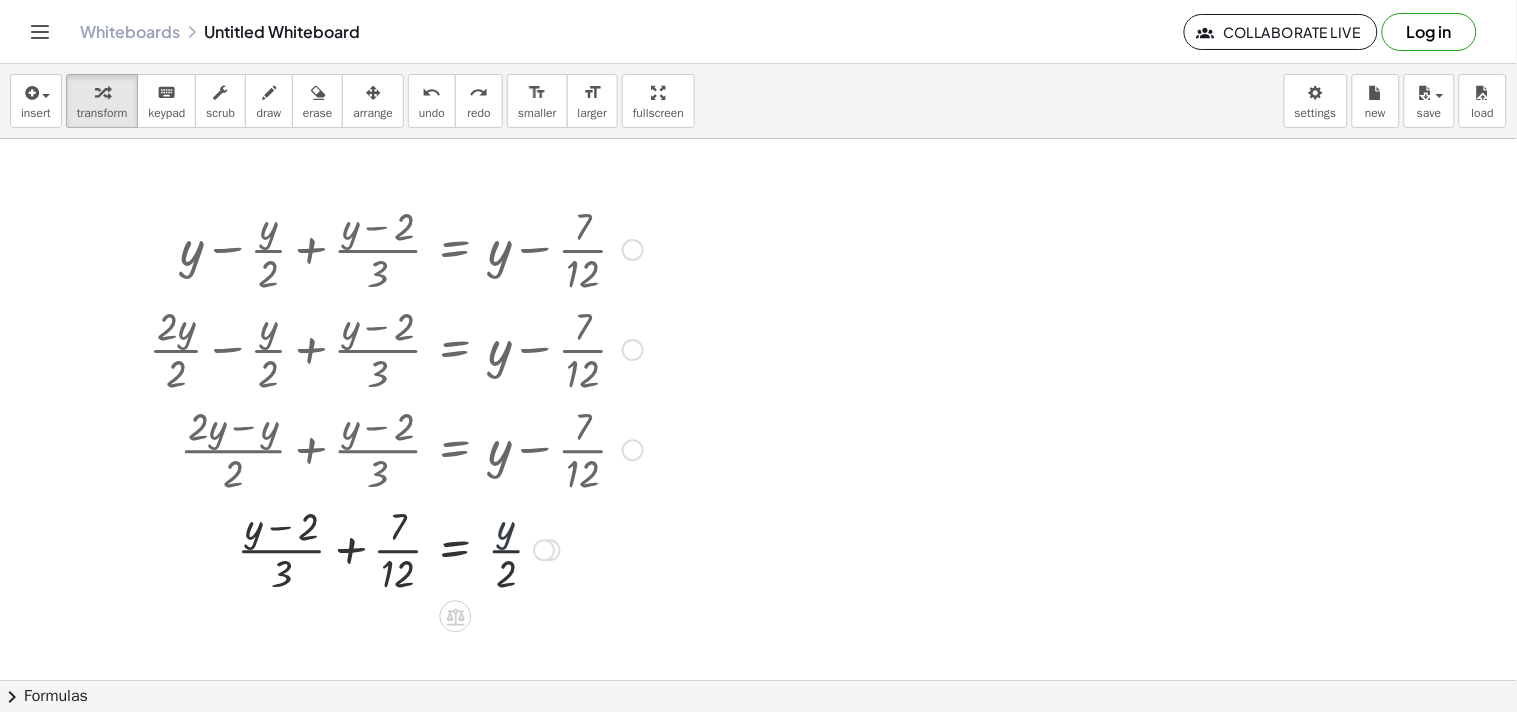 click at bounding box center [411, 548] 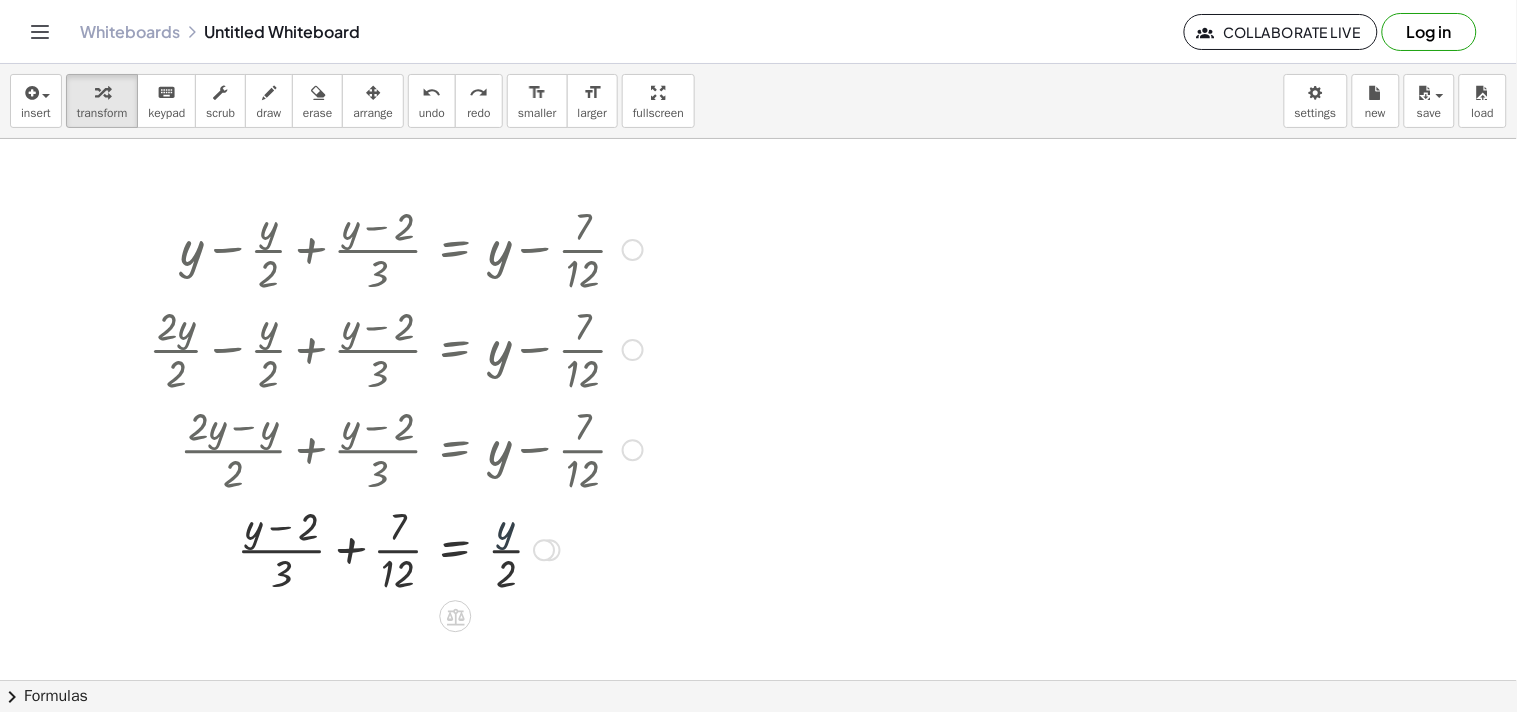 click at bounding box center [411, 548] 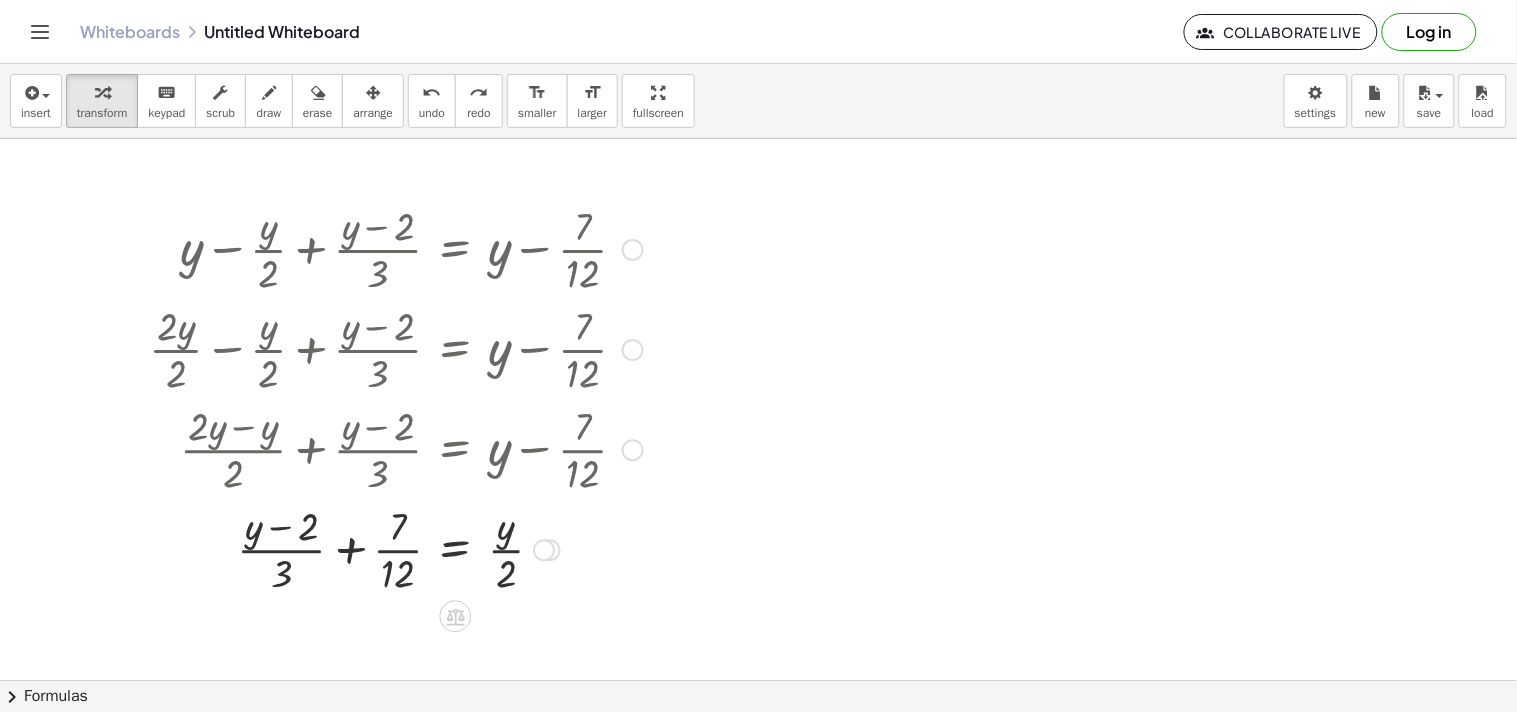 click at bounding box center [411, 548] 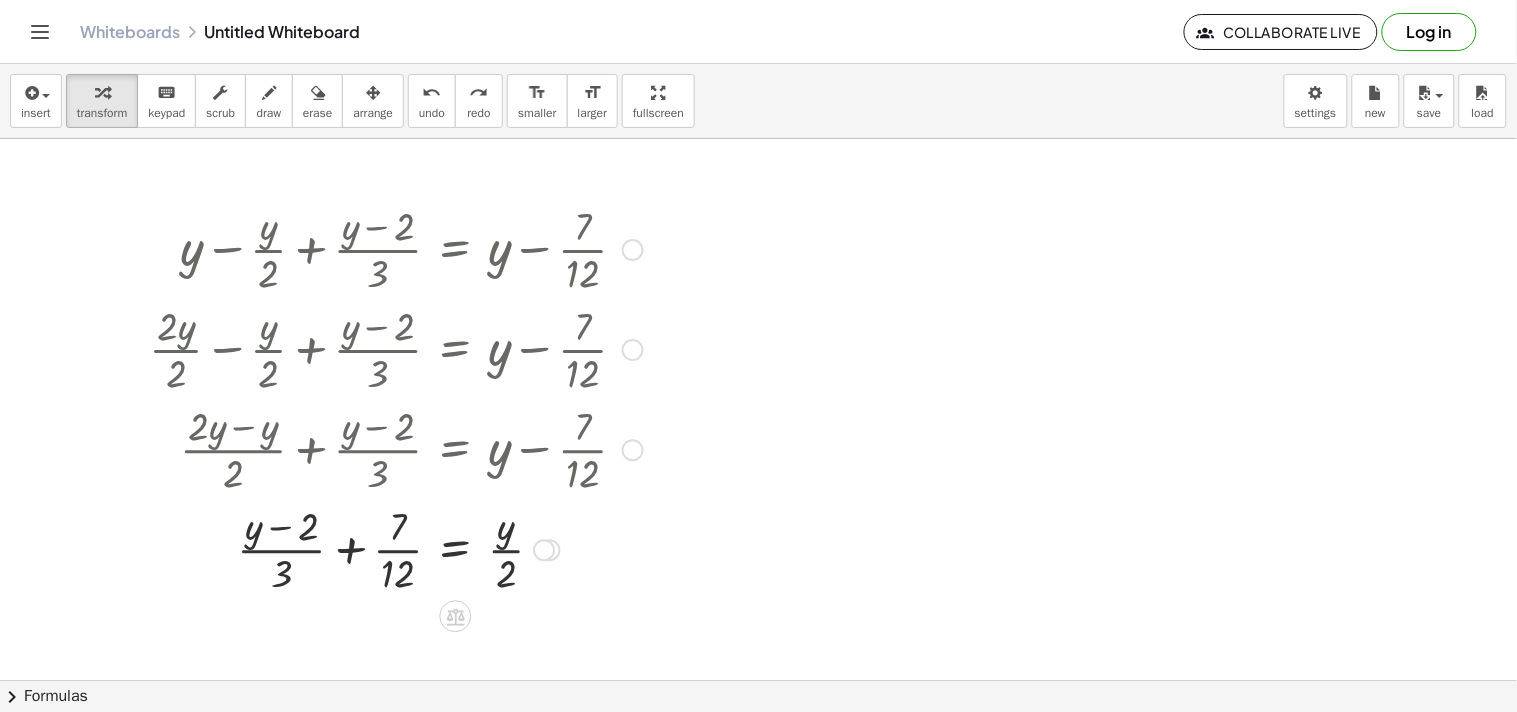 click at bounding box center [411, 548] 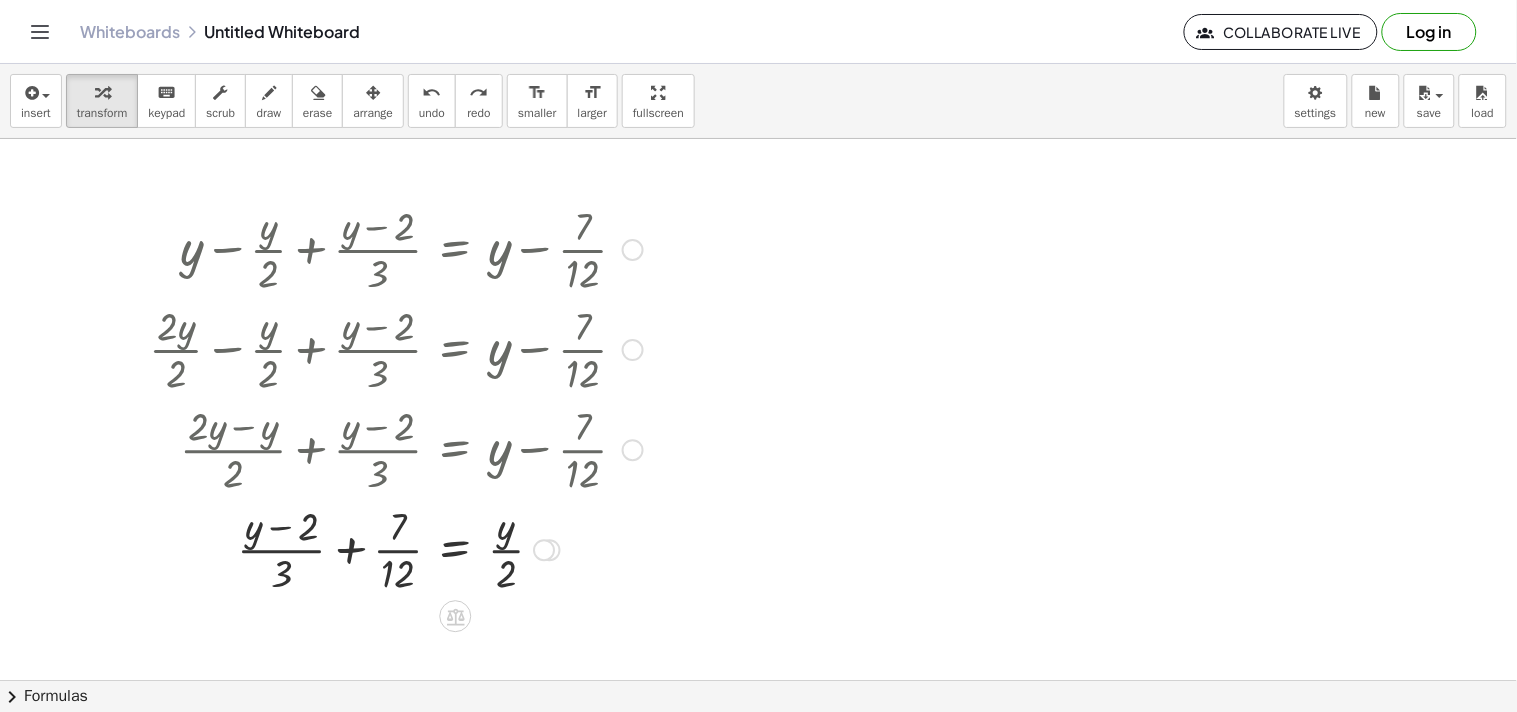 click at bounding box center [411, 548] 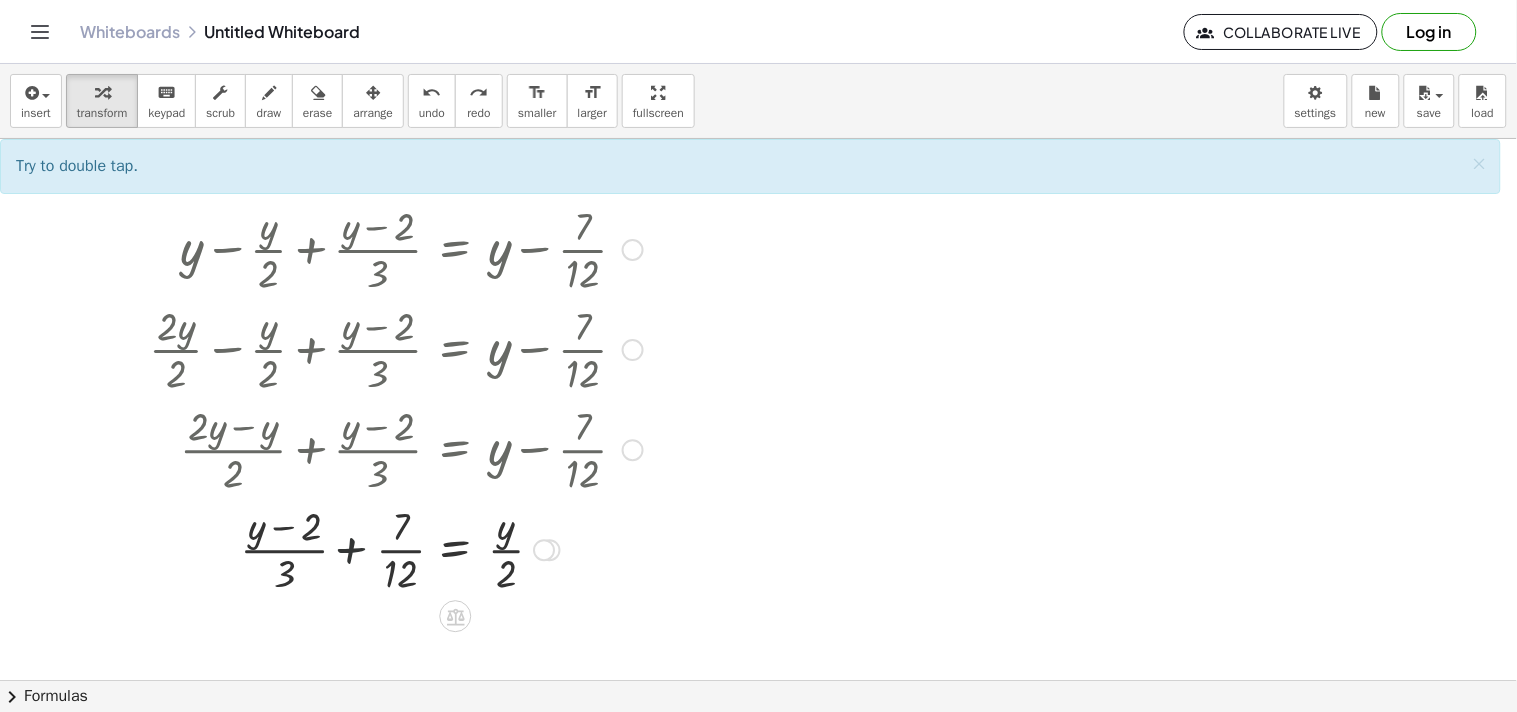 click at bounding box center [411, 548] 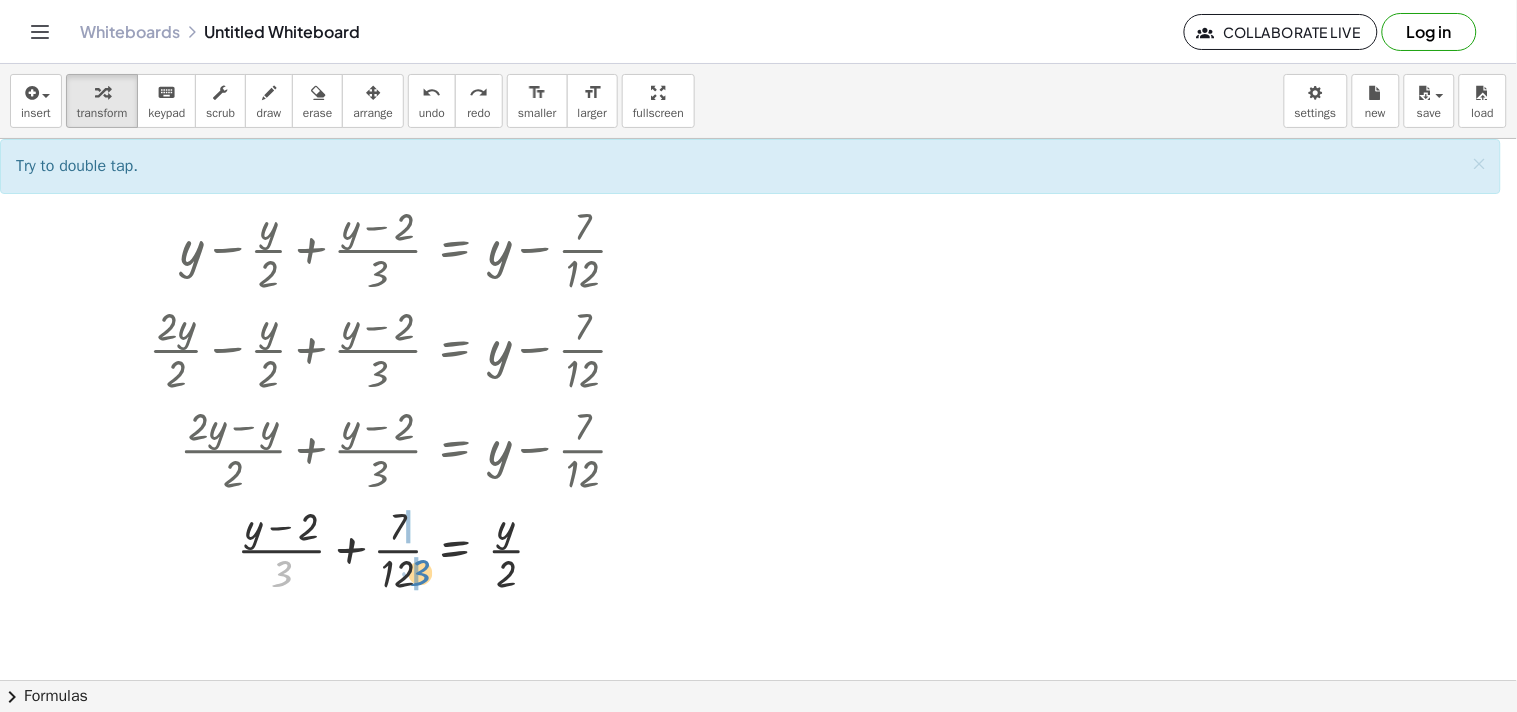 drag, startPoint x: 281, startPoint y: 577, endPoint x: 420, endPoint y: 576, distance: 139.0036 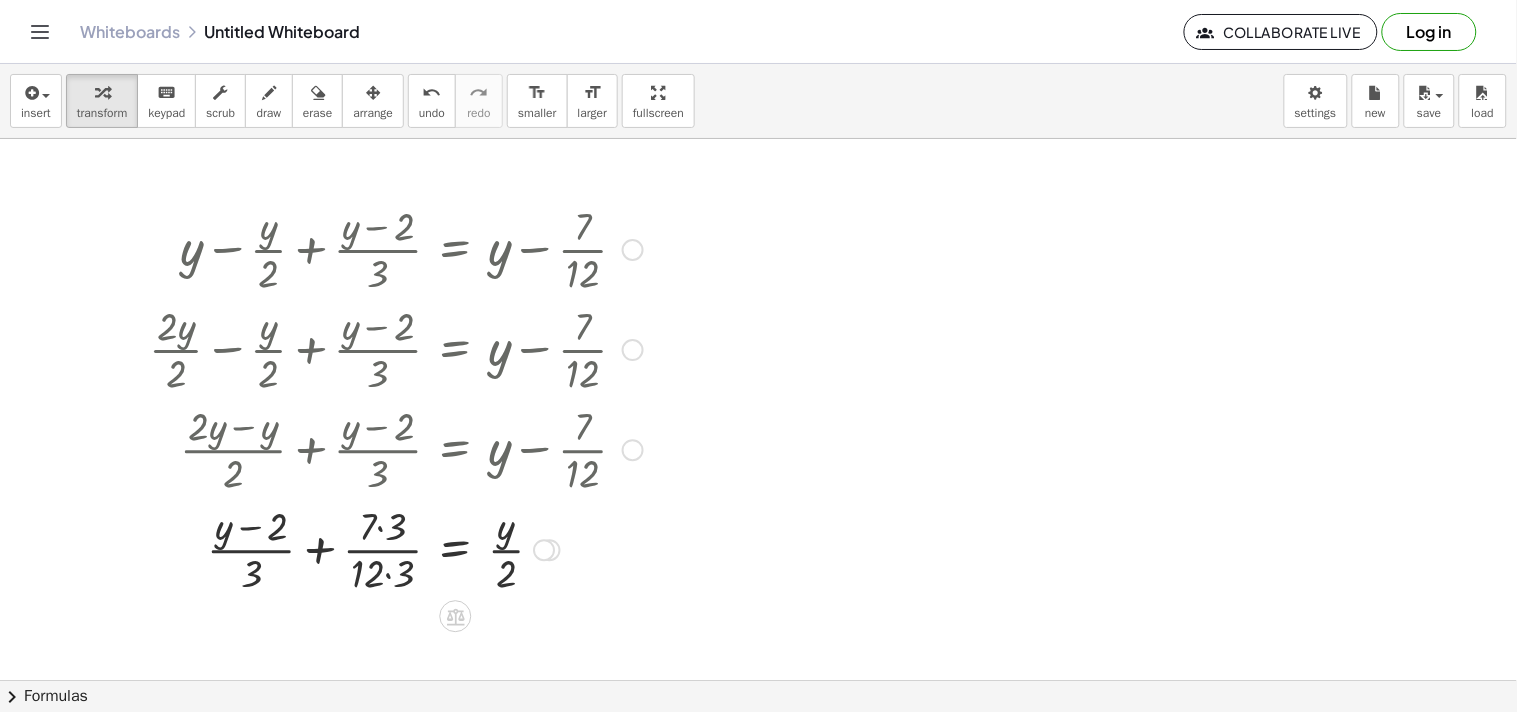click at bounding box center [396, 548] 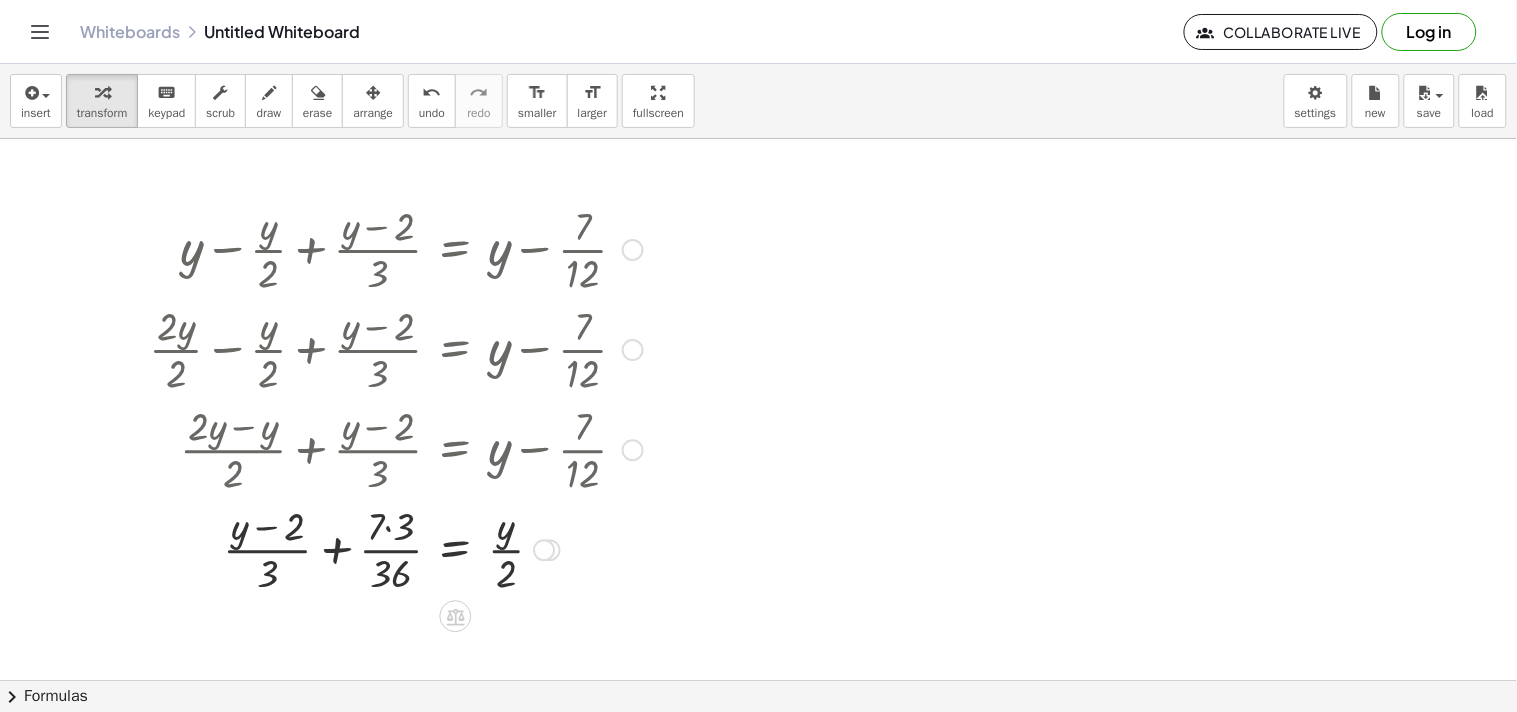 click at bounding box center [396, 548] 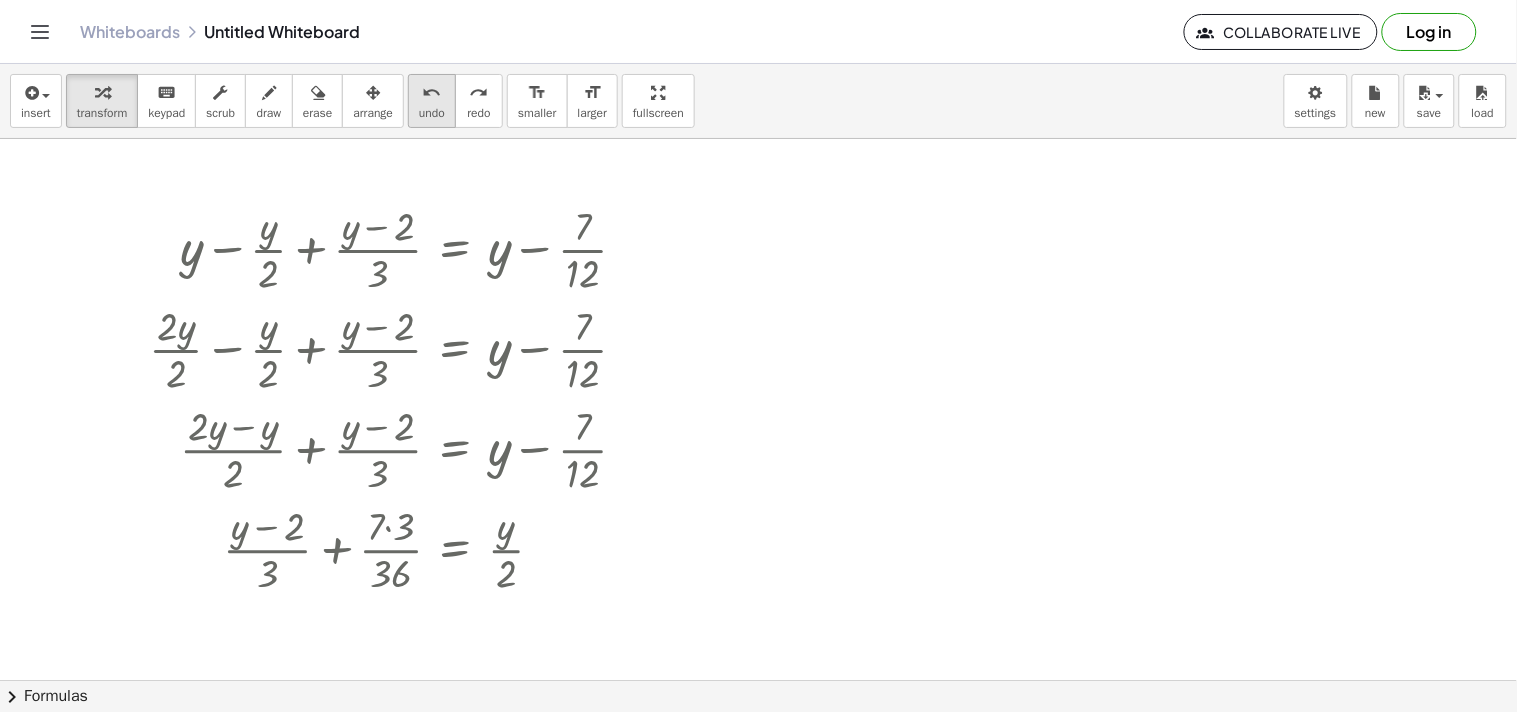 click on "undo undo" at bounding box center [432, 101] 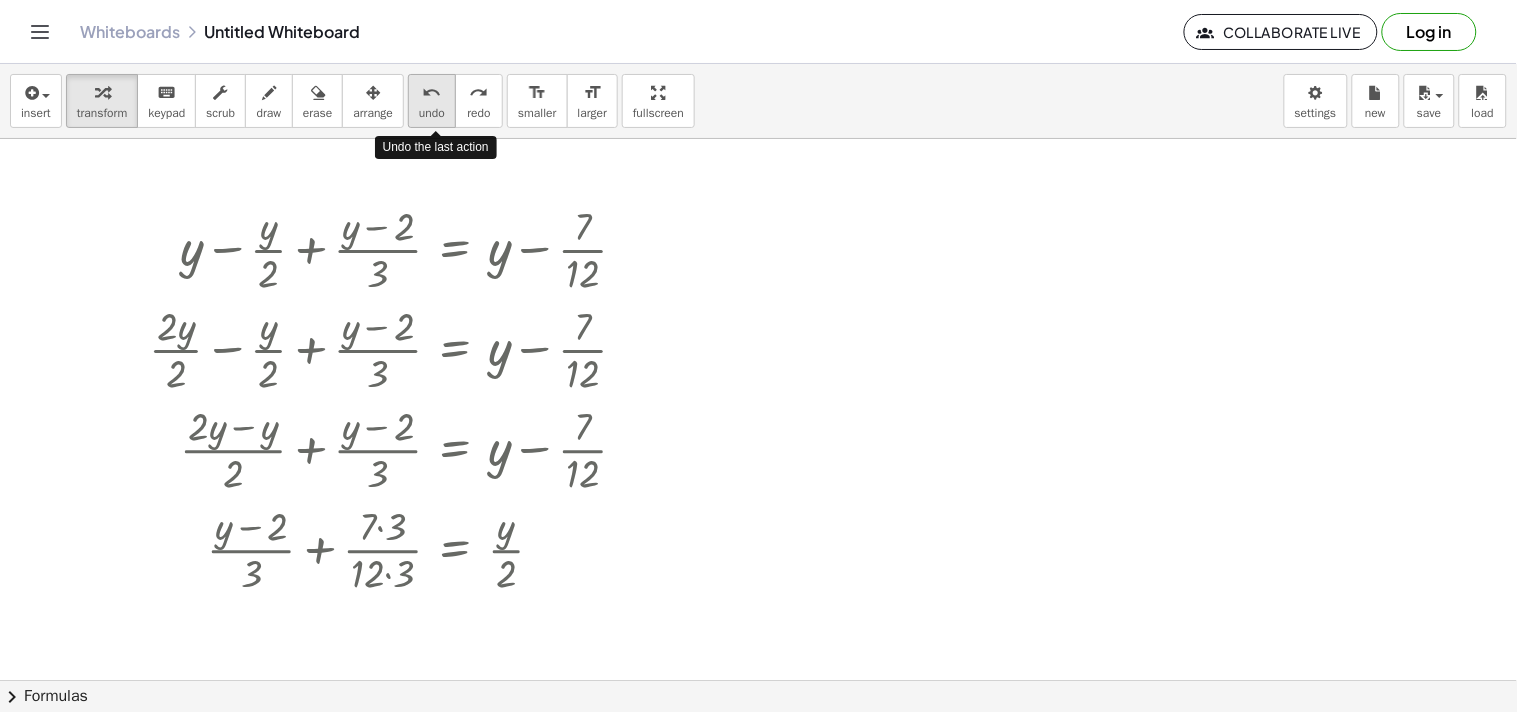 click on "undo undo" at bounding box center (432, 101) 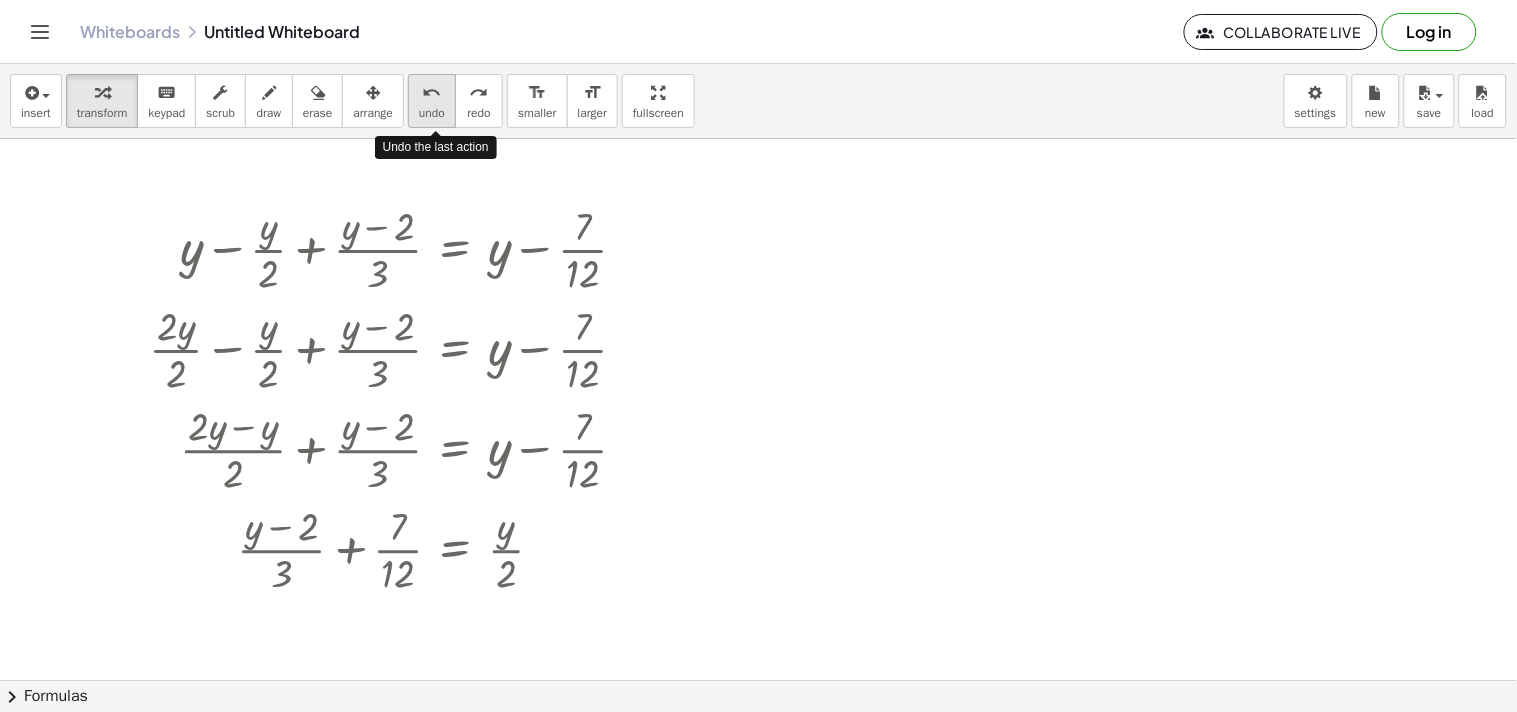 click on "undo undo" at bounding box center (432, 101) 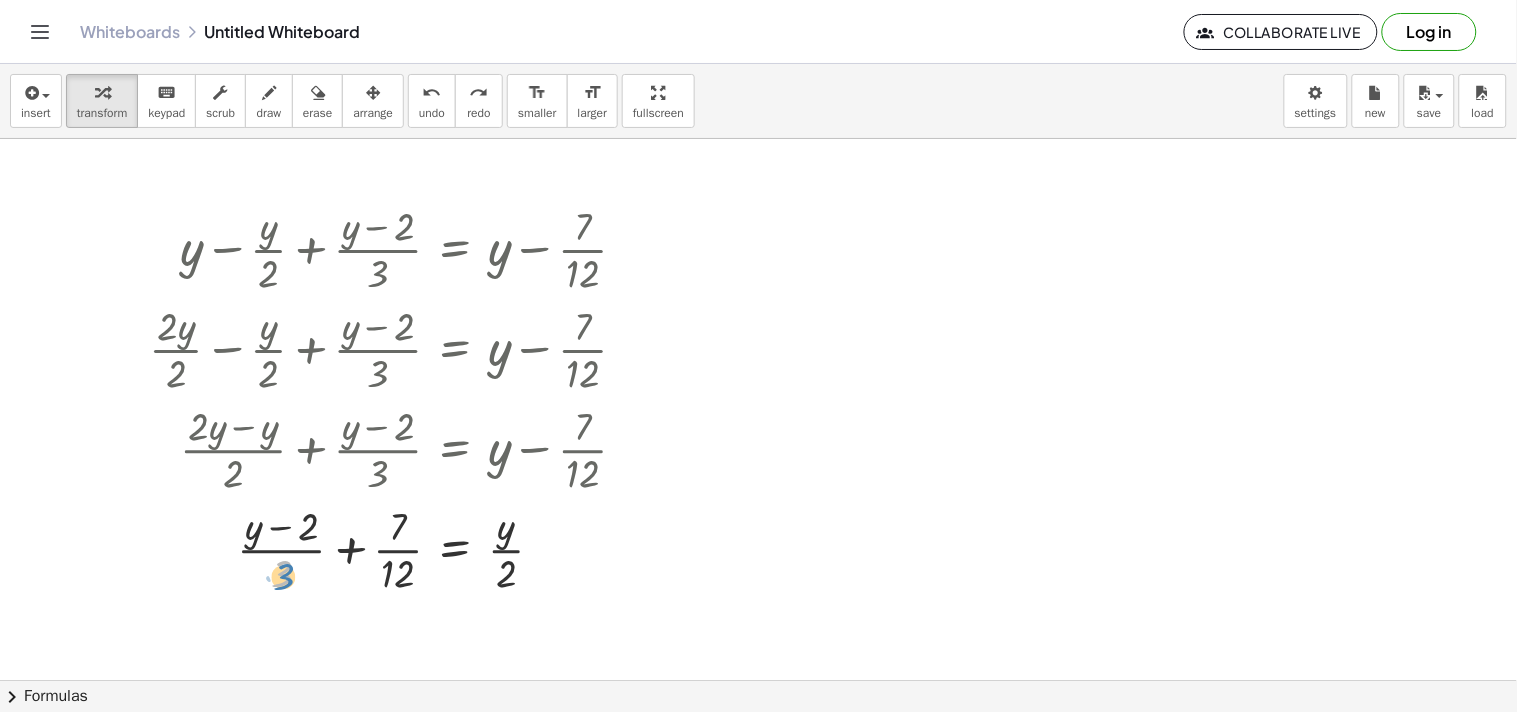 click at bounding box center [411, 548] 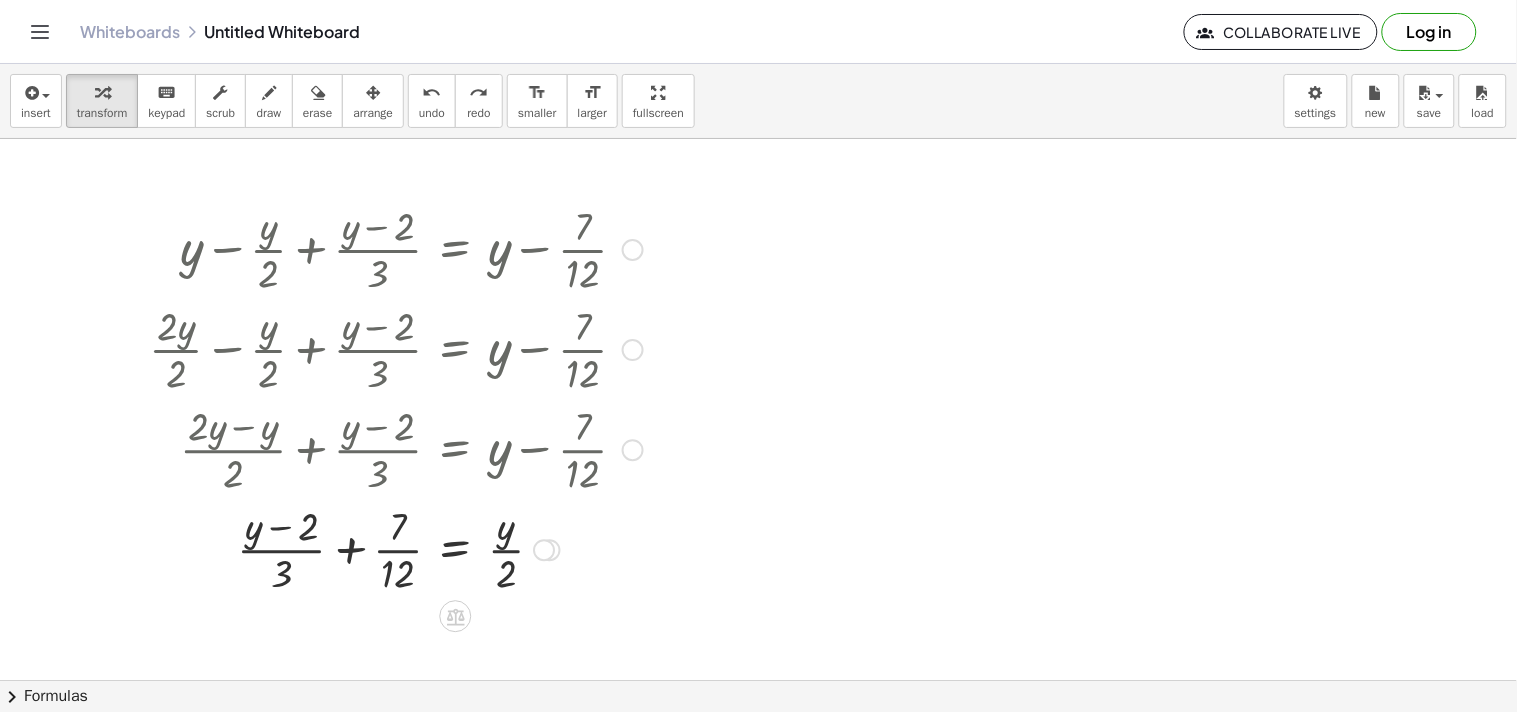 click at bounding box center (411, 548) 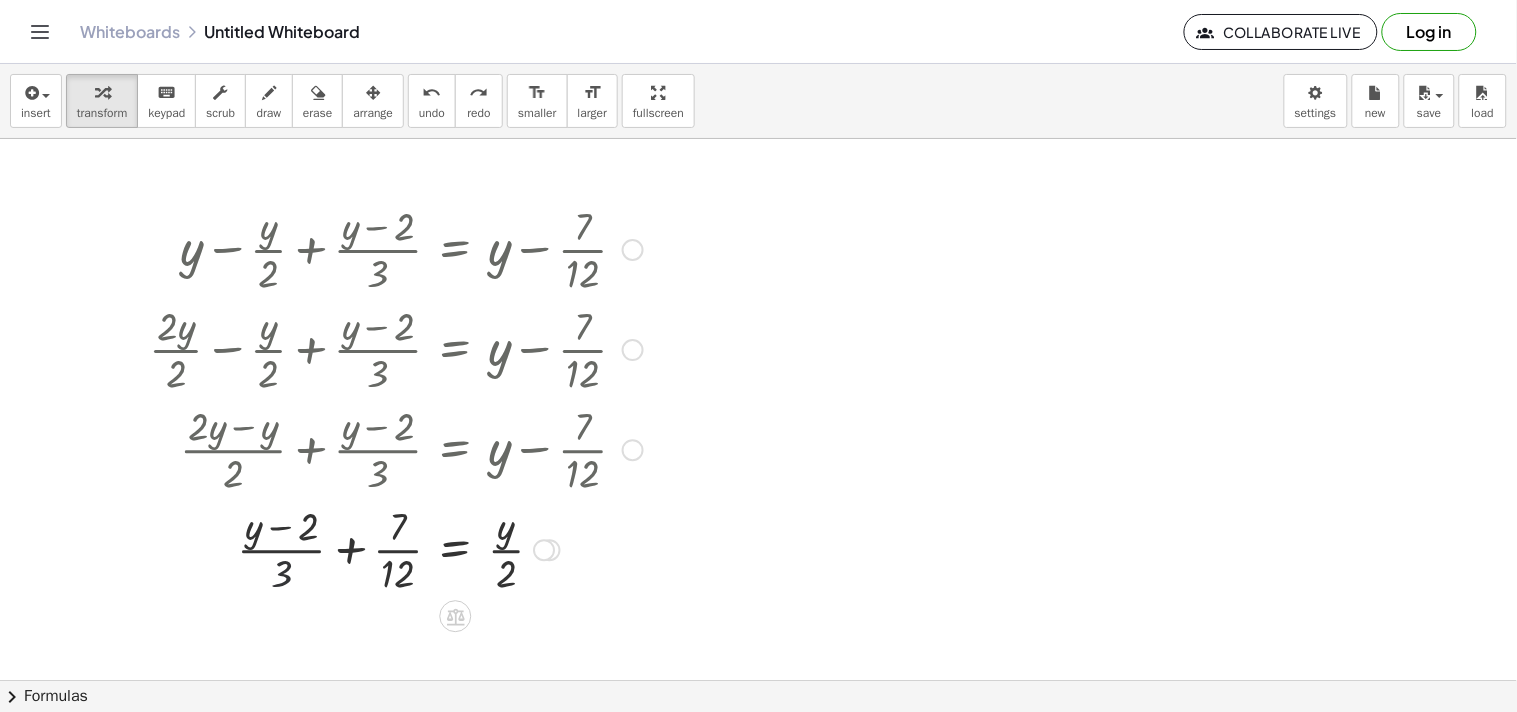 click at bounding box center [411, 548] 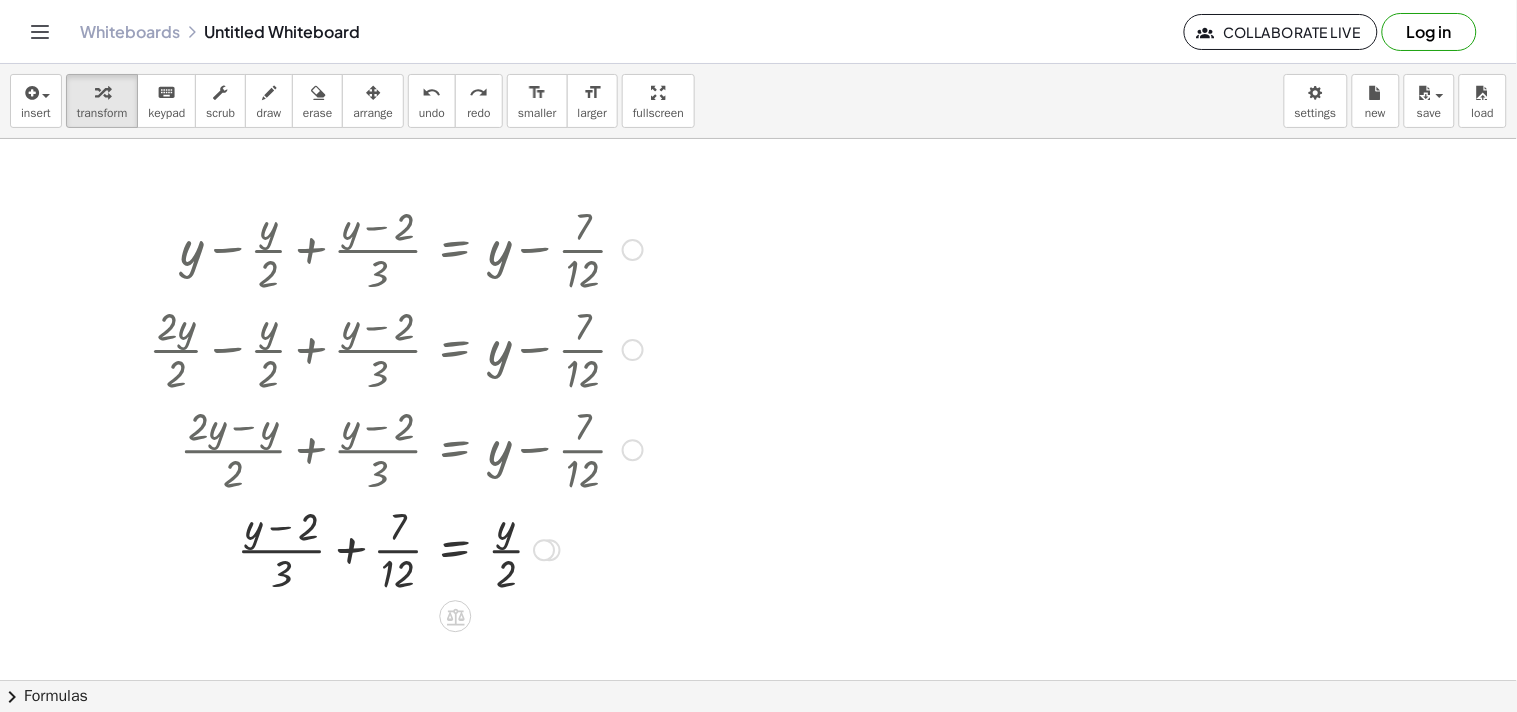 click at bounding box center [411, 548] 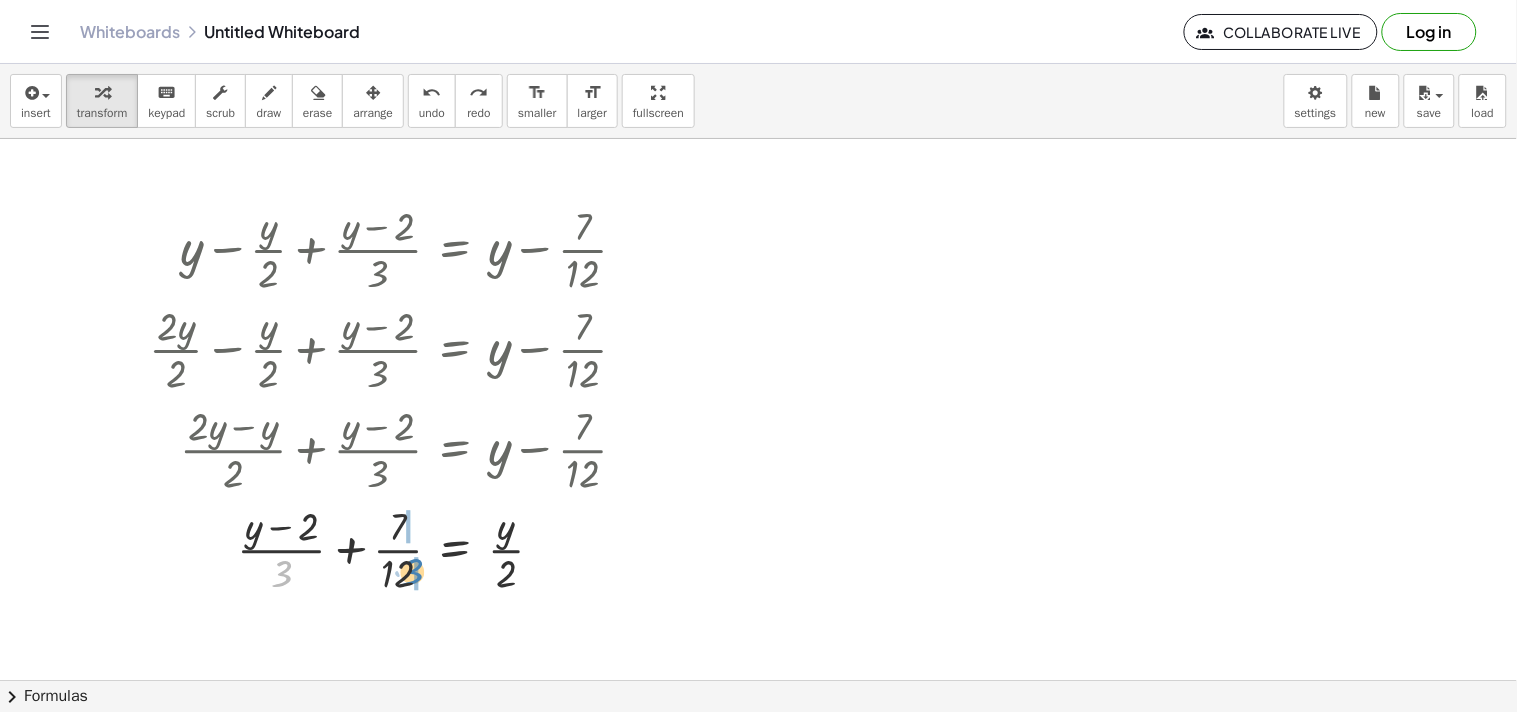 drag, startPoint x: 292, startPoint y: 576, endPoint x: 427, endPoint y: 575, distance: 135.00371 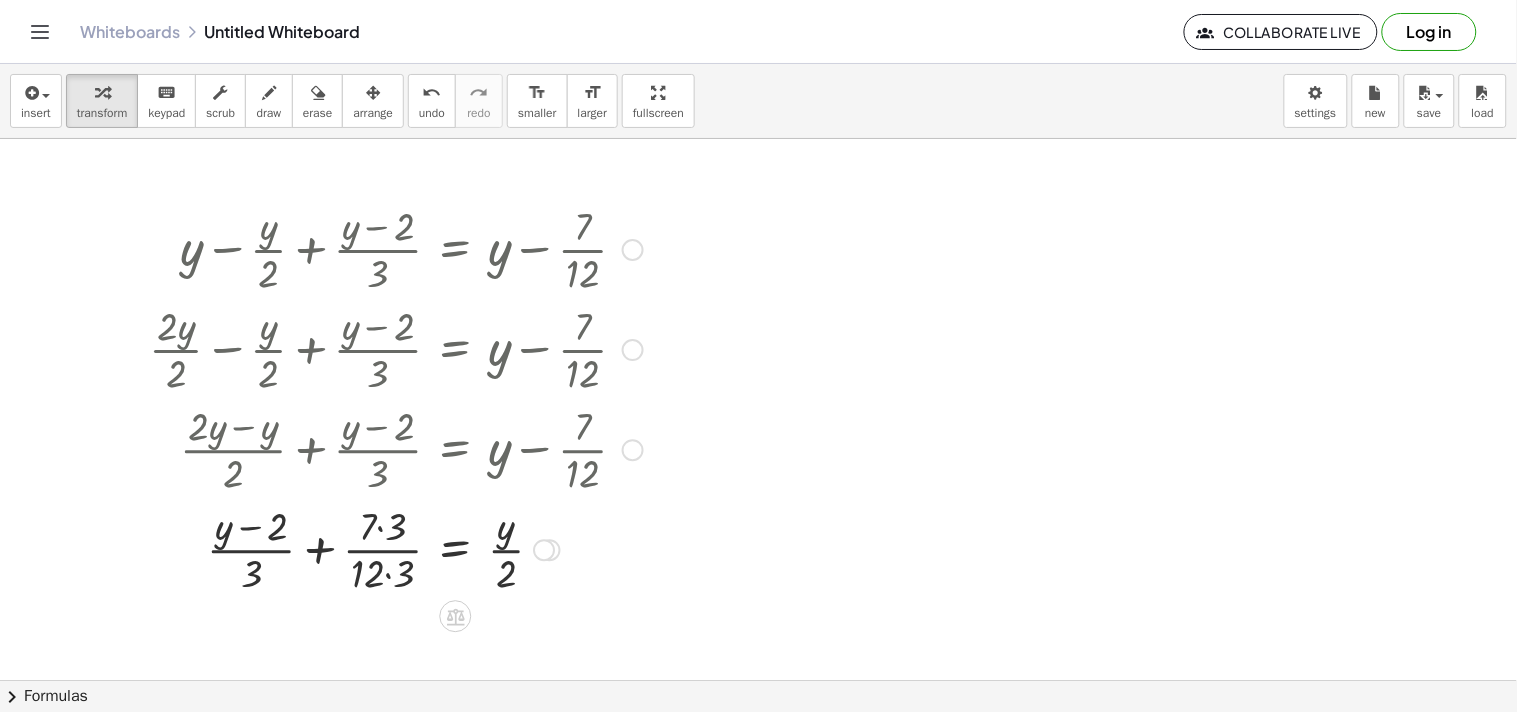 click at bounding box center (396, 548) 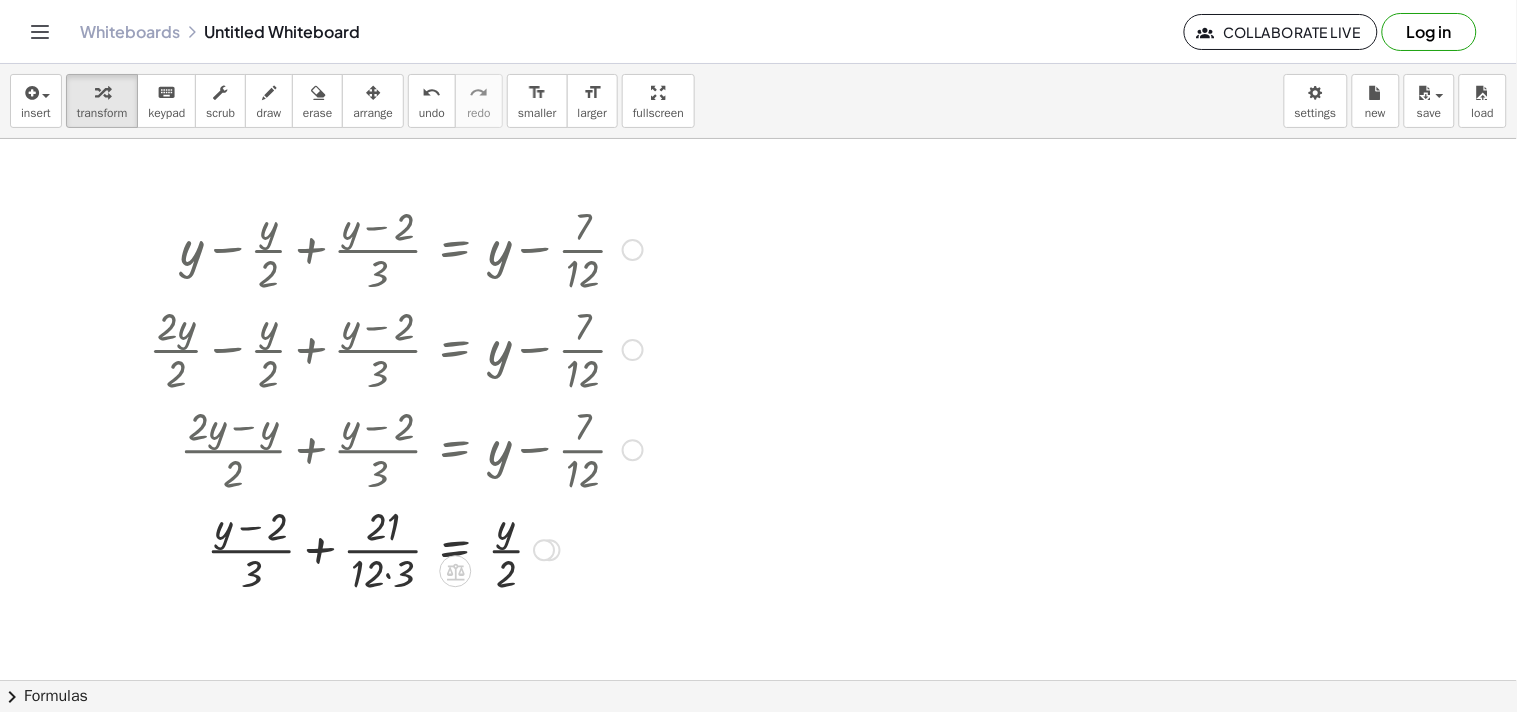 click at bounding box center [396, 548] 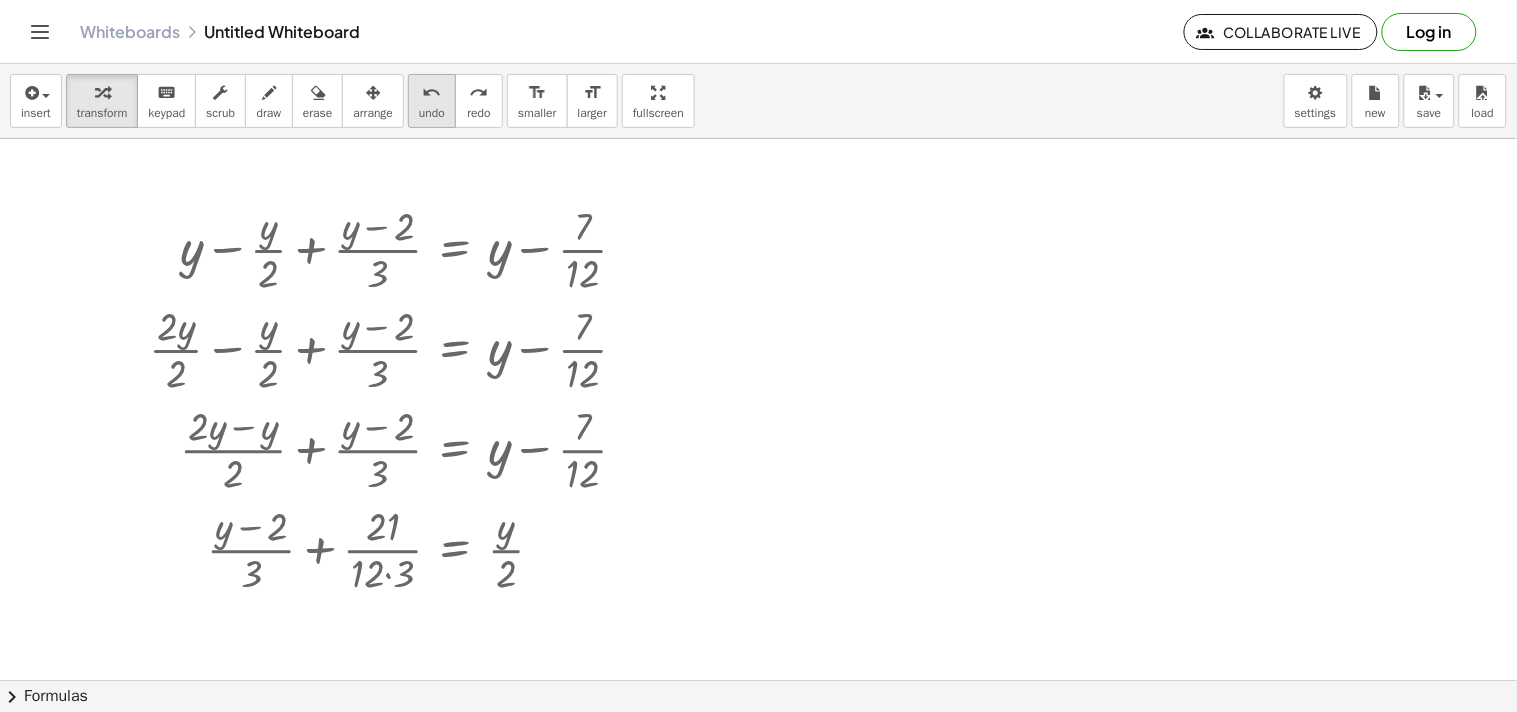 click on "undo" at bounding box center (432, 93) 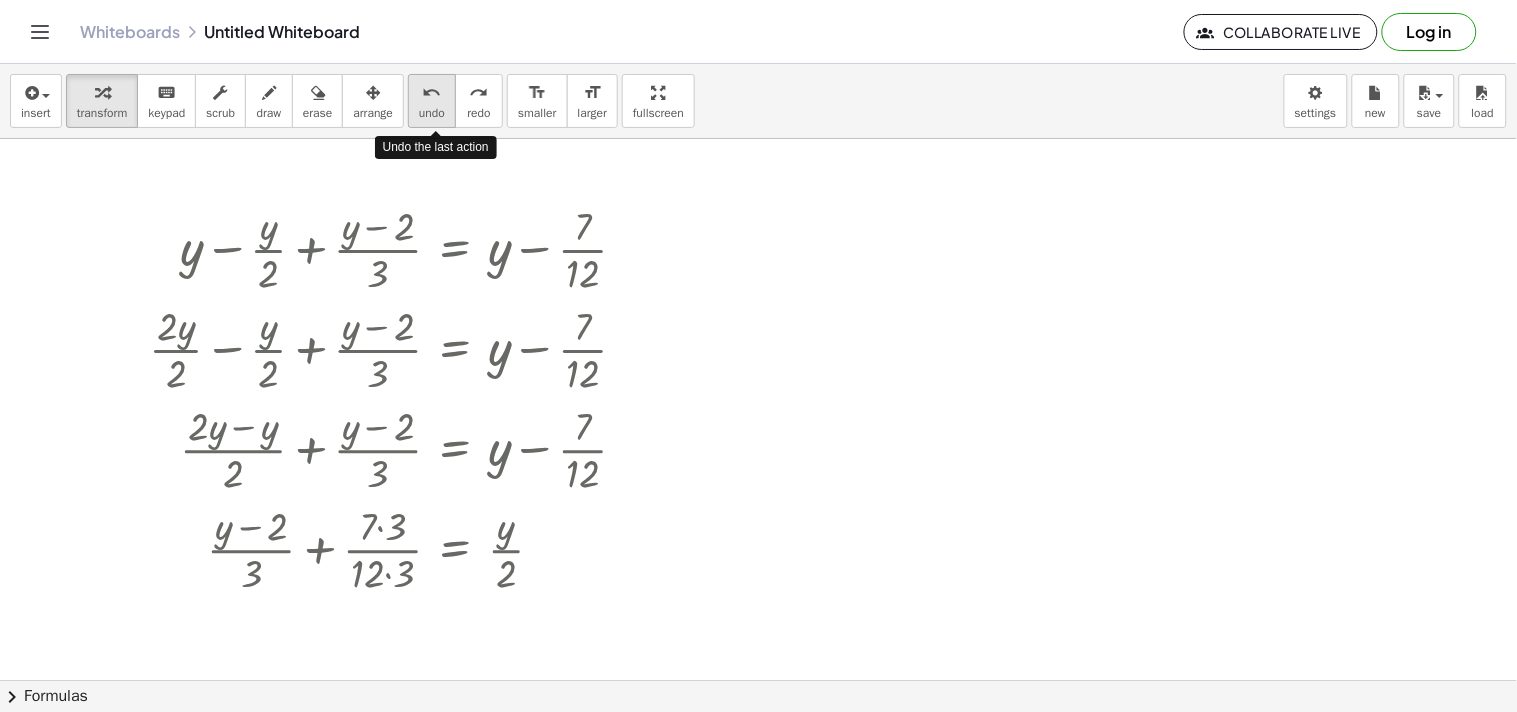 click on "undo" at bounding box center (432, 93) 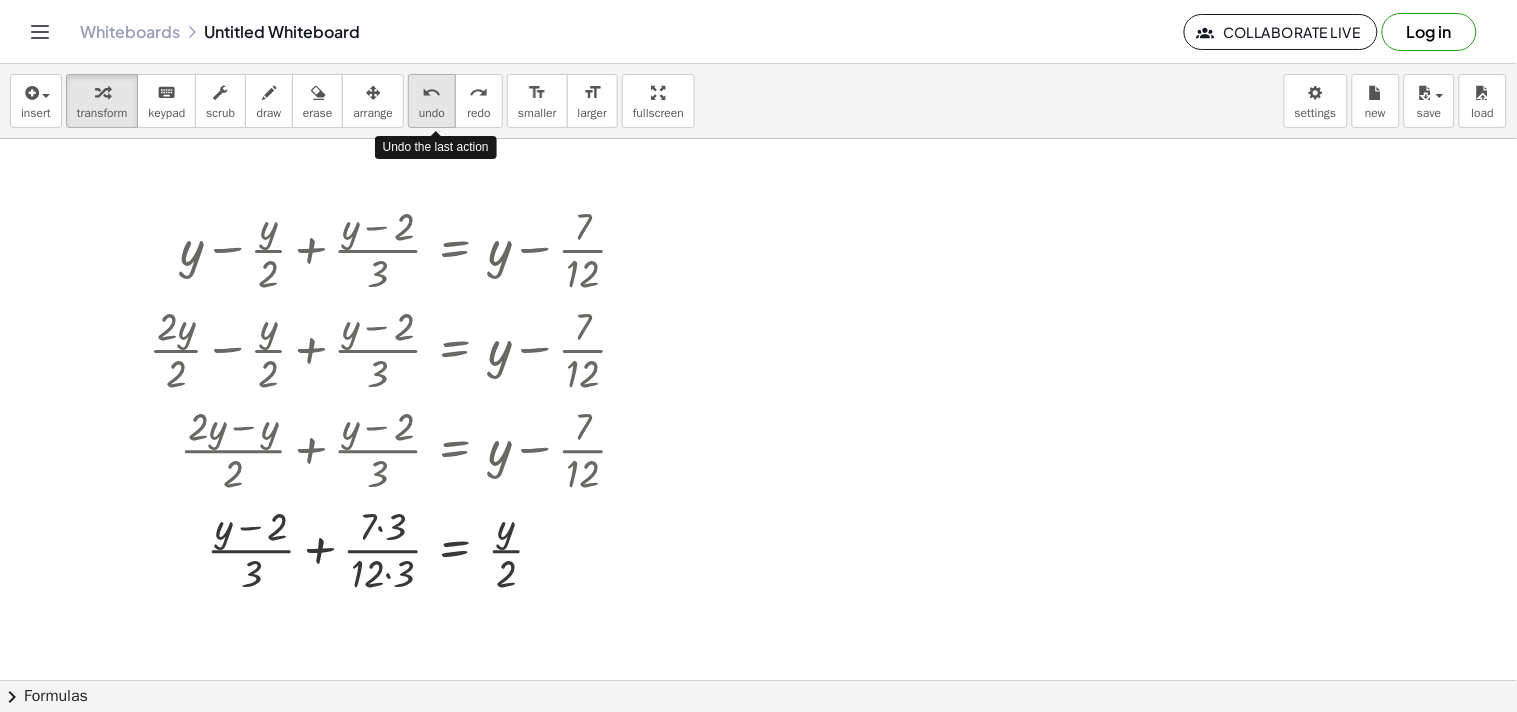 click on "undo" at bounding box center [432, 93] 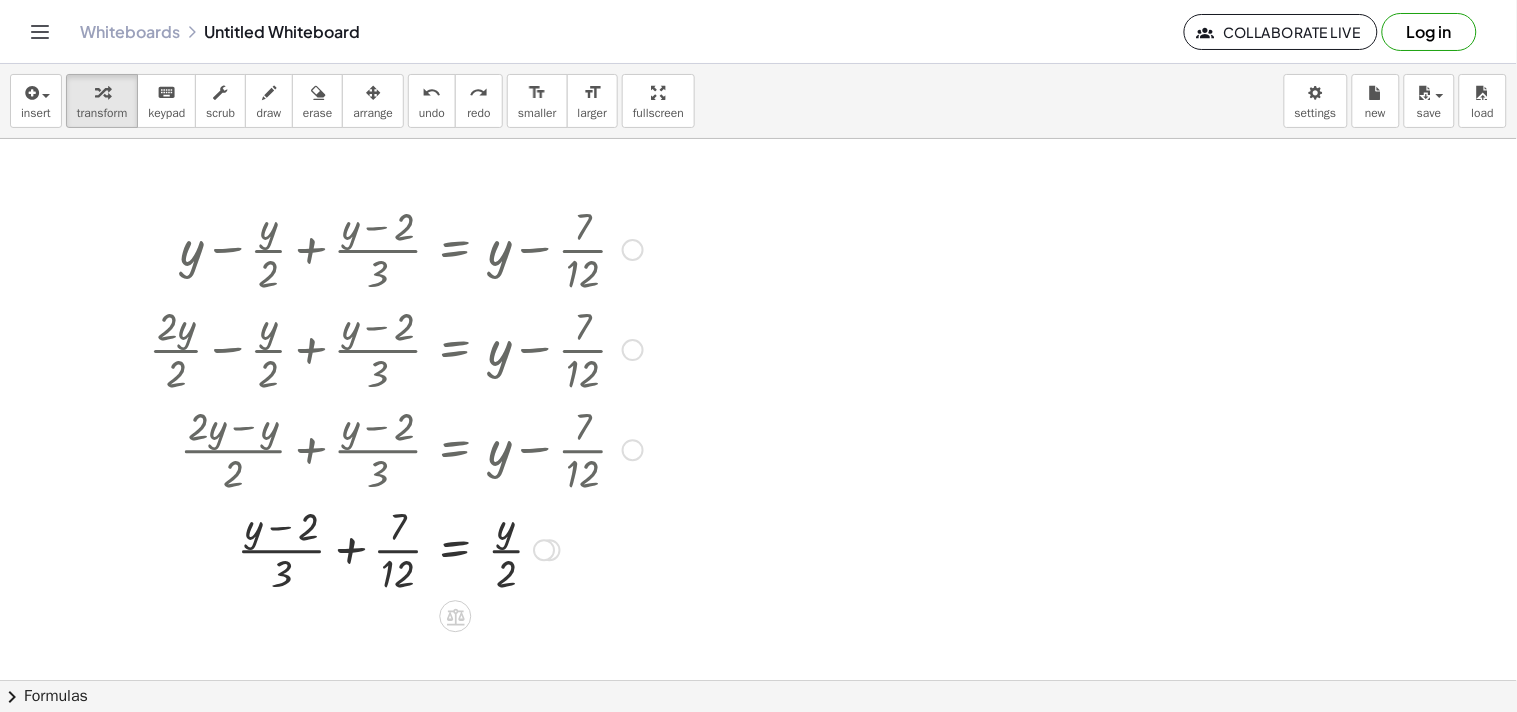 click at bounding box center [411, 548] 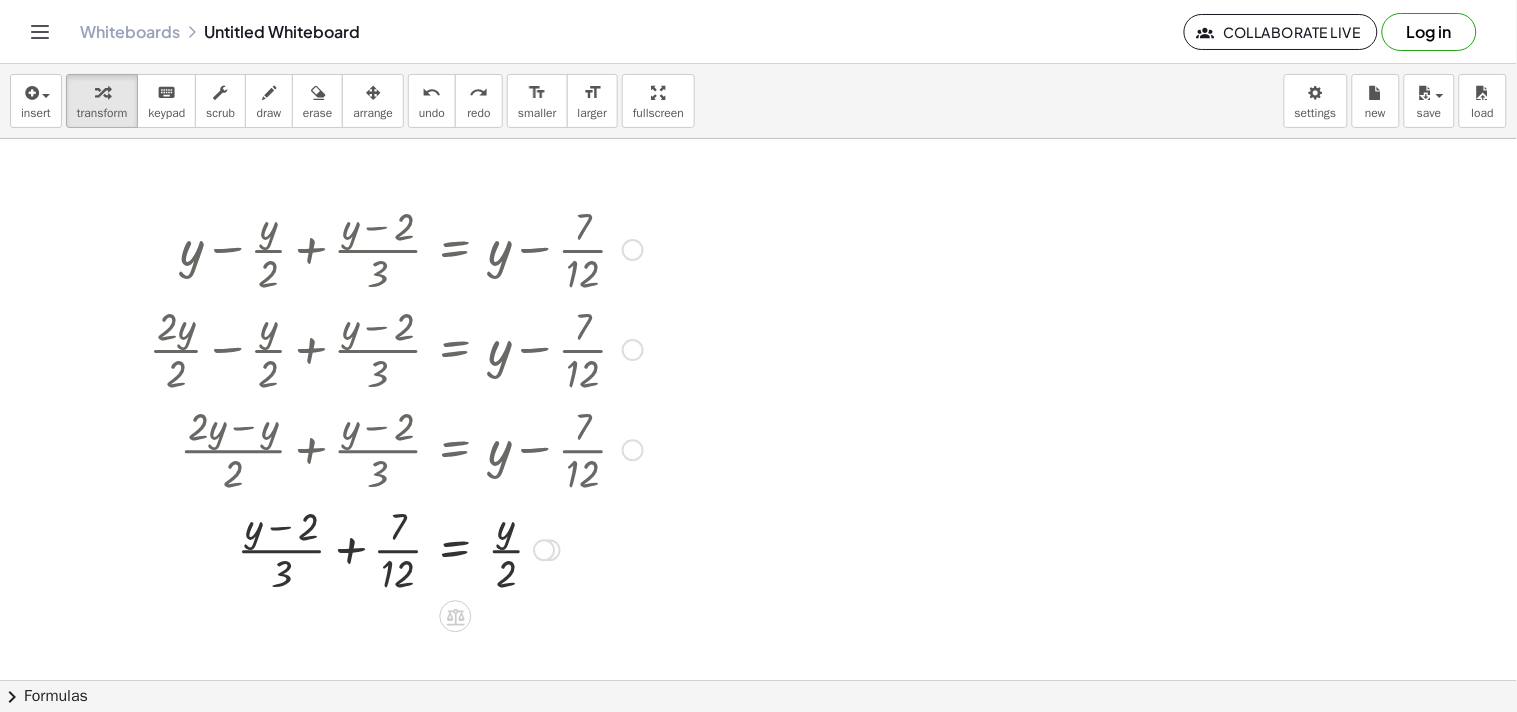 click at bounding box center (411, 548) 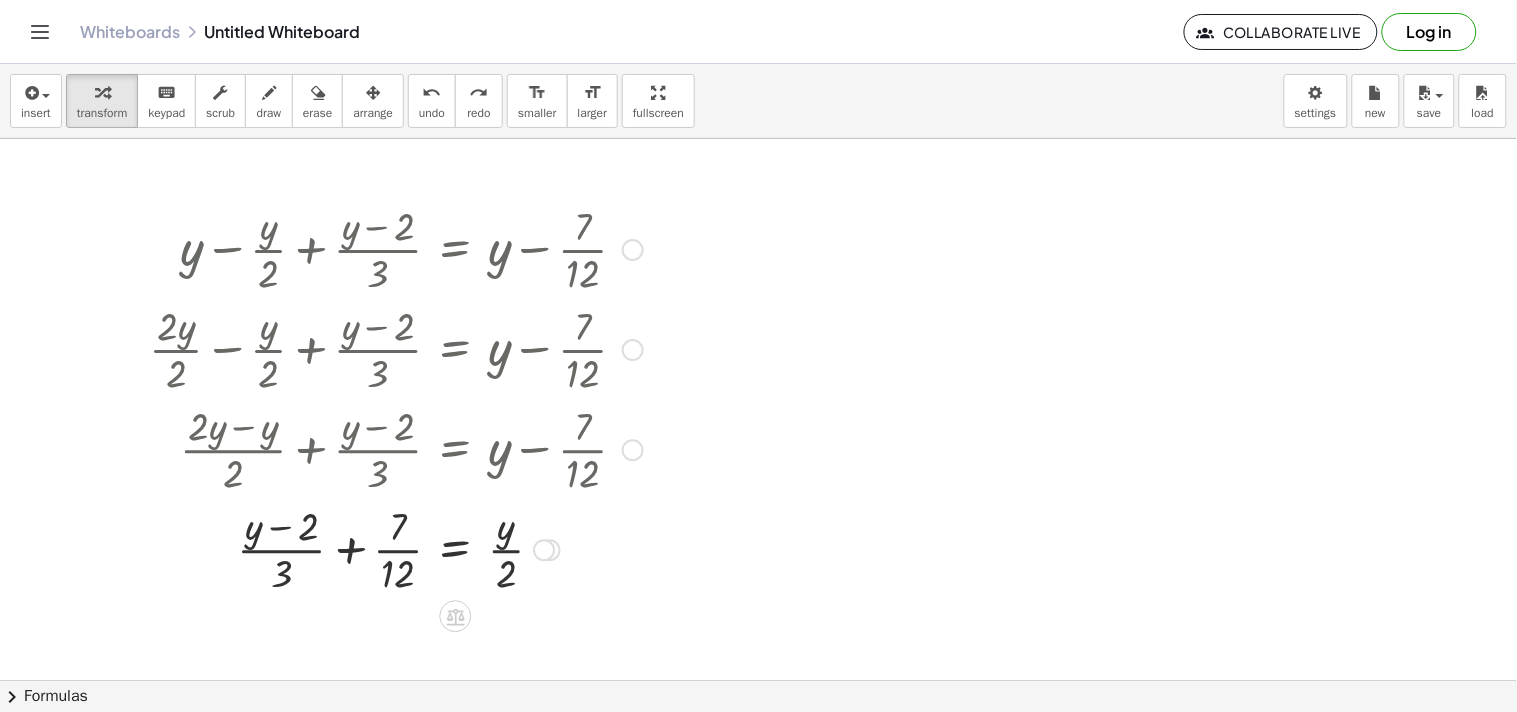 click at bounding box center [411, 548] 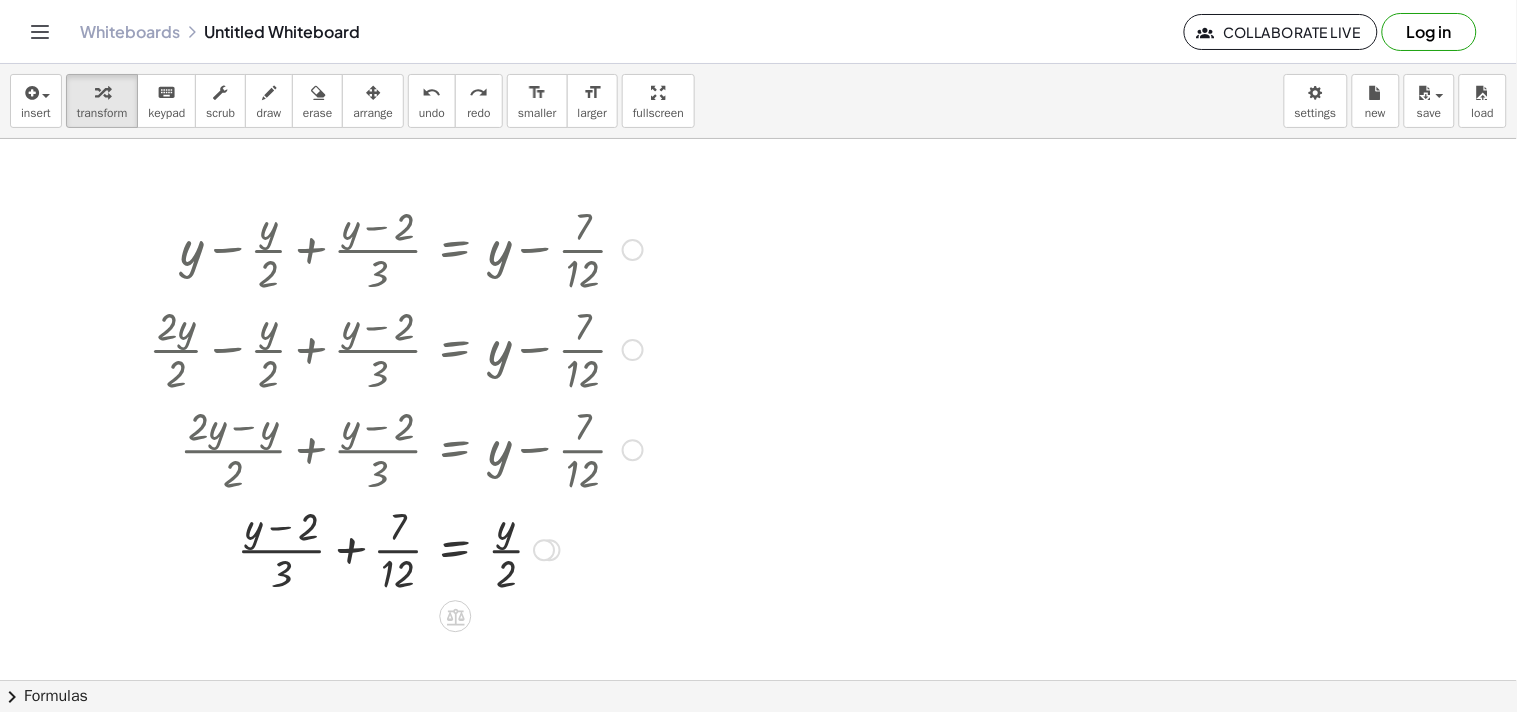 click at bounding box center (411, 548) 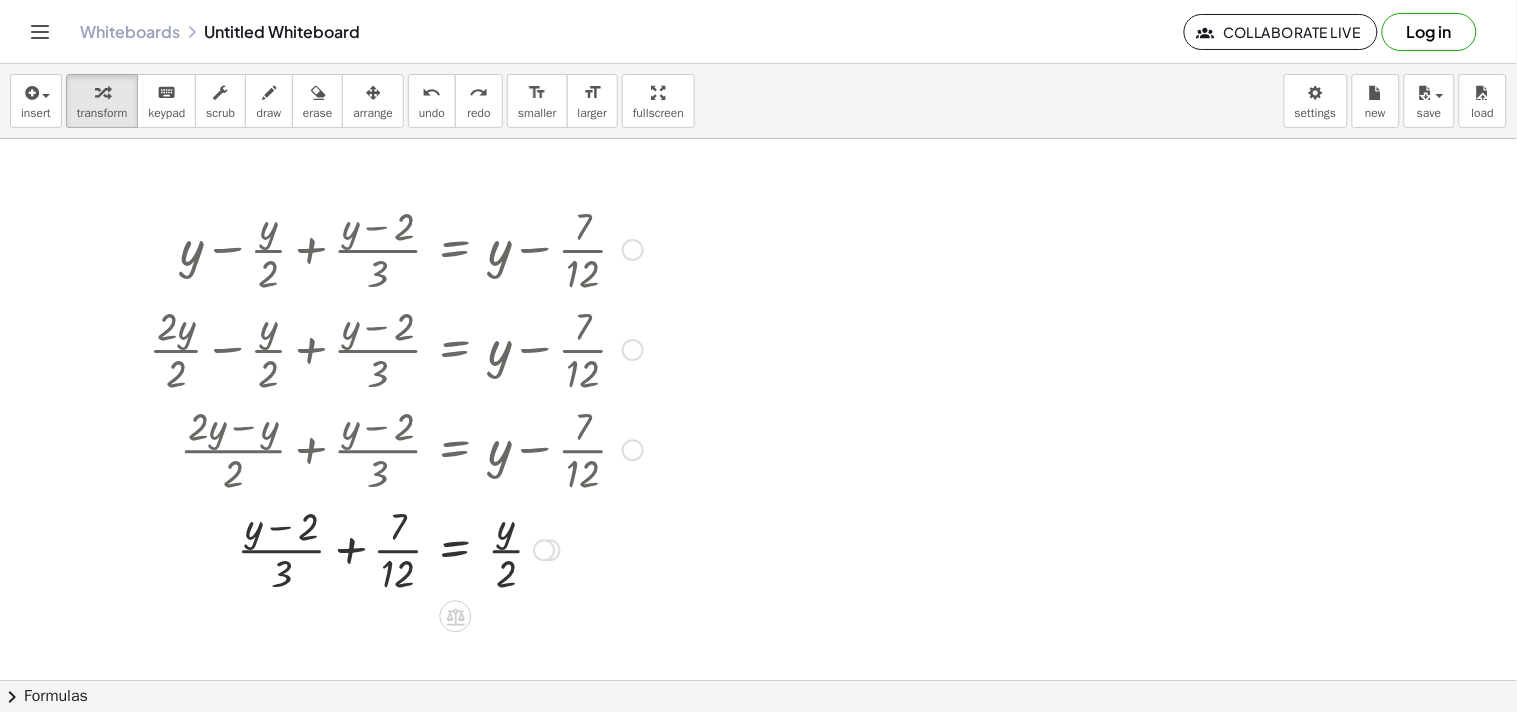 drag, startPoint x: 284, startPoint y: 563, endPoint x: 270, endPoint y: 566, distance: 14.3178215 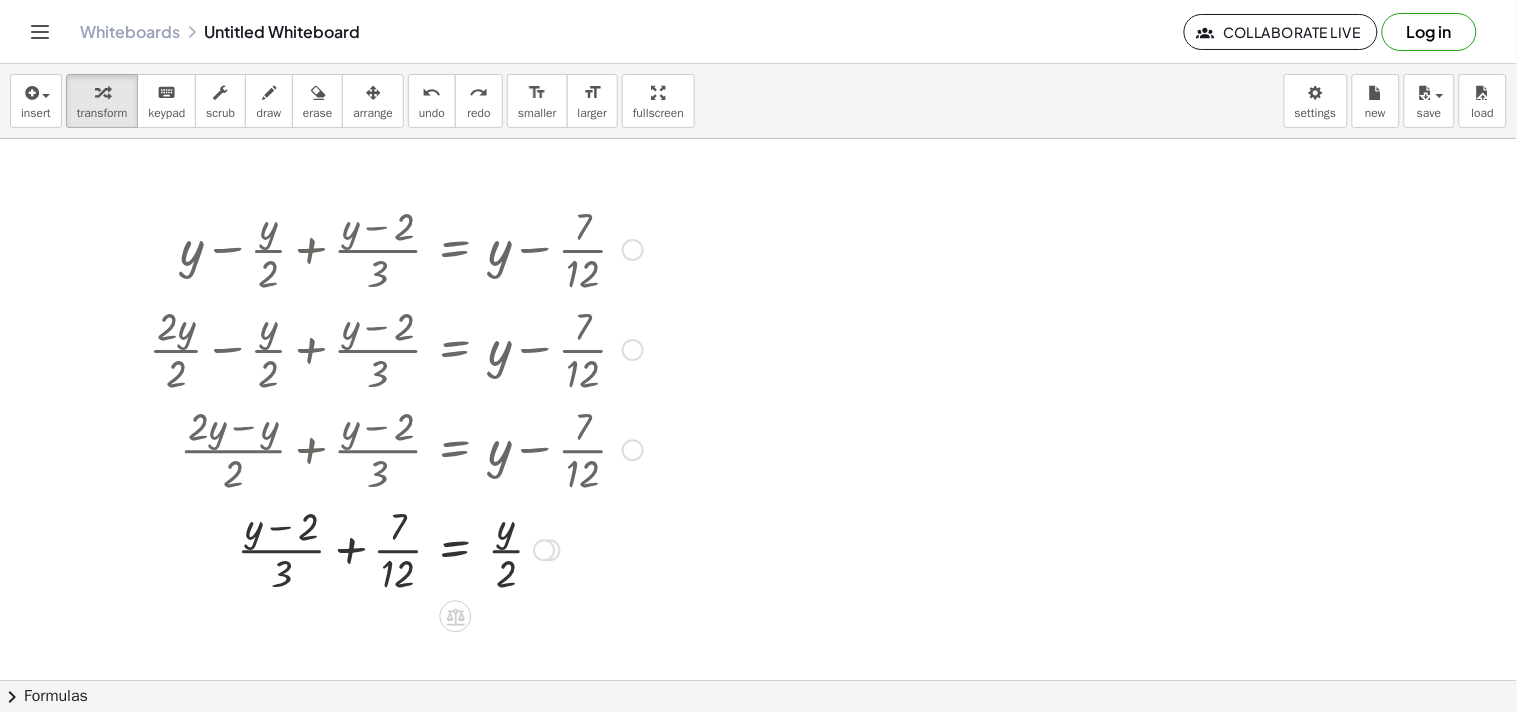drag, startPoint x: 242, startPoint y: 540, endPoint x: 257, endPoint y: 540, distance: 15 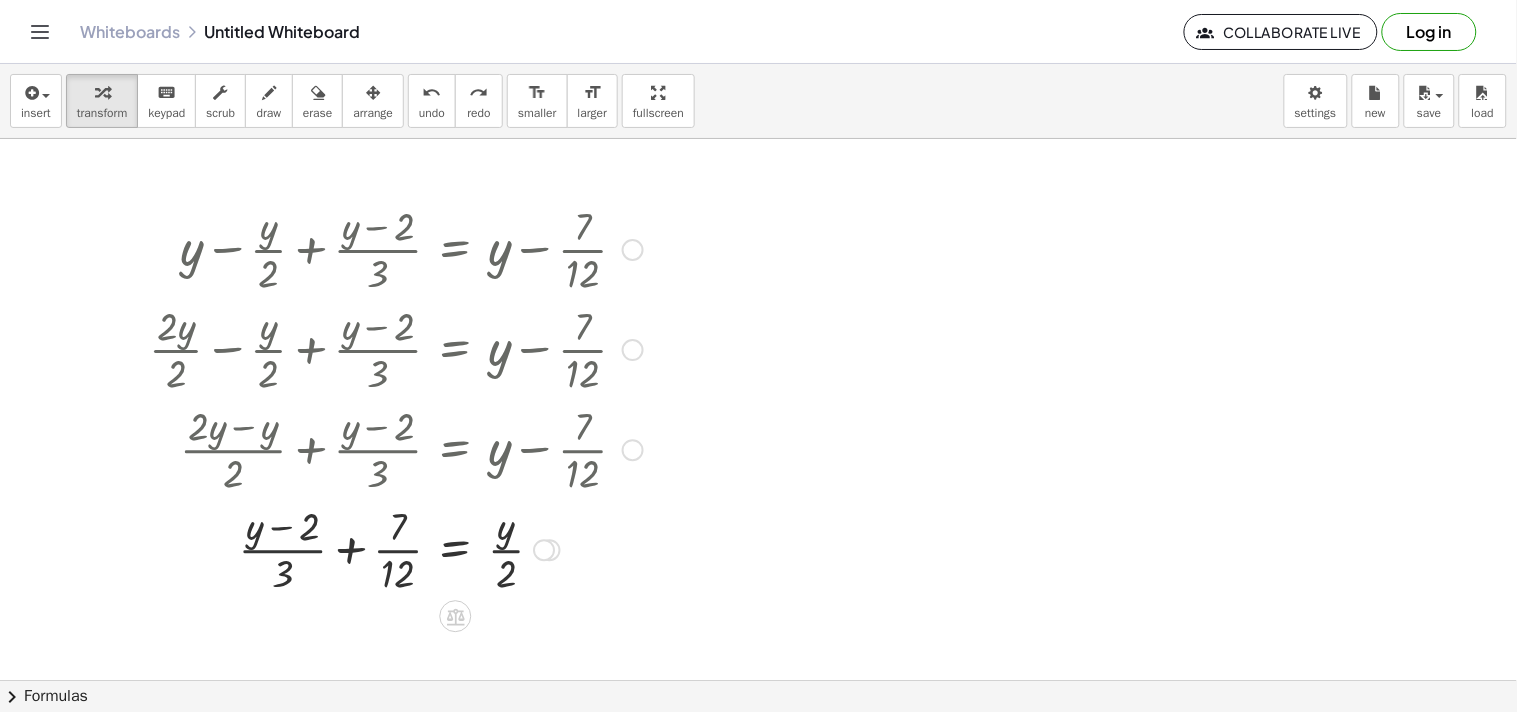 click at bounding box center (411, 548) 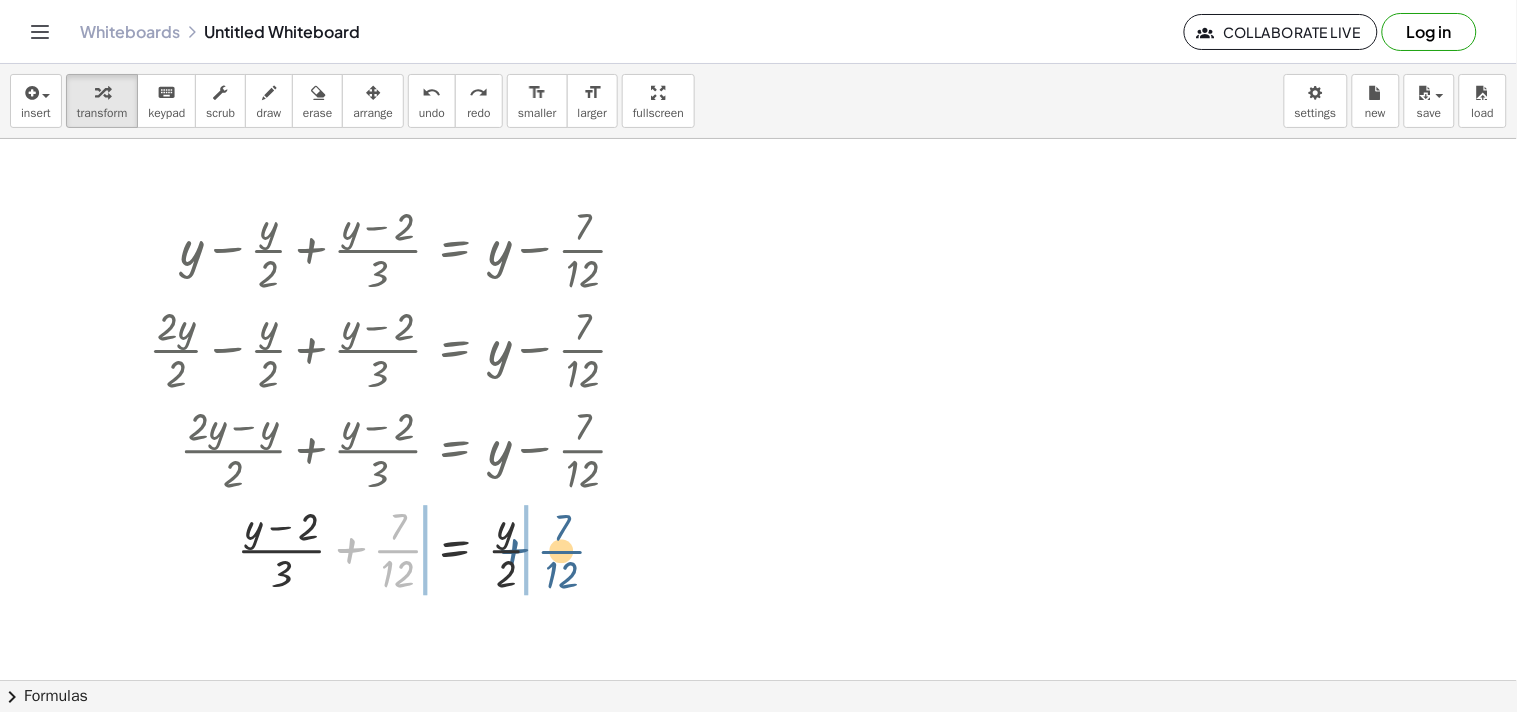 drag, startPoint x: 405, startPoint y: 550, endPoint x: 588, endPoint y: 551, distance: 183.00273 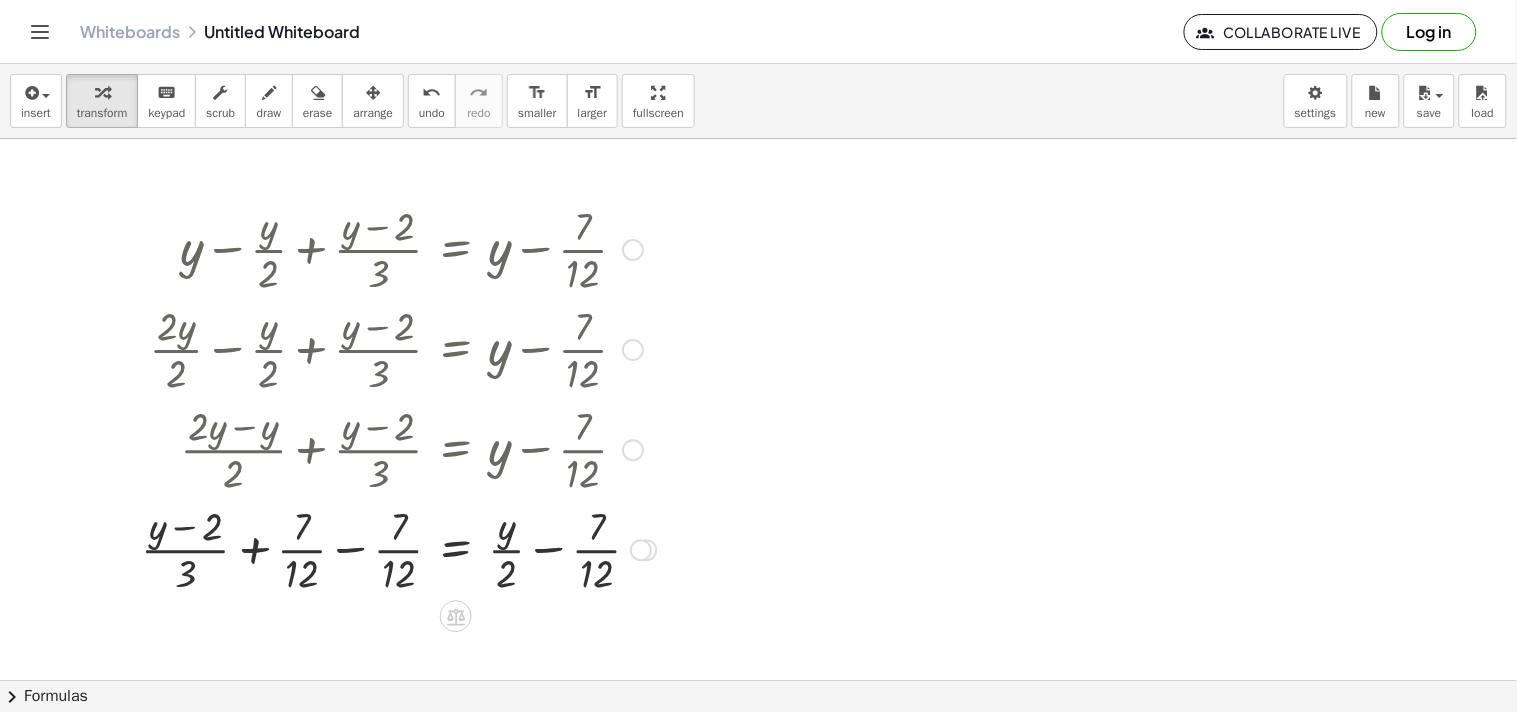 drag, startPoint x: 350, startPoint y: 547, endPoint x: 470, endPoint y: 555, distance: 120.26637 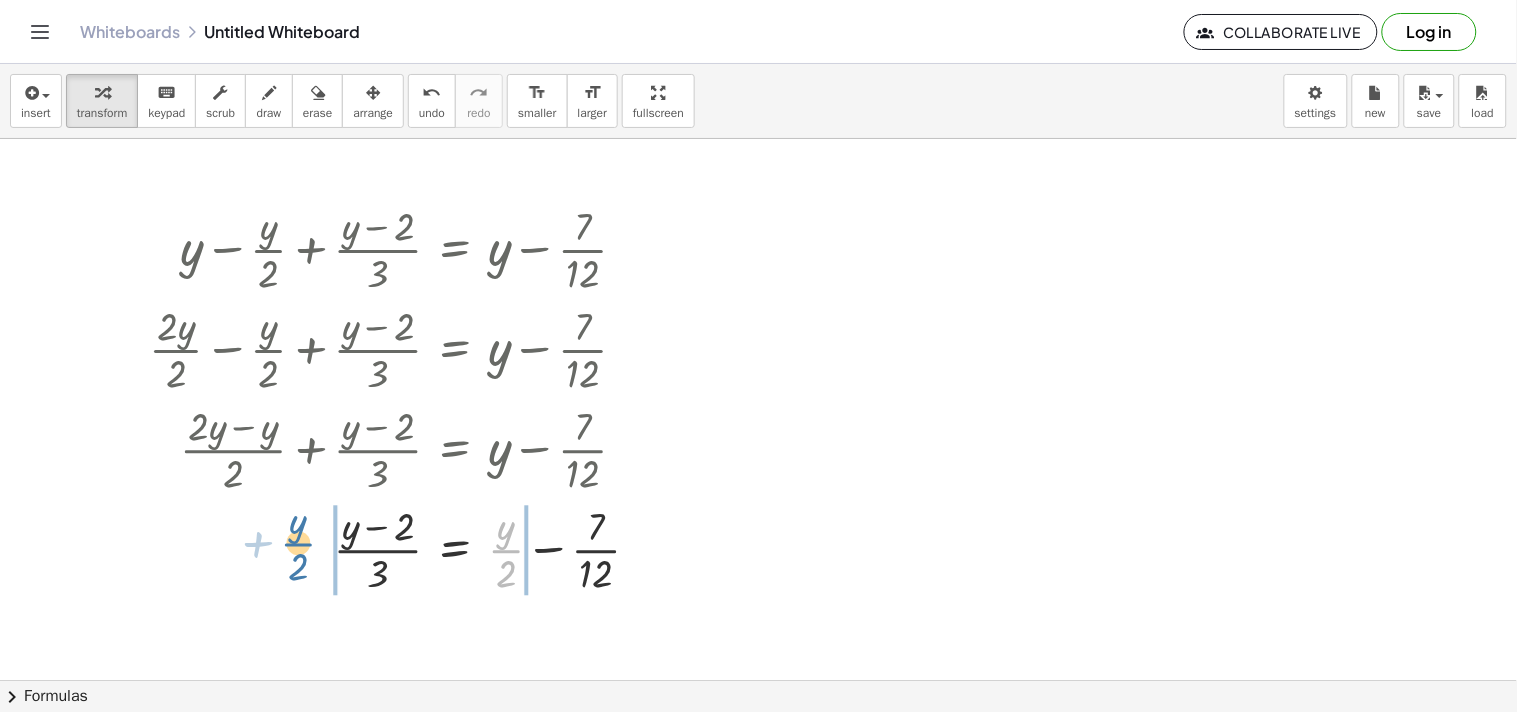 drag, startPoint x: 492, startPoint y: 550, endPoint x: 298, endPoint y: 546, distance: 194.04123 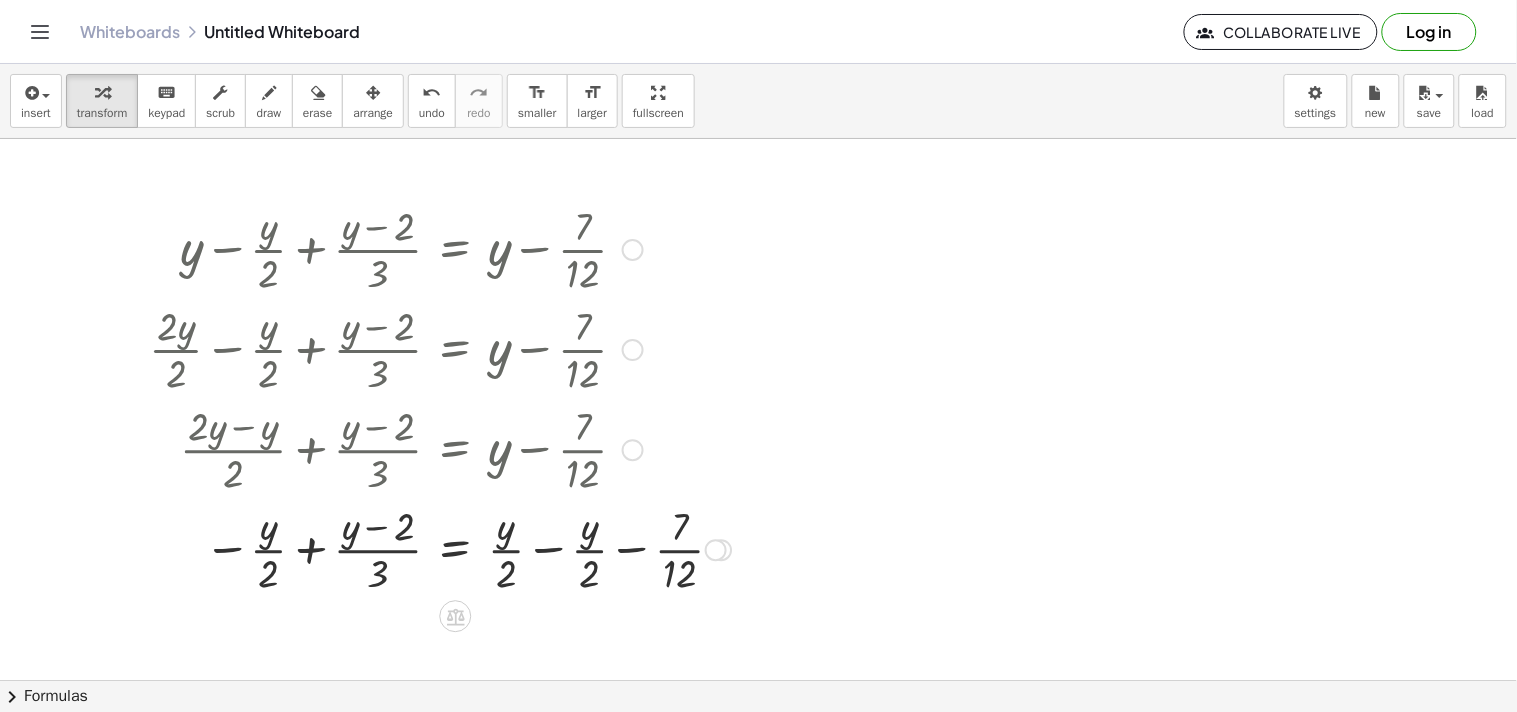 click at bounding box center [440, 548] 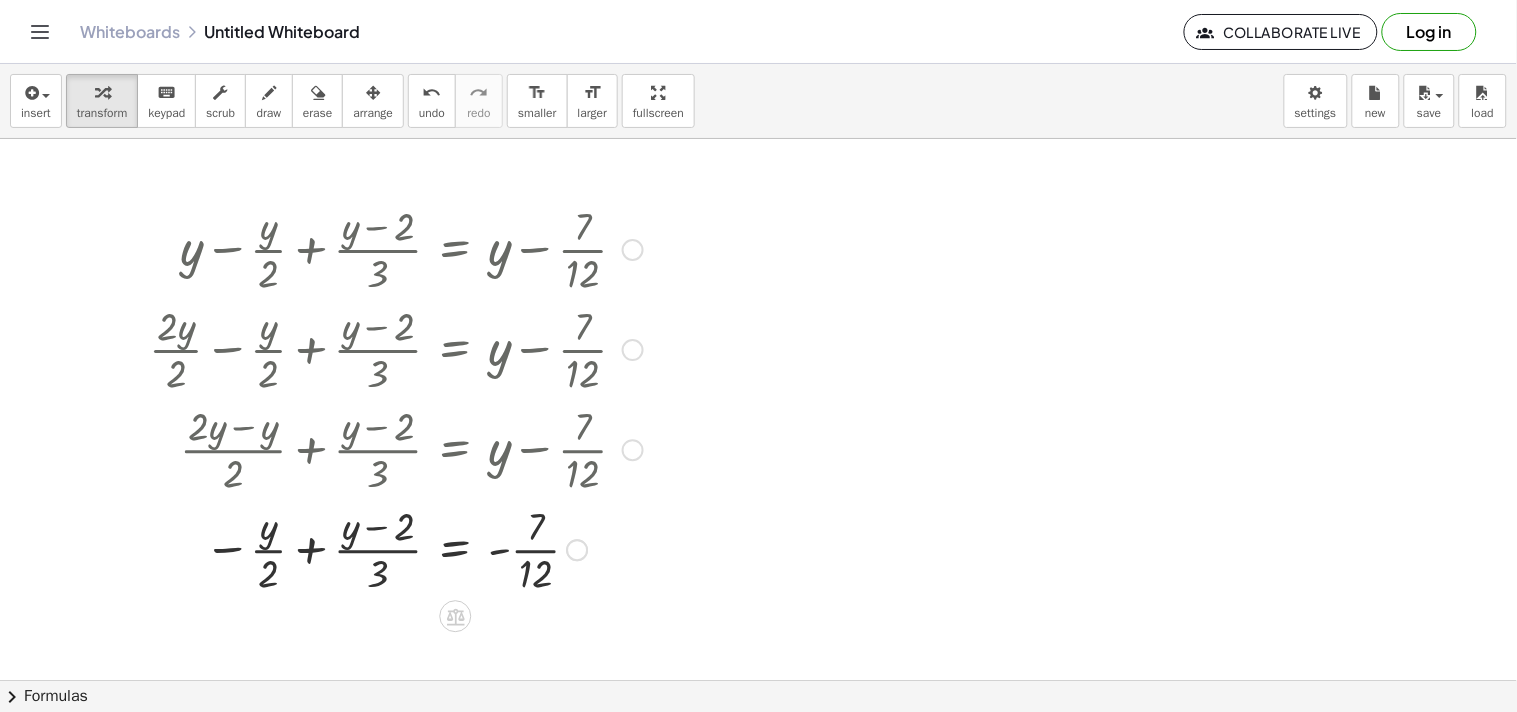 click at bounding box center (396, 548) 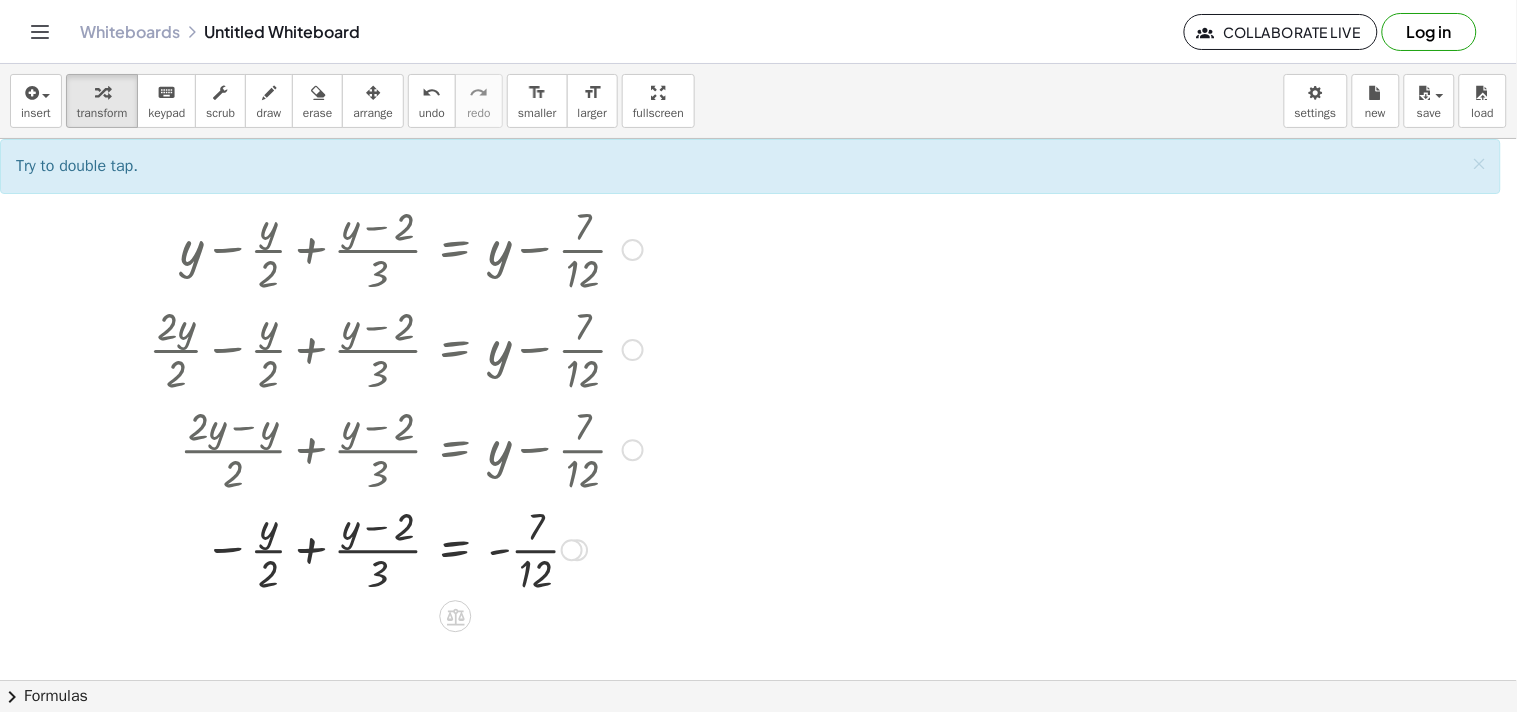 click at bounding box center [396, 548] 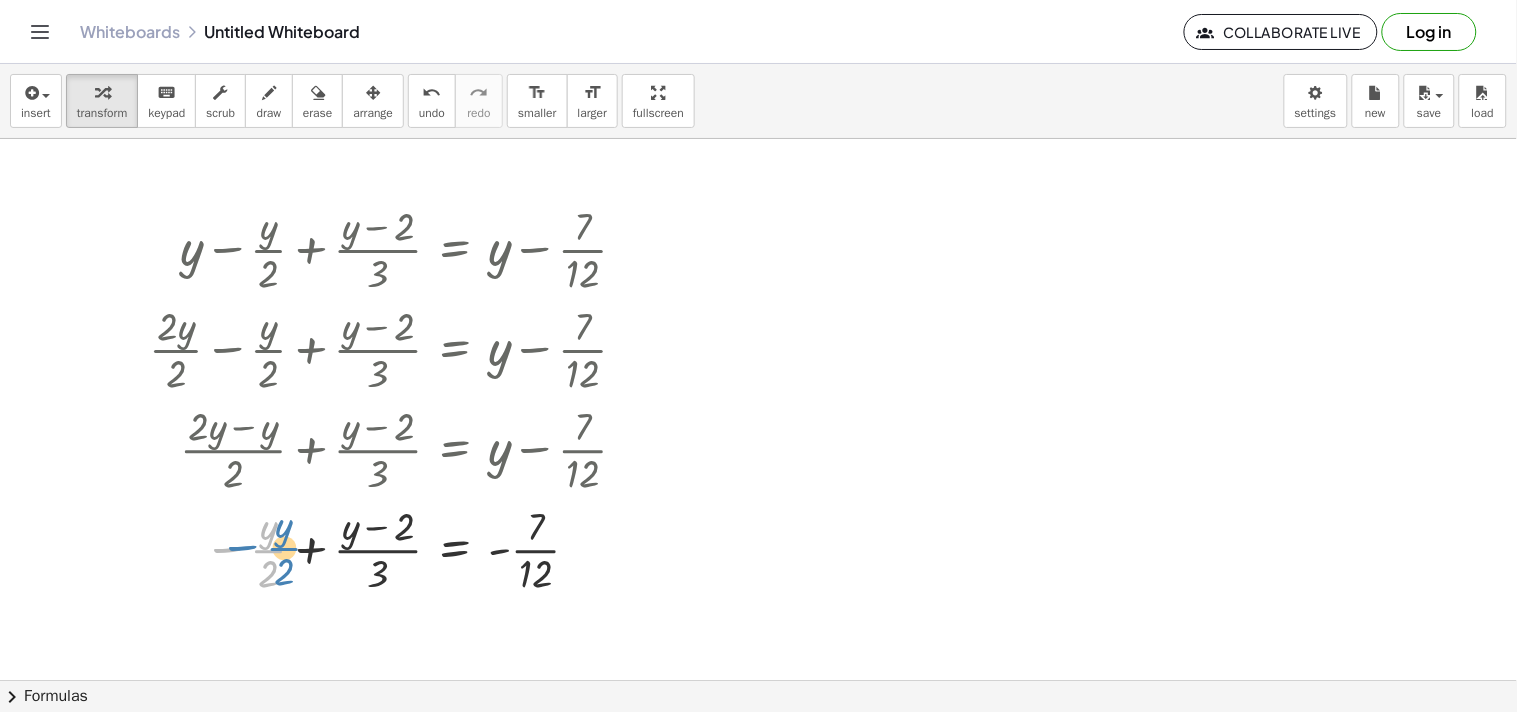 drag, startPoint x: 281, startPoint y: 550, endPoint x: 248, endPoint y: 548, distance: 33.06055 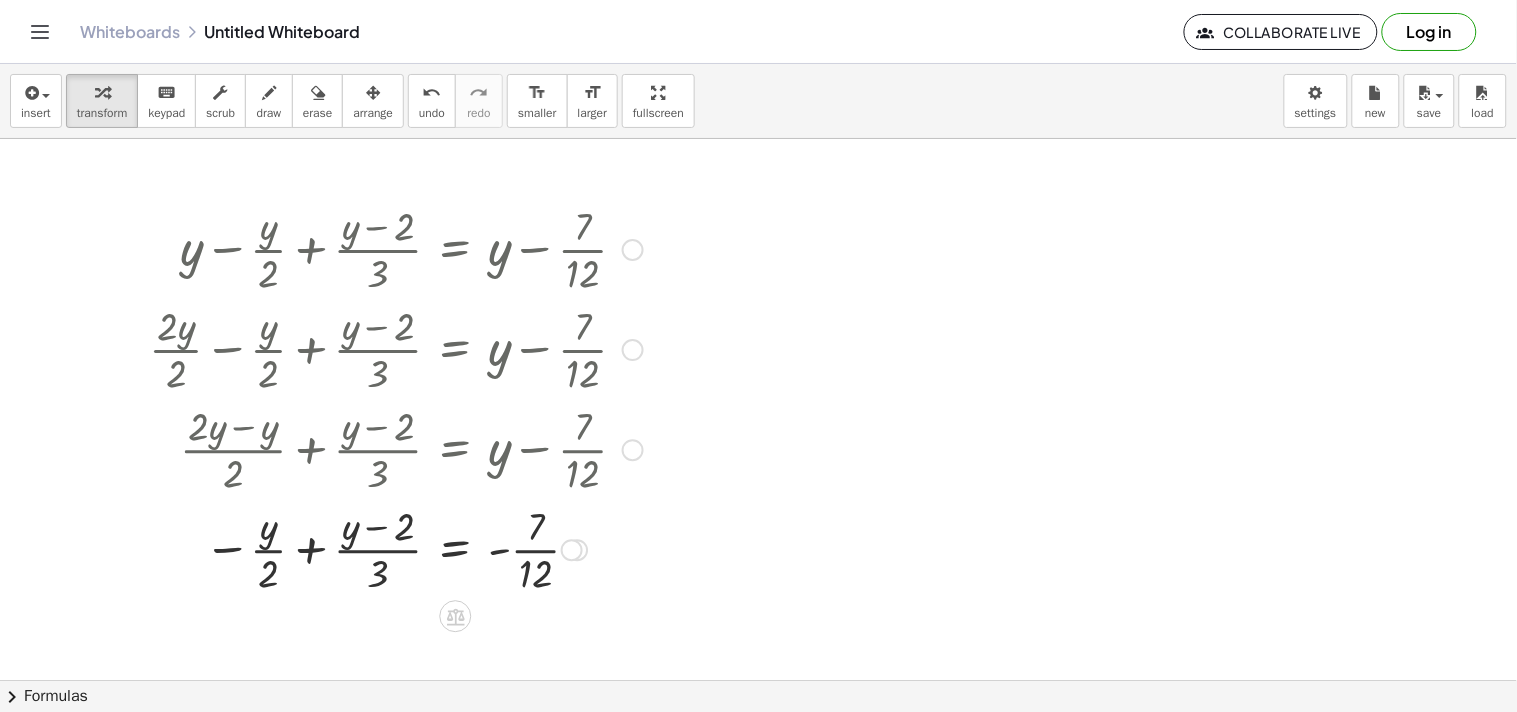 click at bounding box center [396, 548] 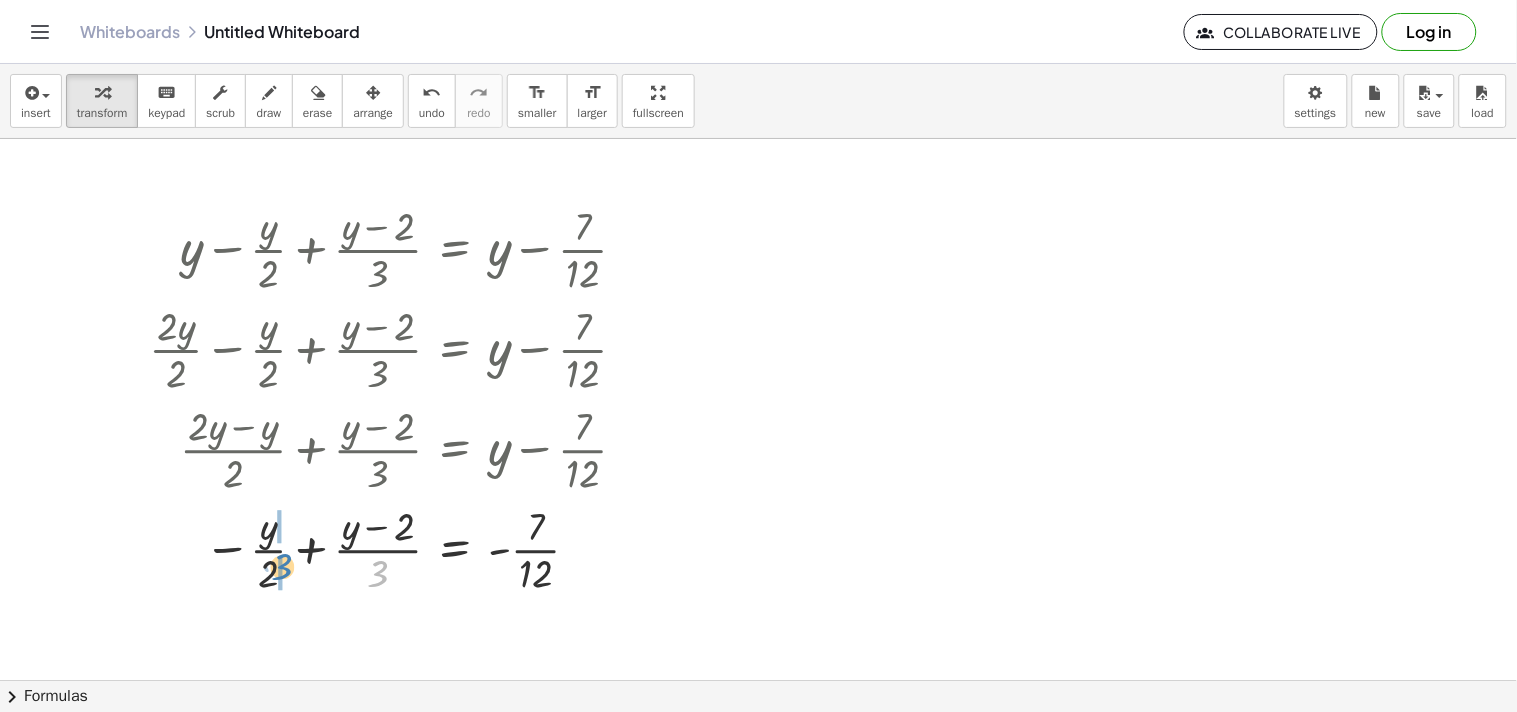 drag, startPoint x: 370, startPoint y: 580, endPoint x: 284, endPoint y: 571, distance: 86.46965 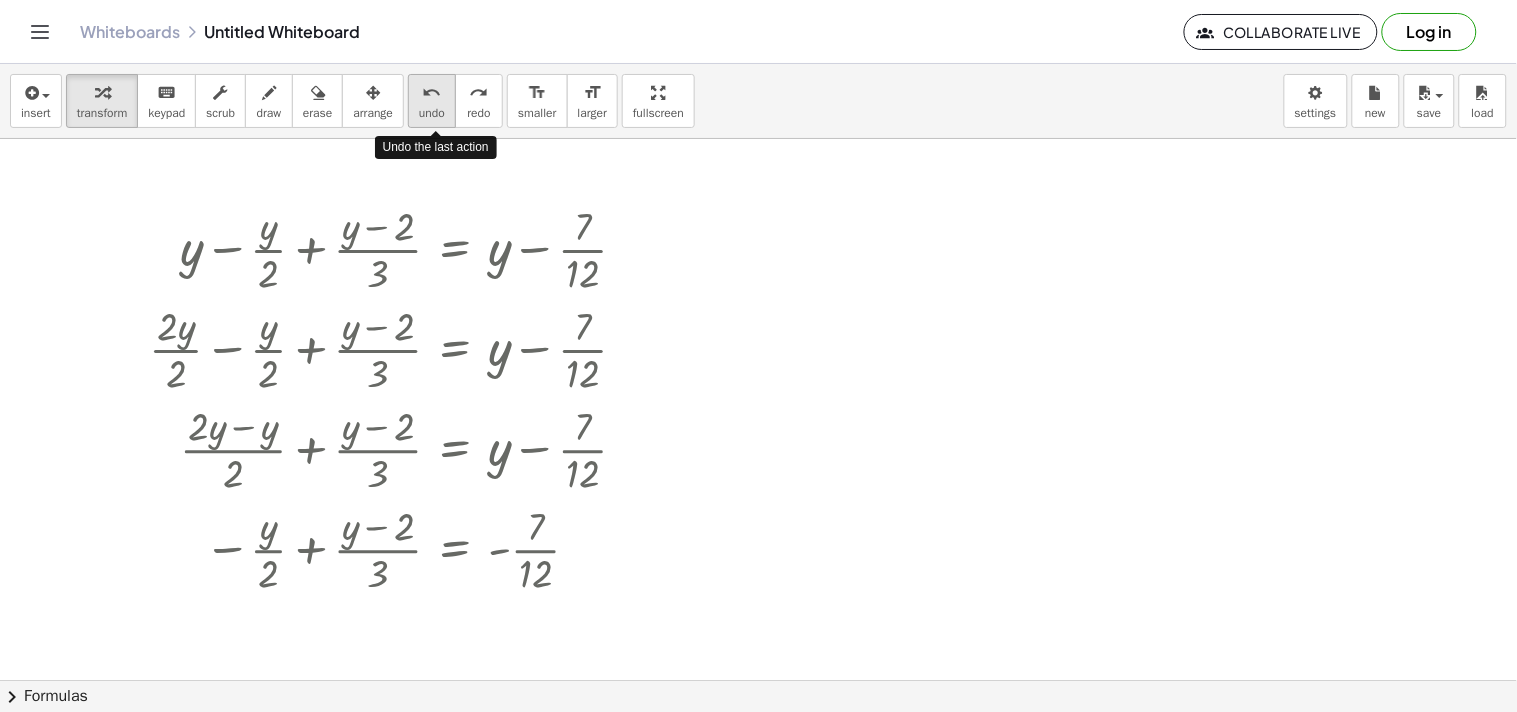click on "undo" at bounding box center [432, 113] 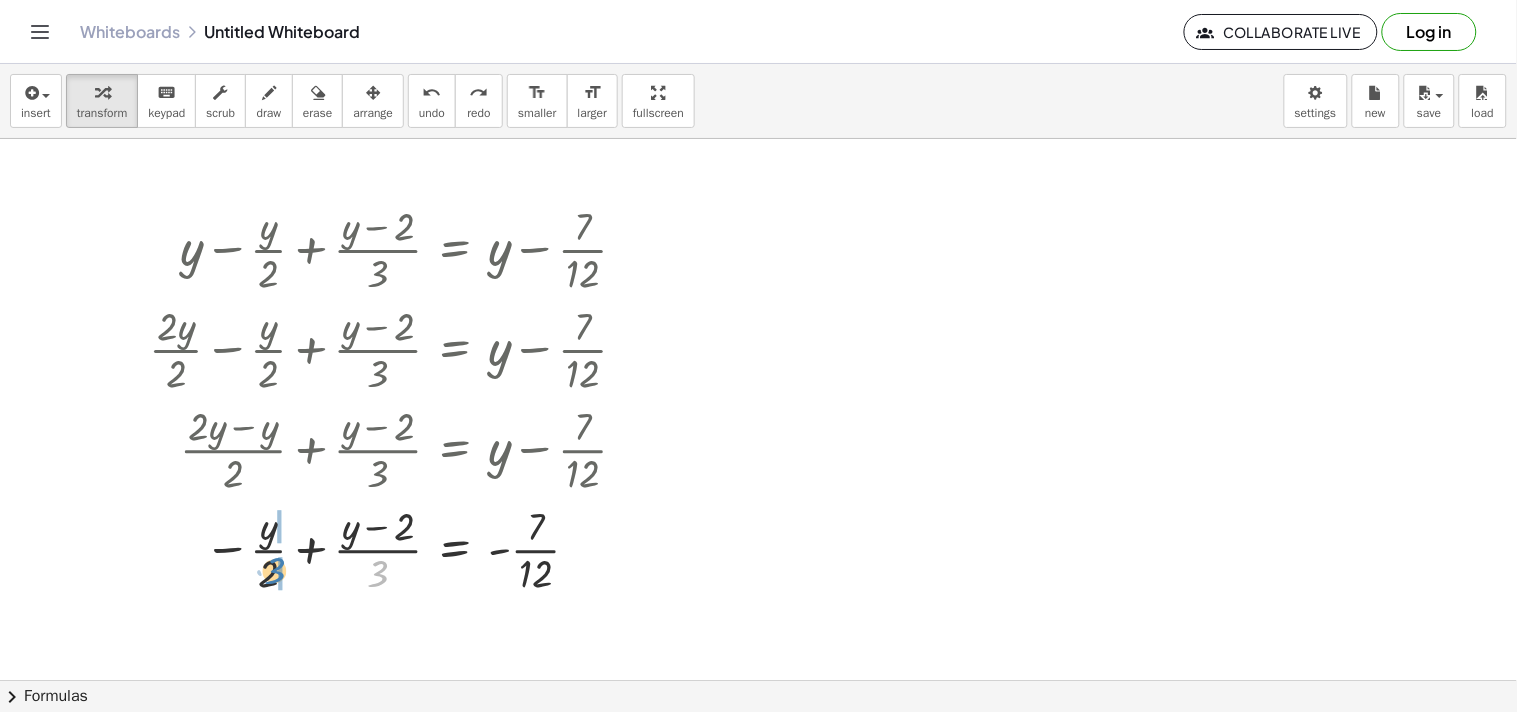 drag, startPoint x: 388, startPoint y: 564, endPoint x: 286, endPoint y: 561, distance: 102.044106 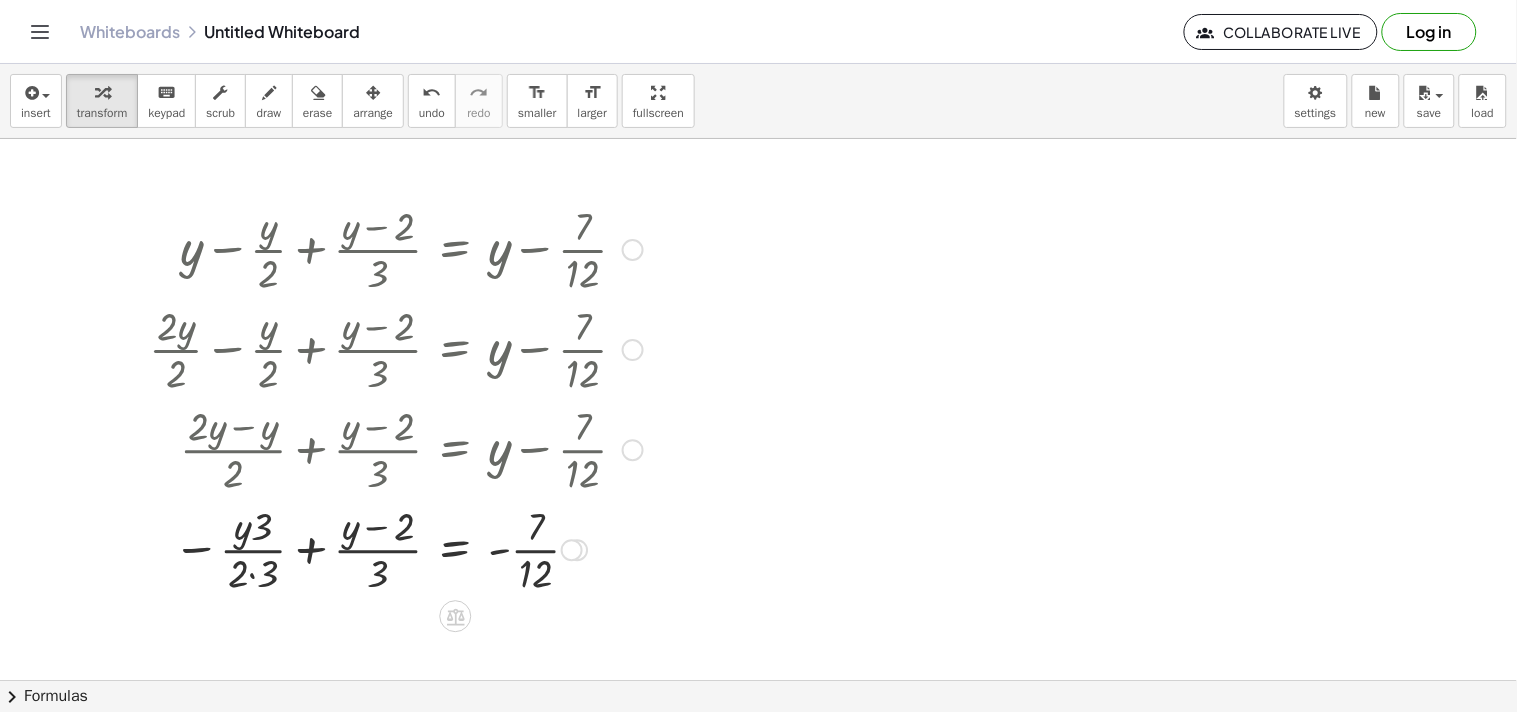 click at bounding box center (396, 548) 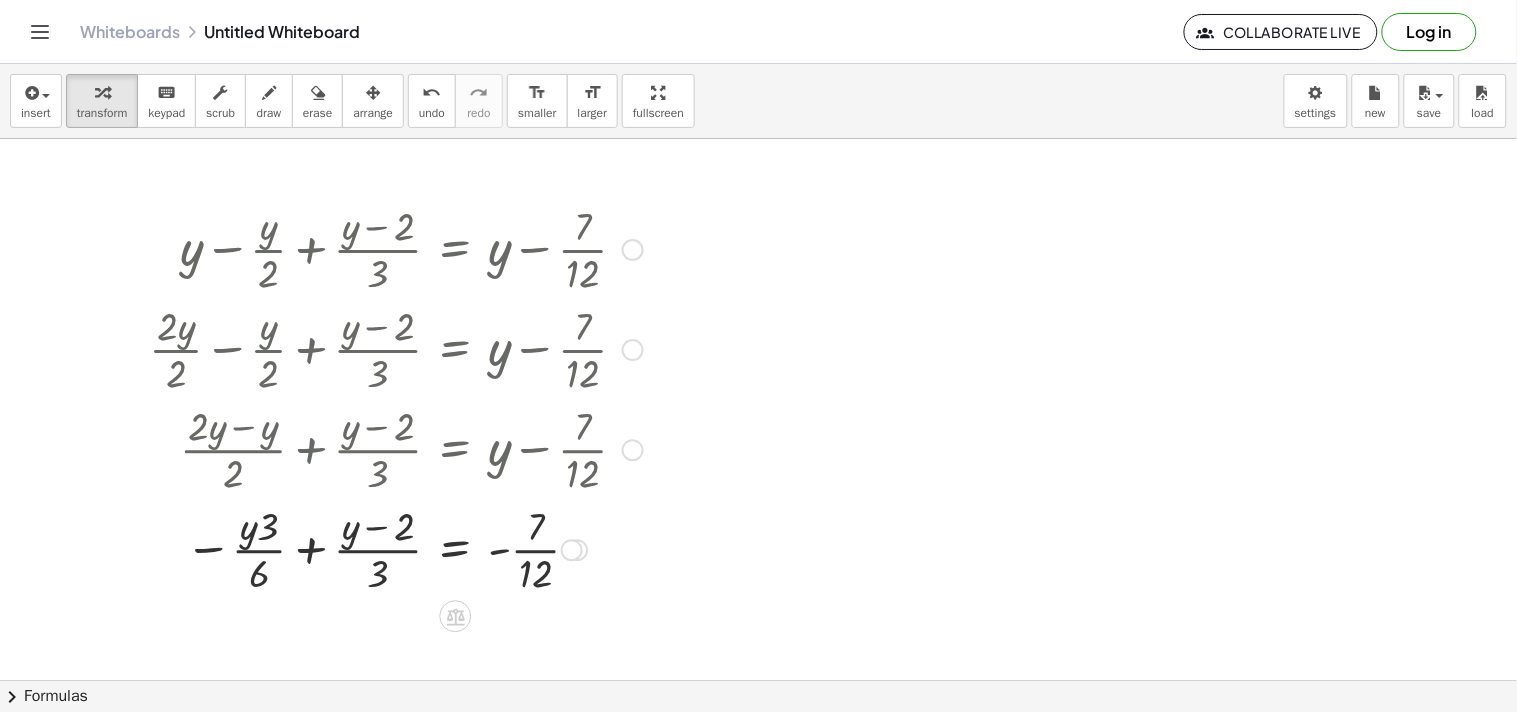 click at bounding box center (396, 548) 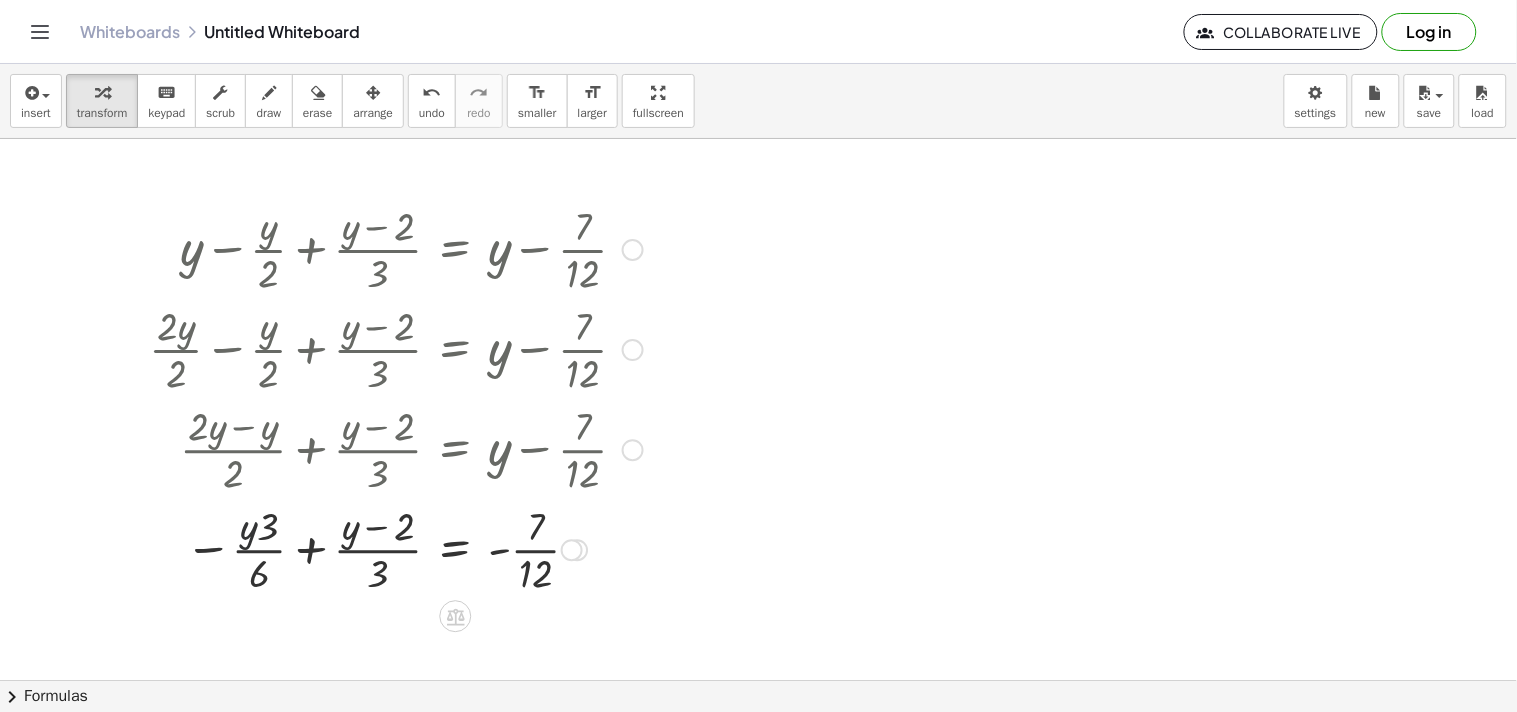 click at bounding box center (396, 548) 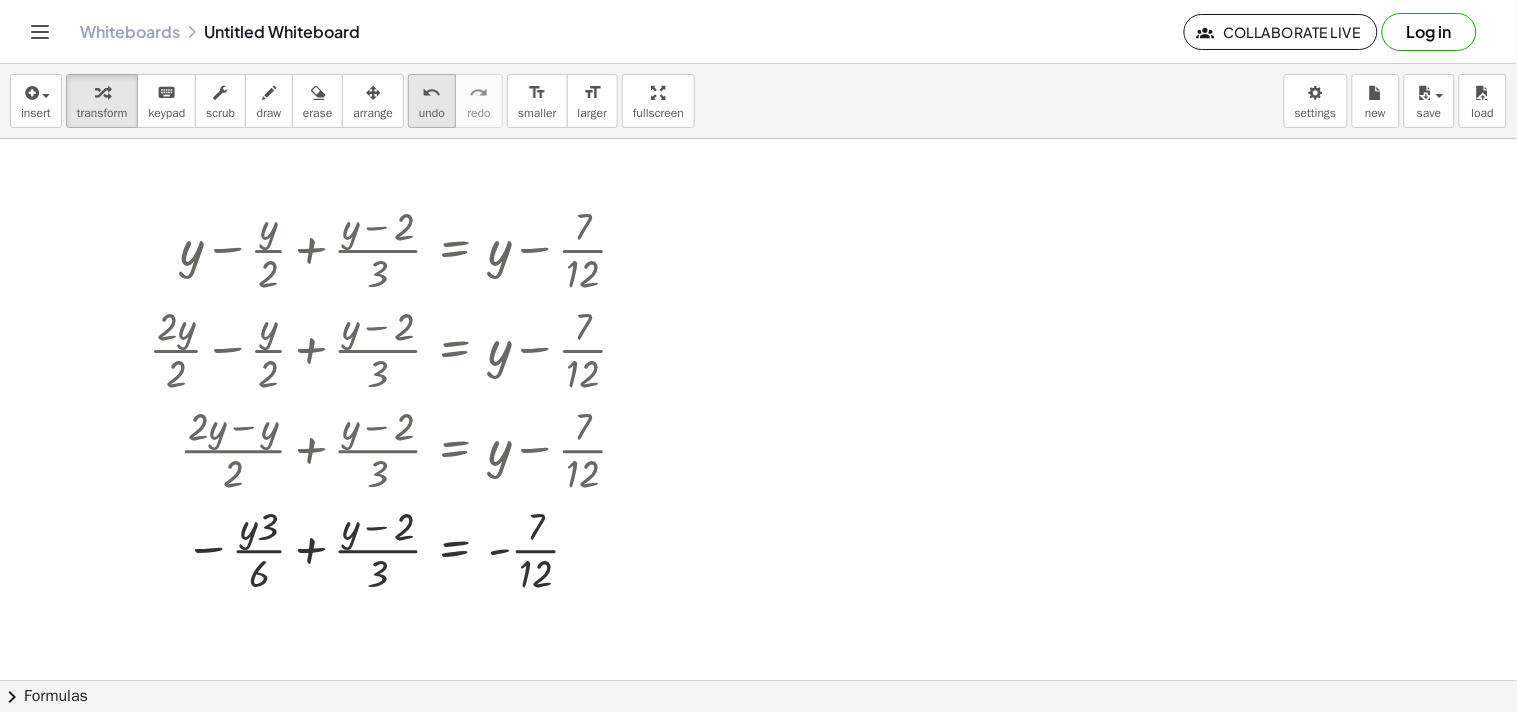 click on "undo undo" at bounding box center (432, 101) 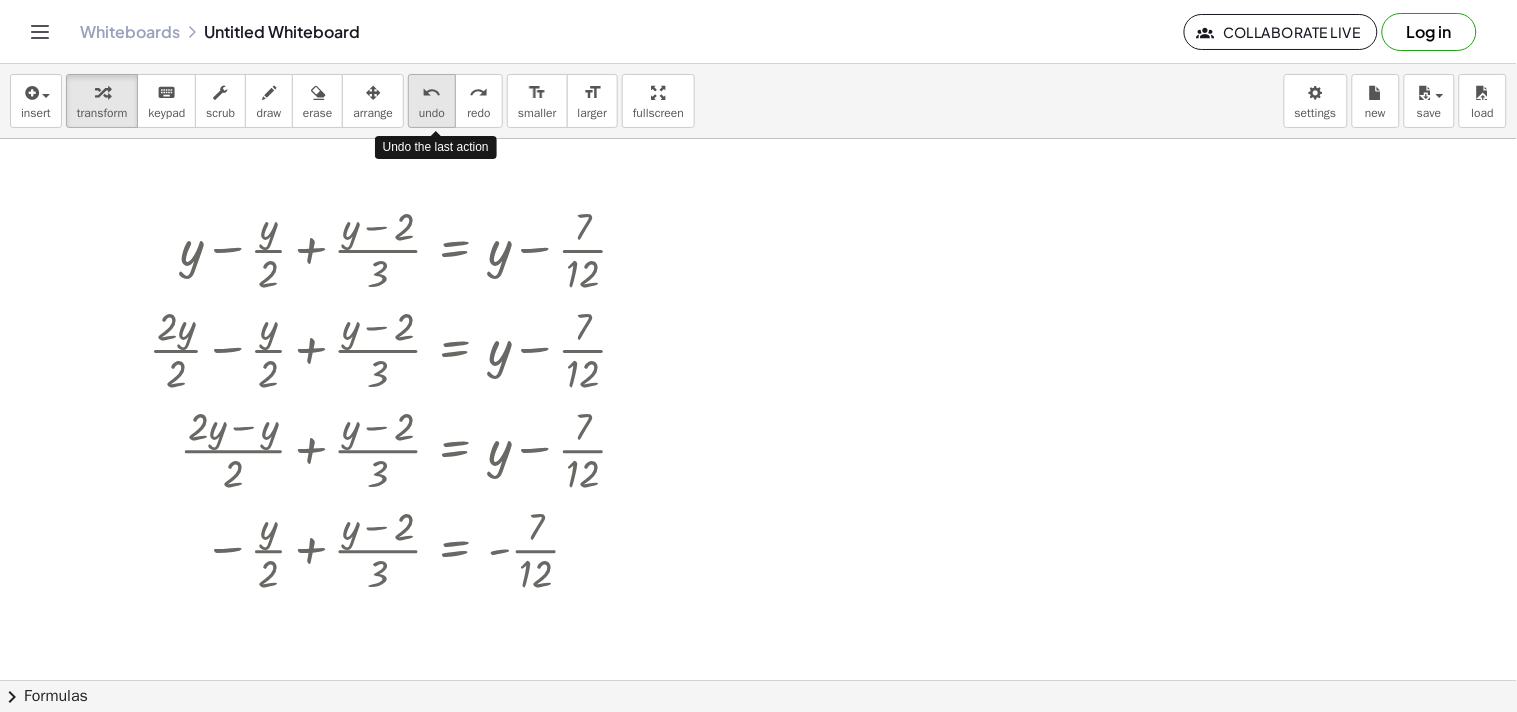 click on "undo undo" at bounding box center (432, 101) 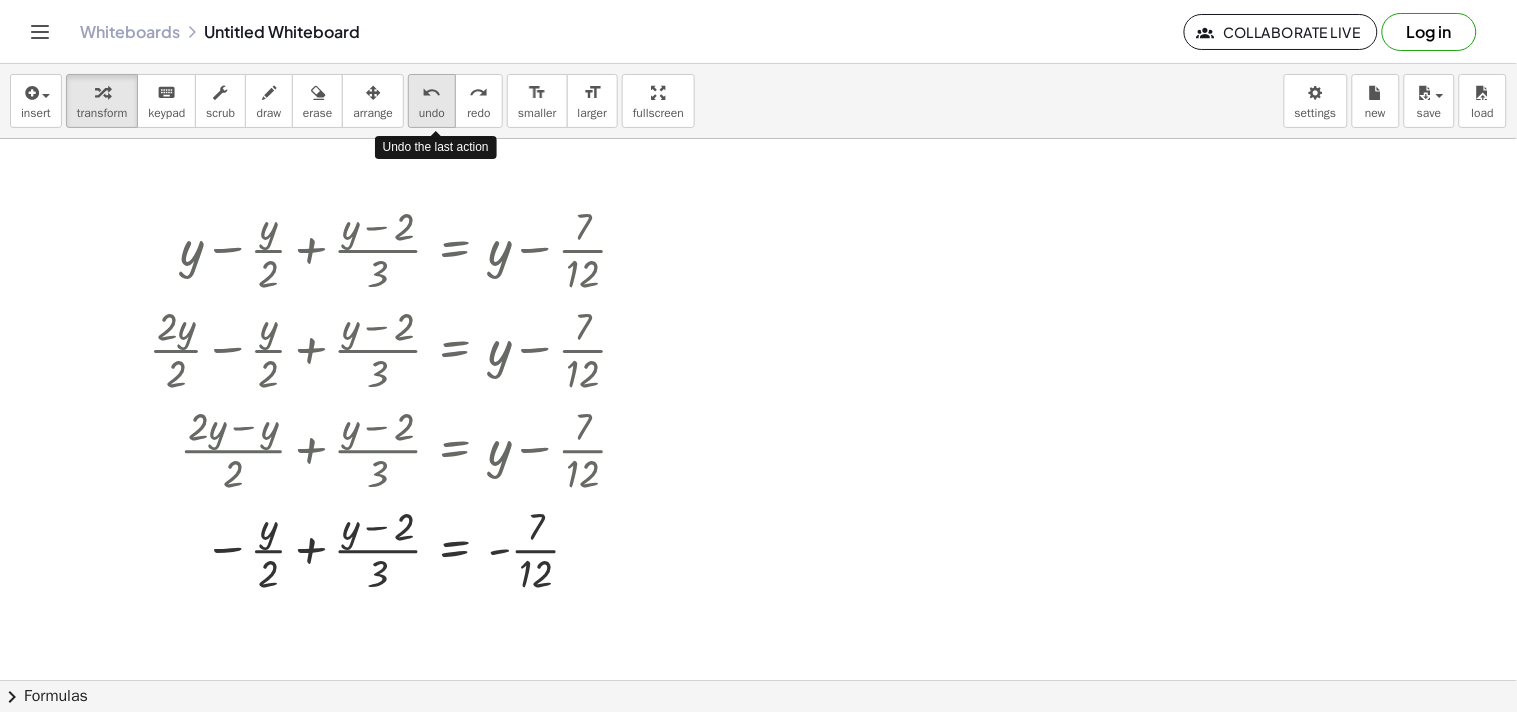 click on "undo" at bounding box center [432, 93] 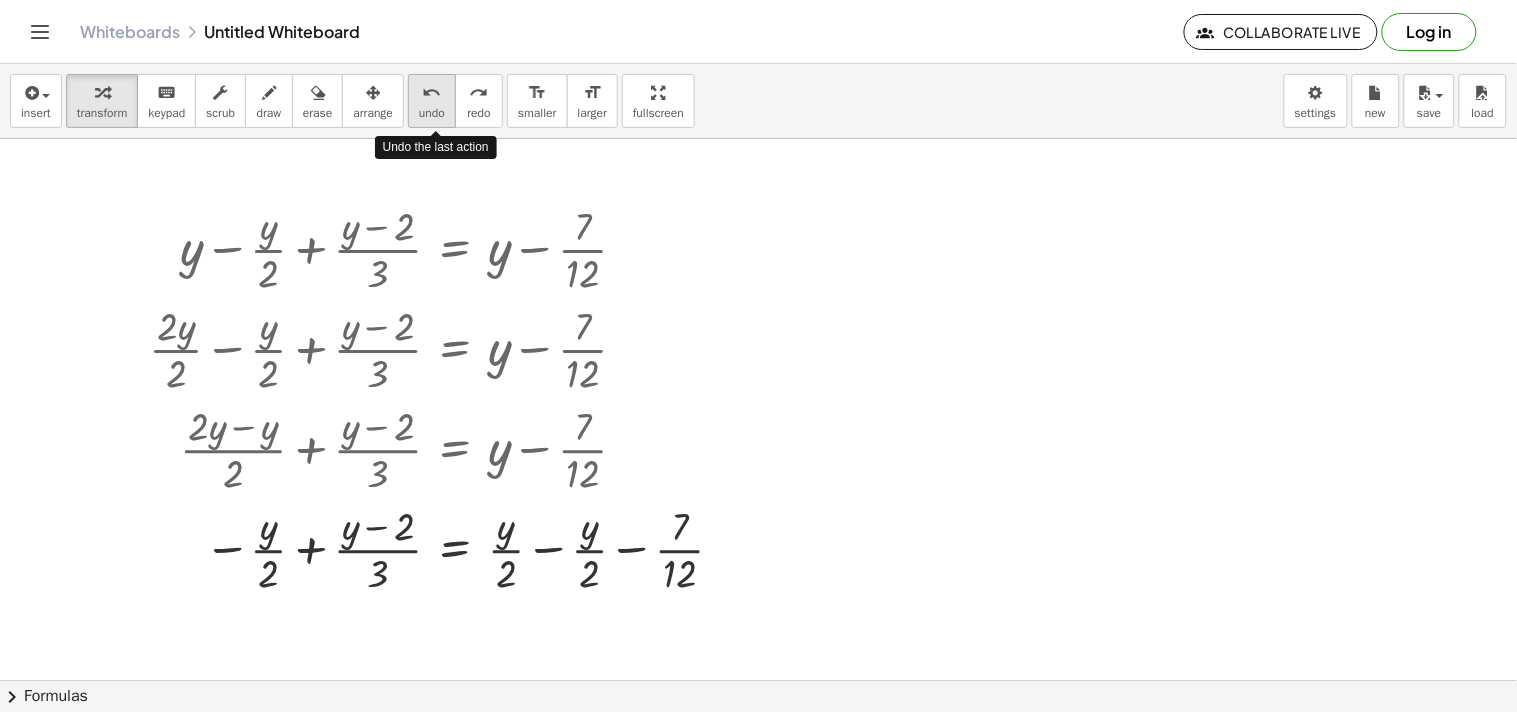 click on "undo" at bounding box center (432, 93) 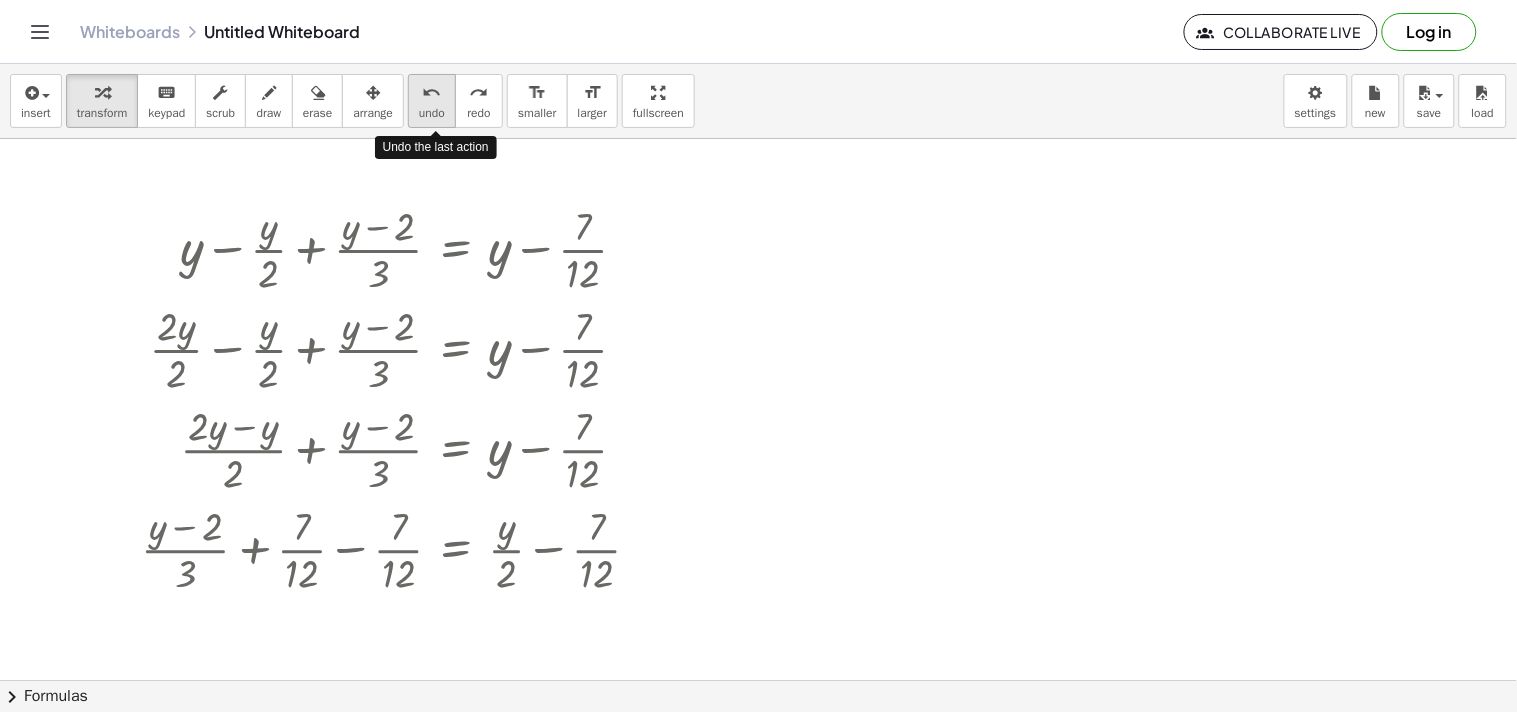 click on "undo" at bounding box center (432, 93) 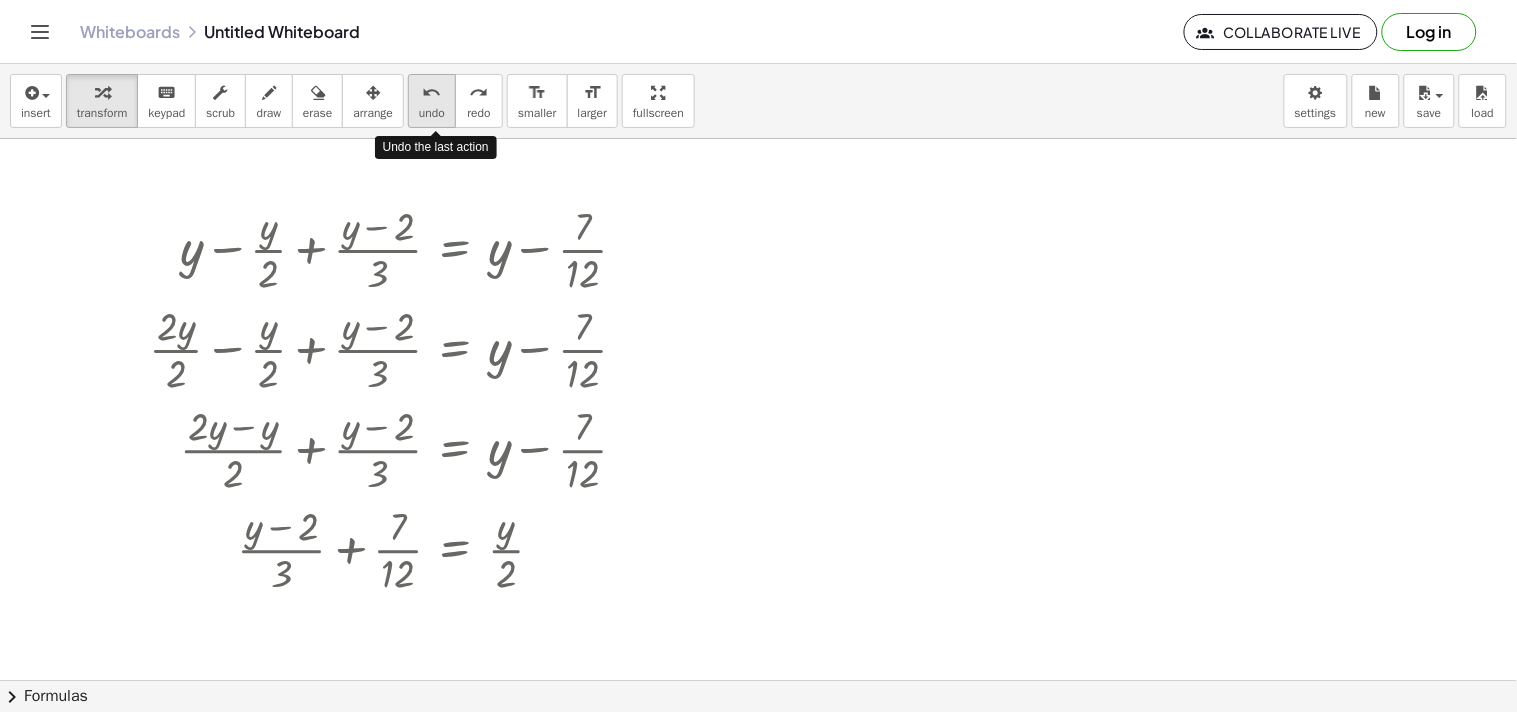 click on "undo" at bounding box center (432, 93) 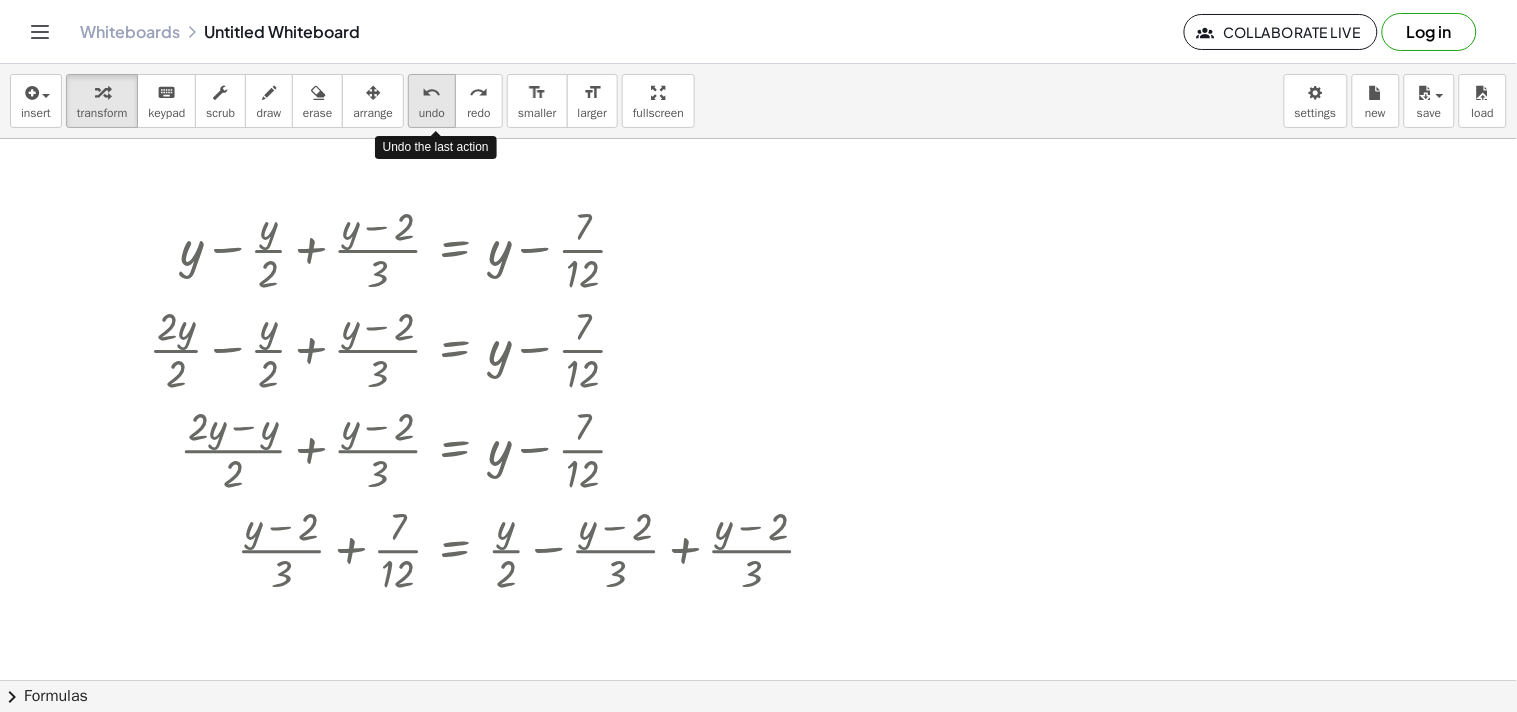 click on "undo" at bounding box center [432, 93] 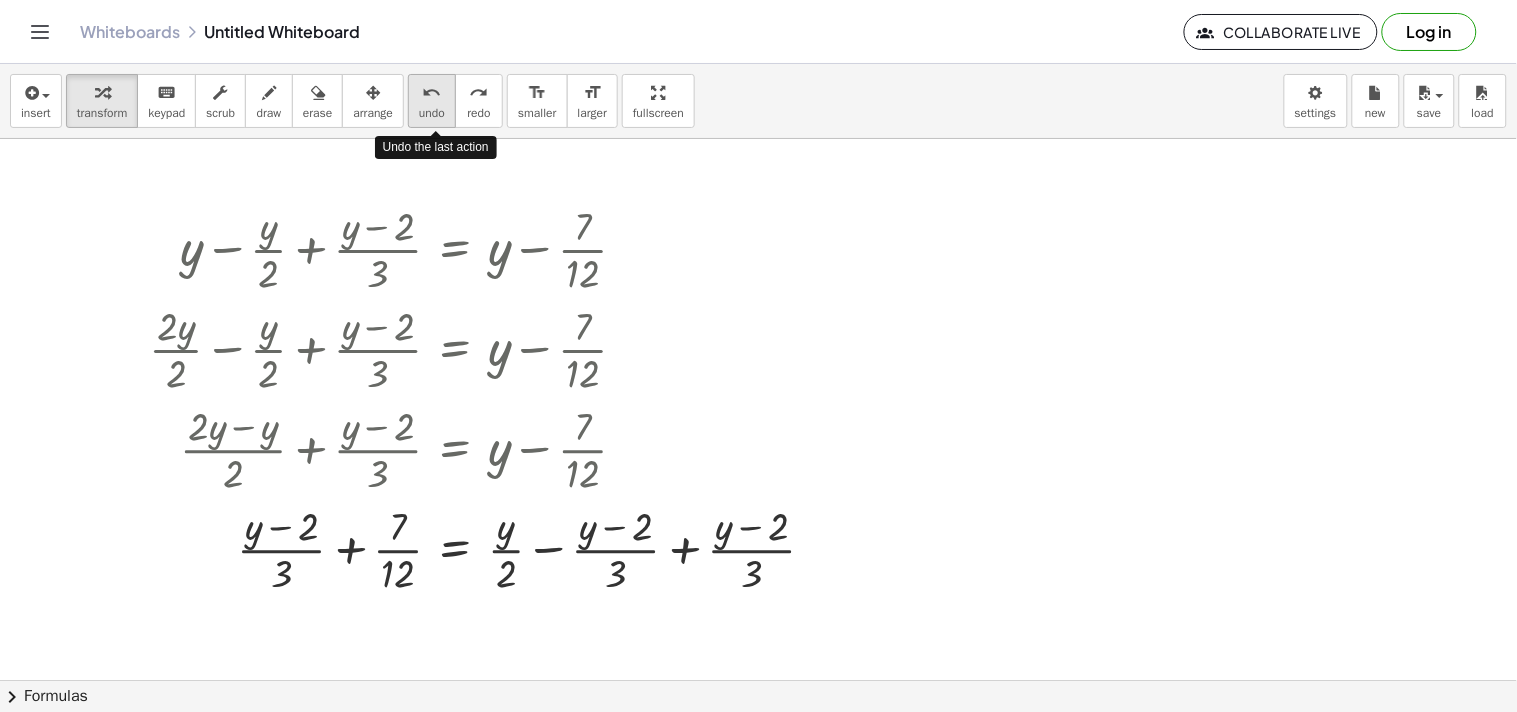 click on "undo" at bounding box center (432, 93) 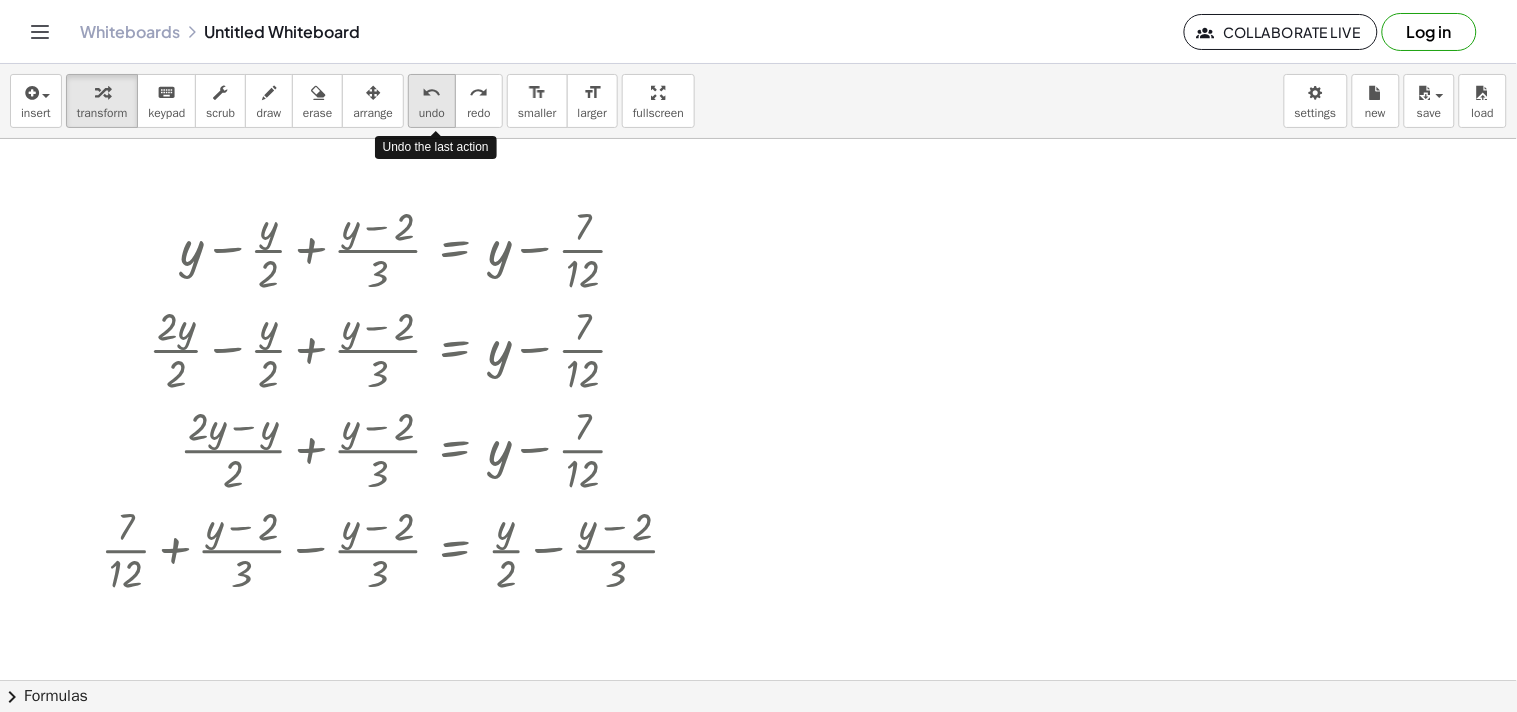 click on "undo" at bounding box center [432, 93] 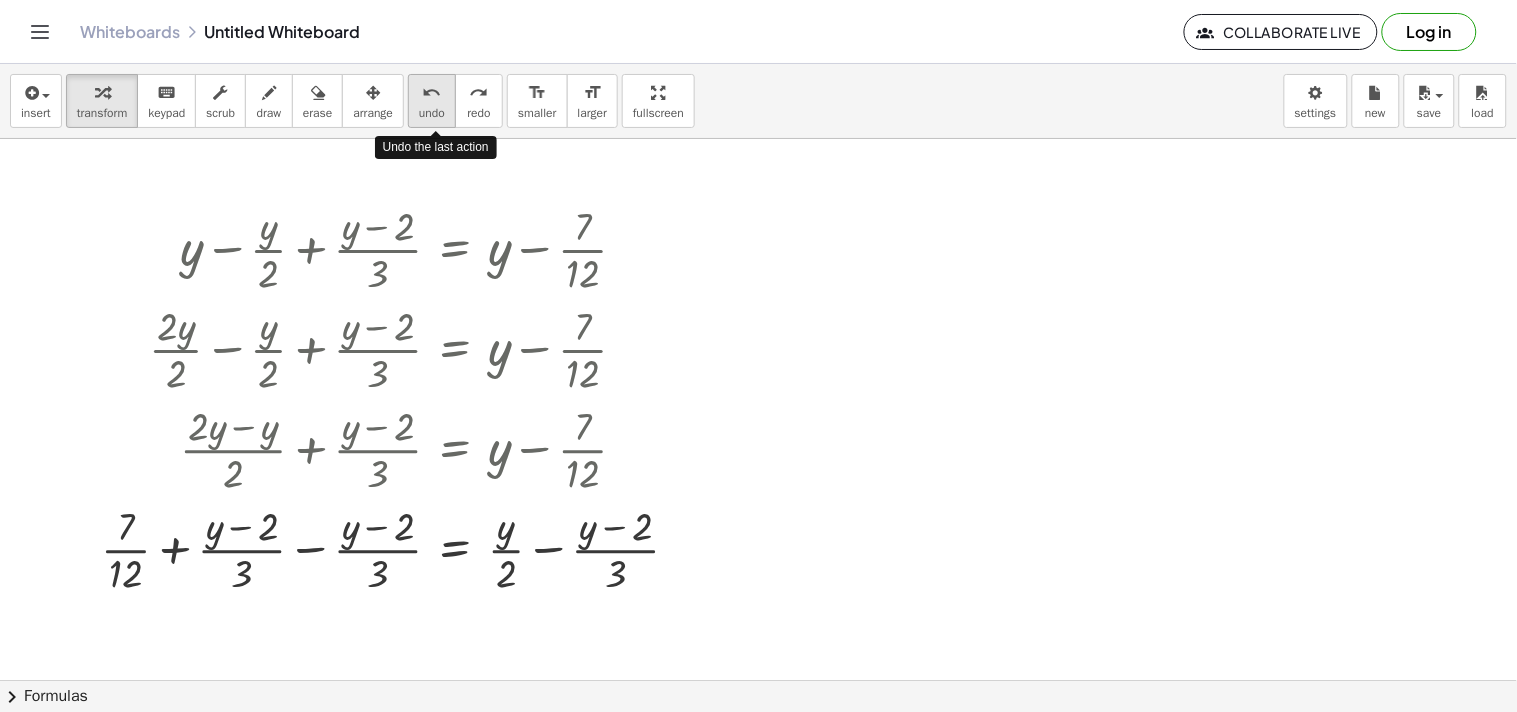 click on "undo" at bounding box center [432, 93] 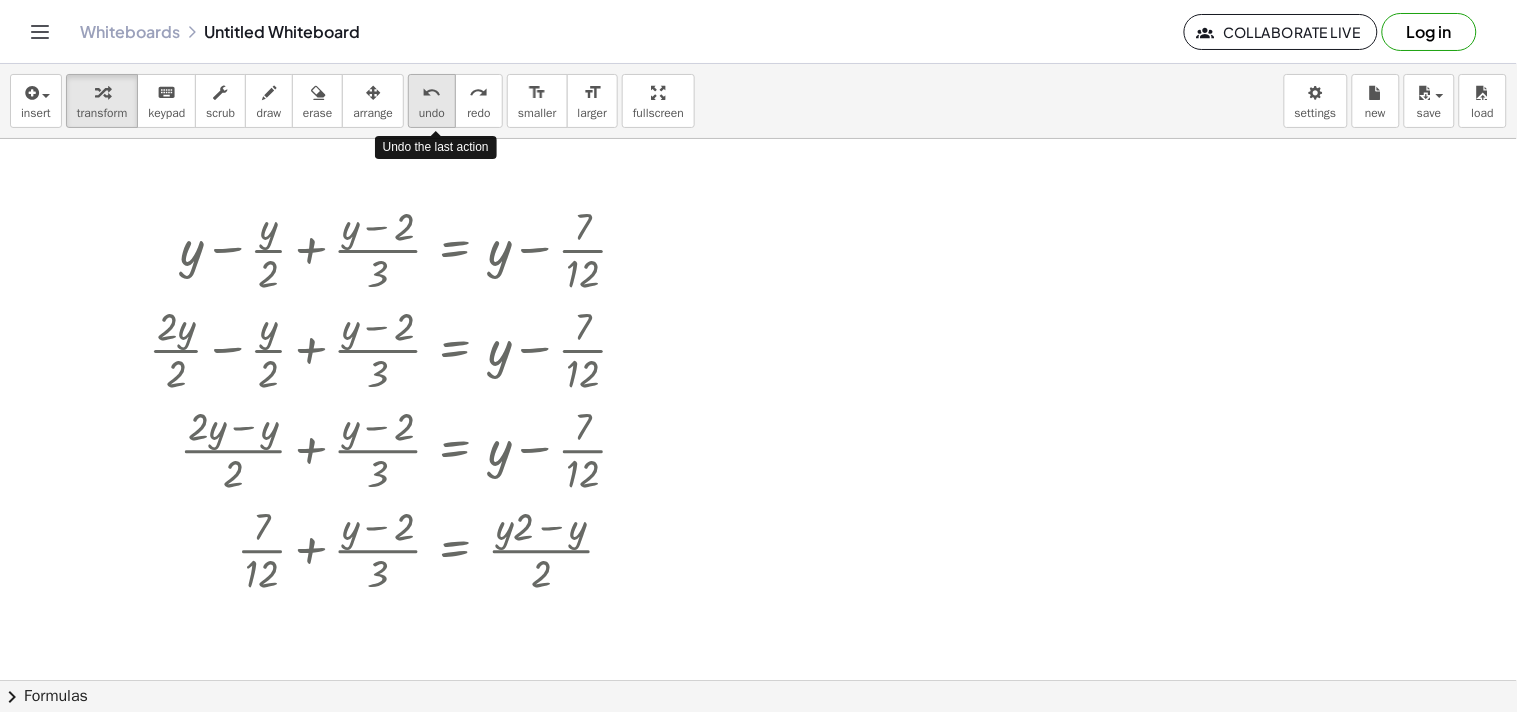 click on "undo" at bounding box center [432, 93] 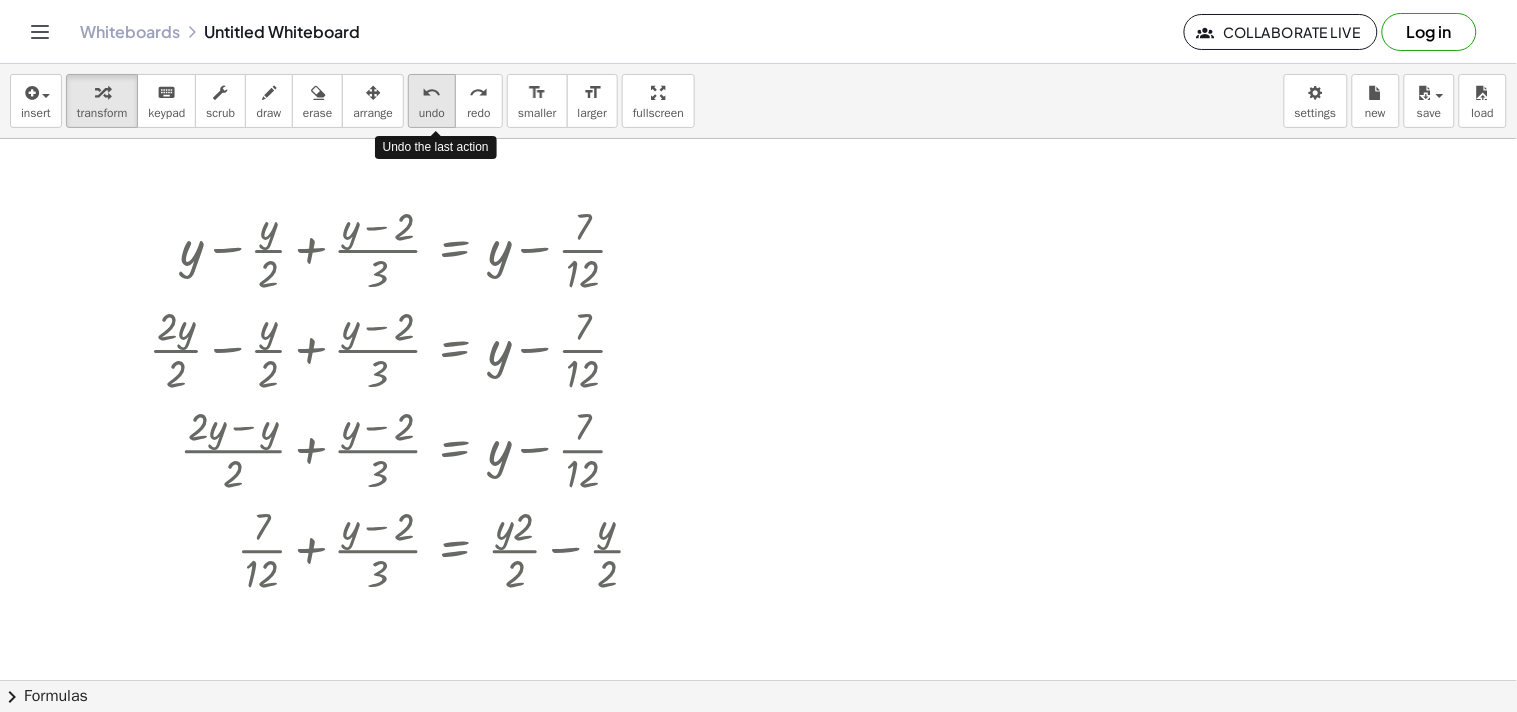 click on "undo" at bounding box center (432, 93) 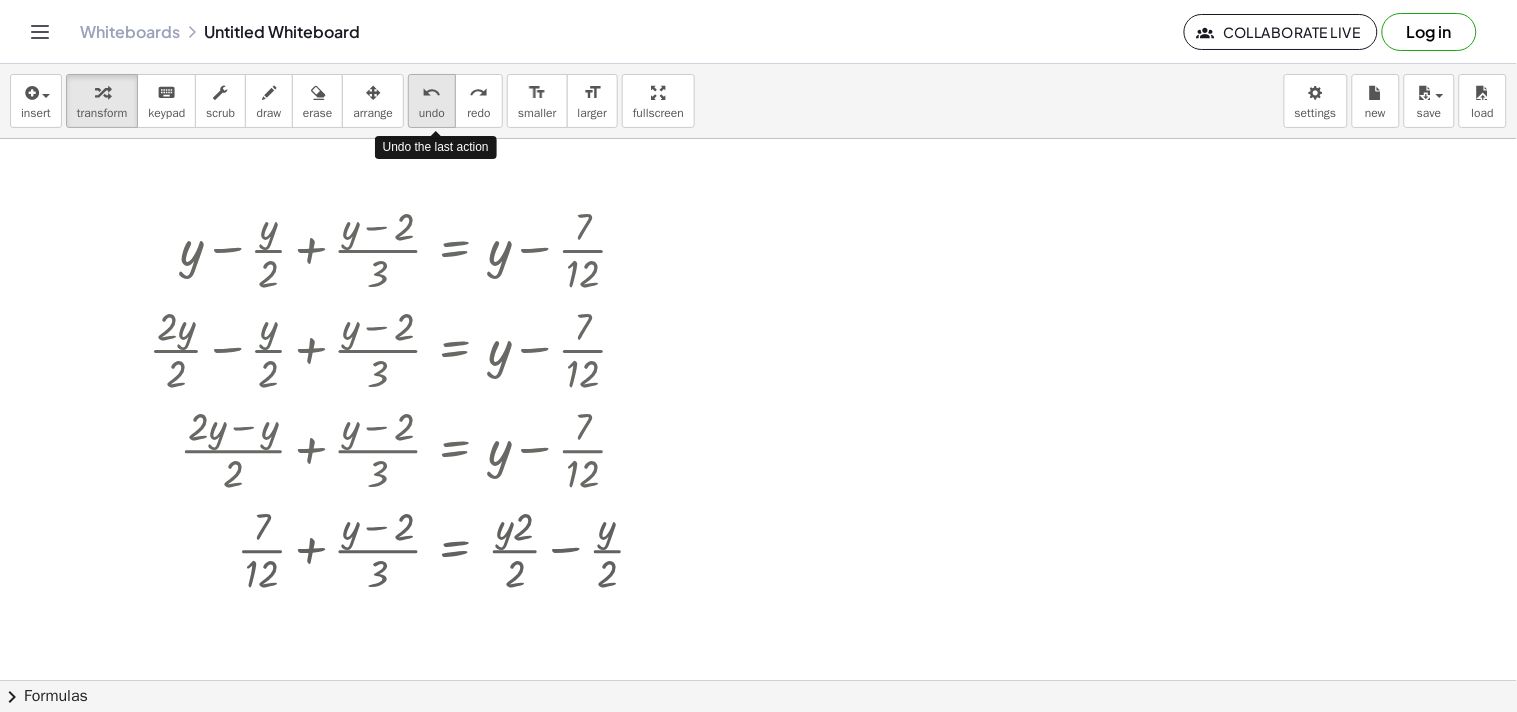 click on "undo" at bounding box center (432, 93) 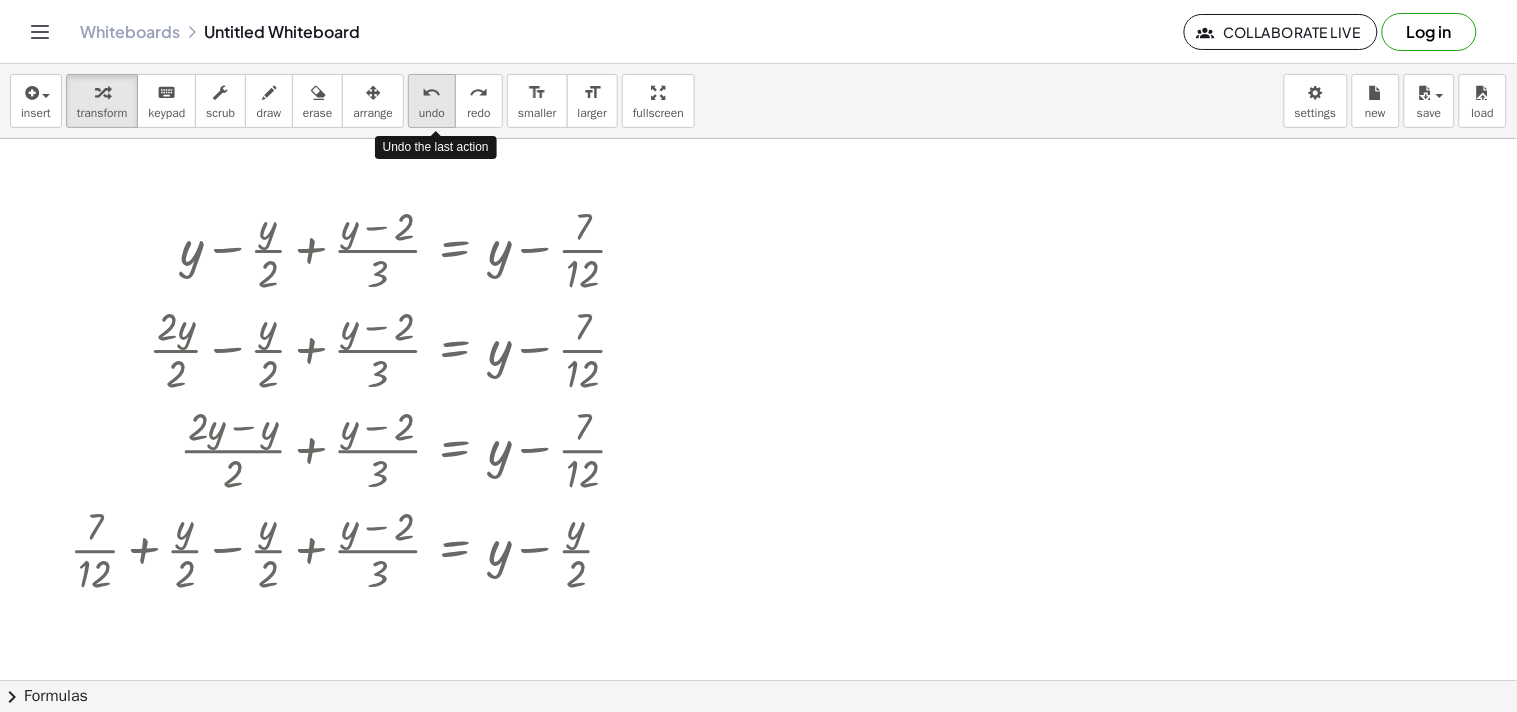 click on "undo" at bounding box center [432, 93] 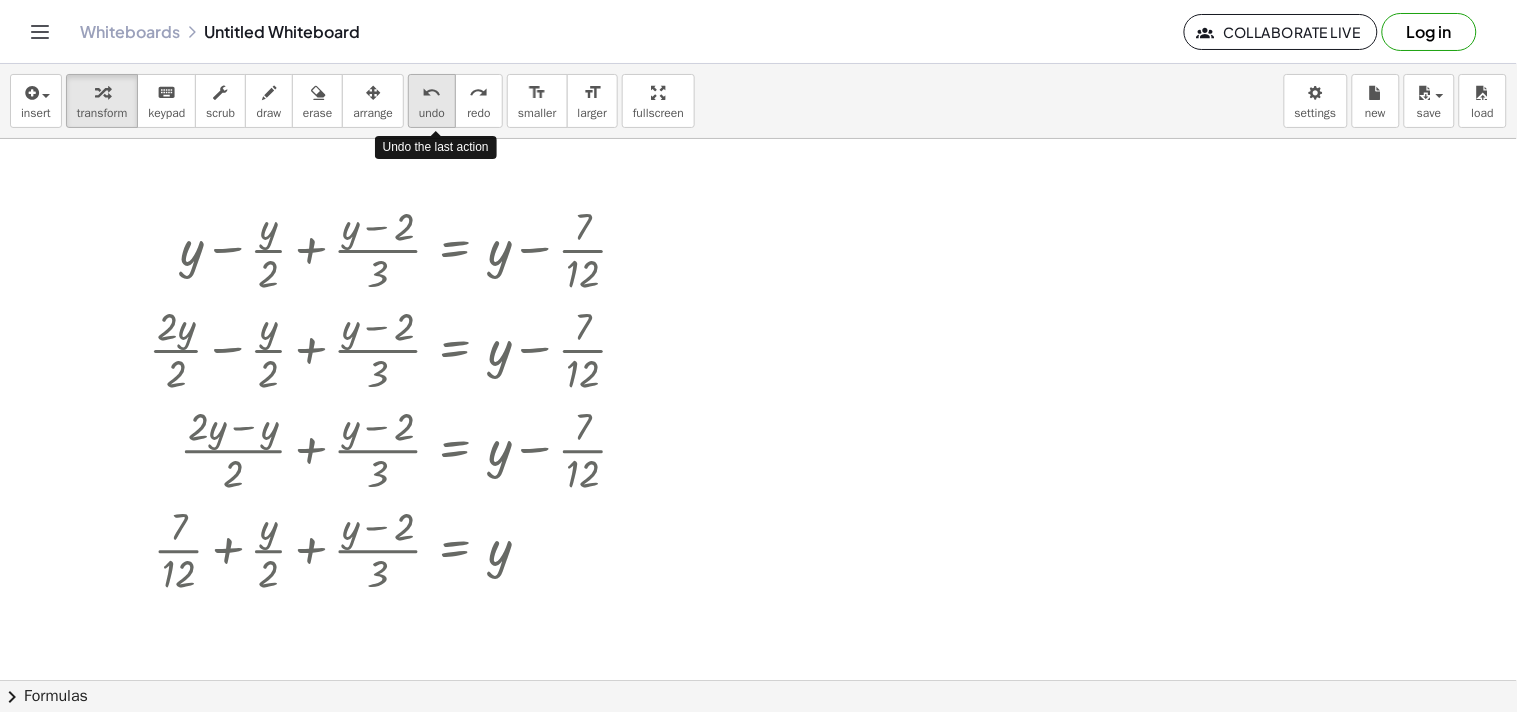 click on "undo" at bounding box center (432, 93) 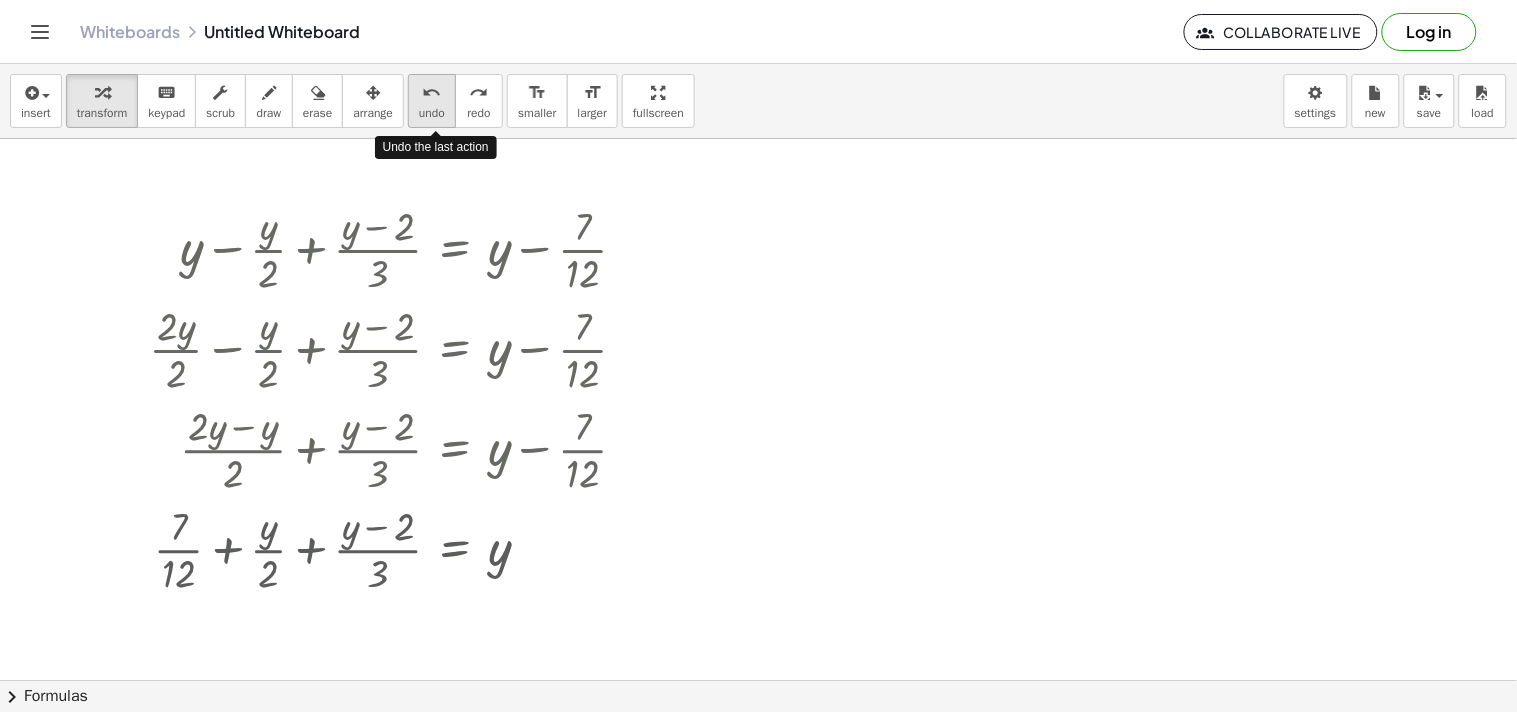 click on "undo" at bounding box center [432, 93] 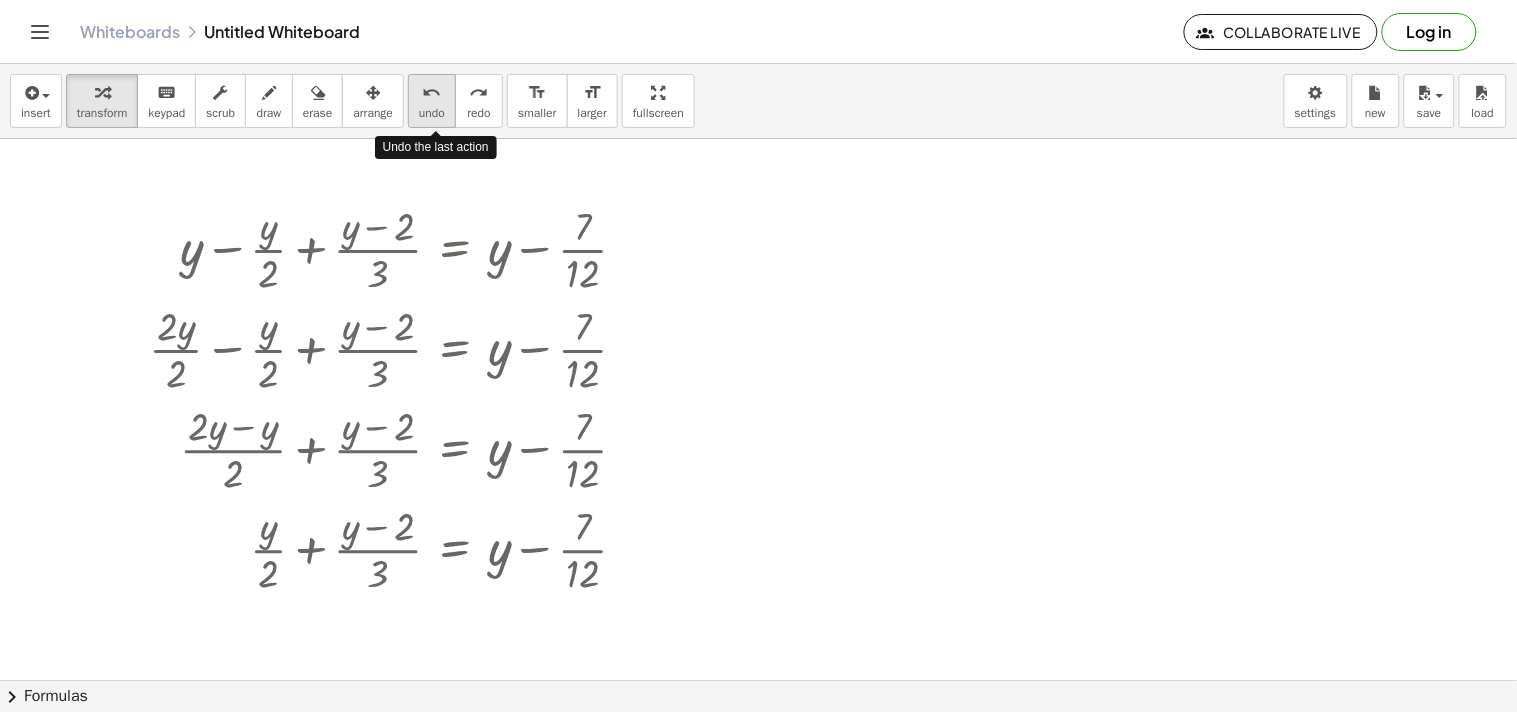 click on "undo" at bounding box center (432, 93) 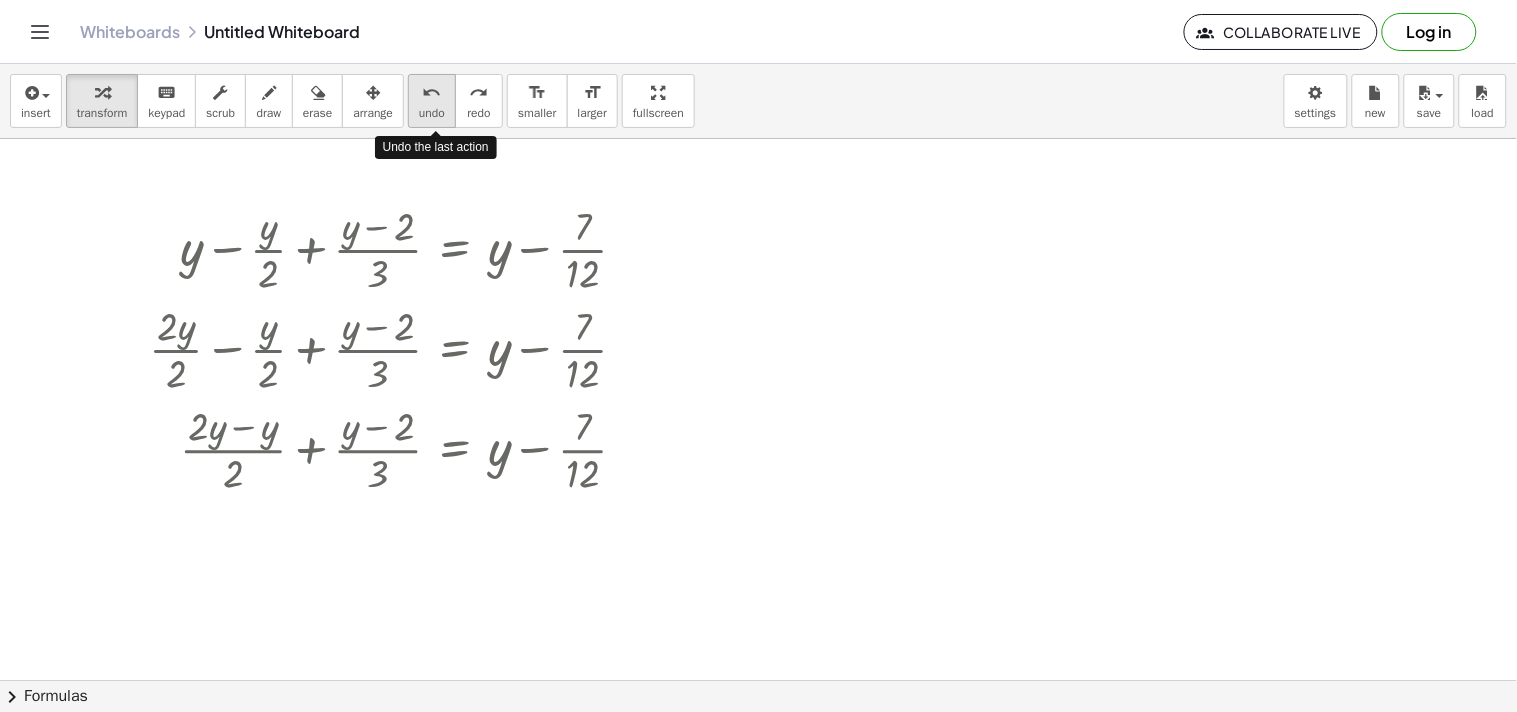 click on "undo" at bounding box center (432, 93) 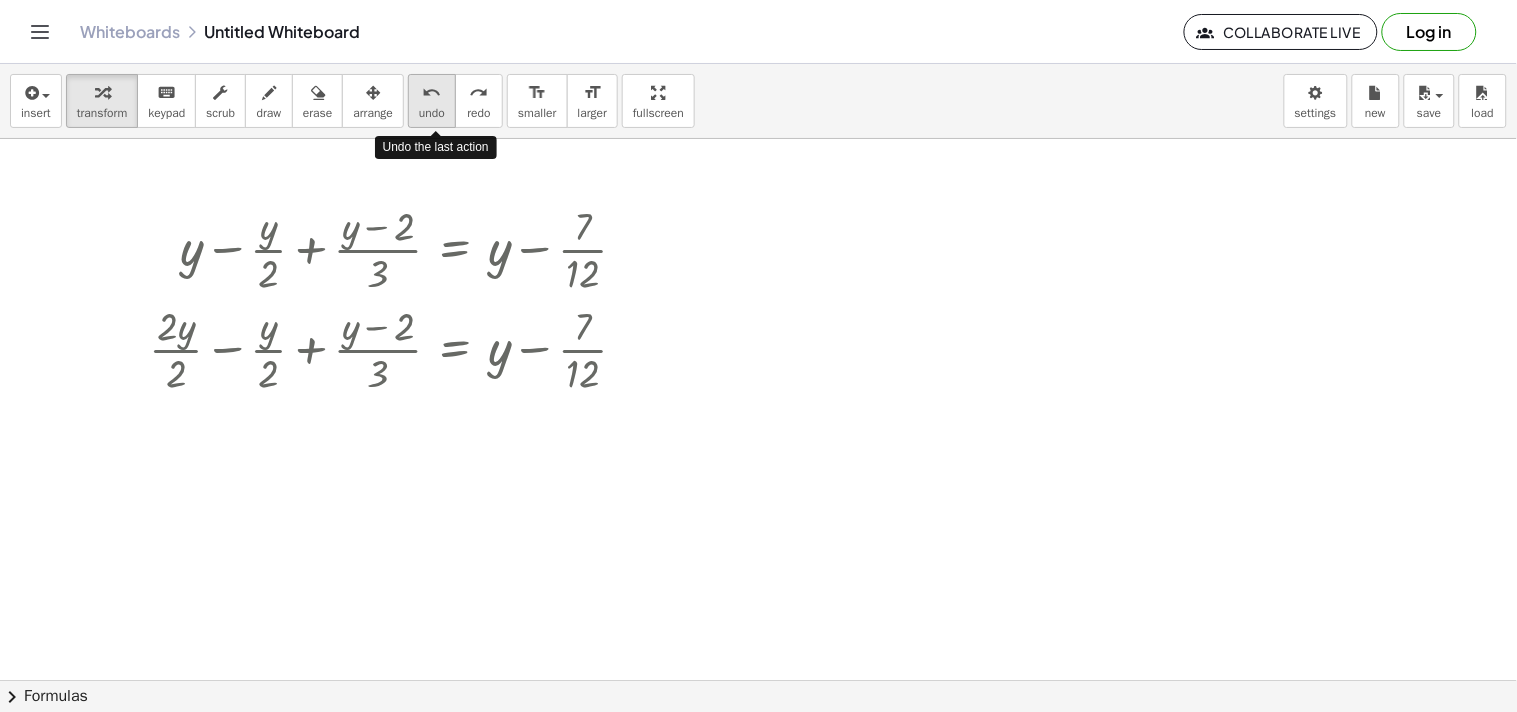 click on "undo" at bounding box center (432, 93) 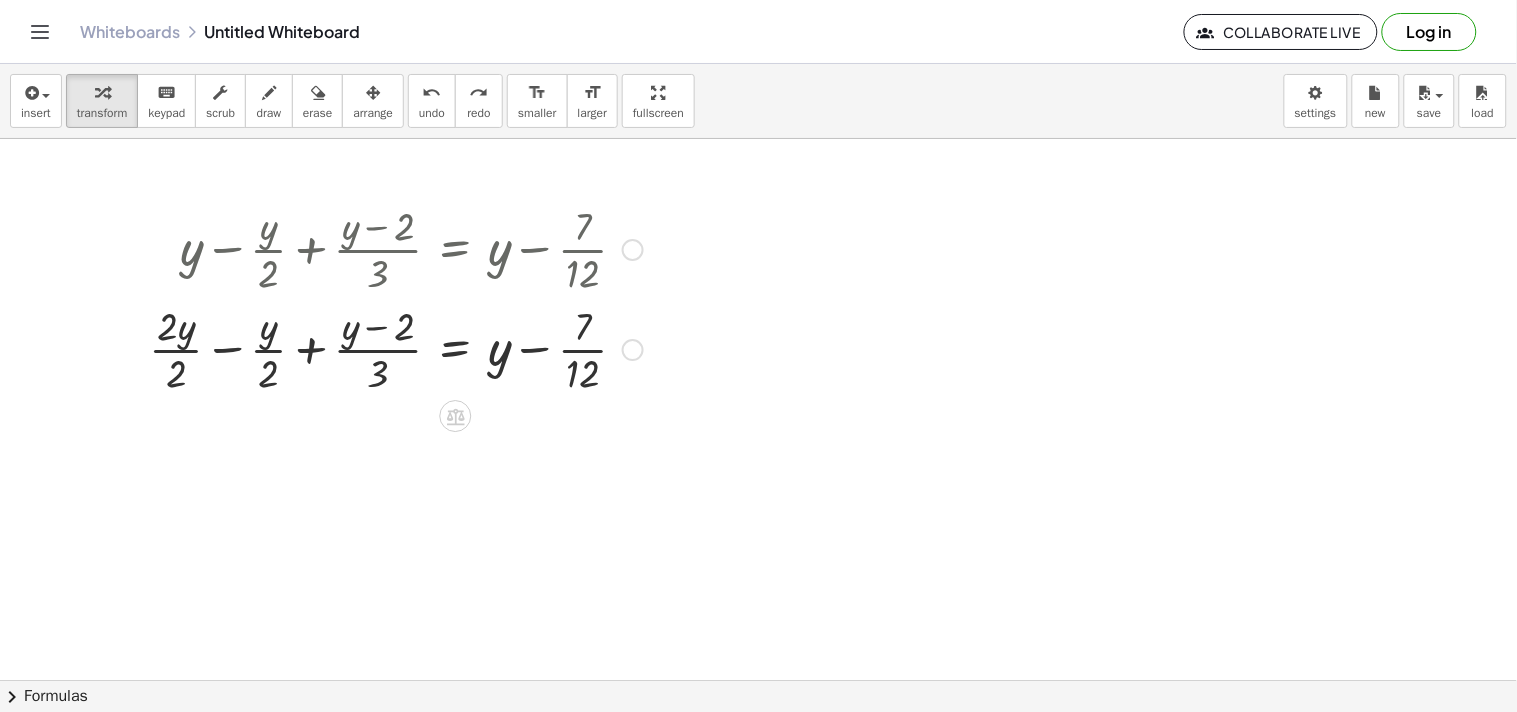 click at bounding box center (396, 348) 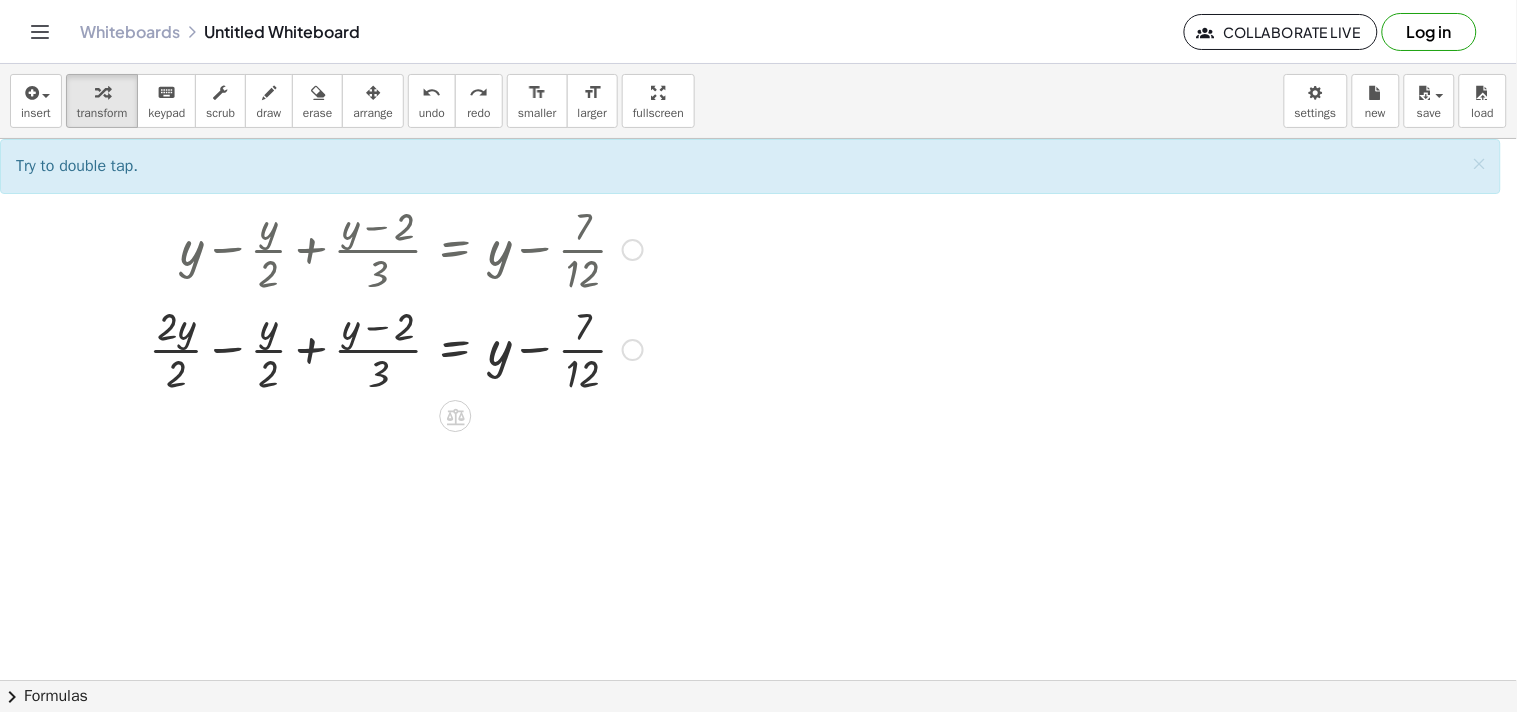 click at bounding box center (396, 348) 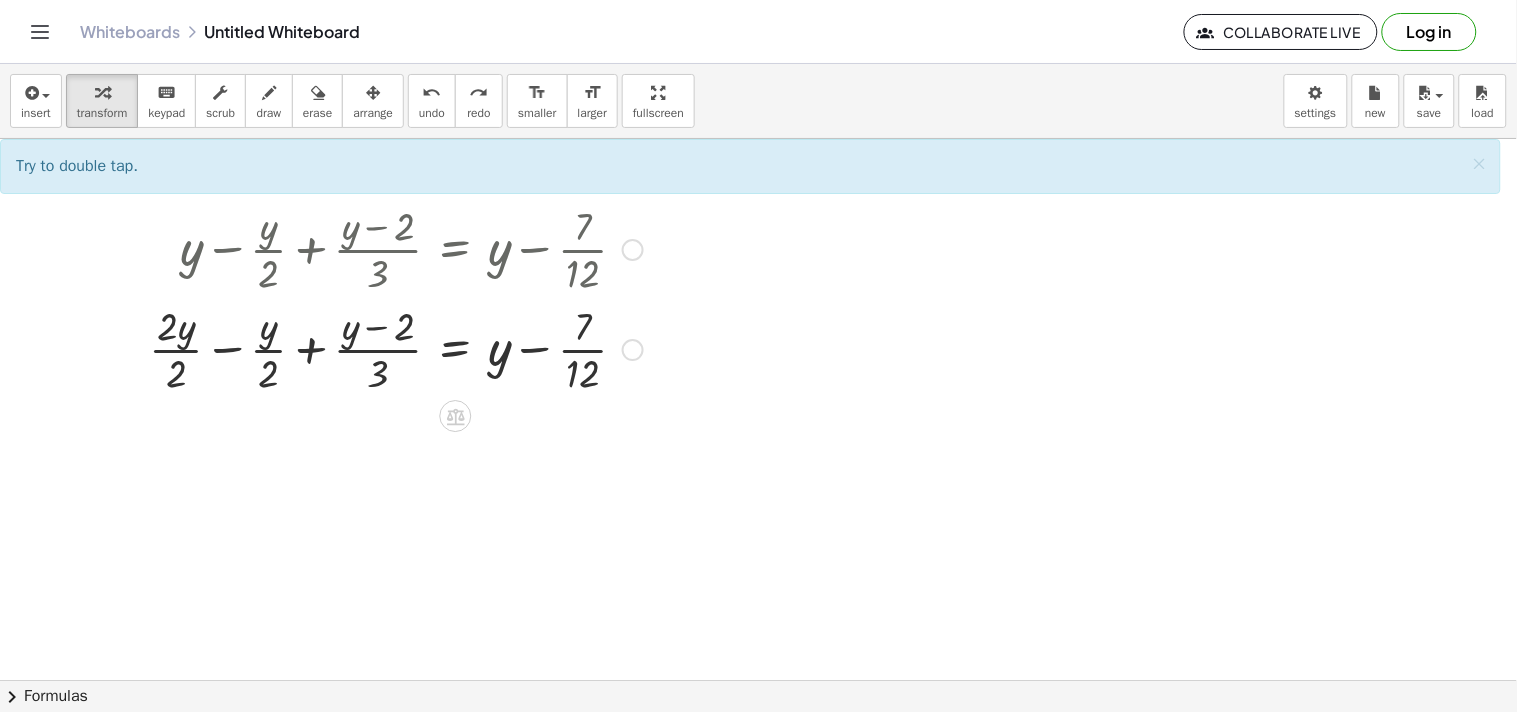 click at bounding box center (396, 348) 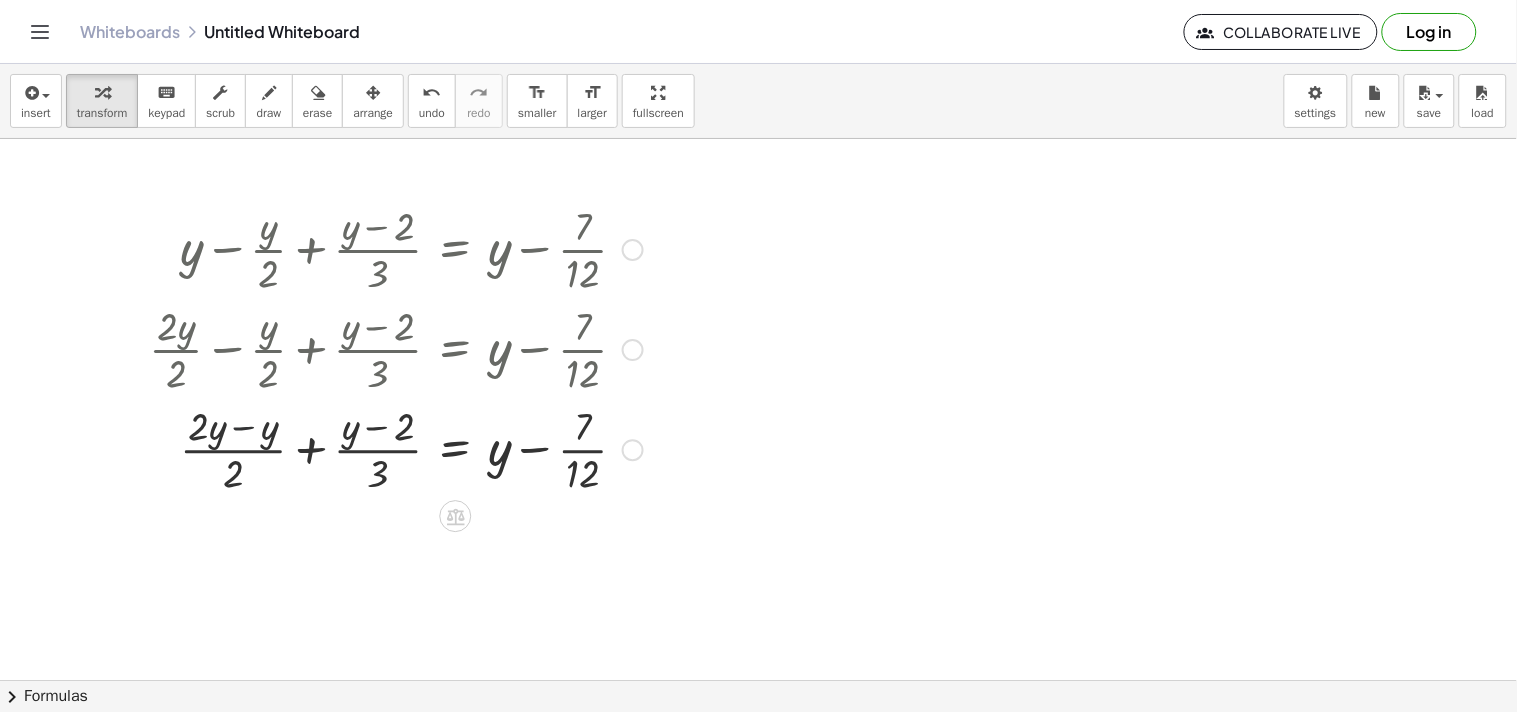 drag, startPoint x: 233, startPoint y: 432, endPoint x: 244, endPoint y: 430, distance: 11.18034 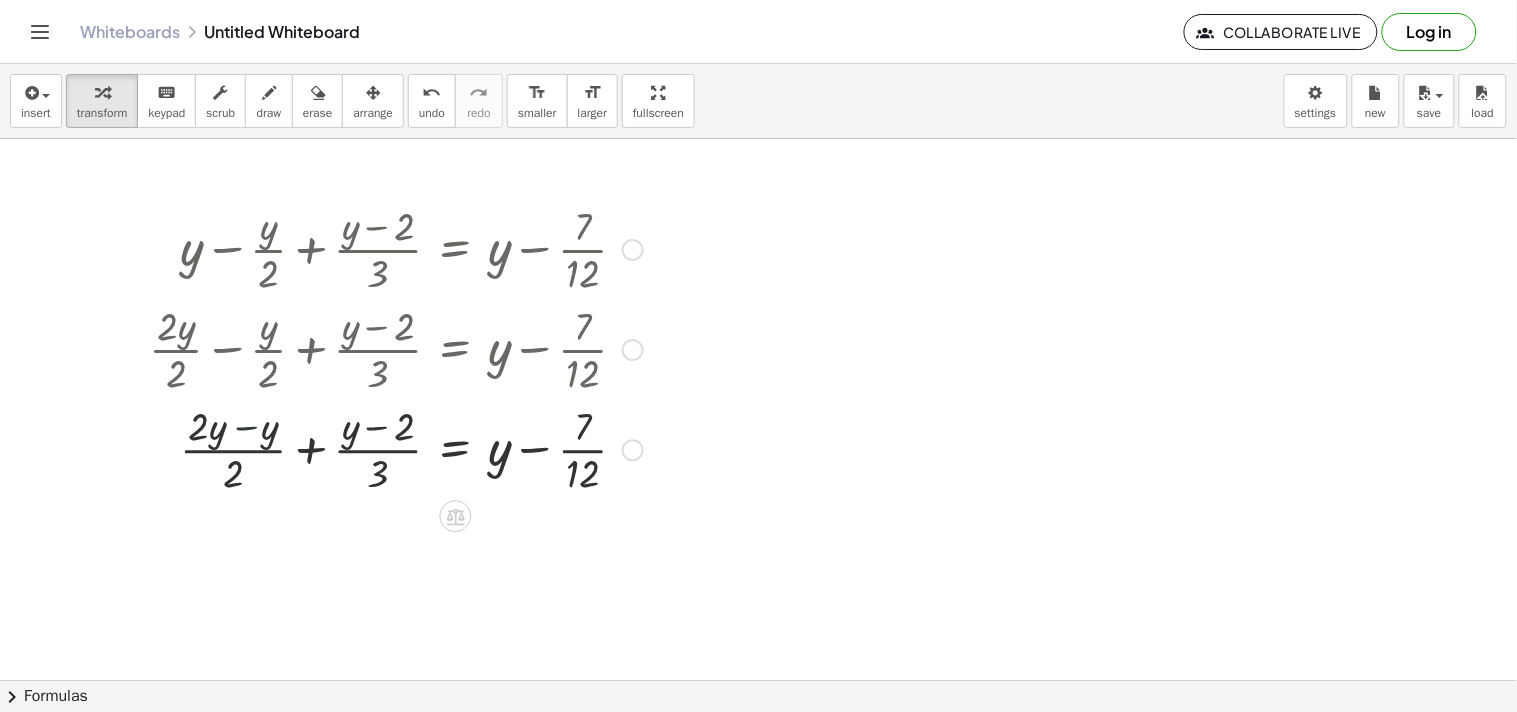 click at bounding box center [396, 448] 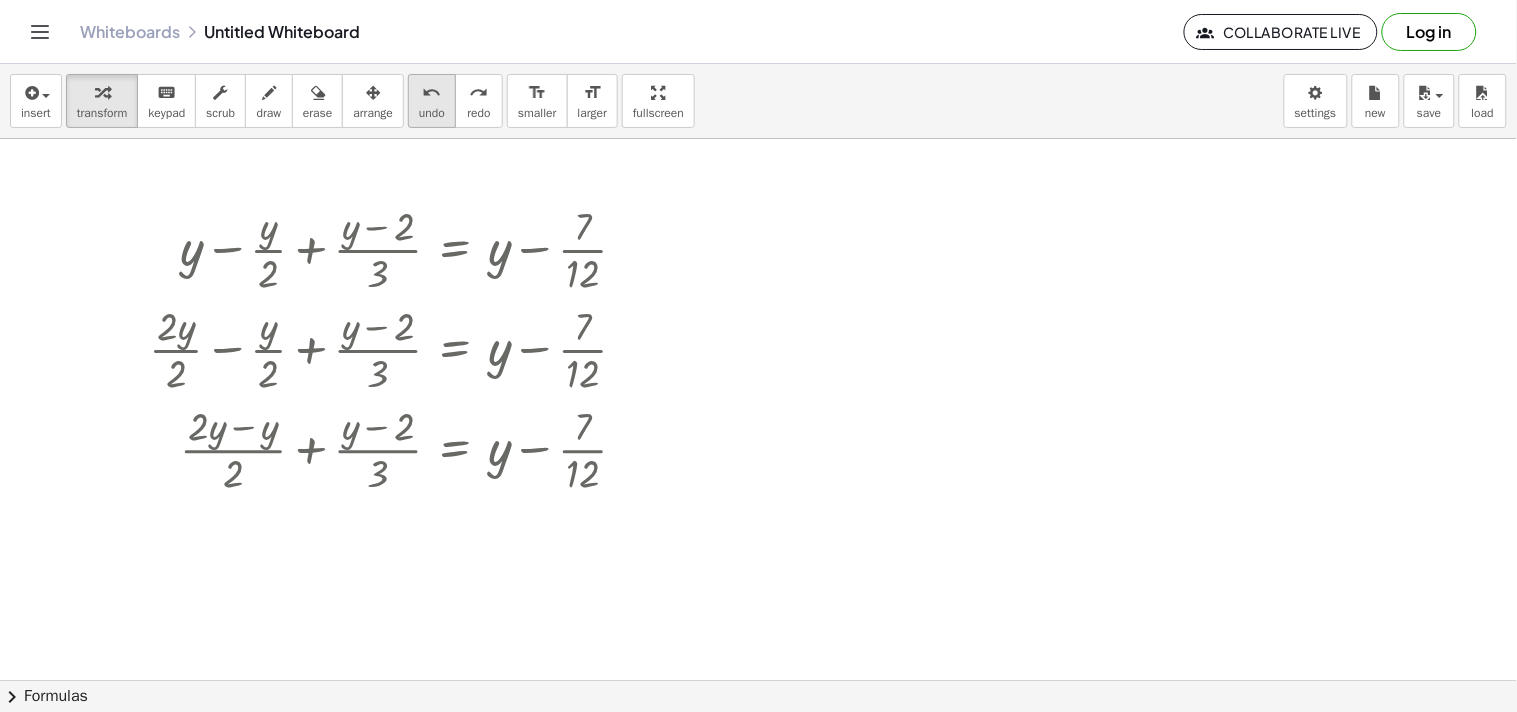 click on "undo" at bounding box center [432, 93] 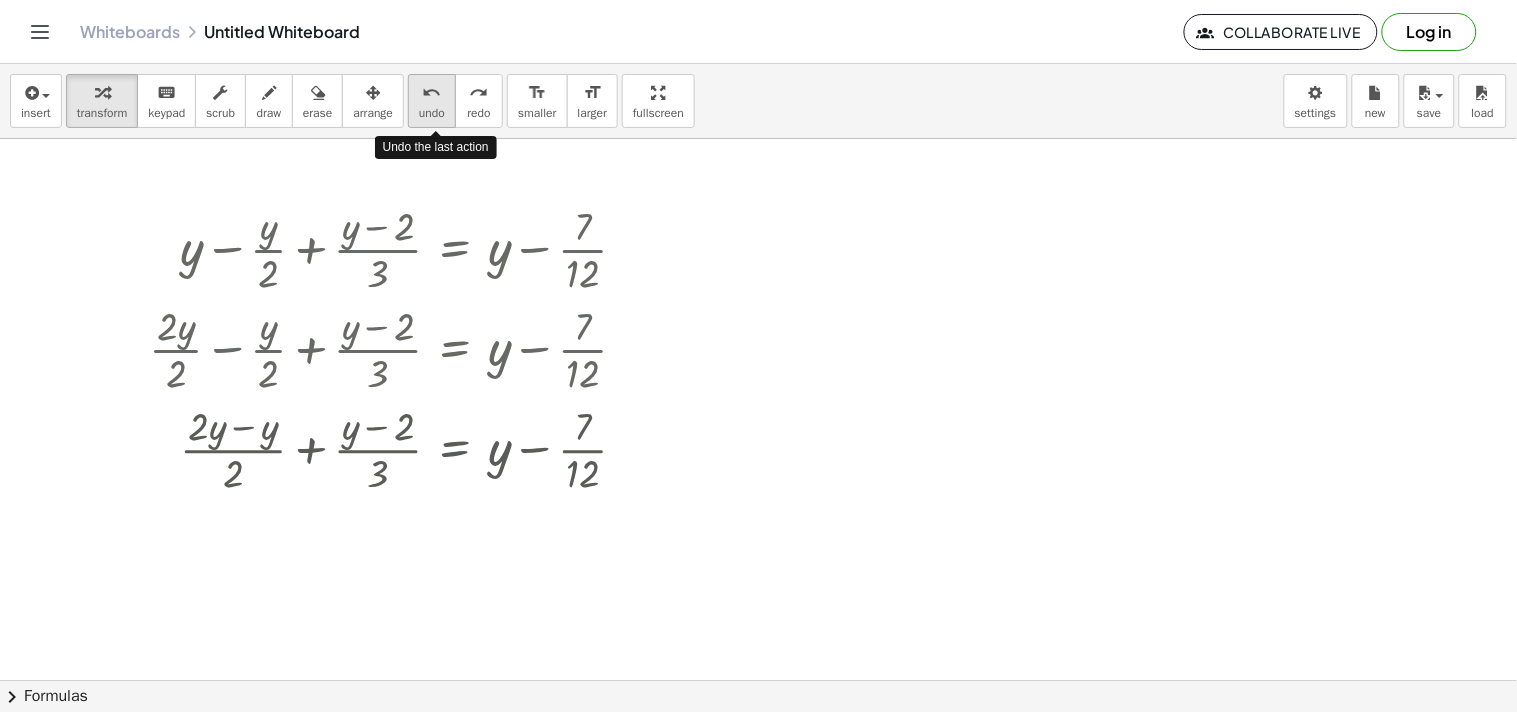 click on "undo" at bounding box center [432, 93] 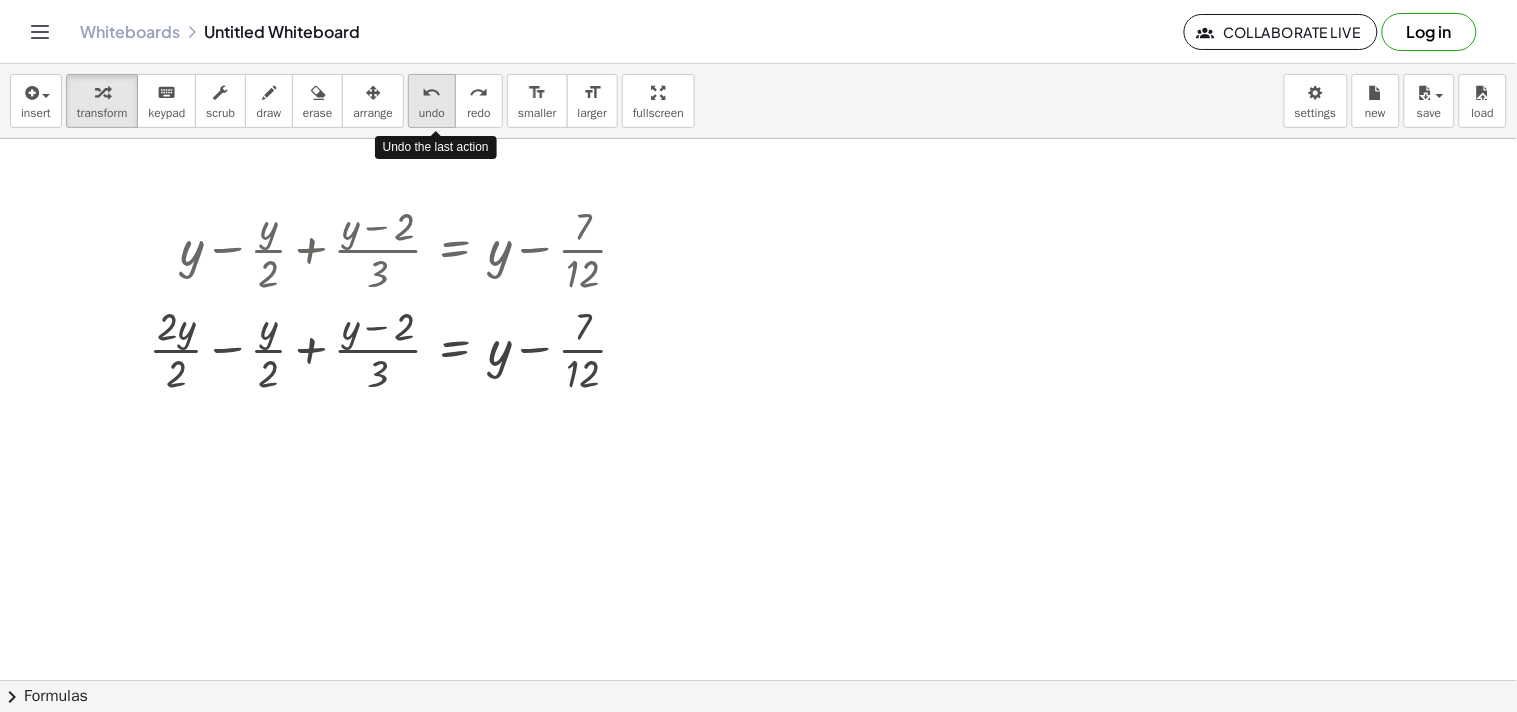 click on "undo" at bounding box center [432, 93] 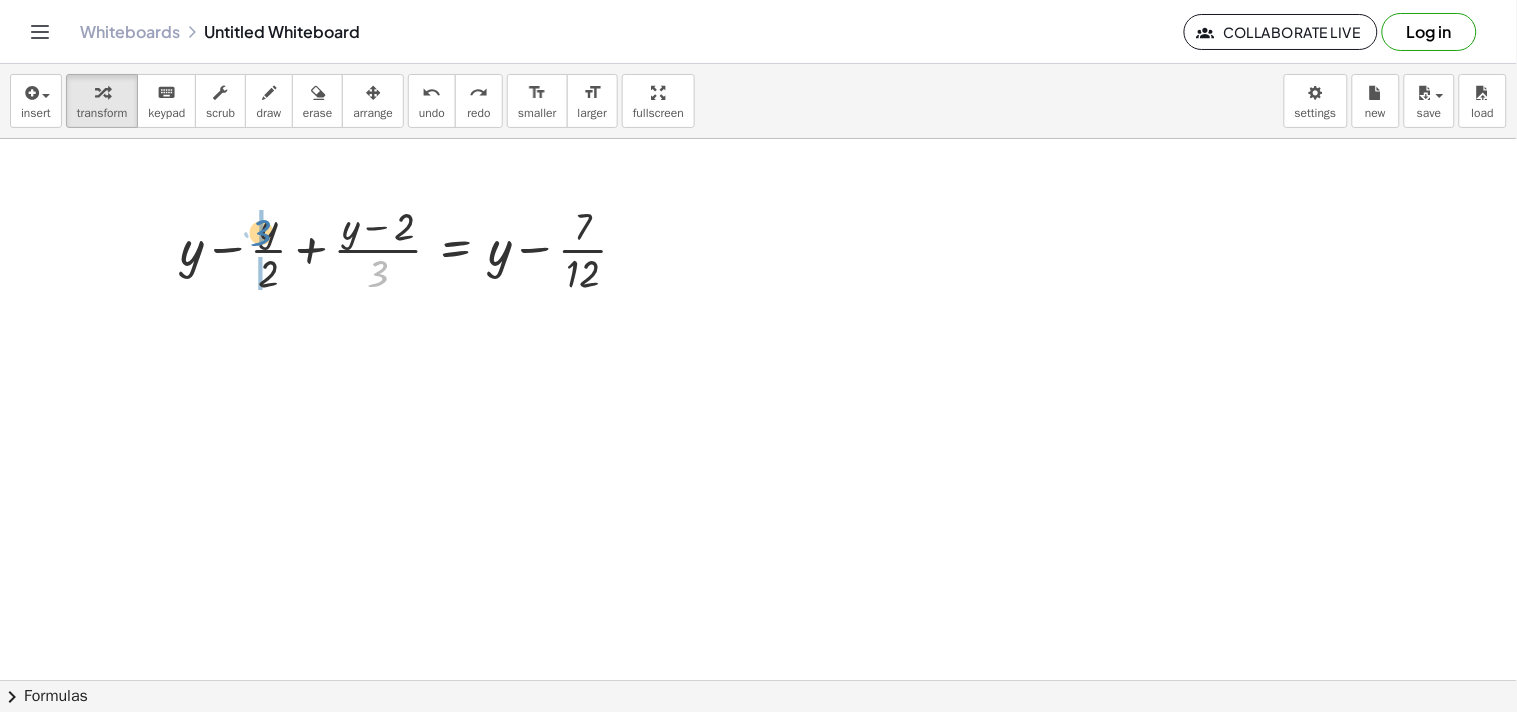 drag, startPoint x: 372, startPoint y: 277, endPoint x: 258, endPoint y: 234, distance: 121.84006 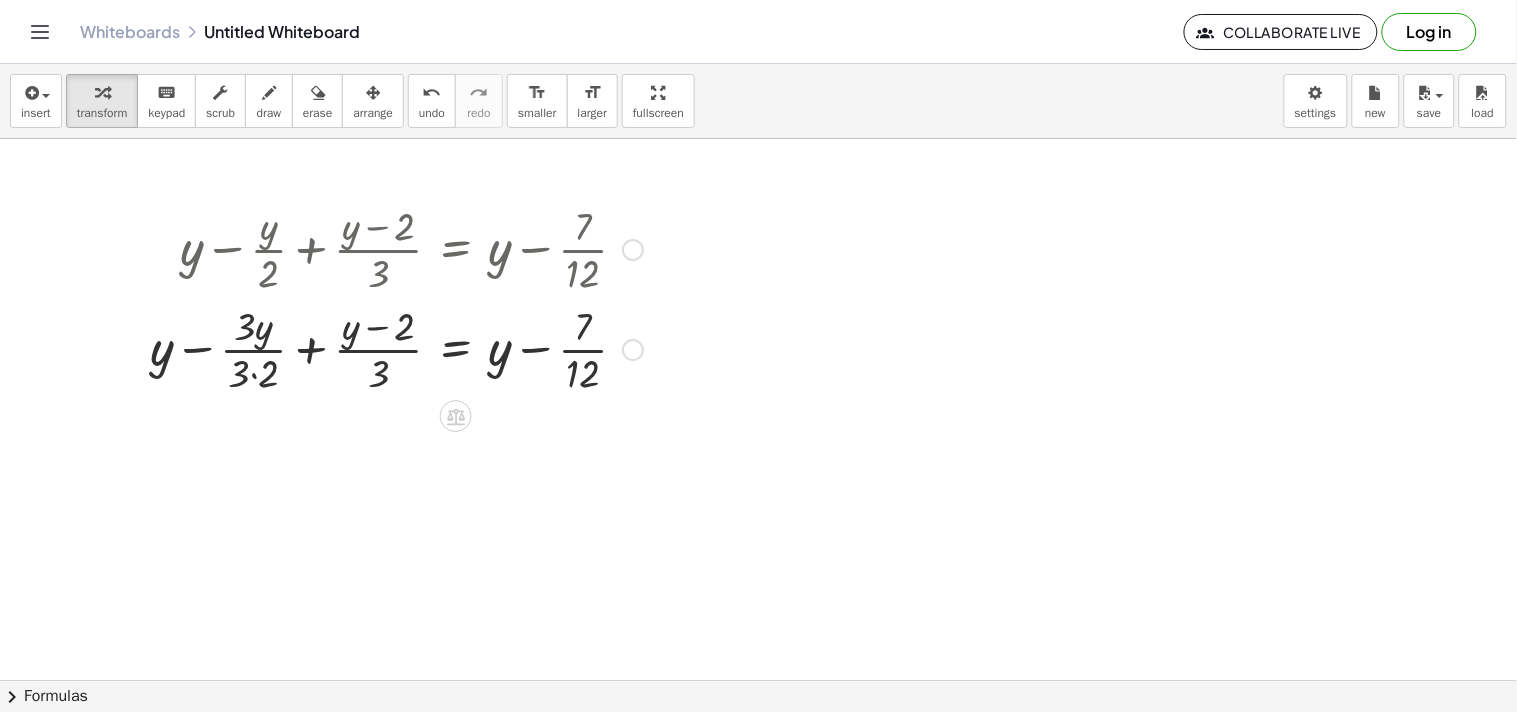 click at bounding box center [396, 348] 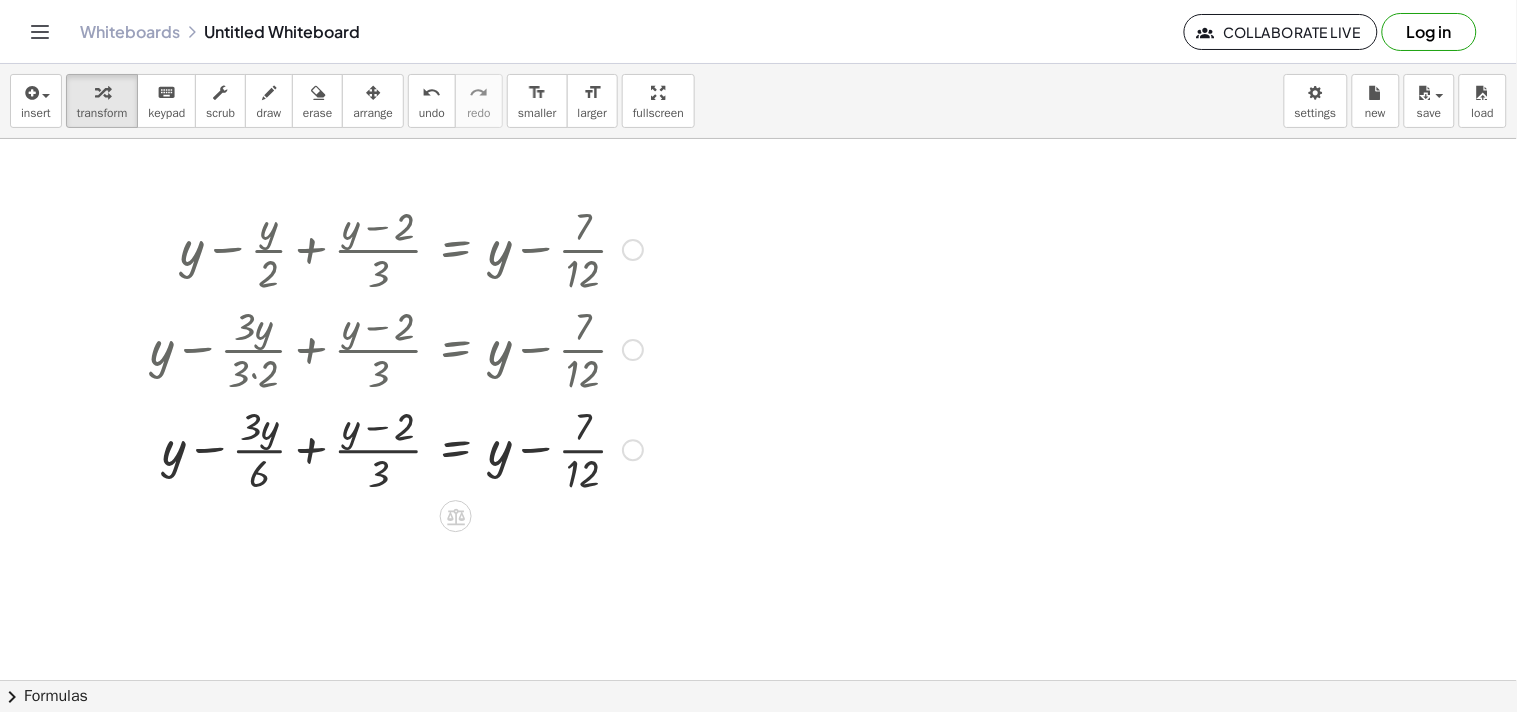 click at bounding box center (396, 448) 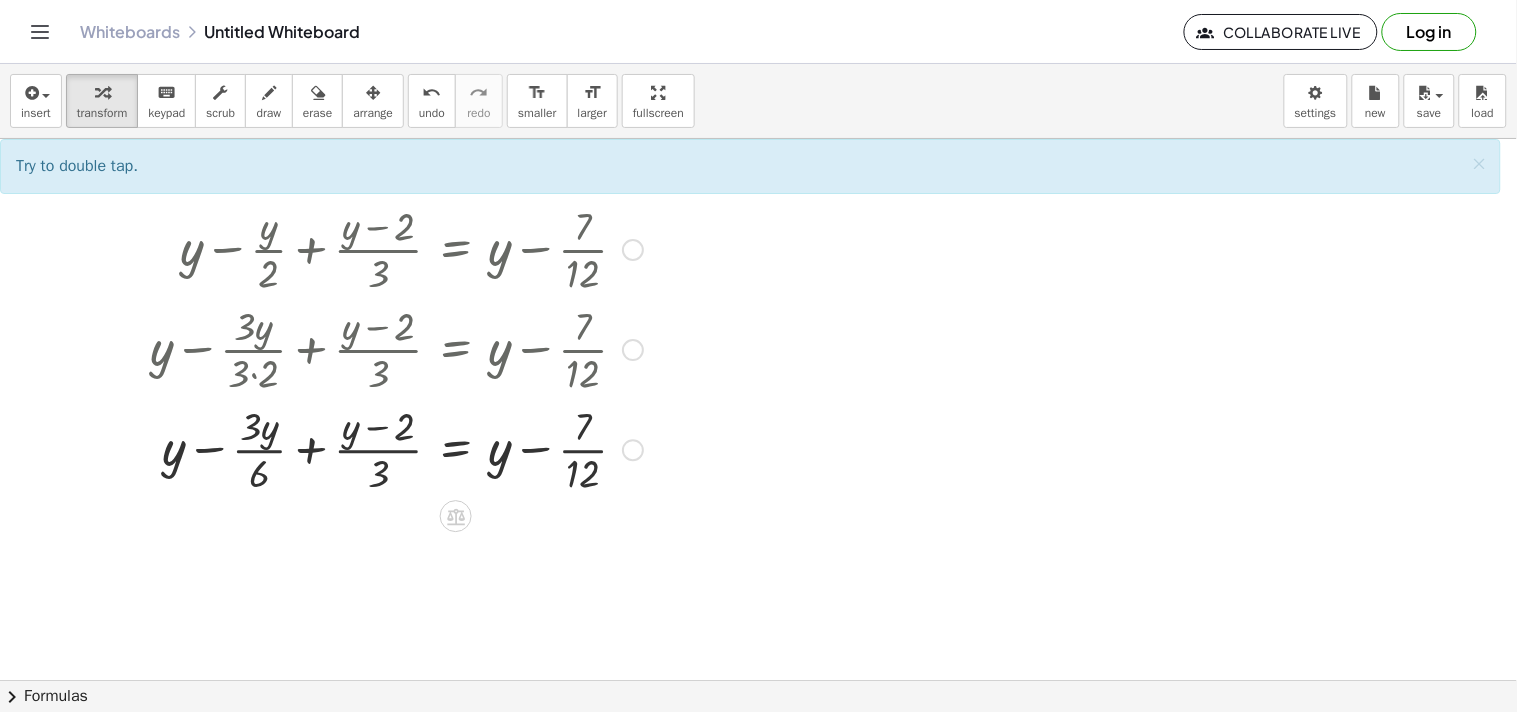 click at bounding box center (396, 448) 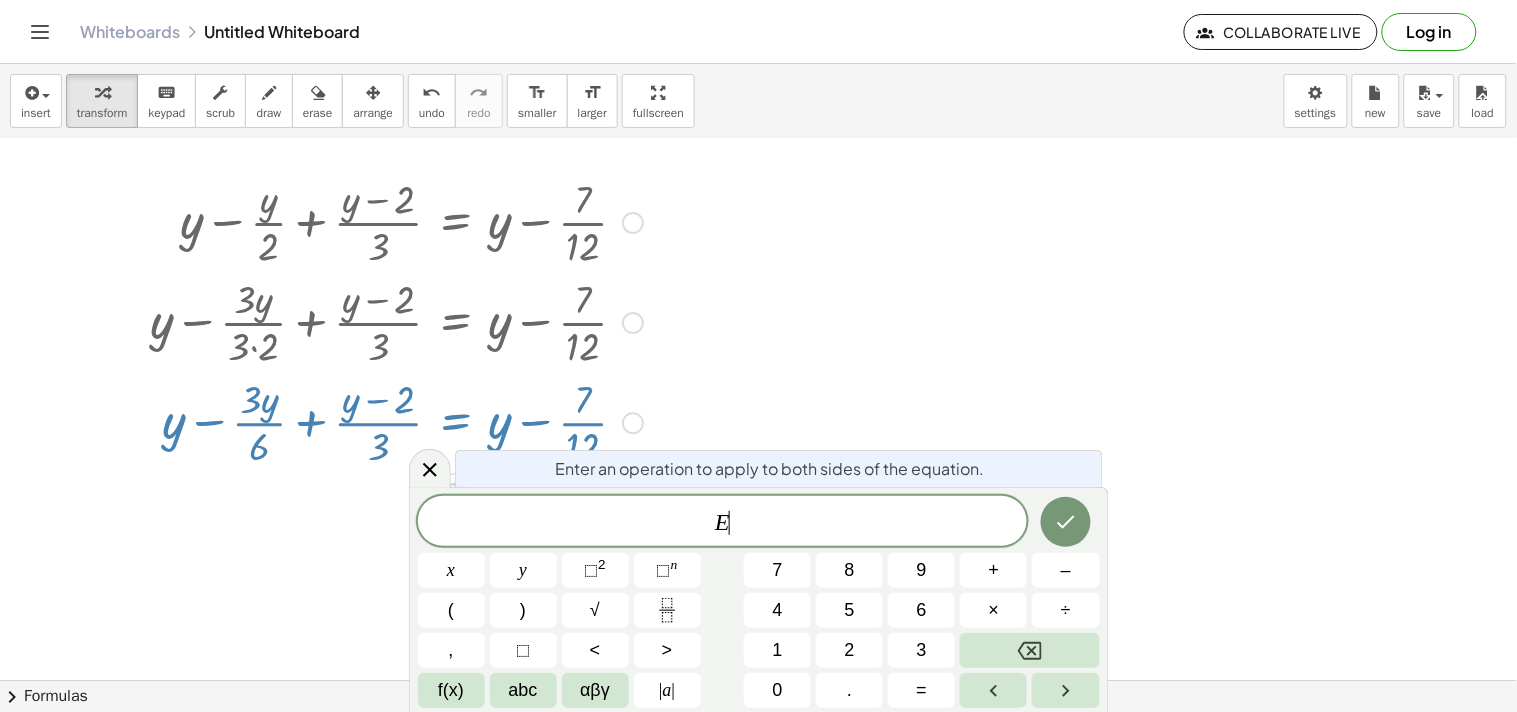 scroll, scrollTop: 44, scrollLeft: 0, axis: vertical 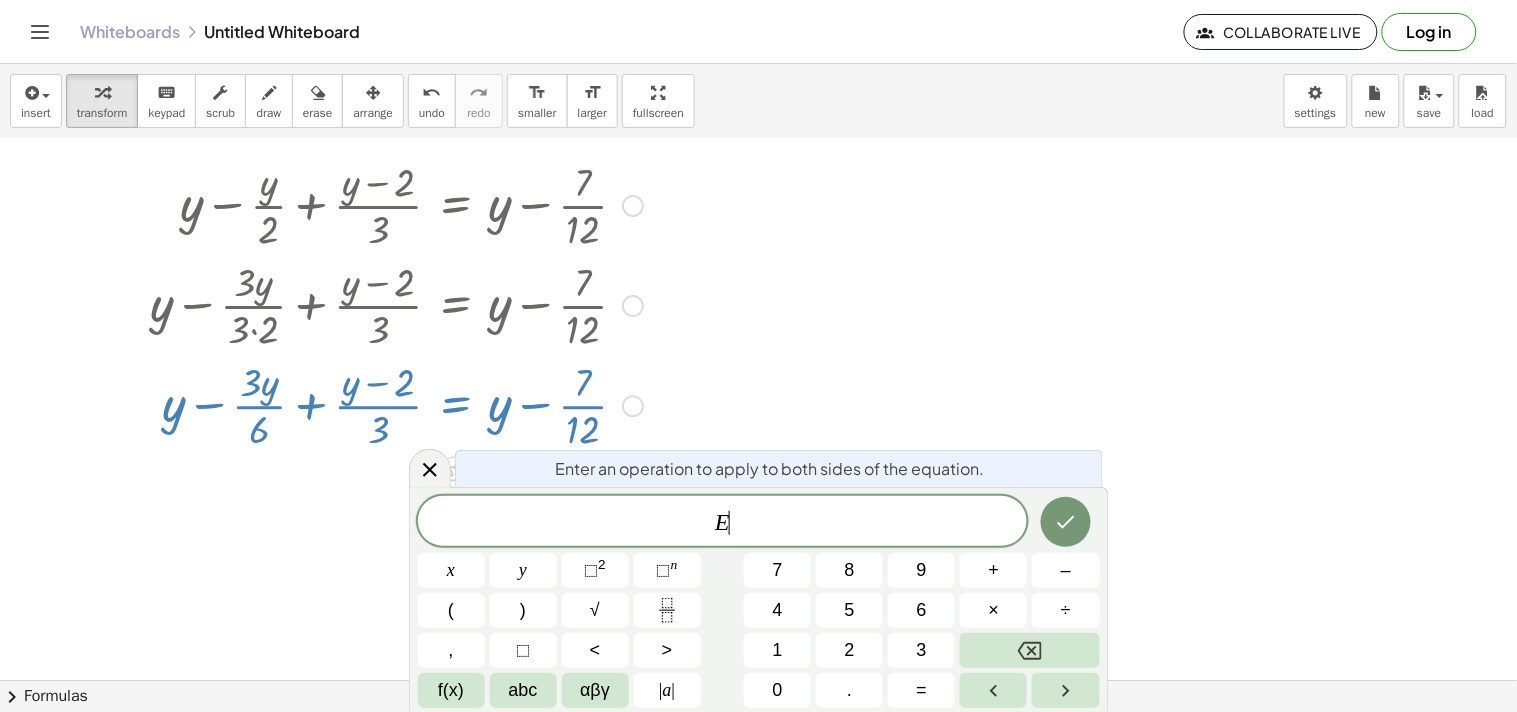 click at bounding box center (758, 636) 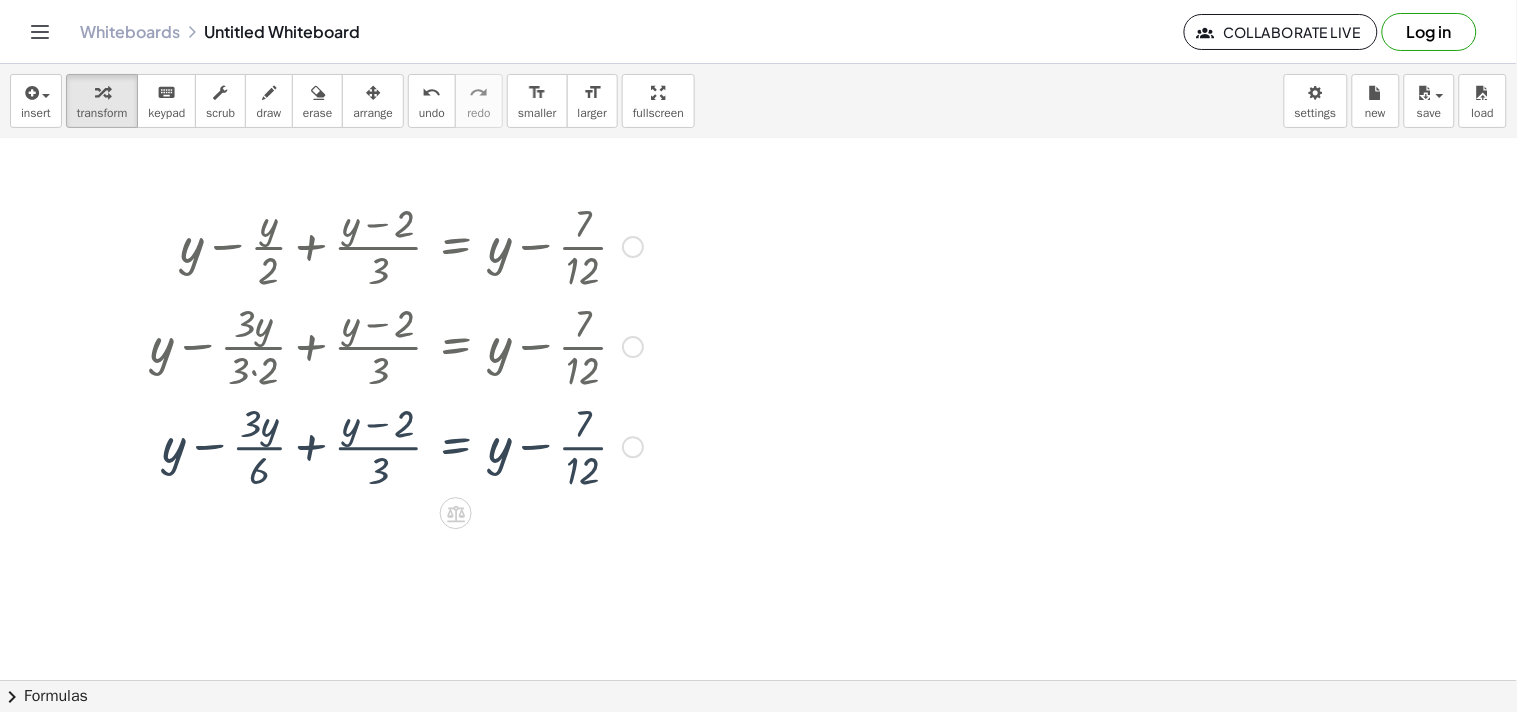 scroll, scrollTop: 0, scrollLeft: 0, axis: both 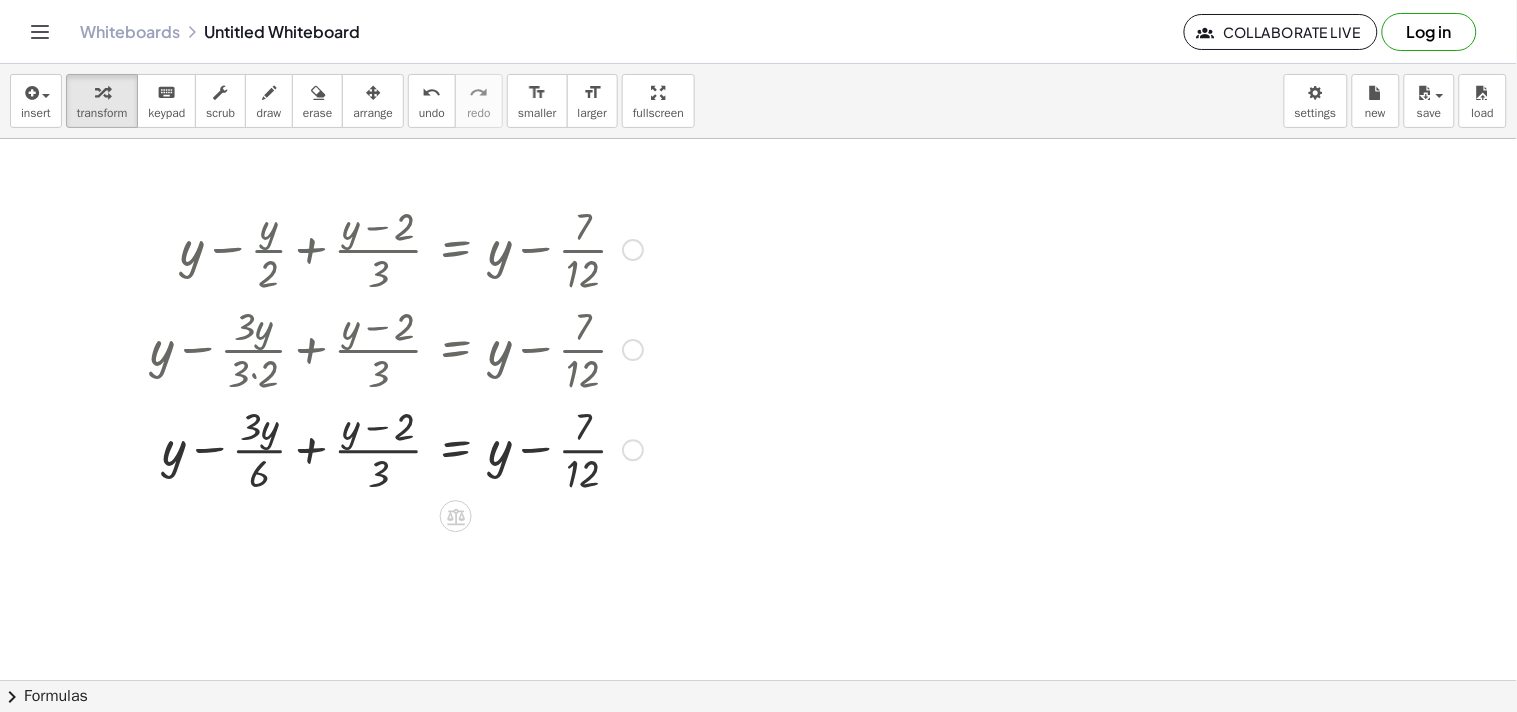 click at bounding box center [396, 448] 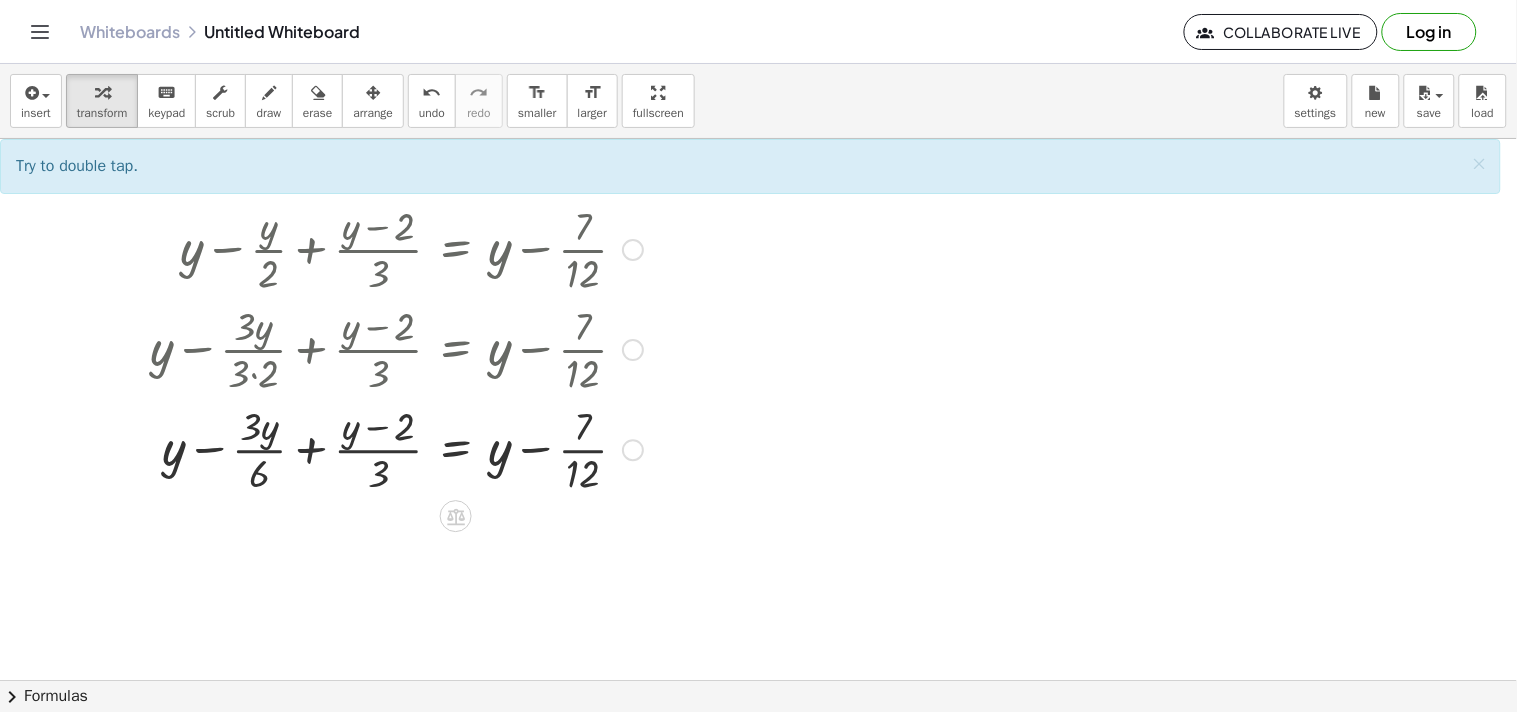 click at bounding box center [396, 448] 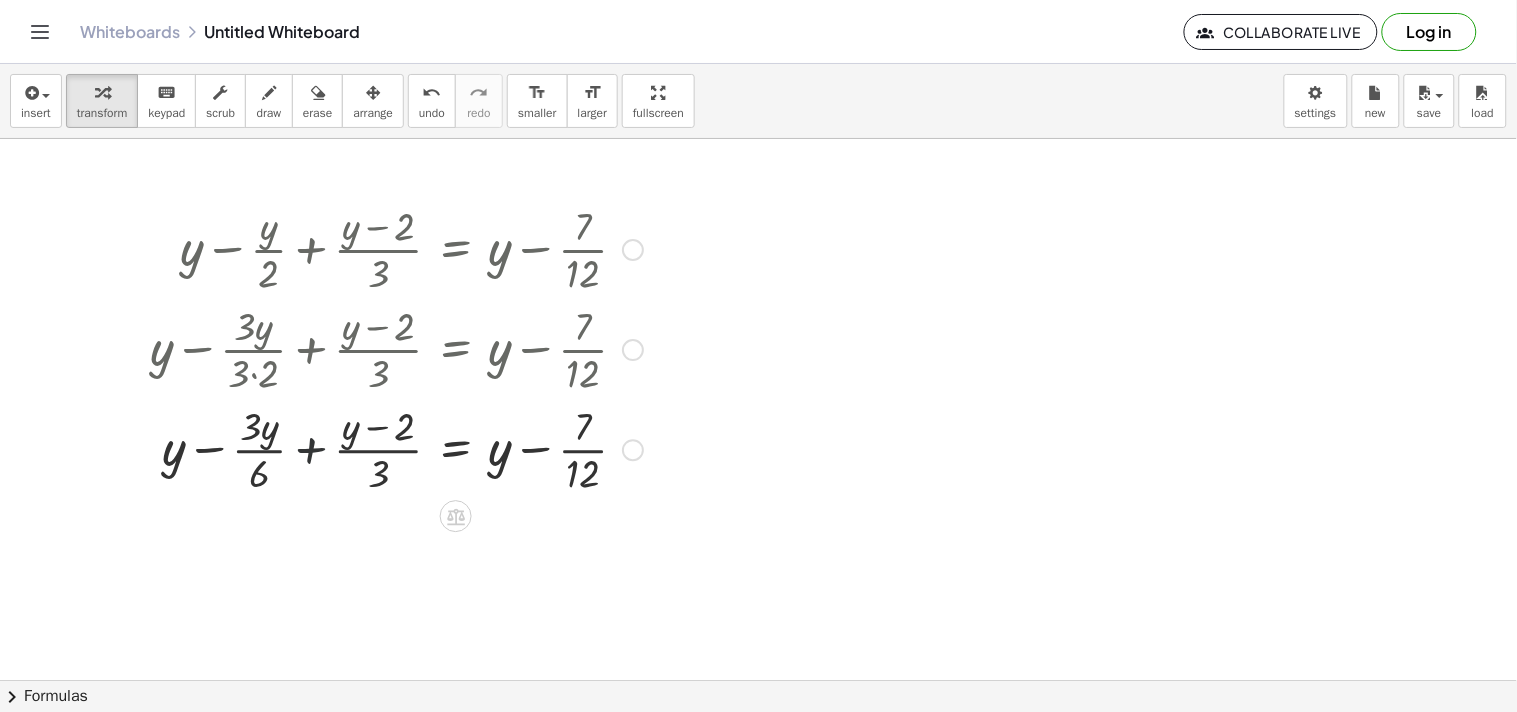 click at bounding box center (396, 448) 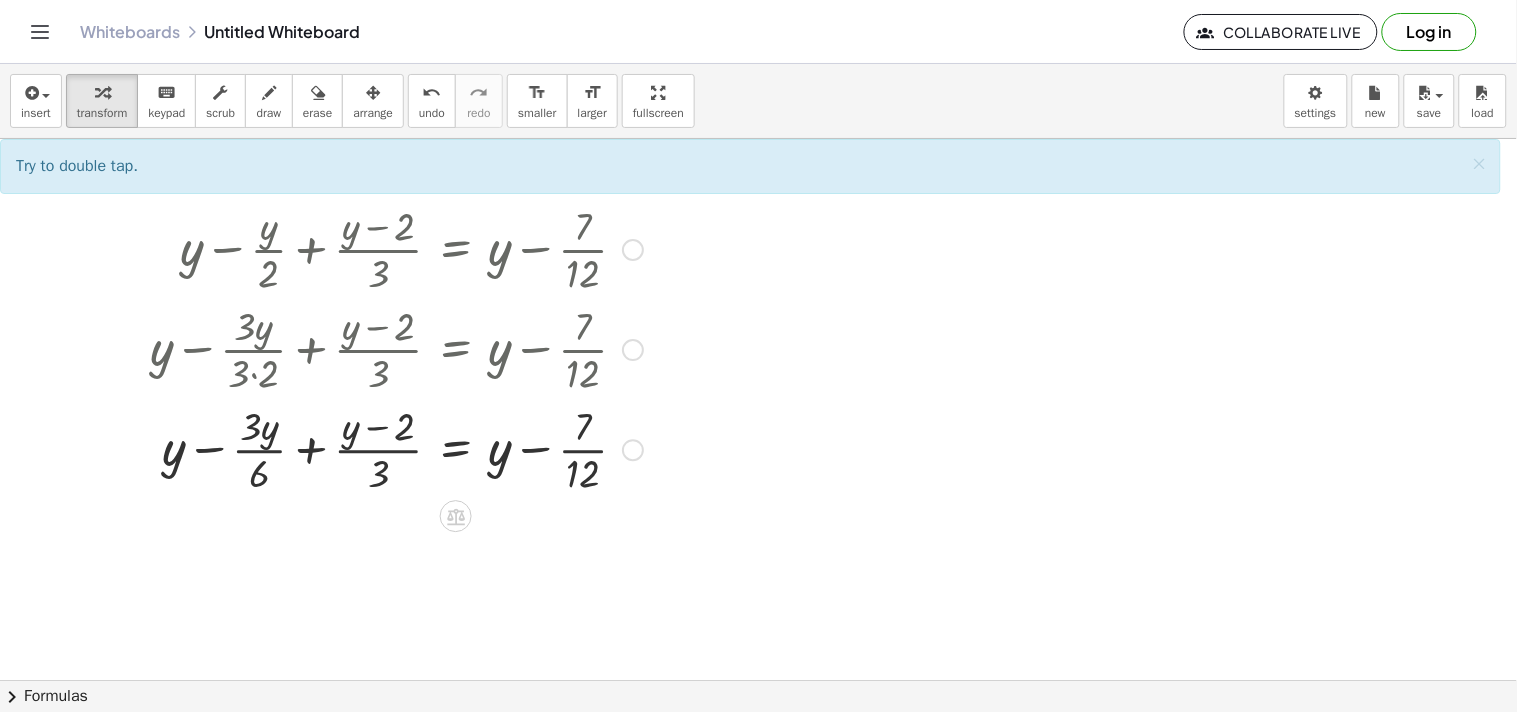 click at bounding box center [396, 448] 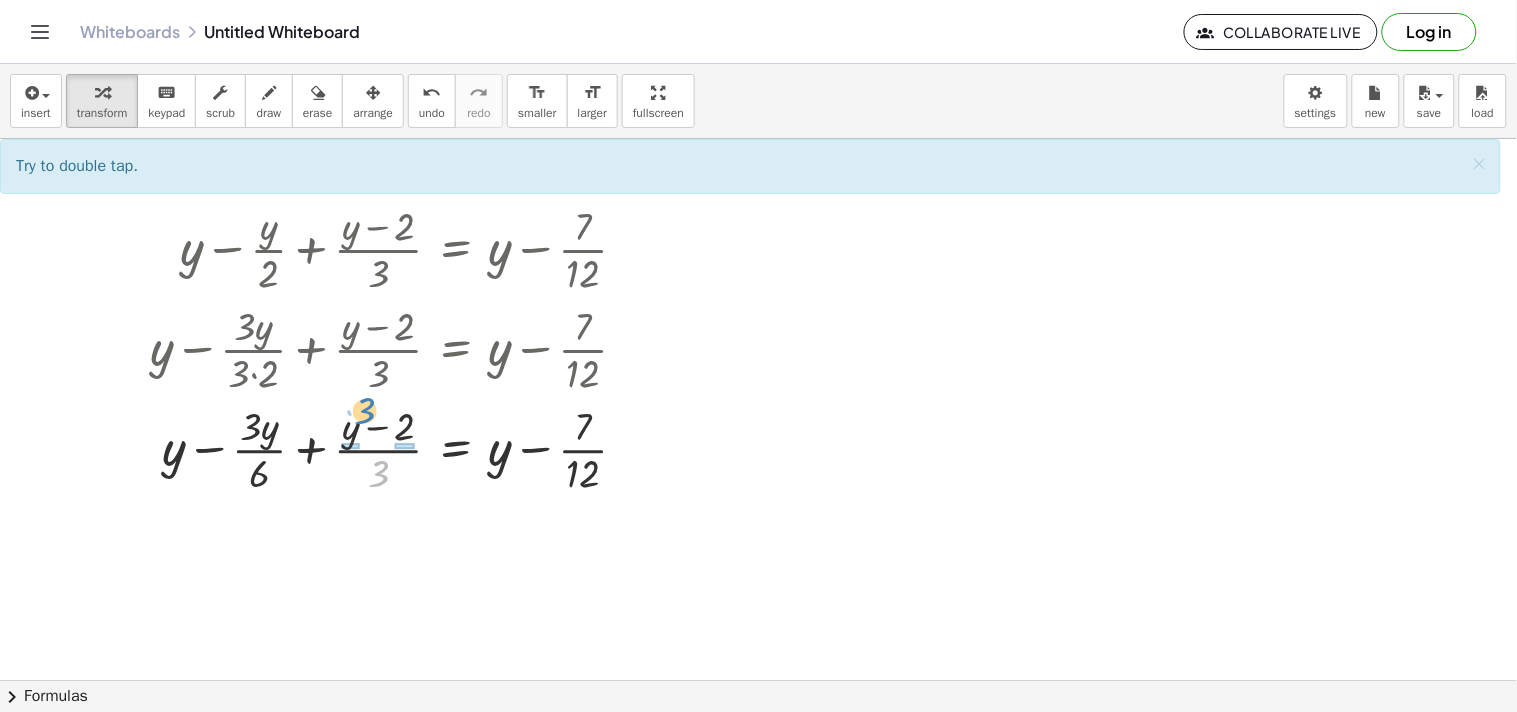 drag, startPoint x: 378, startPoint y: 468, endPoint x: 364, endPoint y: 405, distance: 64.53681 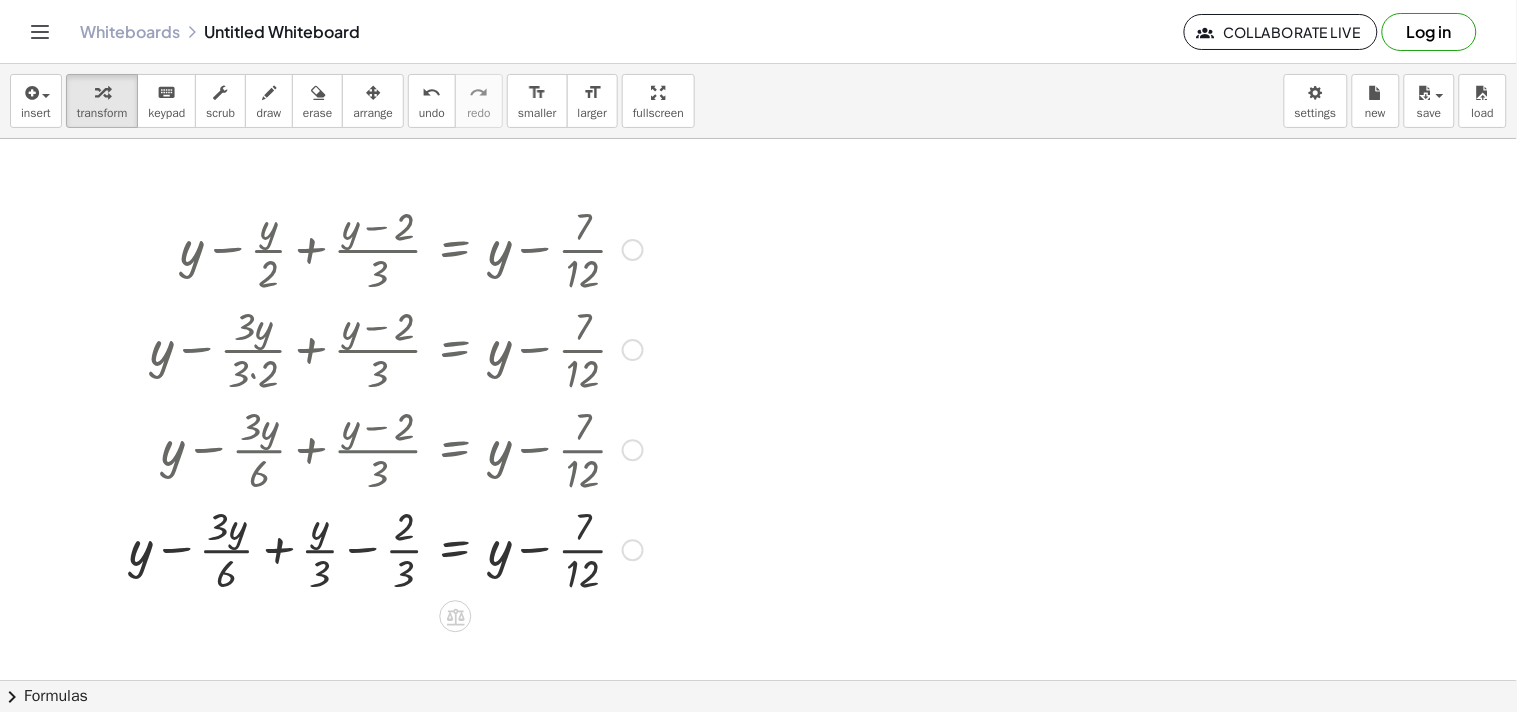click at bounding box center [386, 548] 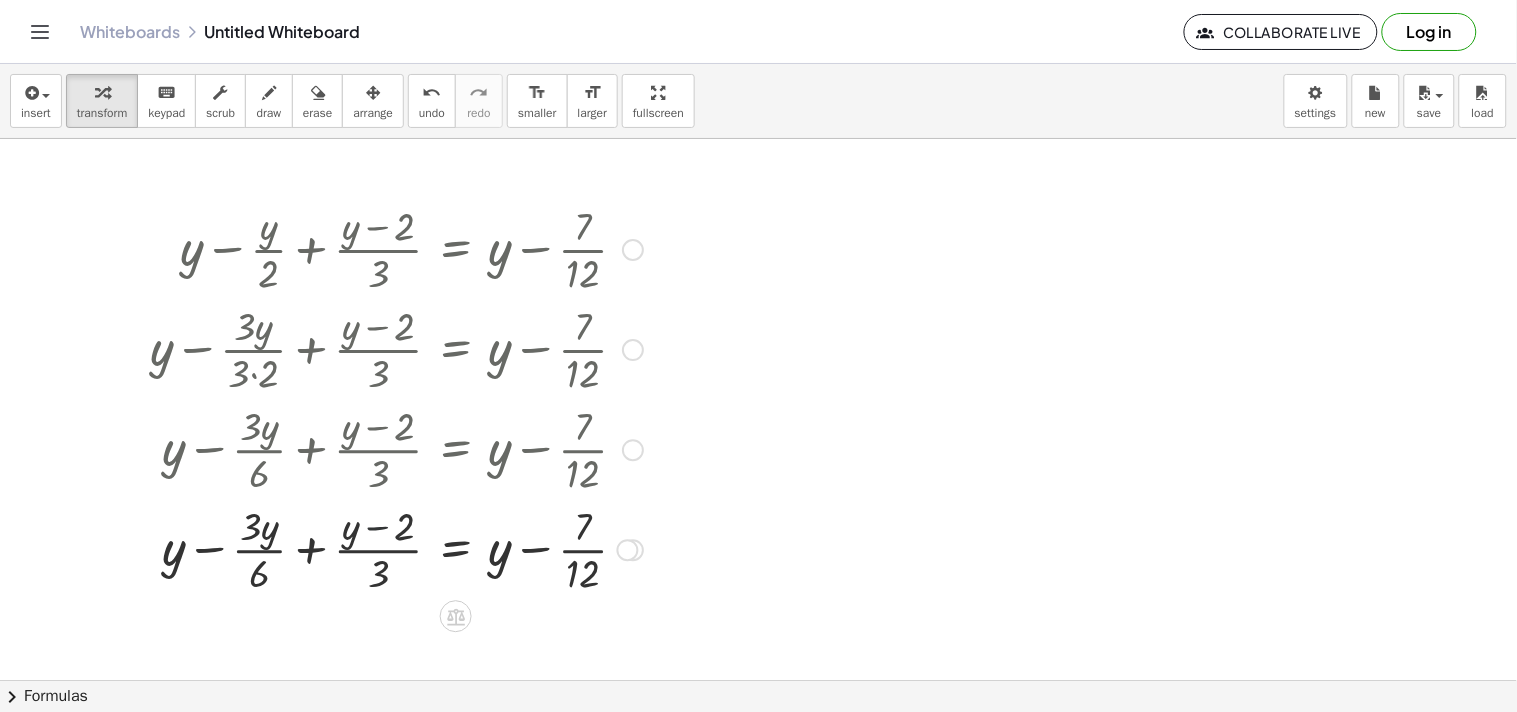 click at bounding box center (396, 548) 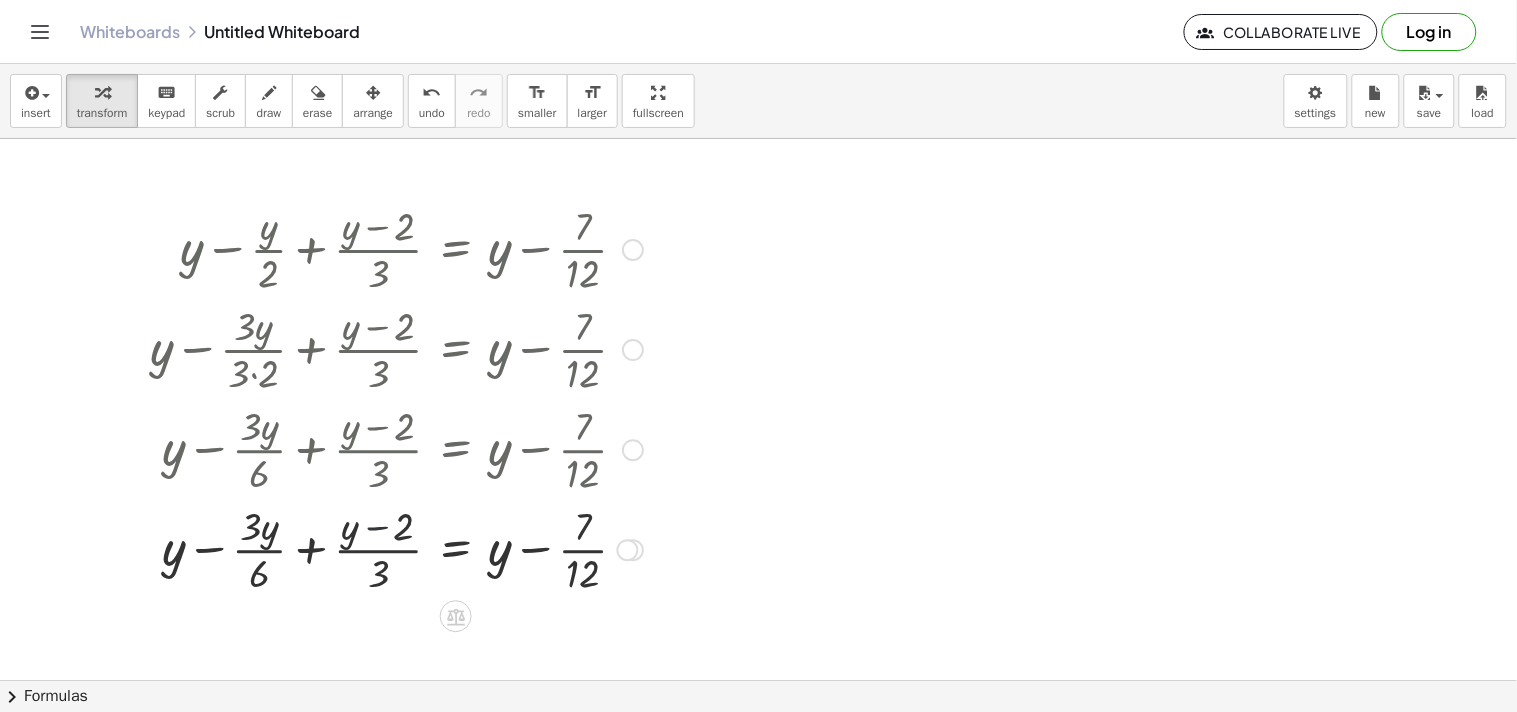 click at bounding box center [396, 548] 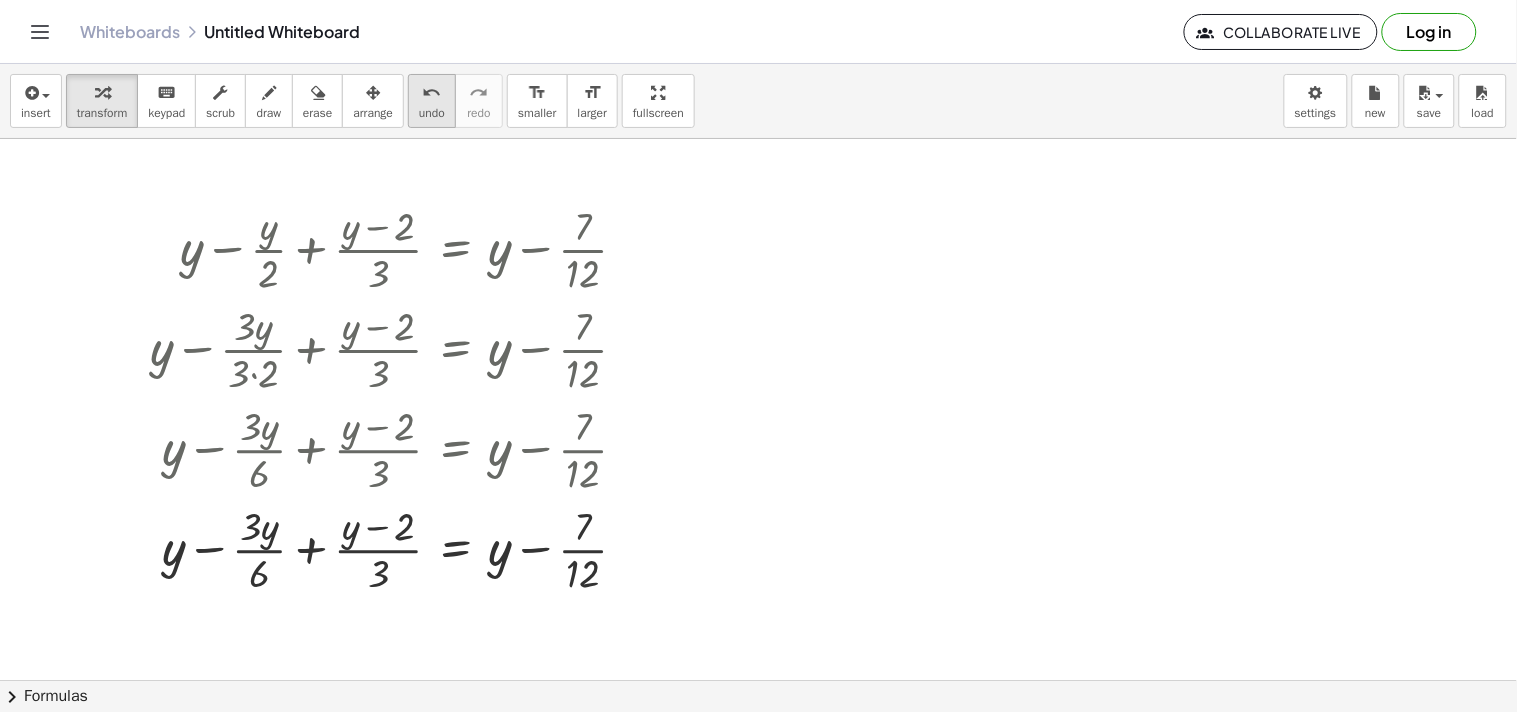 click on "undo" at bounding box center [432, 113] 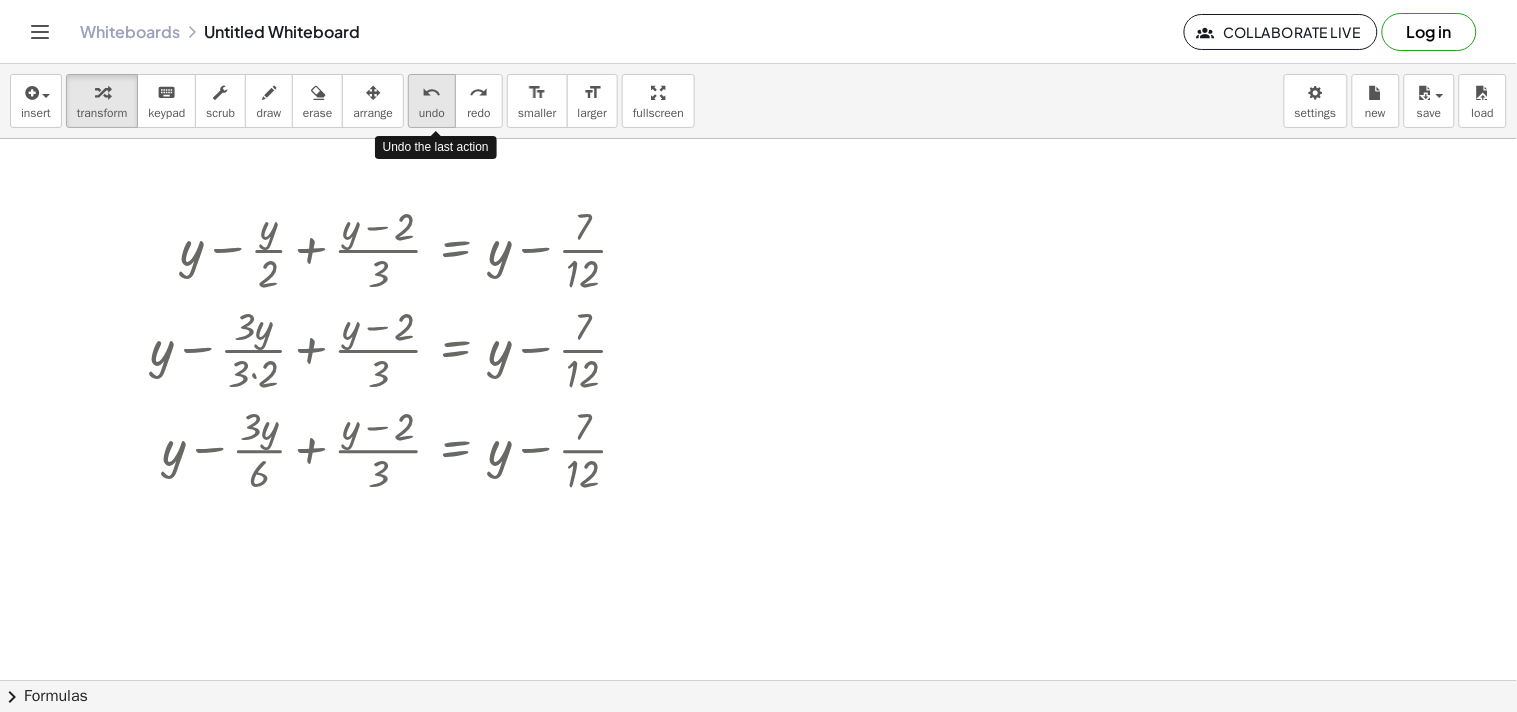 click on "undo" at bounding box center [432, 113] 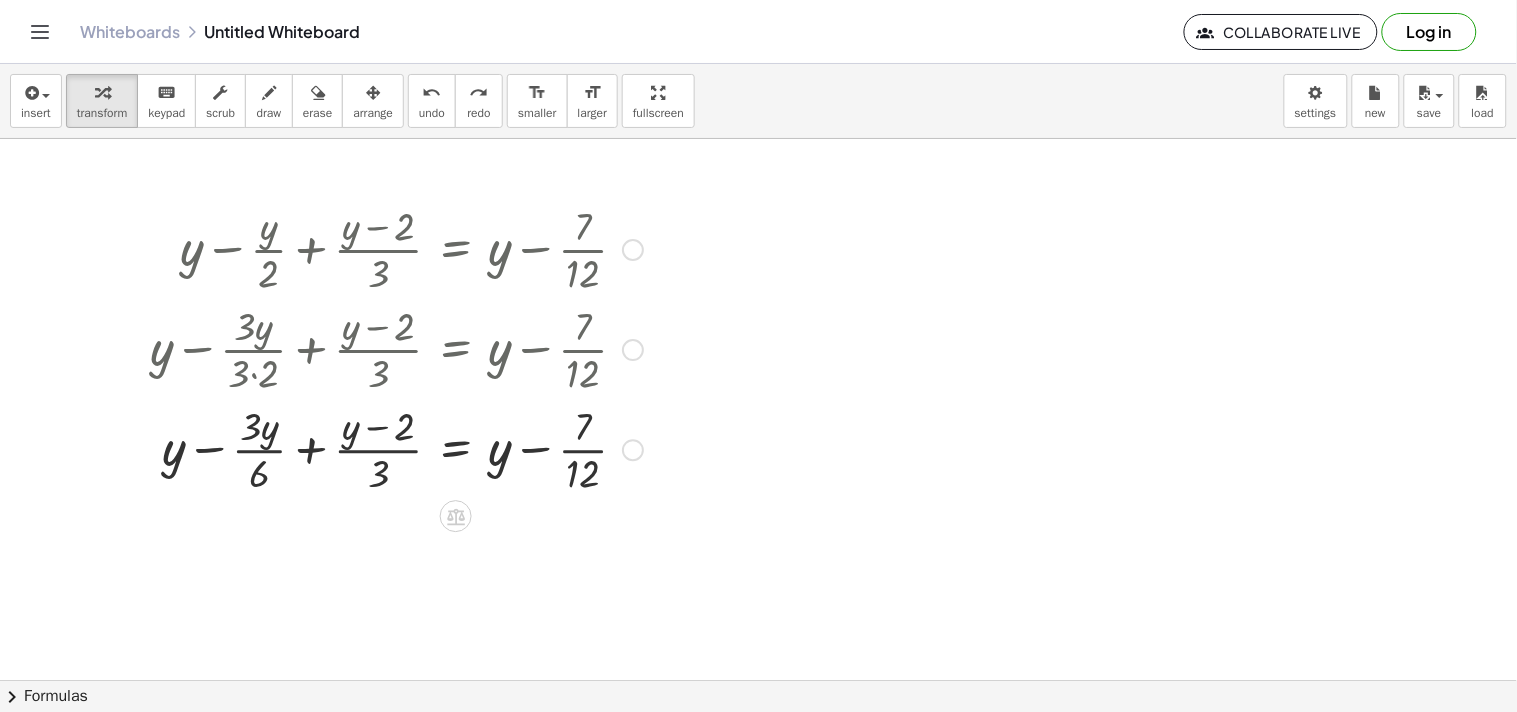 click at bounding box center (396, 448) 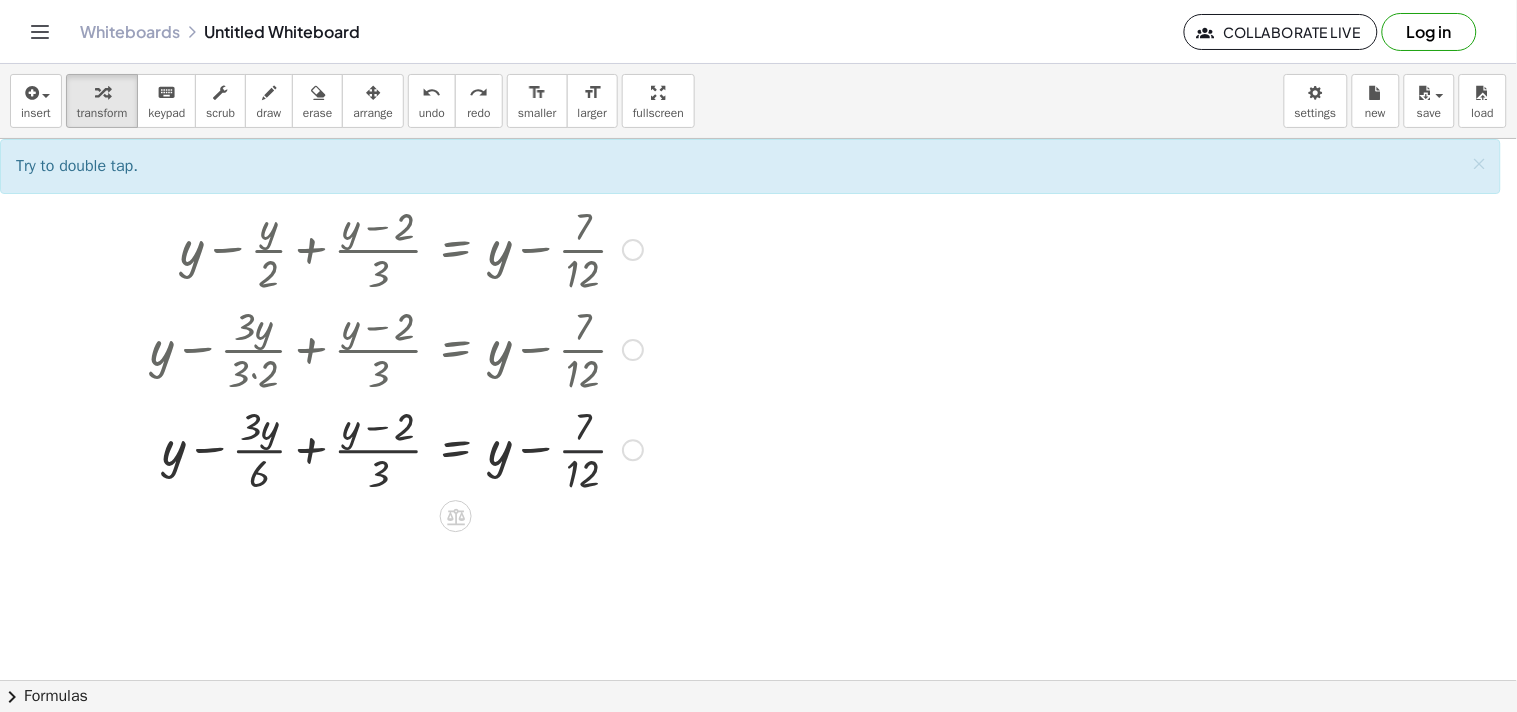 click at bounding box center (396, 448) 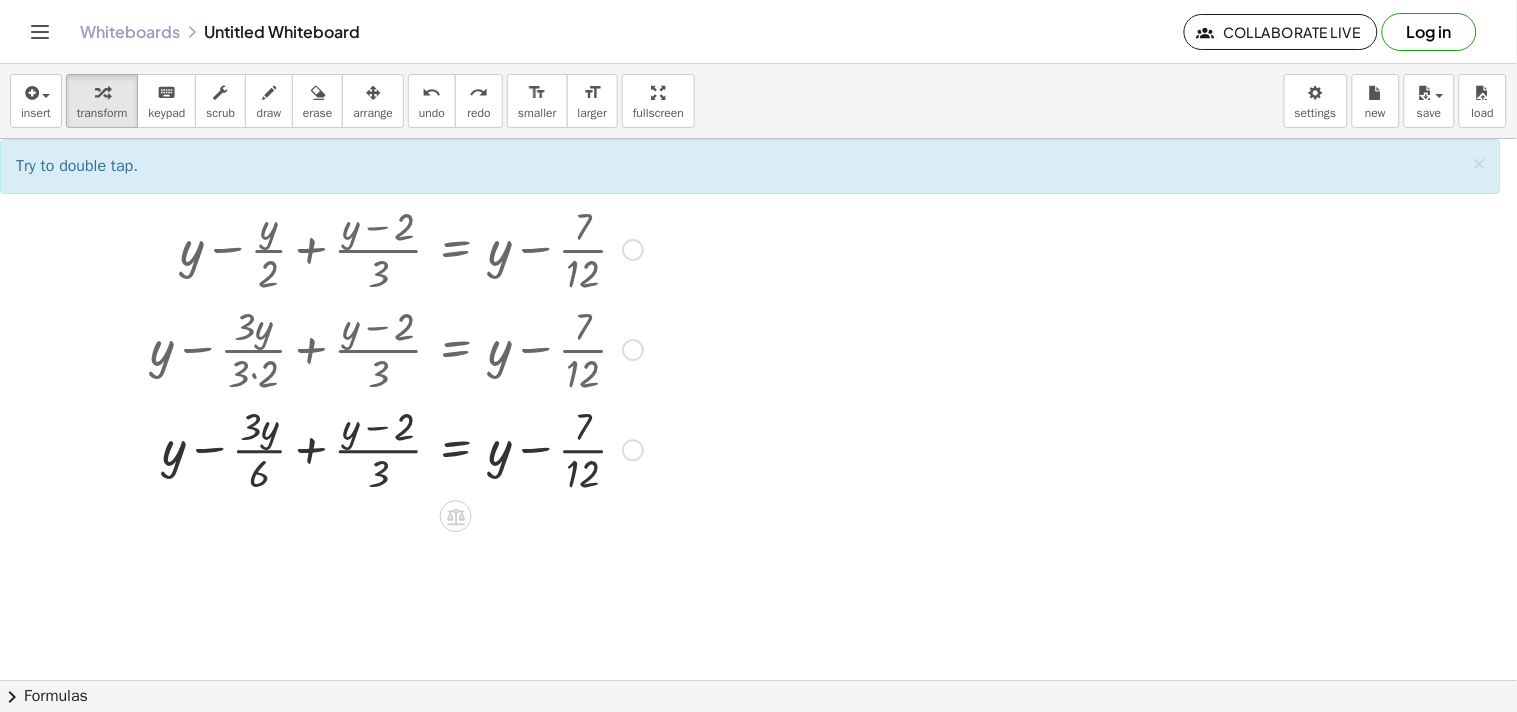 click at bounding box center (396, 448) 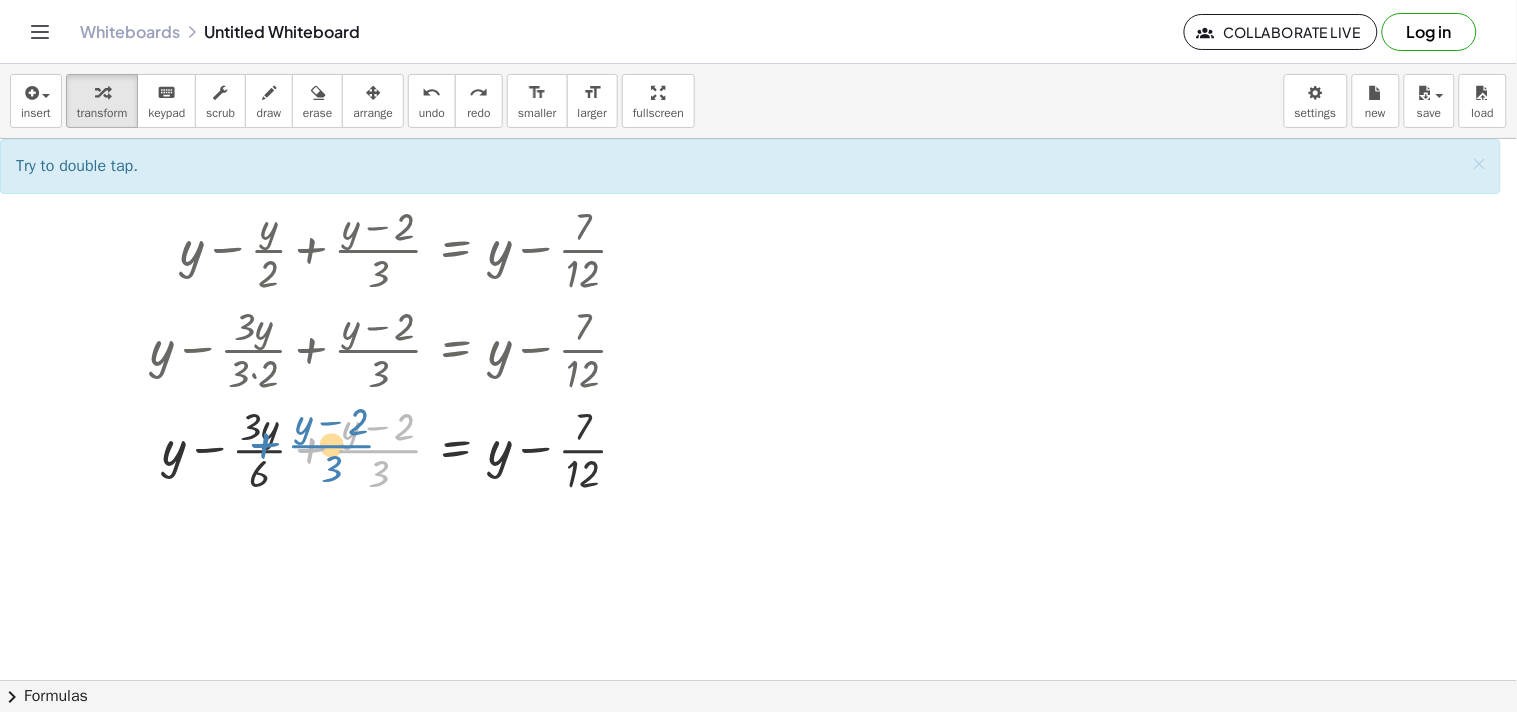 drag, startPoint x: 341, startPoint y: 441, endPoint x: 295, endPoint y: 436, distance: 46.270943 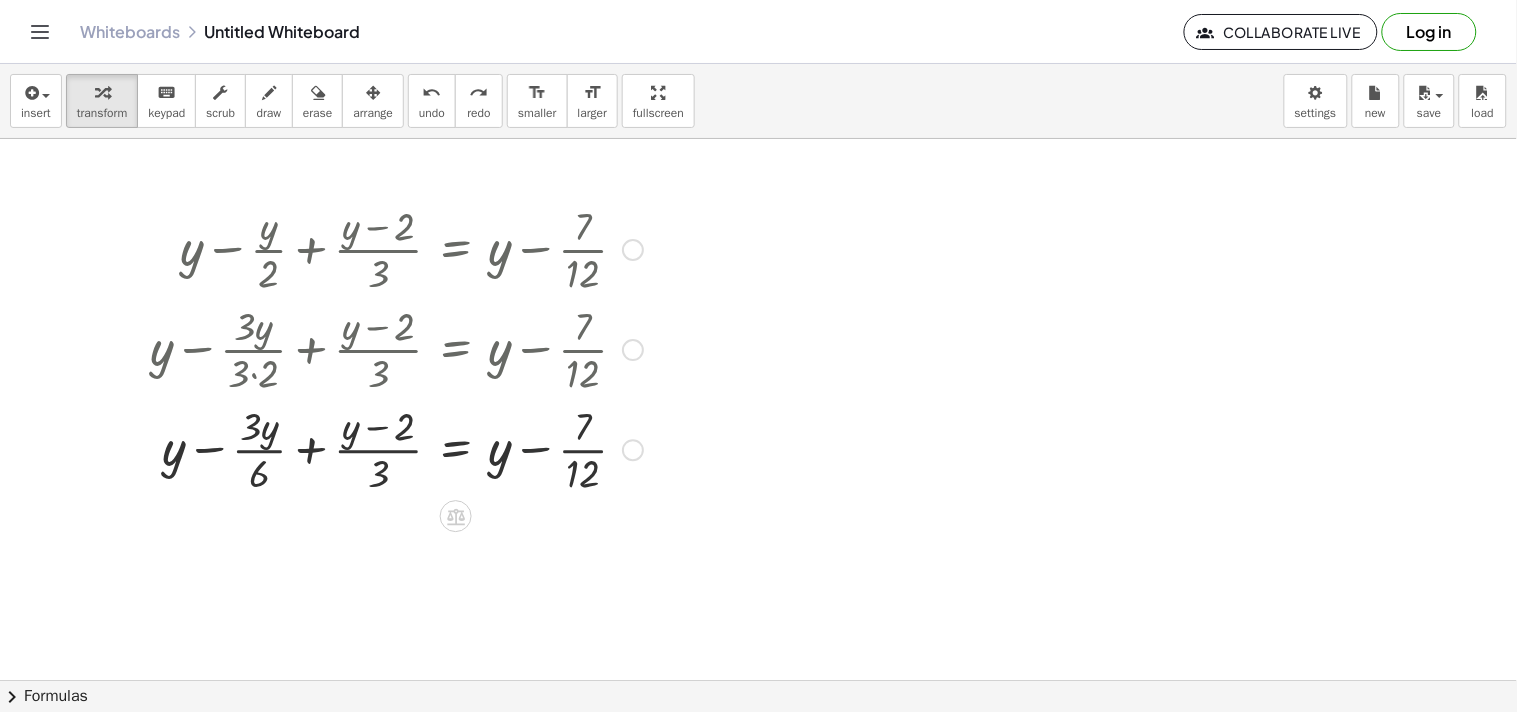 click at bounding box center (396, 448) 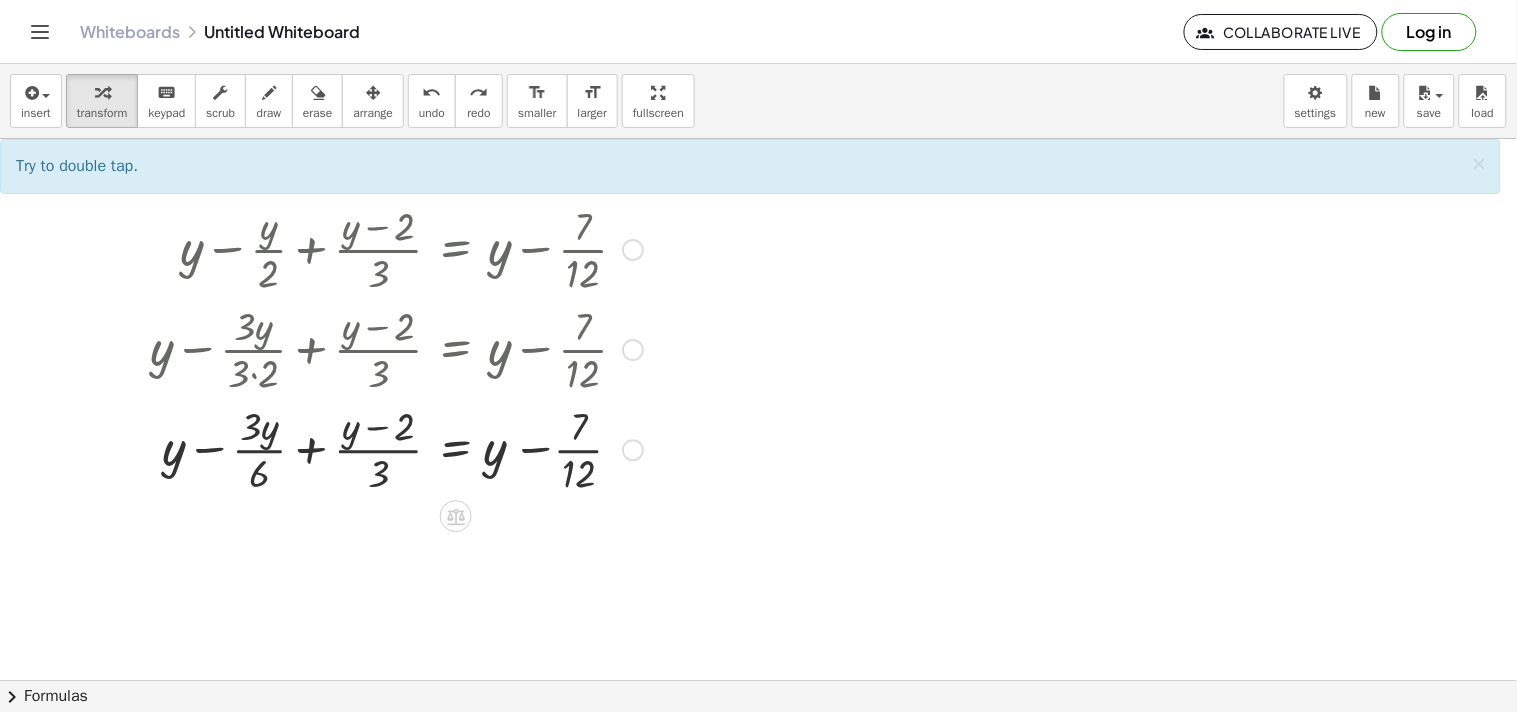 click at bounding box center [396, 448] 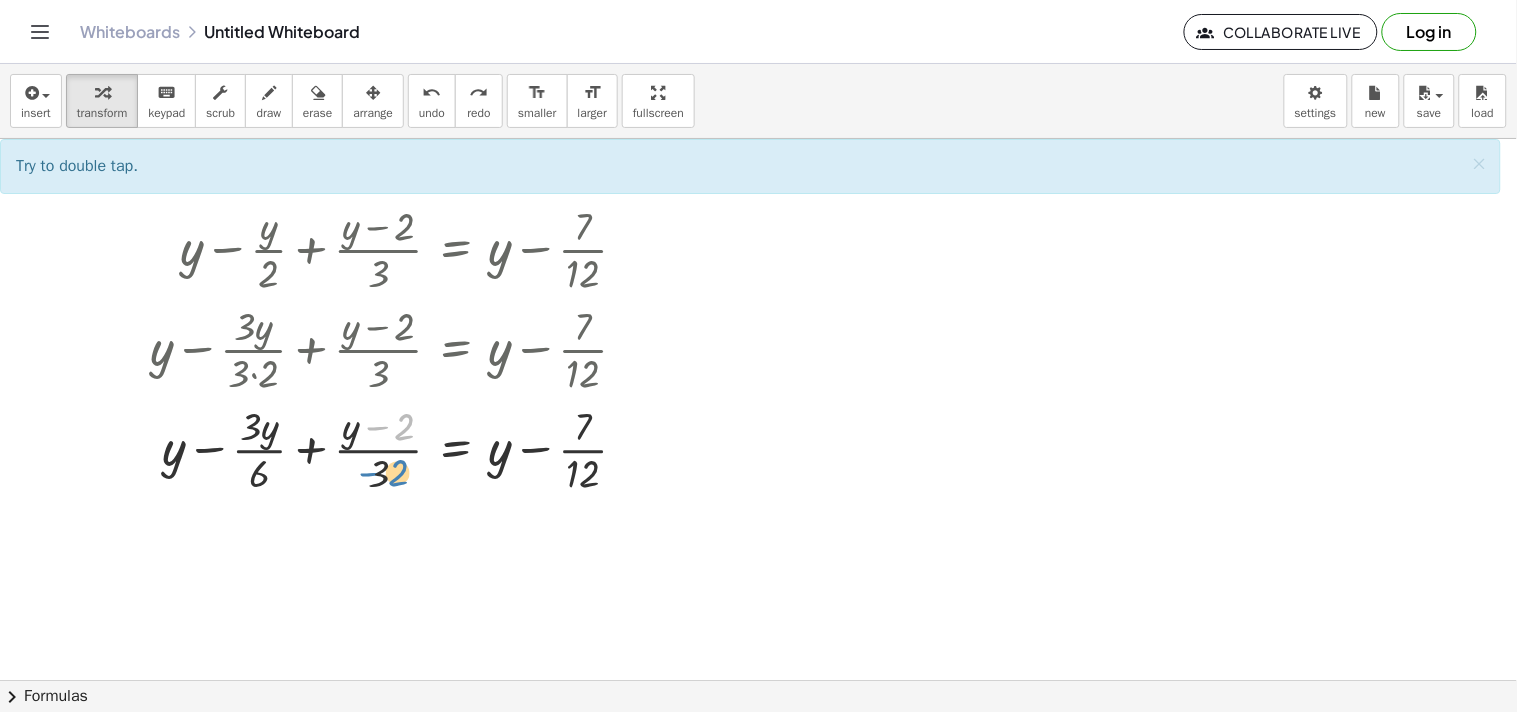 drag, startPoint x: 402, startPoint y: 428, endPoint x: 397, endPoint y: 474, distance: 46.270943 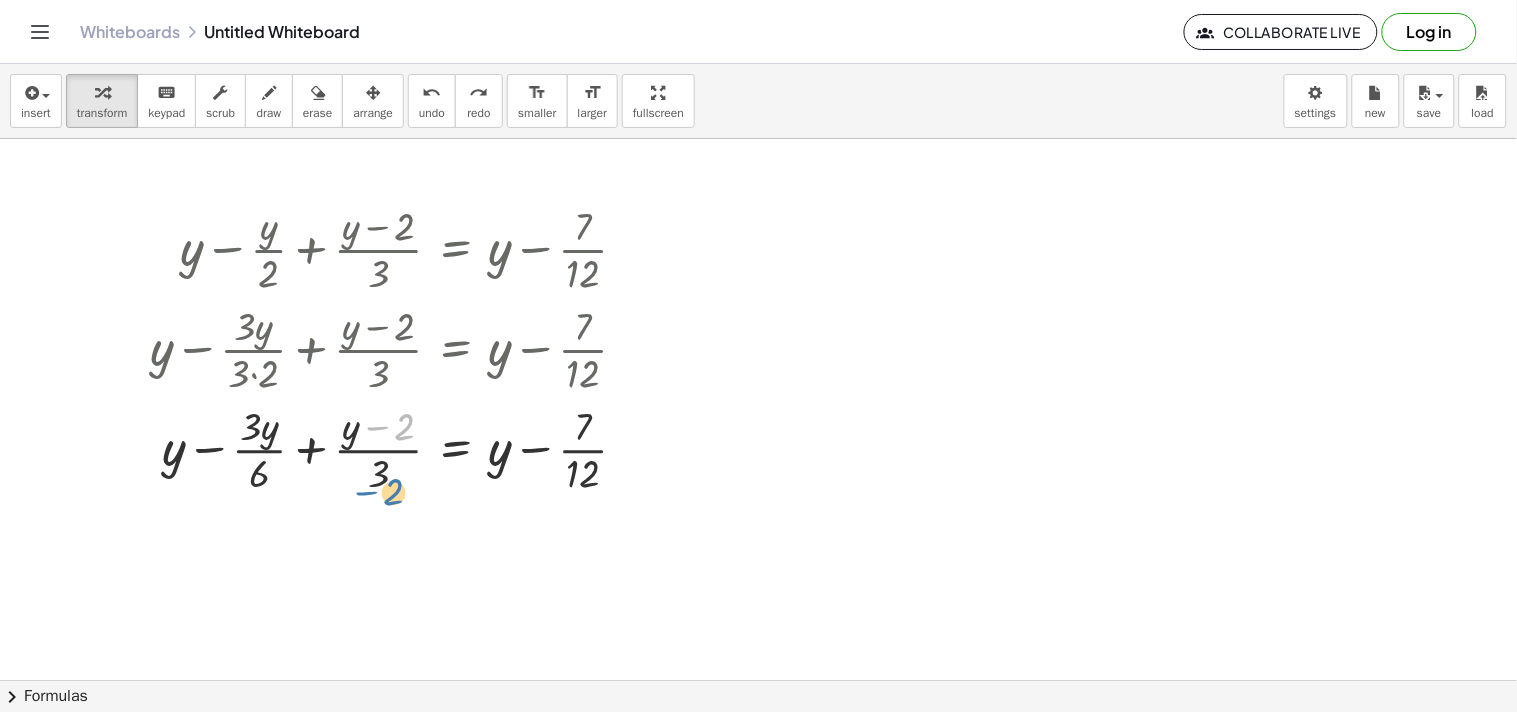 drag, startPoint x: 411, startPoint y: 452, endPoint x: 388, endPoint y: 494, distance: 47.88528 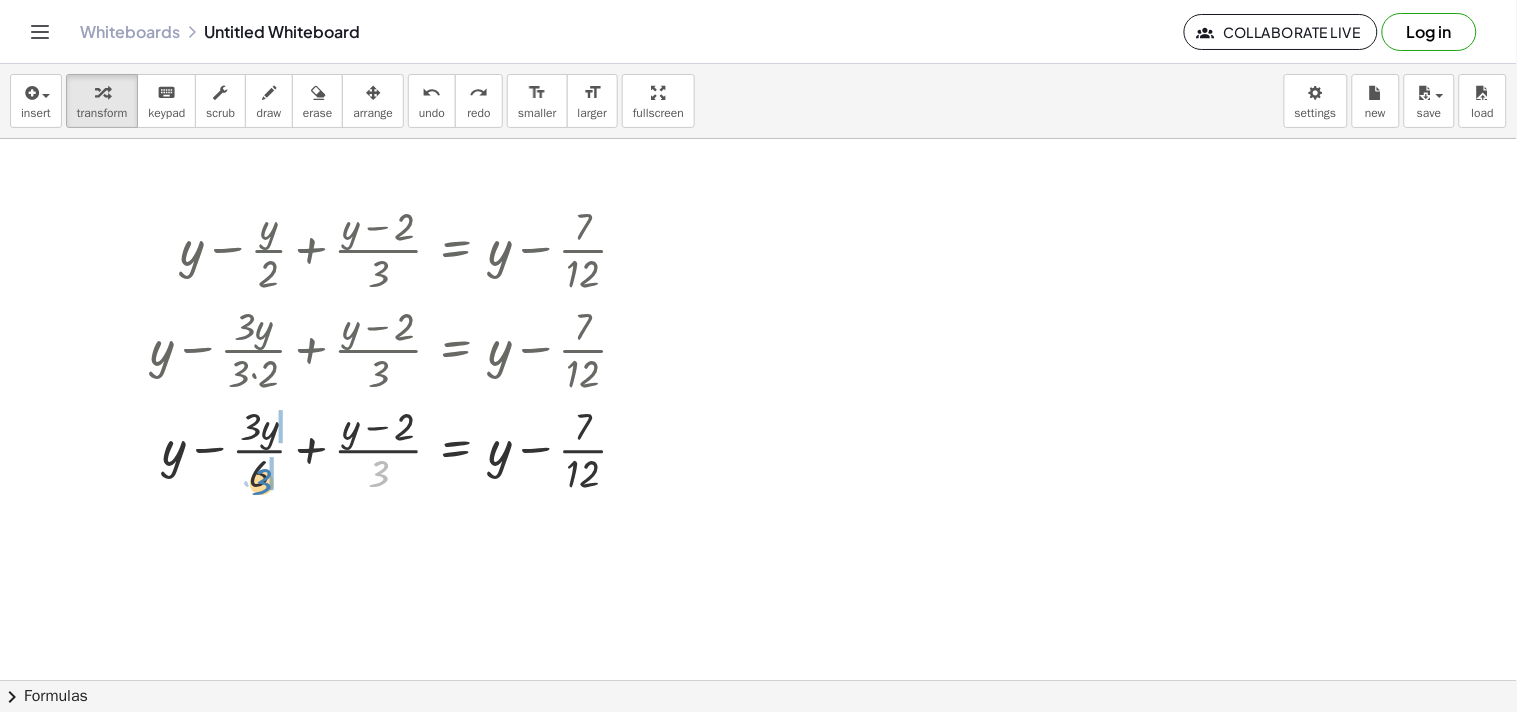 drag, startPoint x: 378, startPoint y: 466, endPoint x: 264, endPoint y: 475, distance: 114.35471 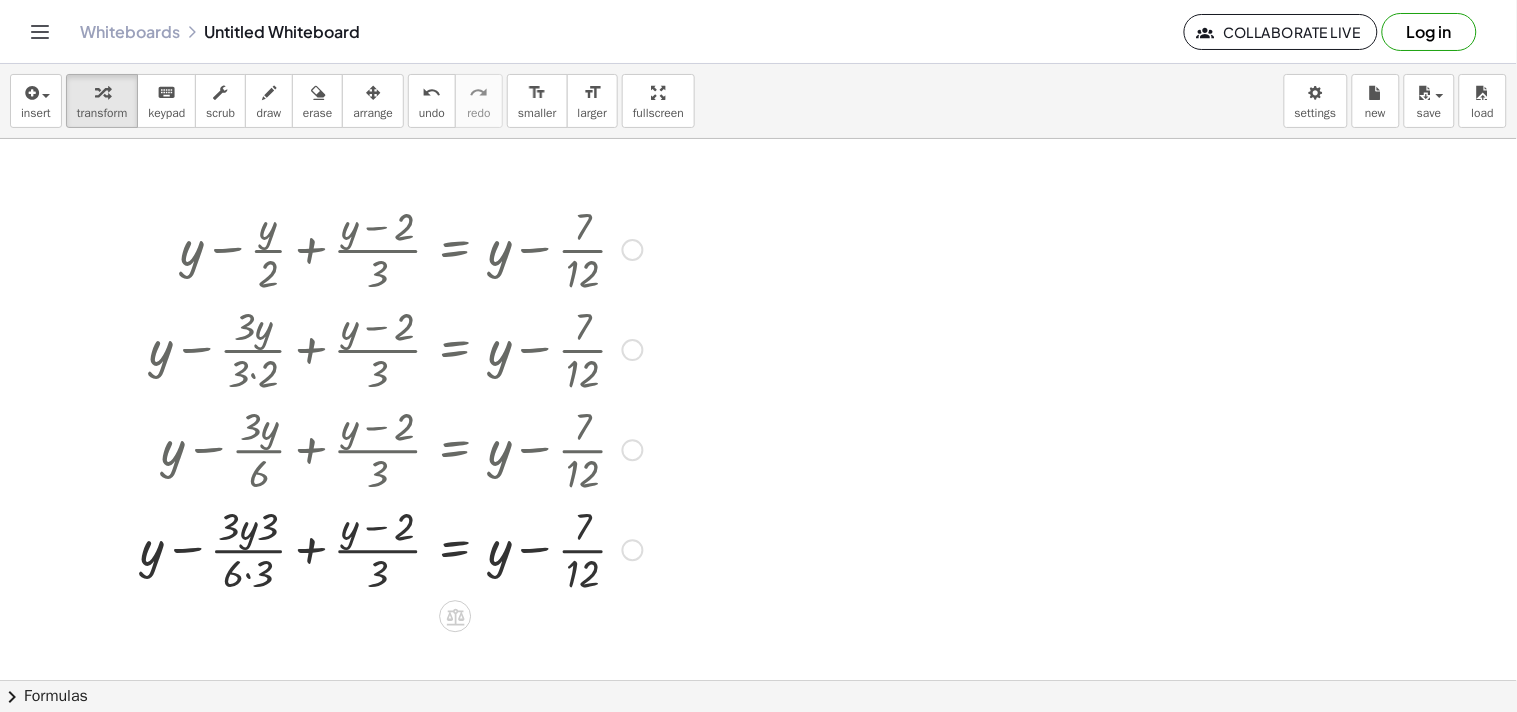 click at bounding box center [391, 548] 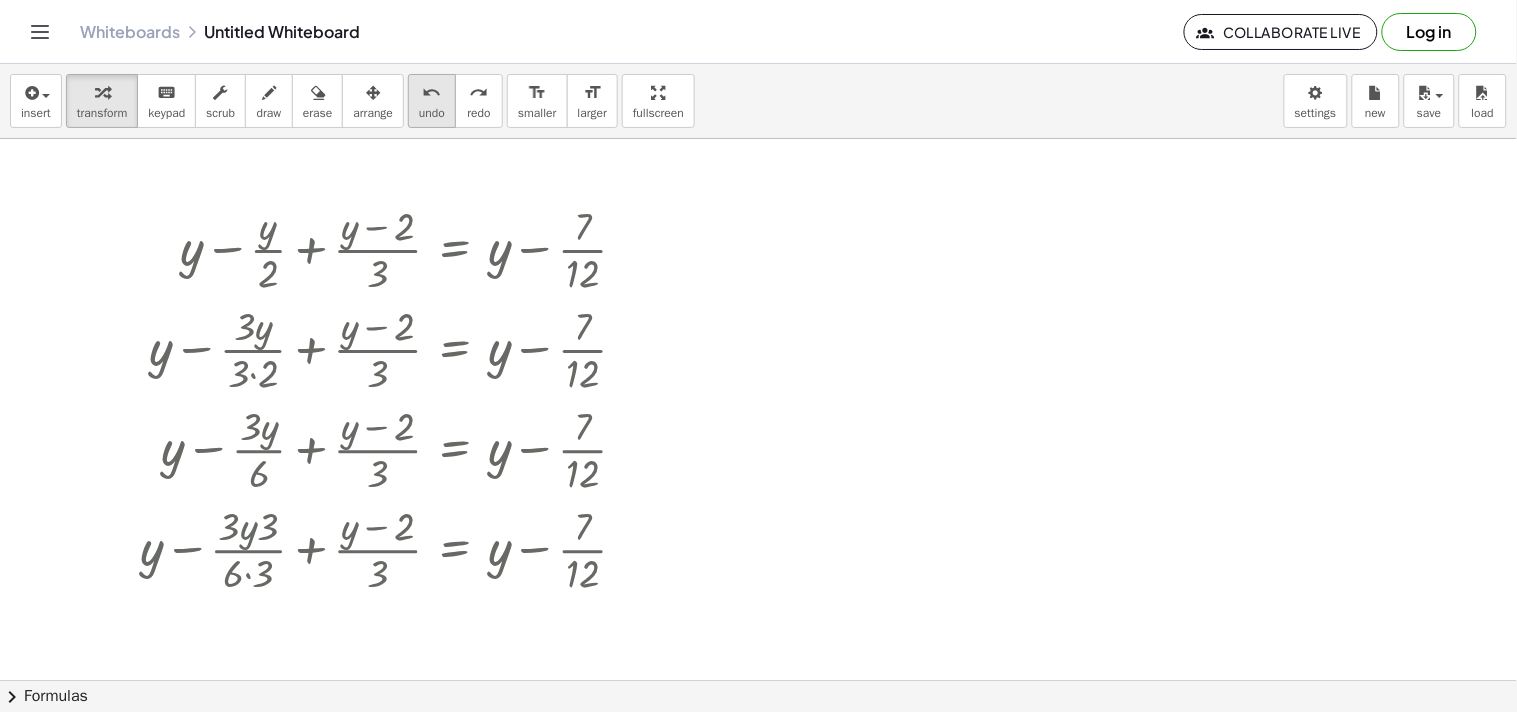 click on "undo" at bounding box center (432, 113) 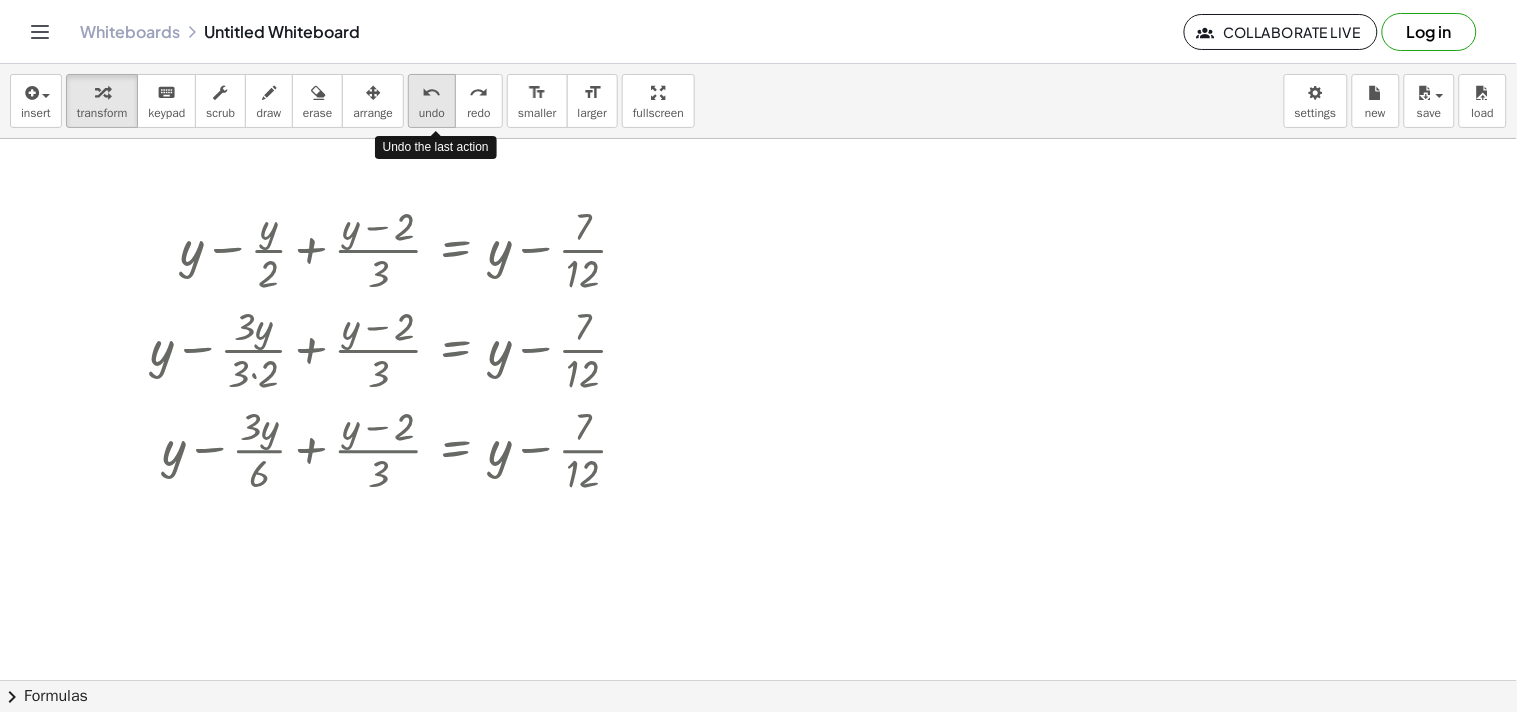 click on "undo" at bounding box center [432, 113] 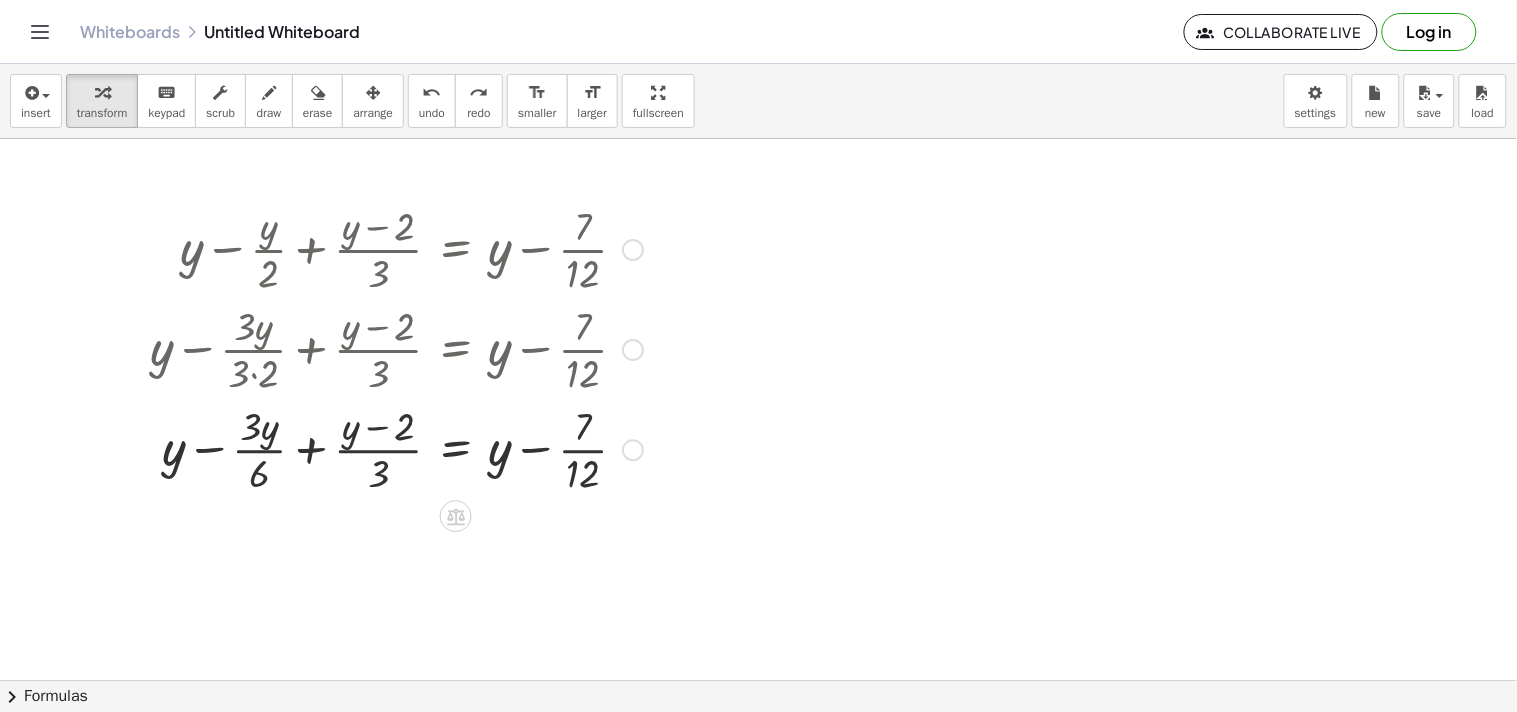 click at bounding box center (396, 448) 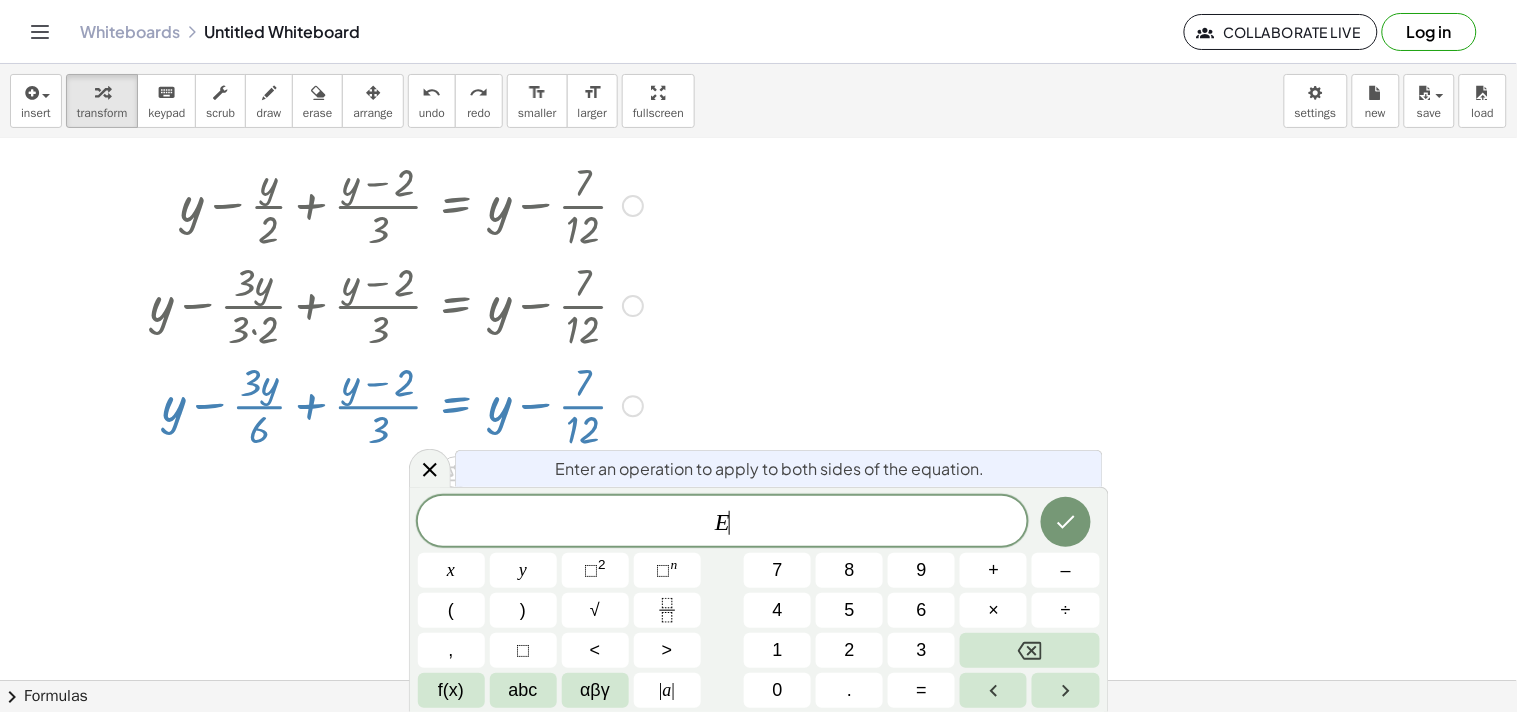 click at bounding box center (758, 636) 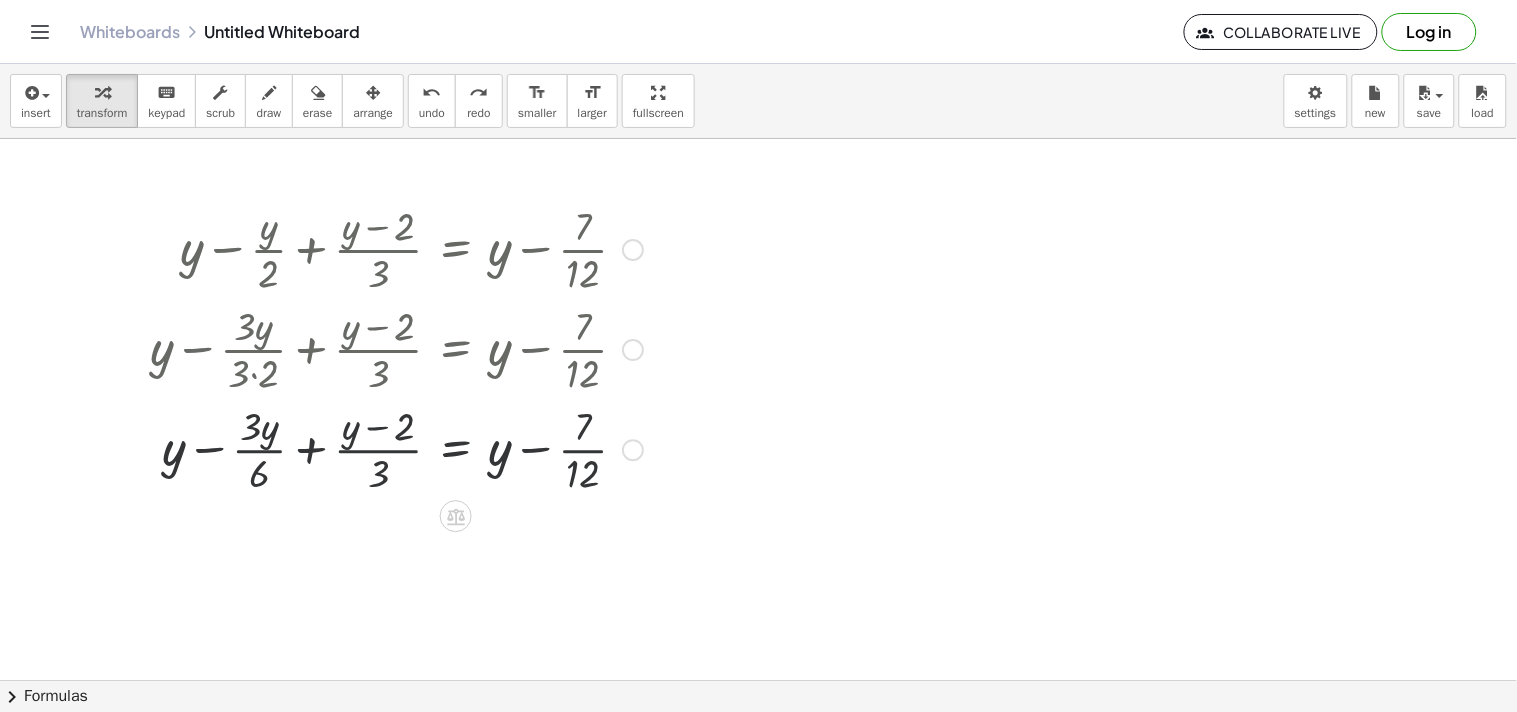 scroll, scrollTop: 0, scrollLeft: 0, axis: both 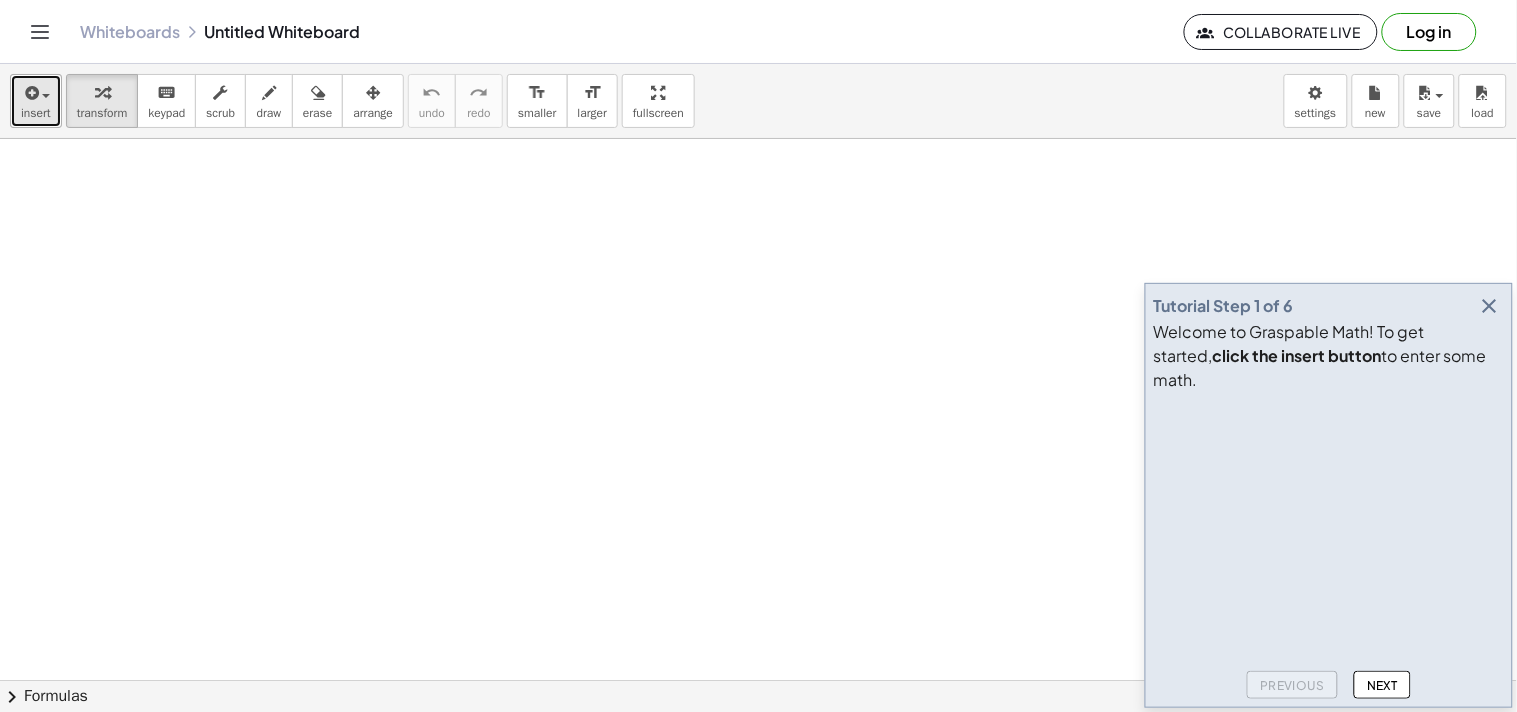 click at bounding box center [30, 93] 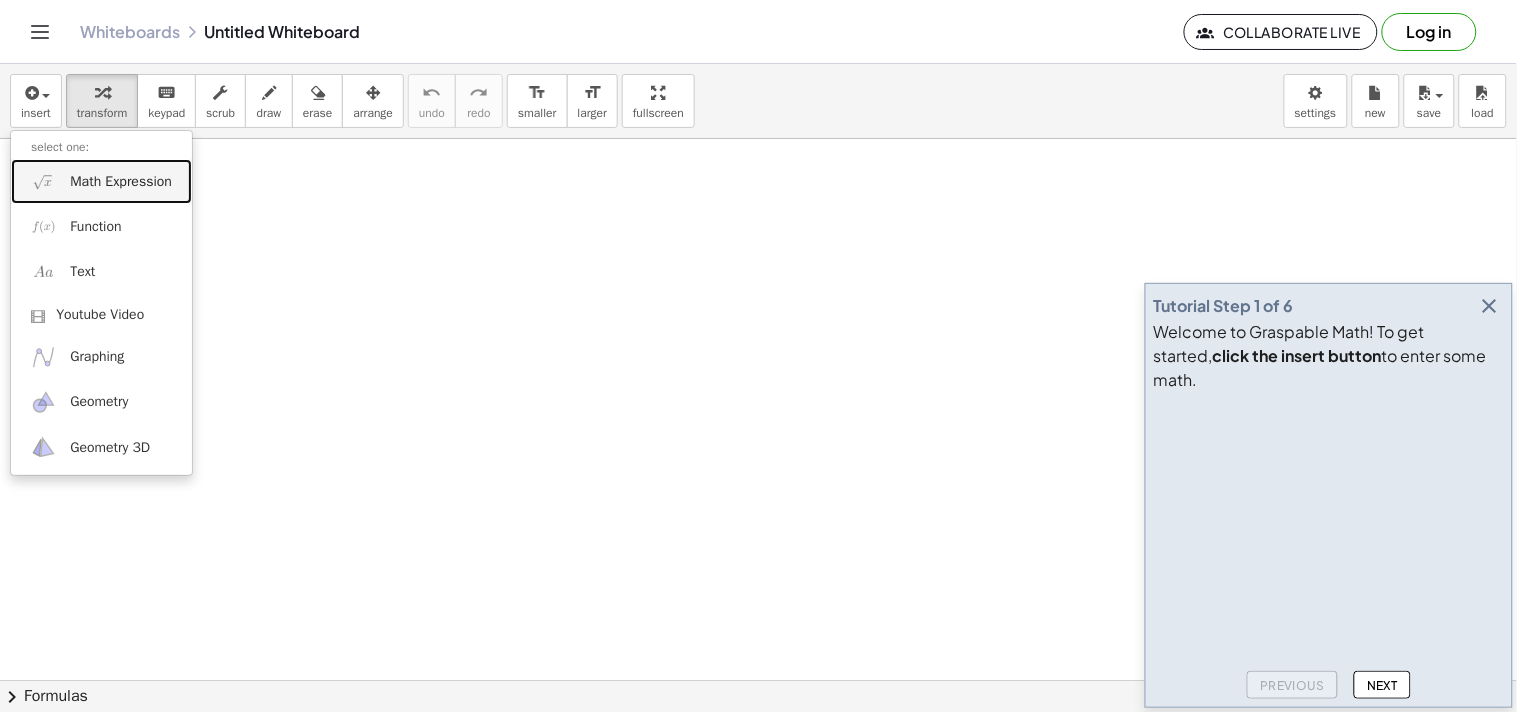 click on "Math Expression" at bounding box center (121, 182) 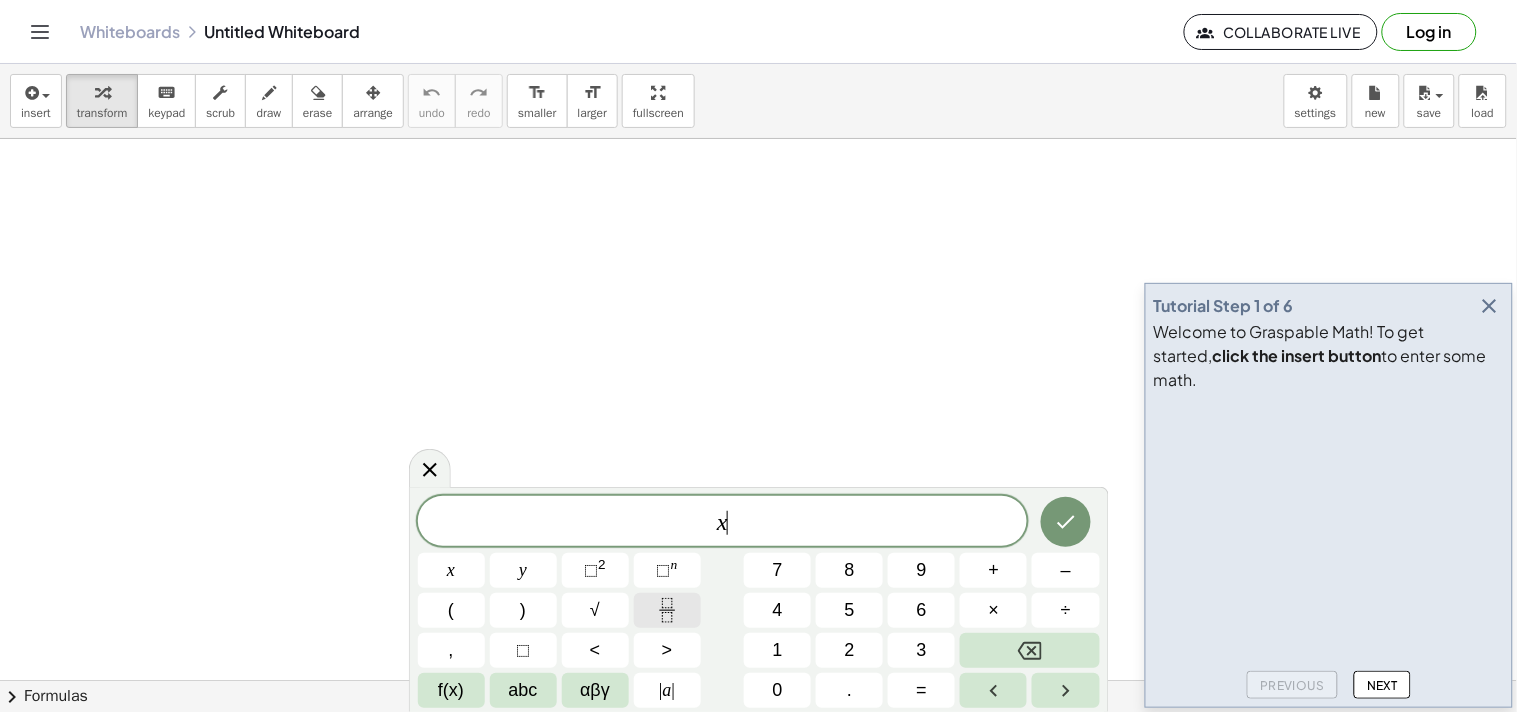 click 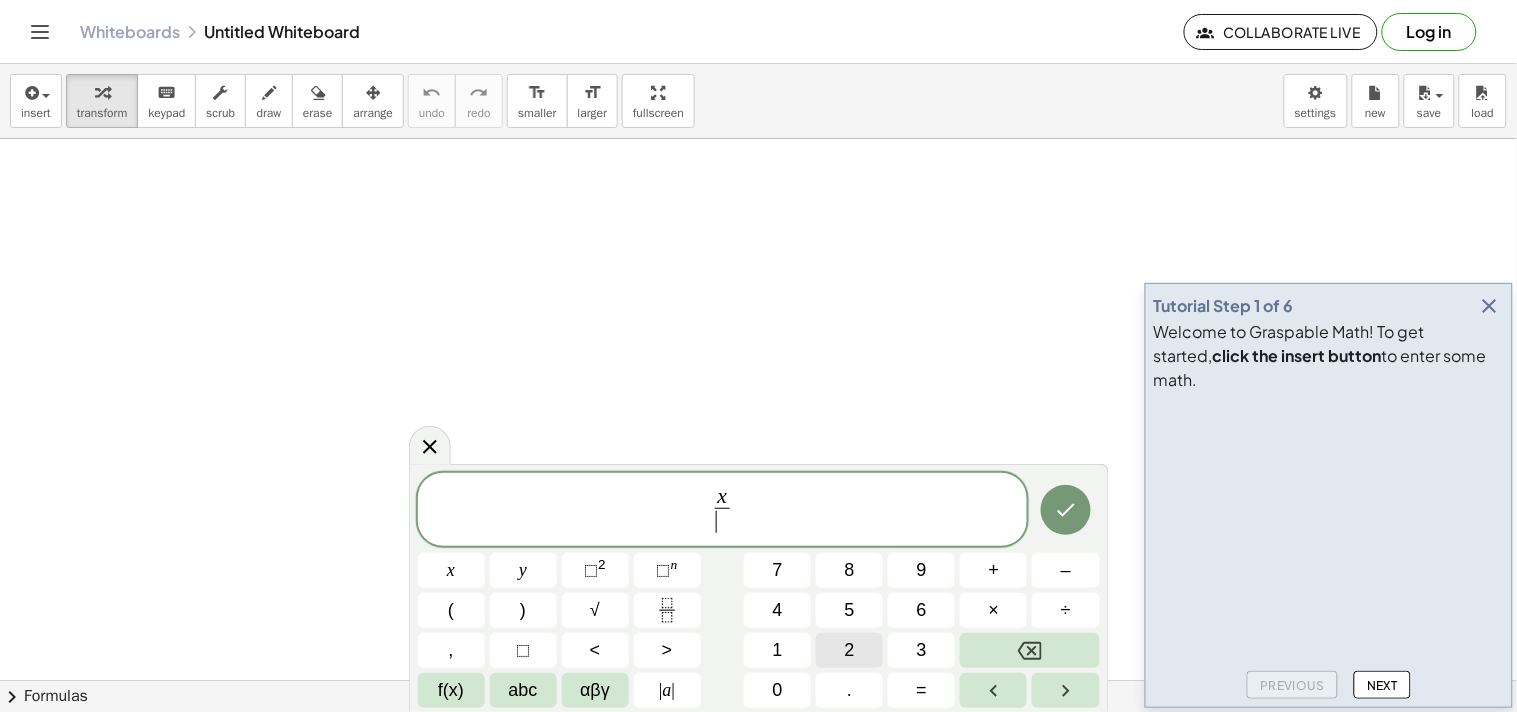 click on "2" at bounding box center [850, 650] 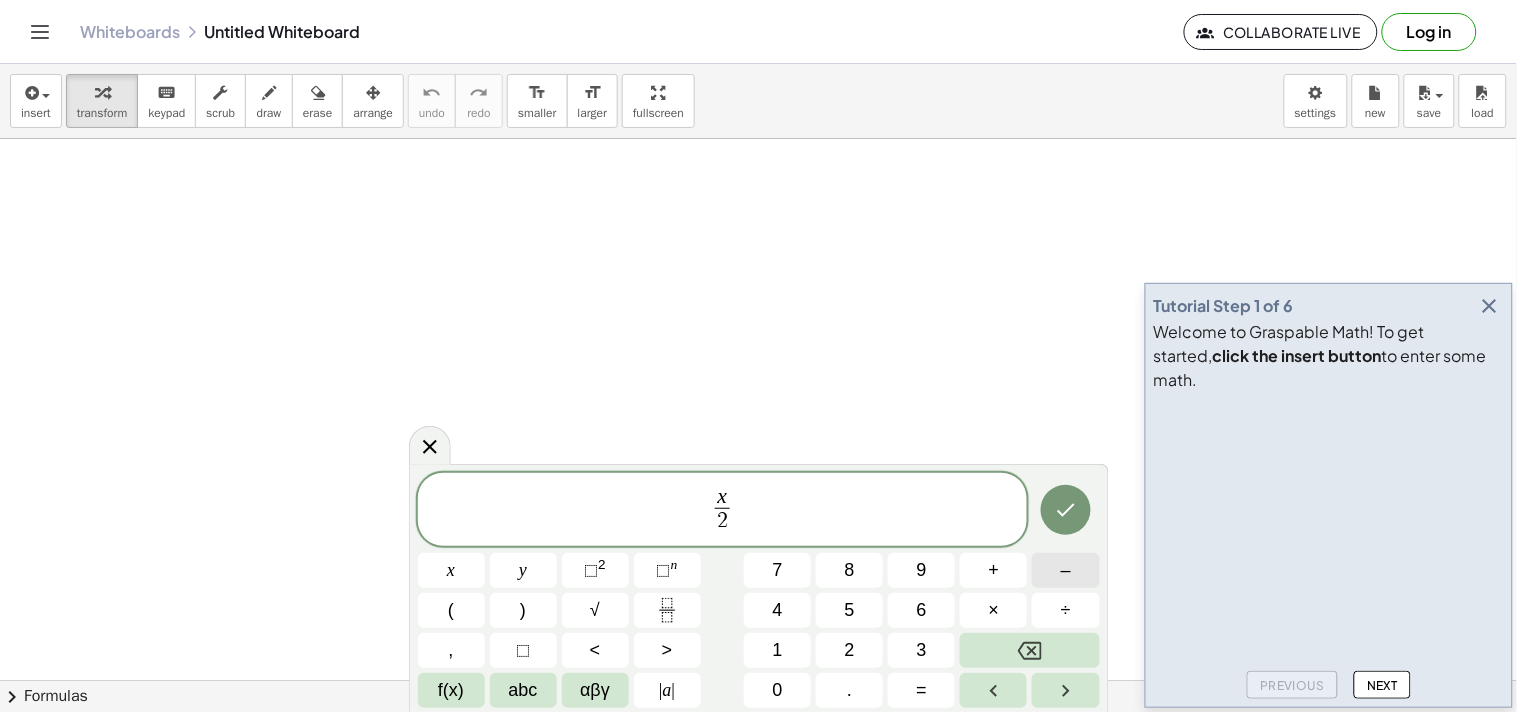 click on "–" at bounding box center [1065, 570] 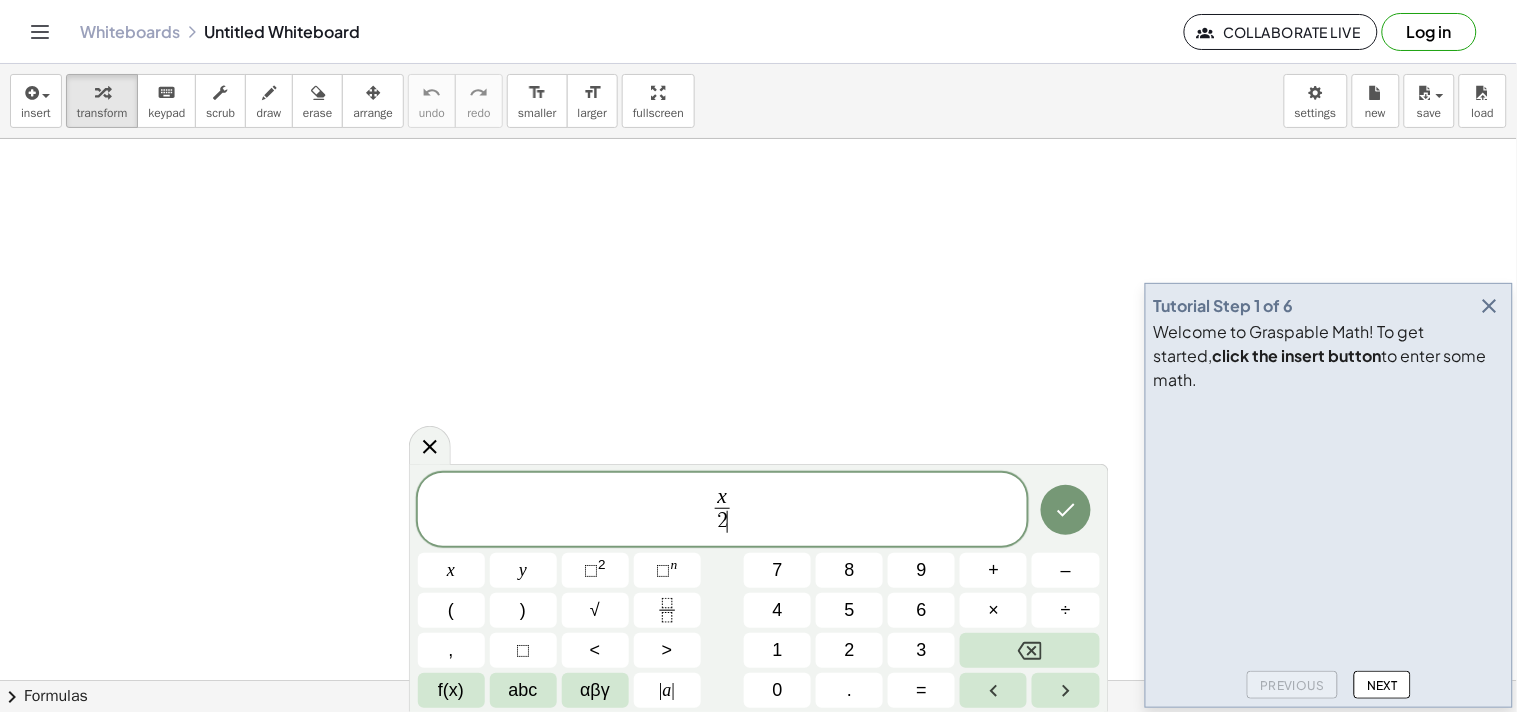 click on "x 2 ​ ​" at bounding box center [723, 511] 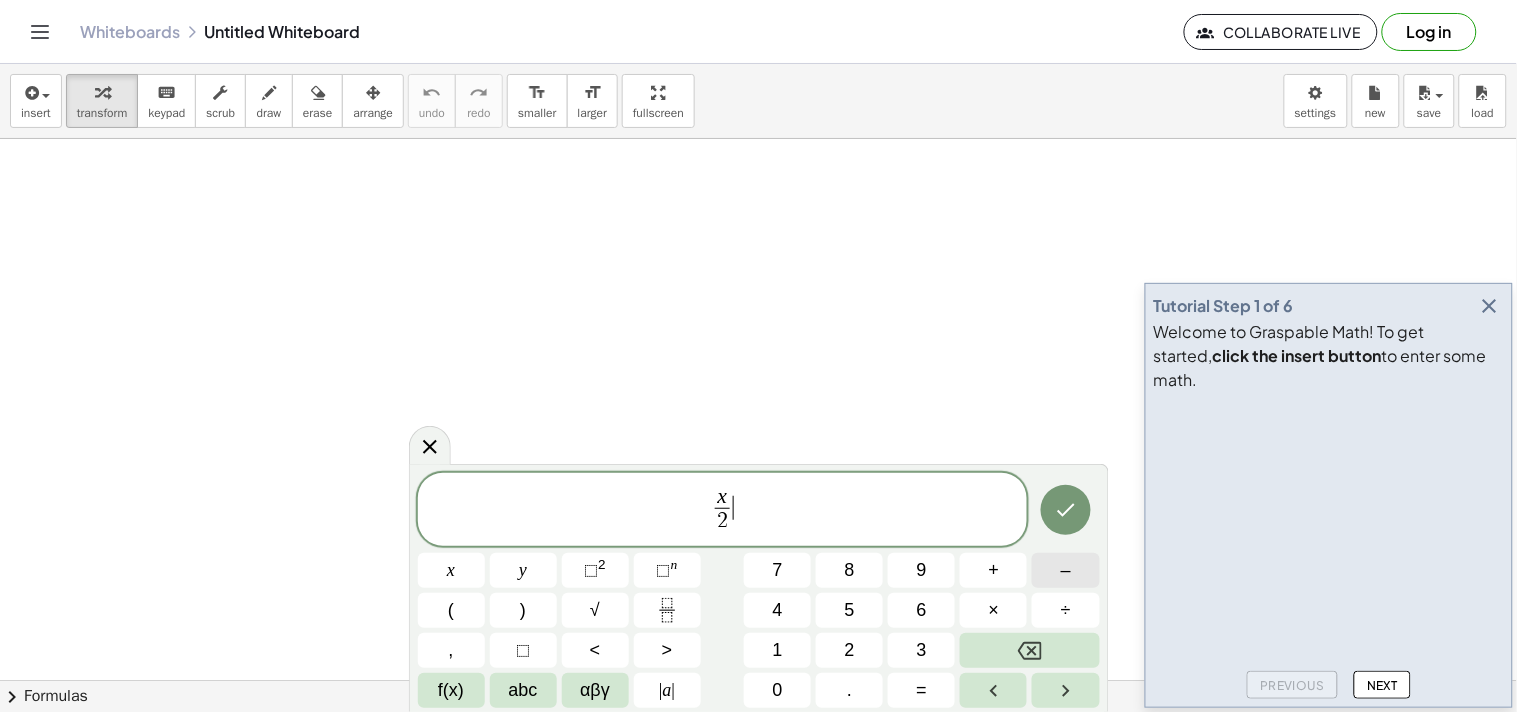 click on "–" at bounding box center [1066, 570] 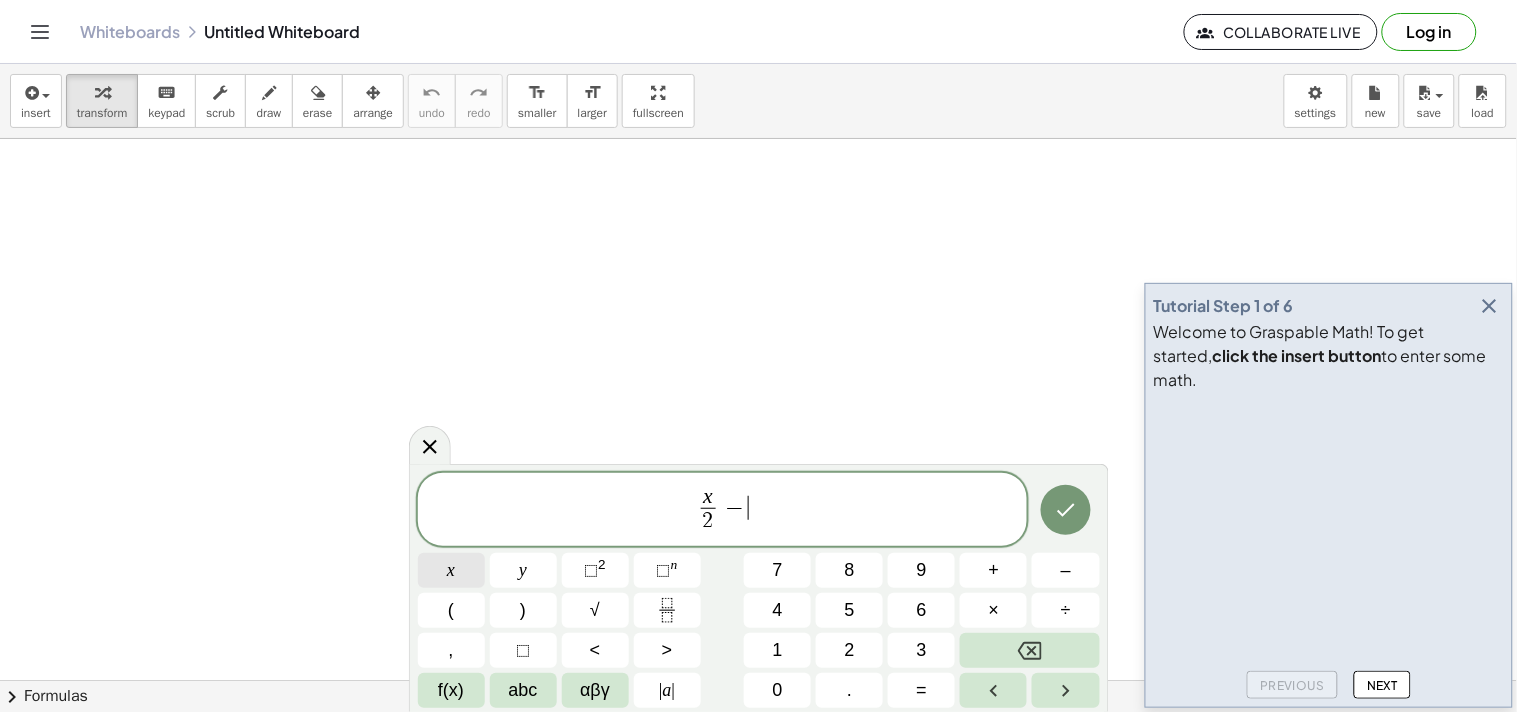 click on "x" at bounding box center [451, 570] 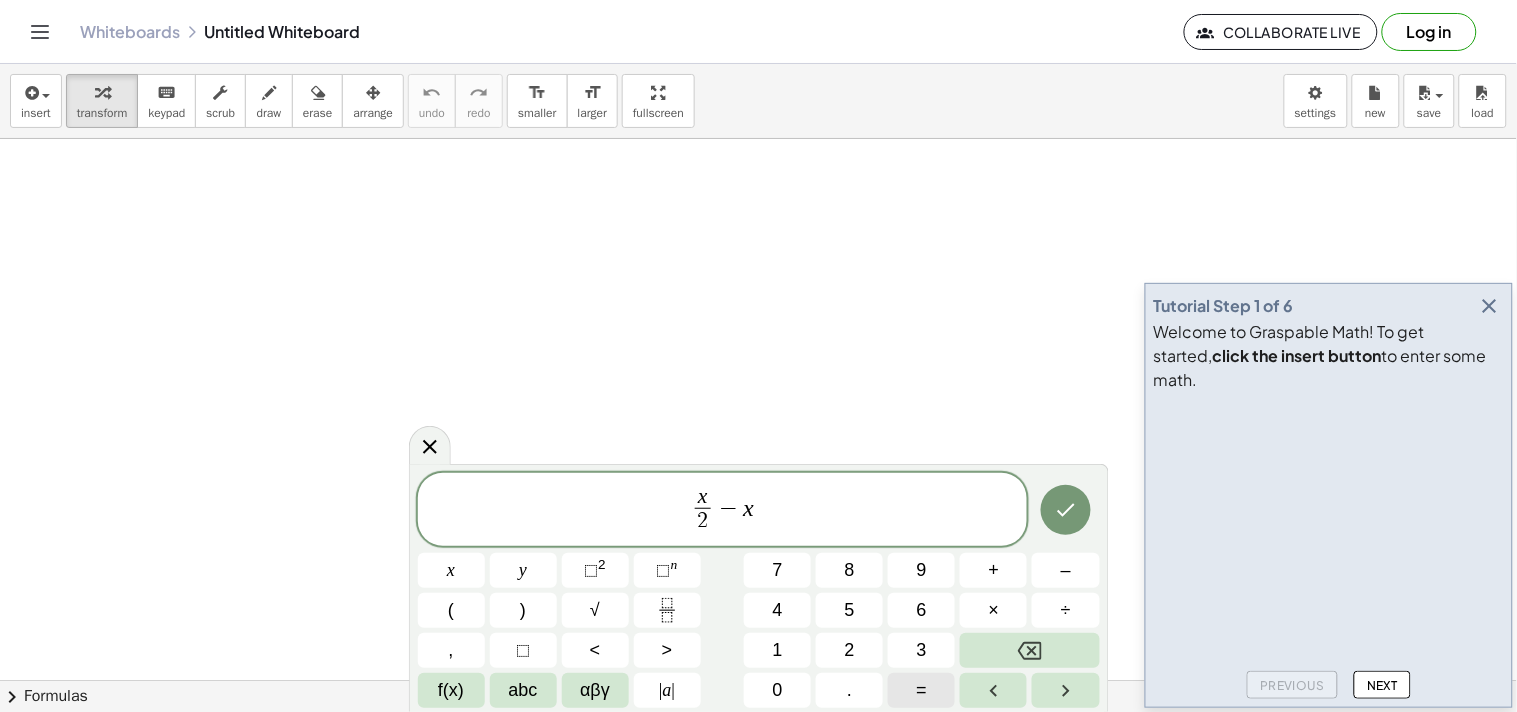 click on "=" at bounding box center [922, 690] 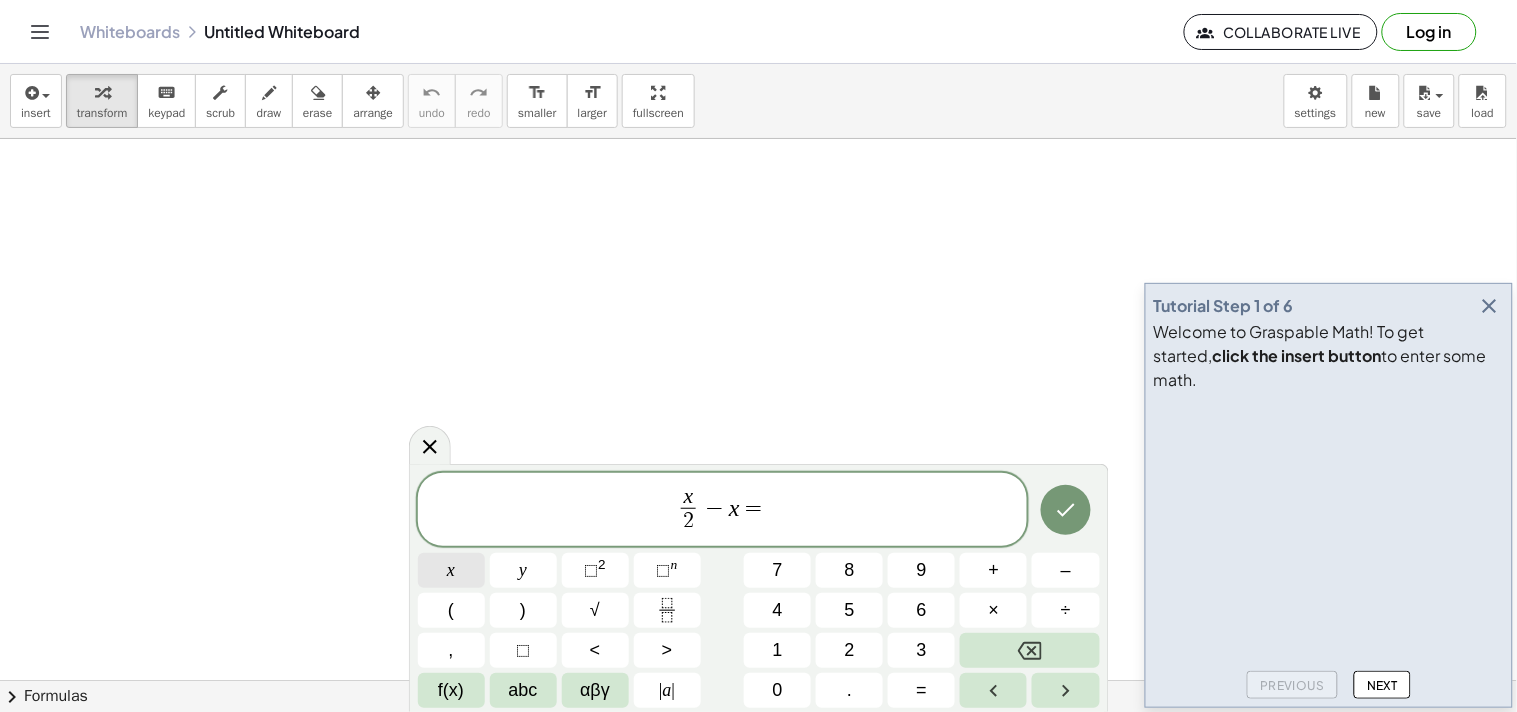 click on "x" at bounding box center [451, 570] 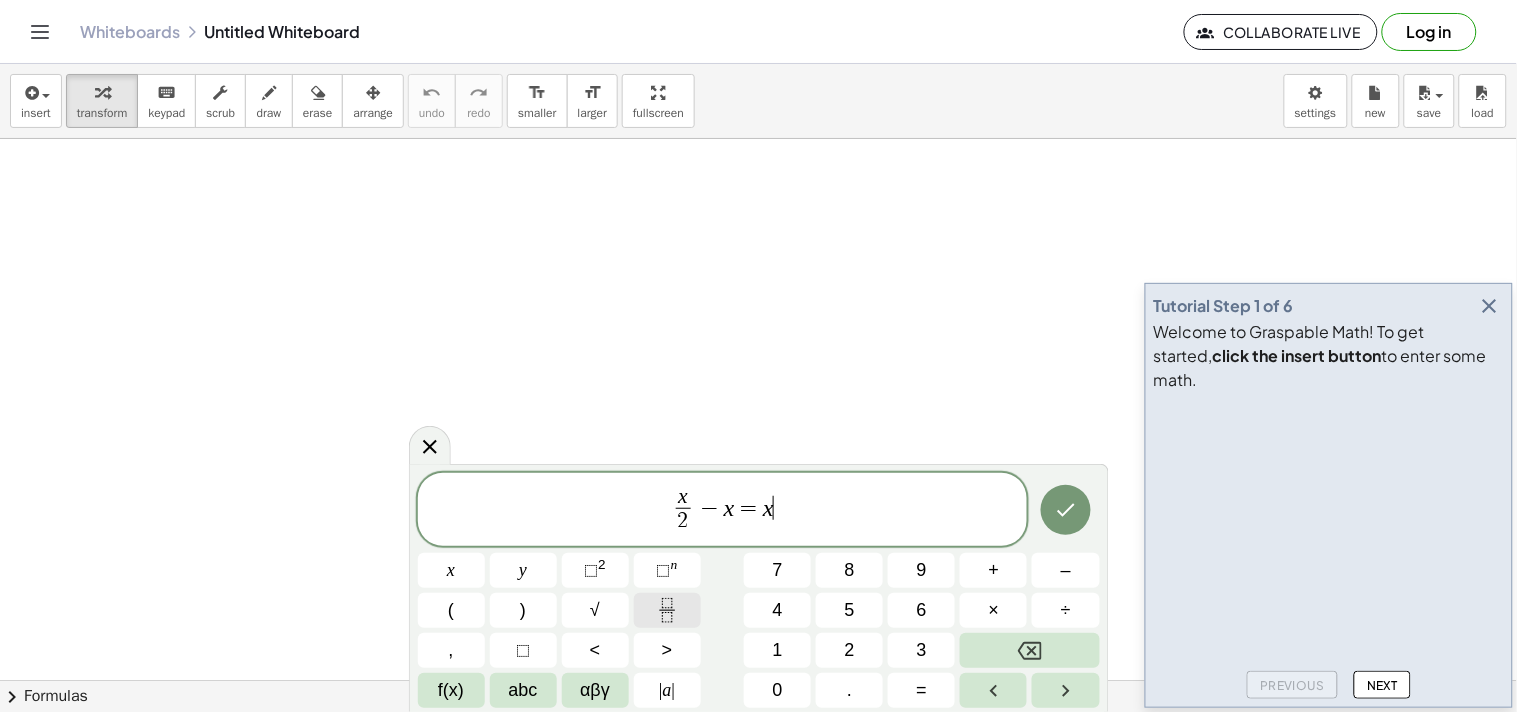 click 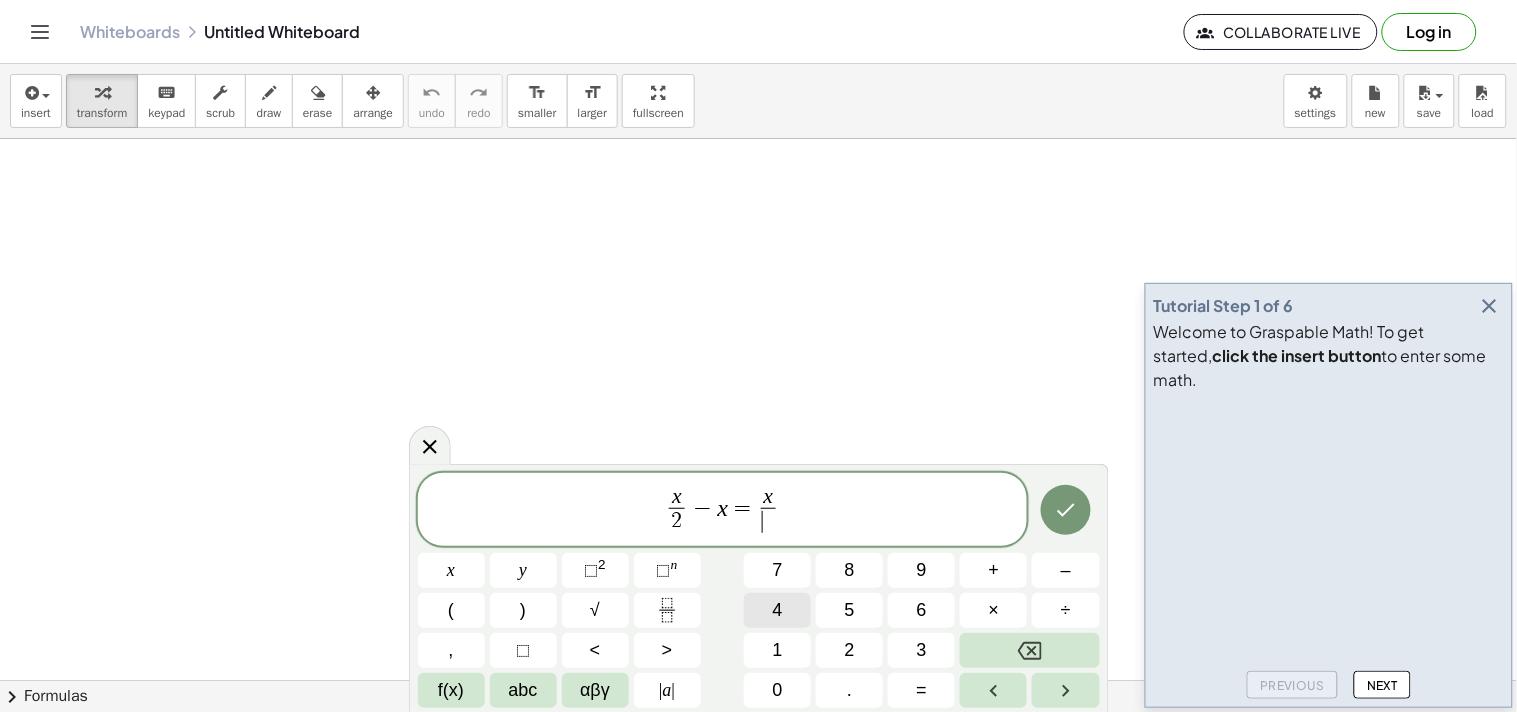 click on "4" at bounding box center (777, 610) 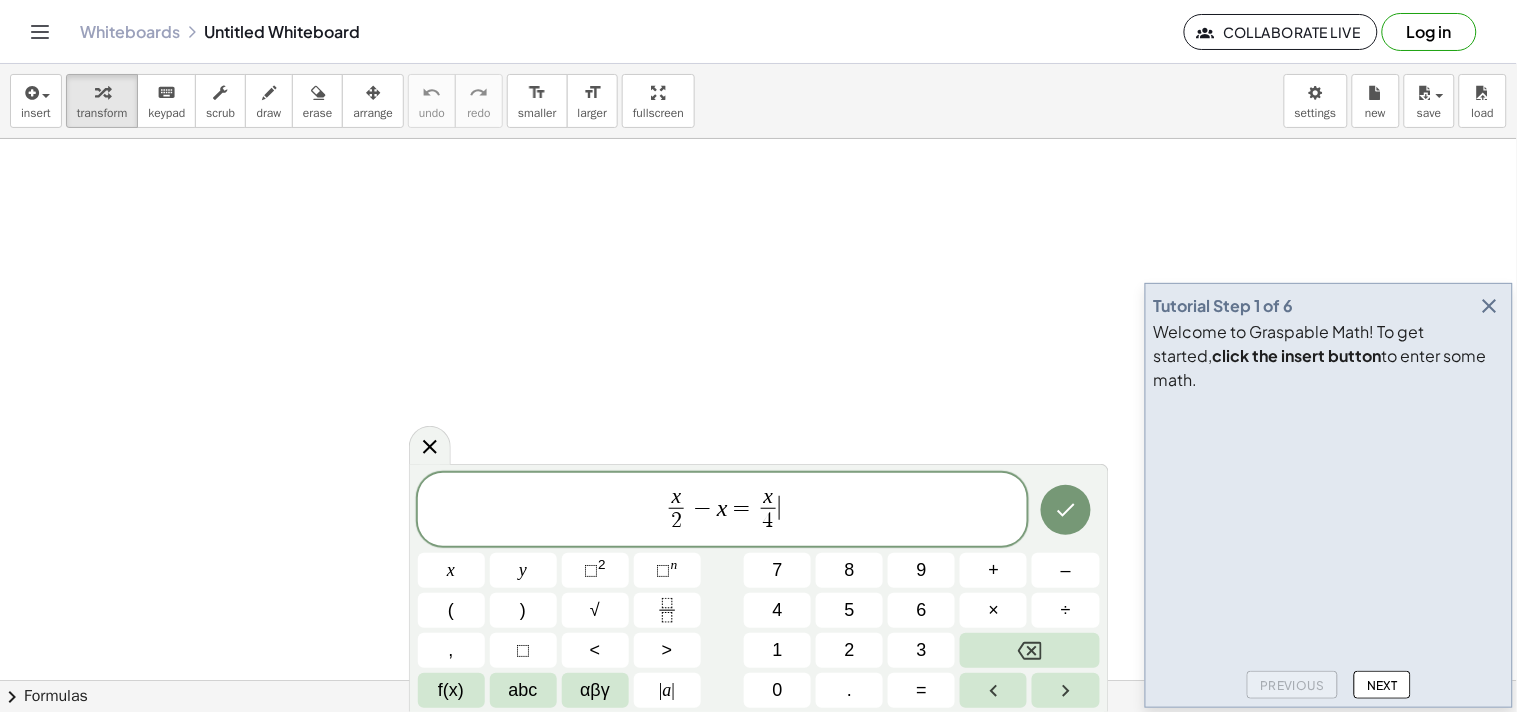 click on "x 2 ​ − x = x 4 ​ ​" at bounding box center [723, 511] 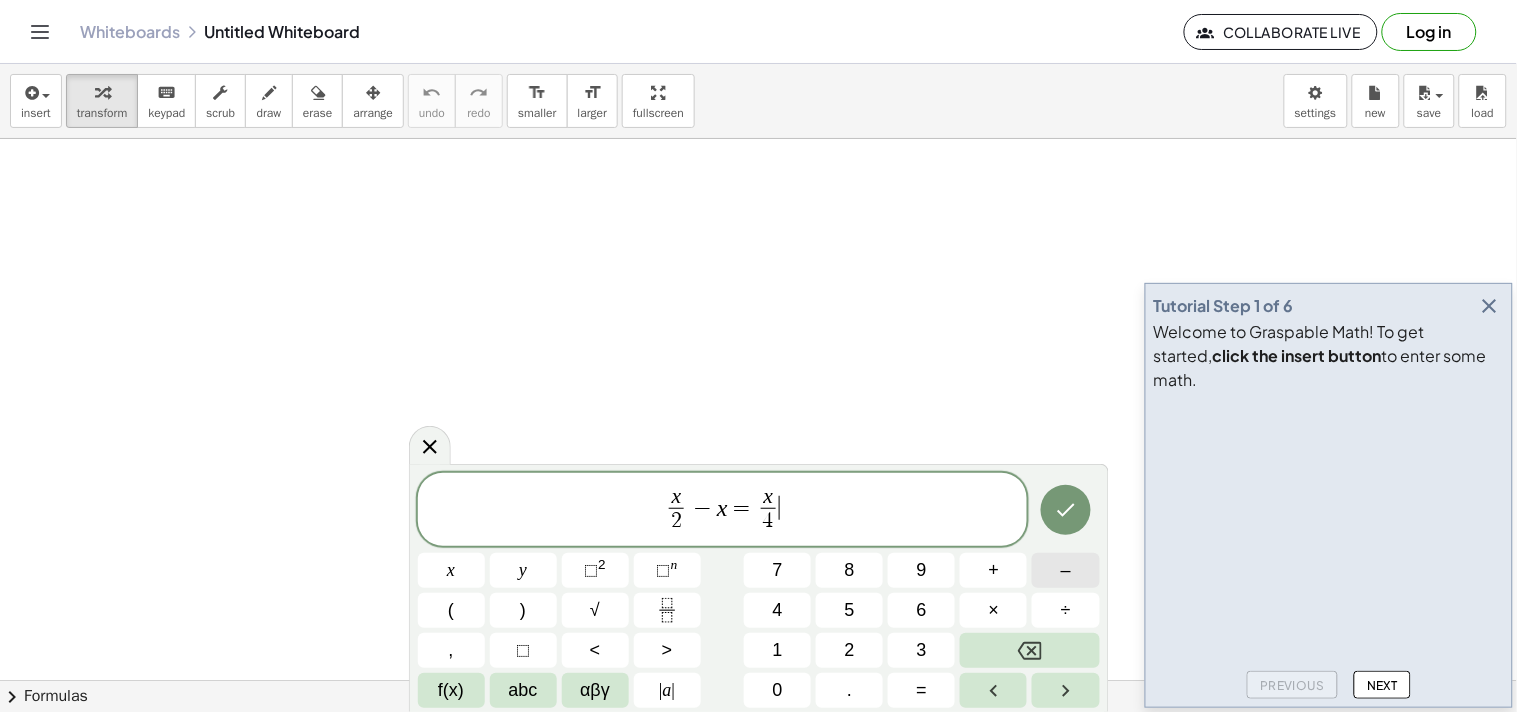 click on "–" at bounding box center [1065, 570] 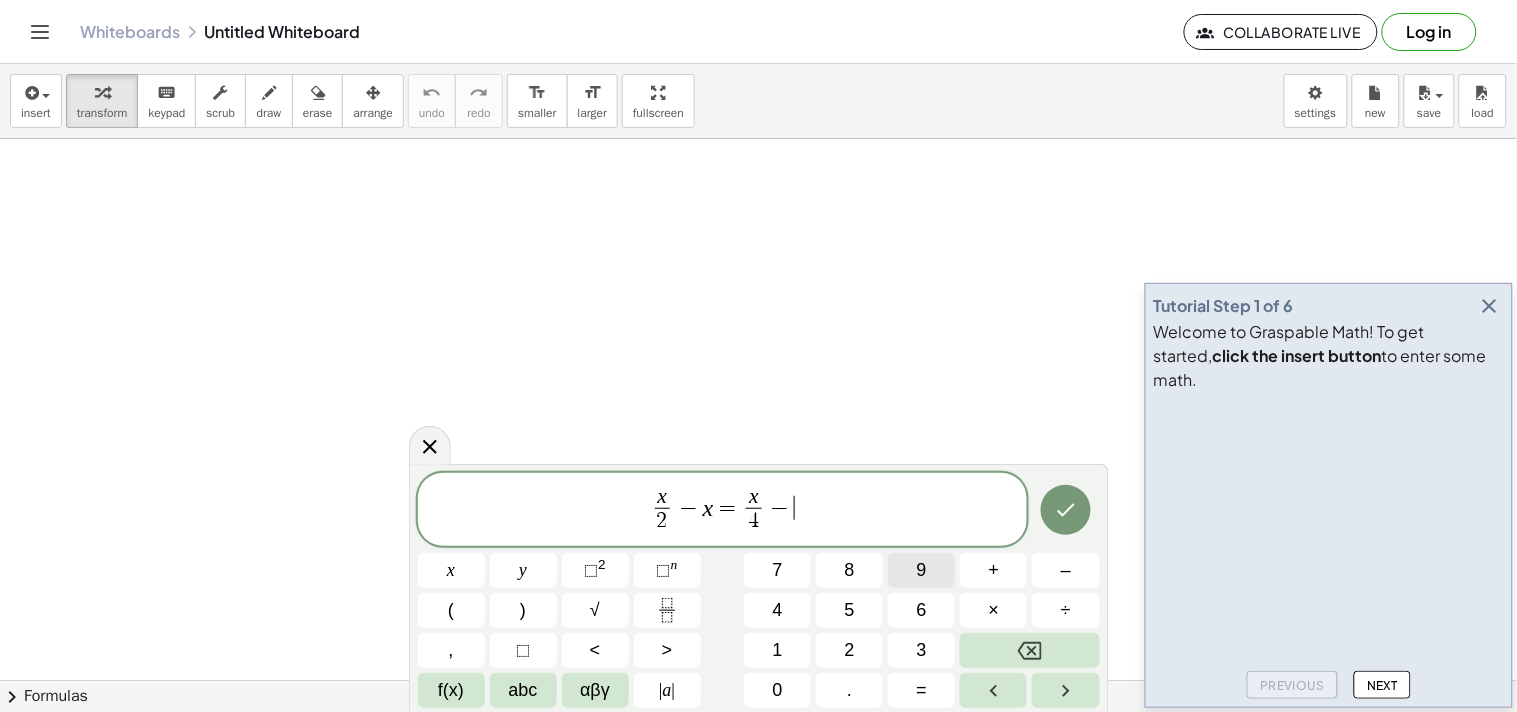 click on "9" at bounding box center [921, 570] 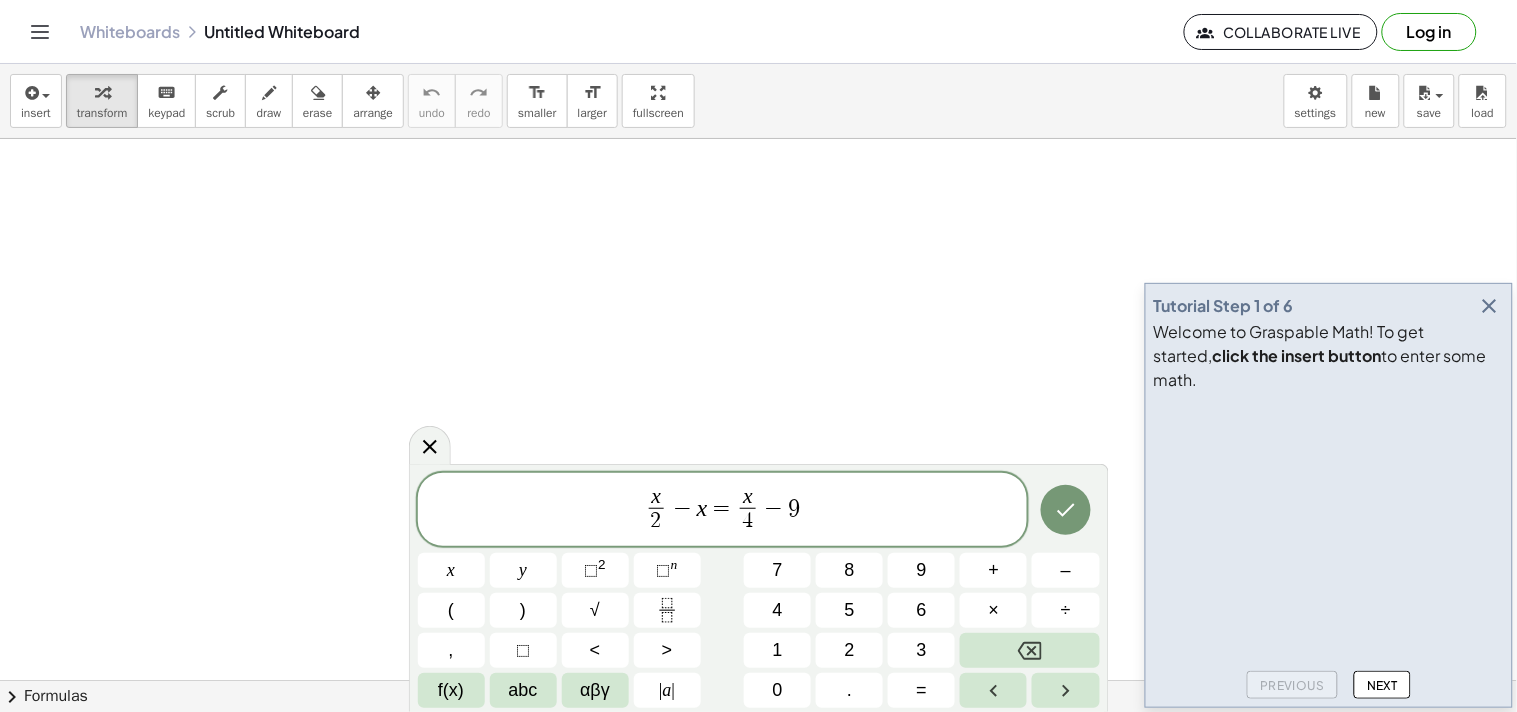 click at bounding box center (1490, 306) 